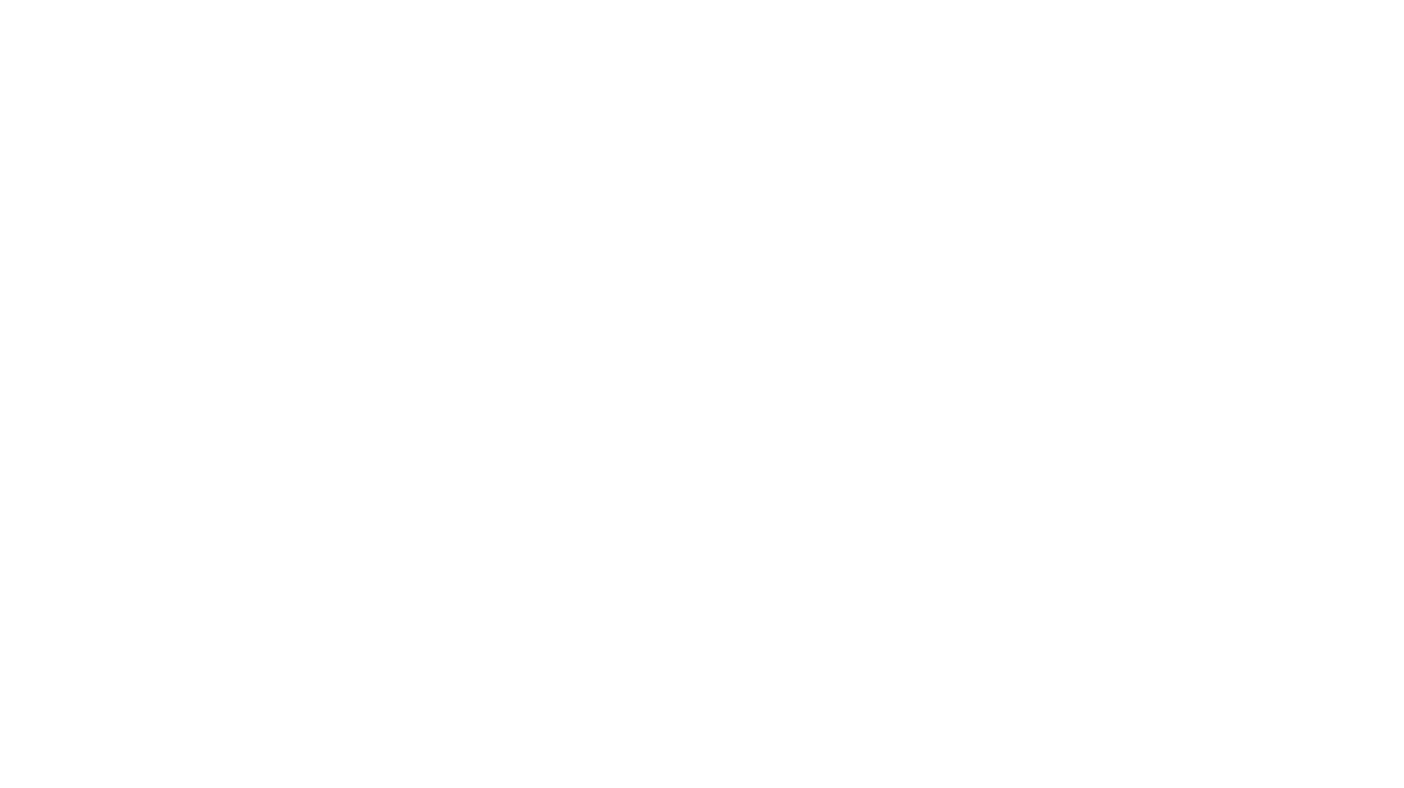 scroll, scrollTop: 0, scrollLeft: 0, axis: both 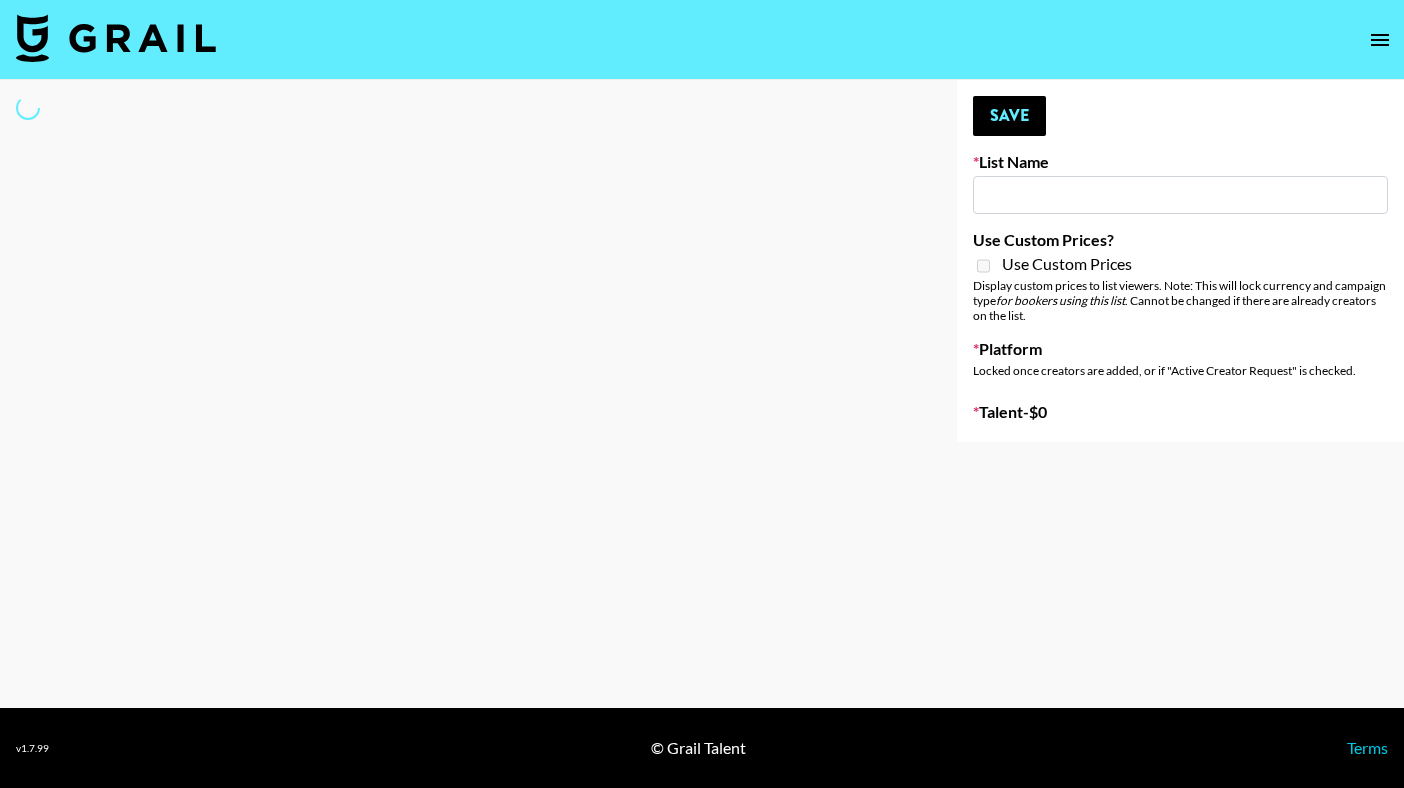 click at bounding box center [702, 40] 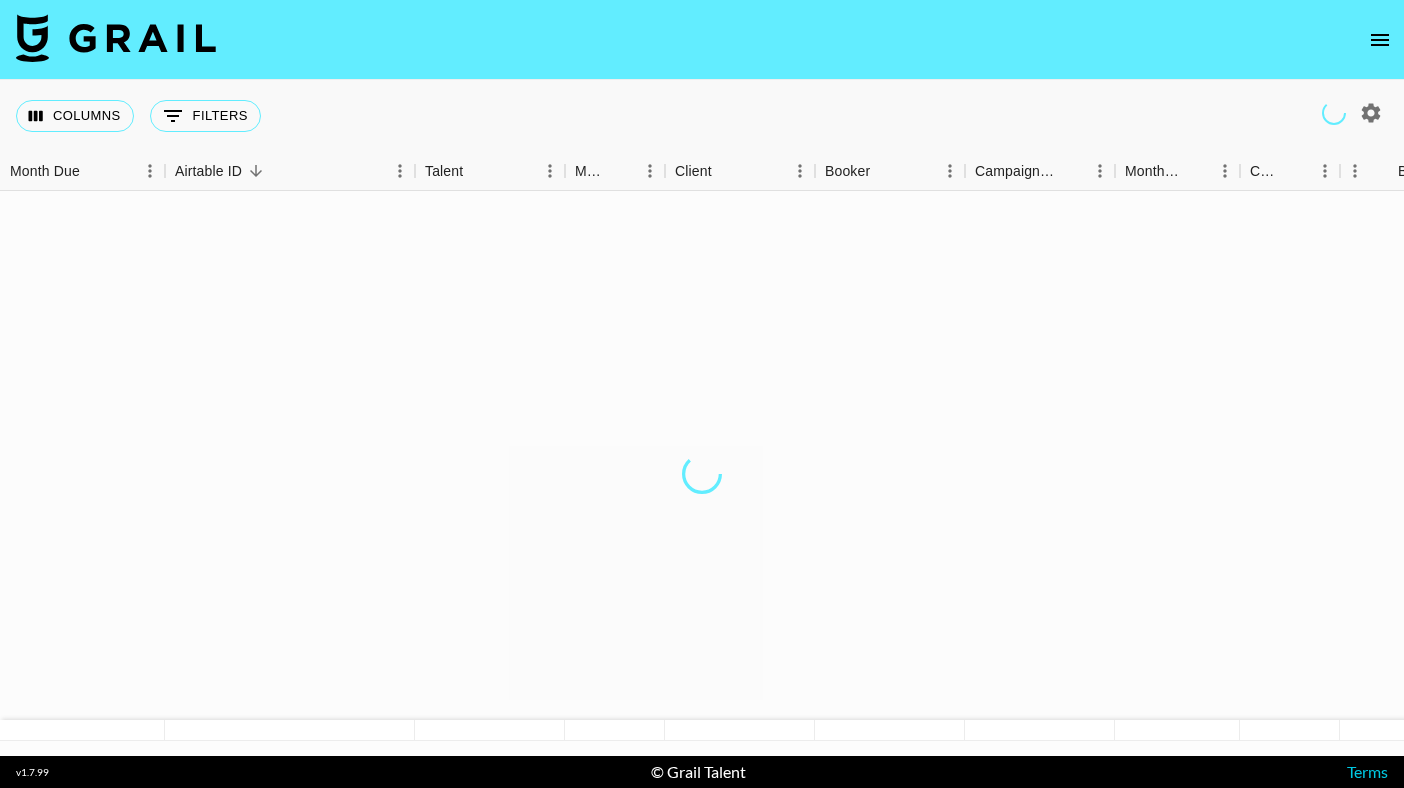 click 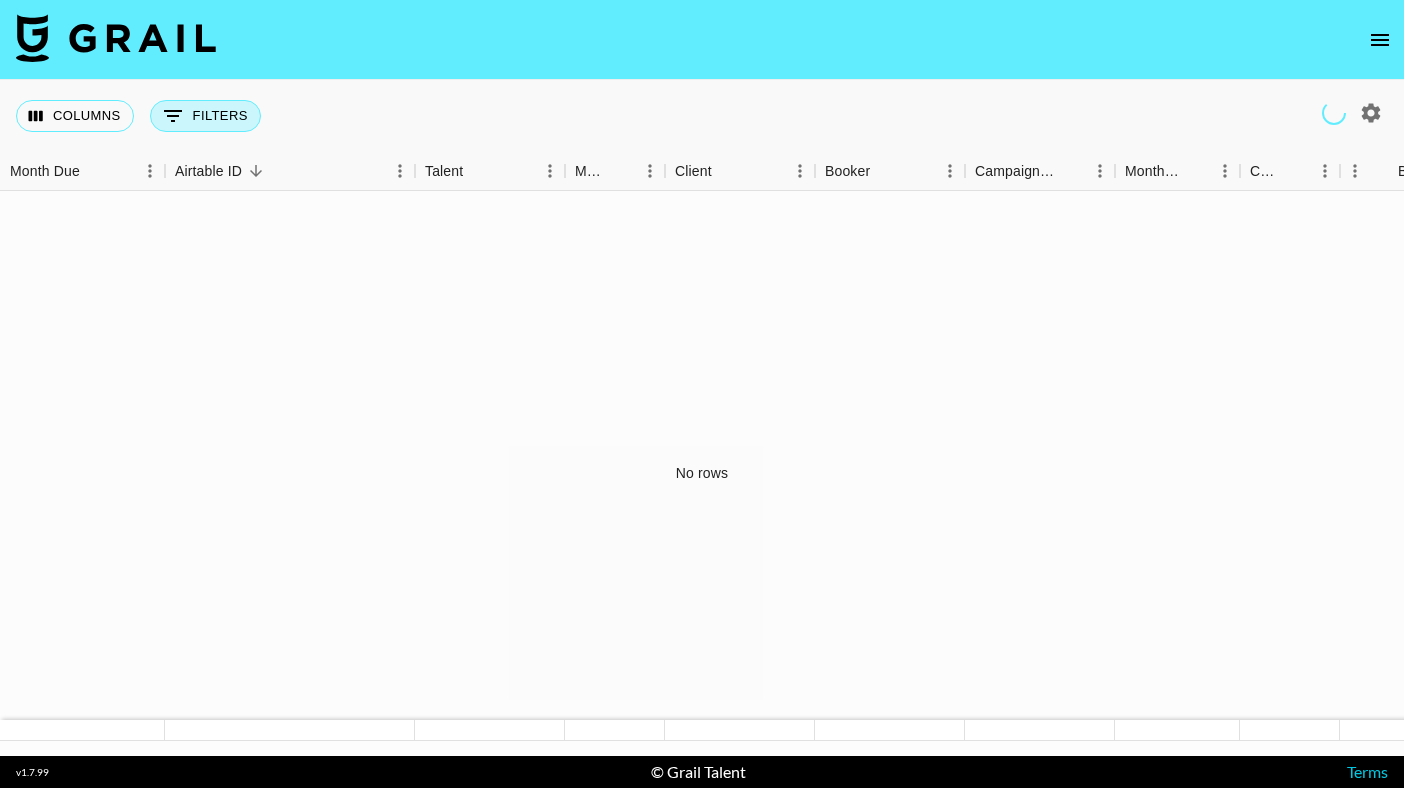 click on "0 Filters" at bounding box center [205, 116] 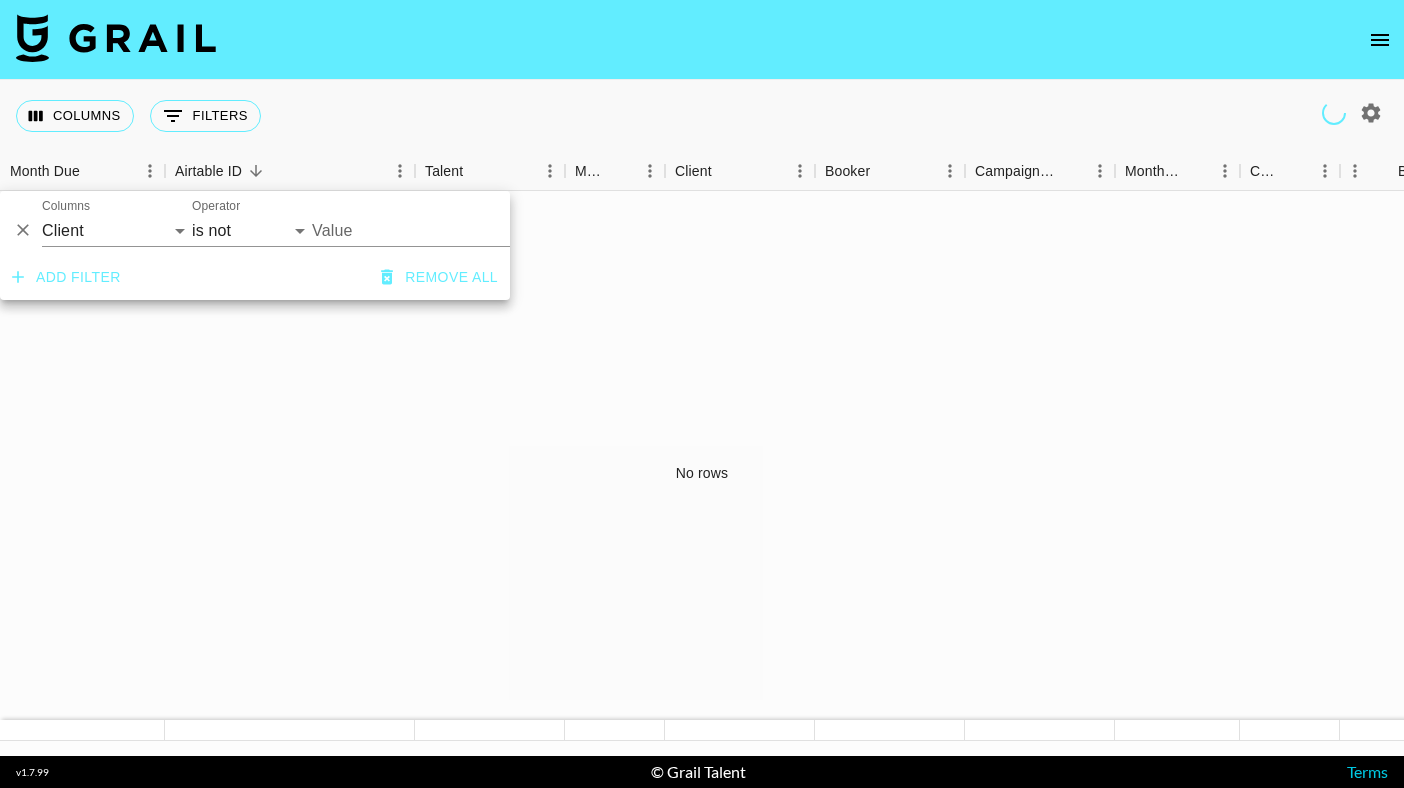 click on "No rows" at bounding box center (702, 473) 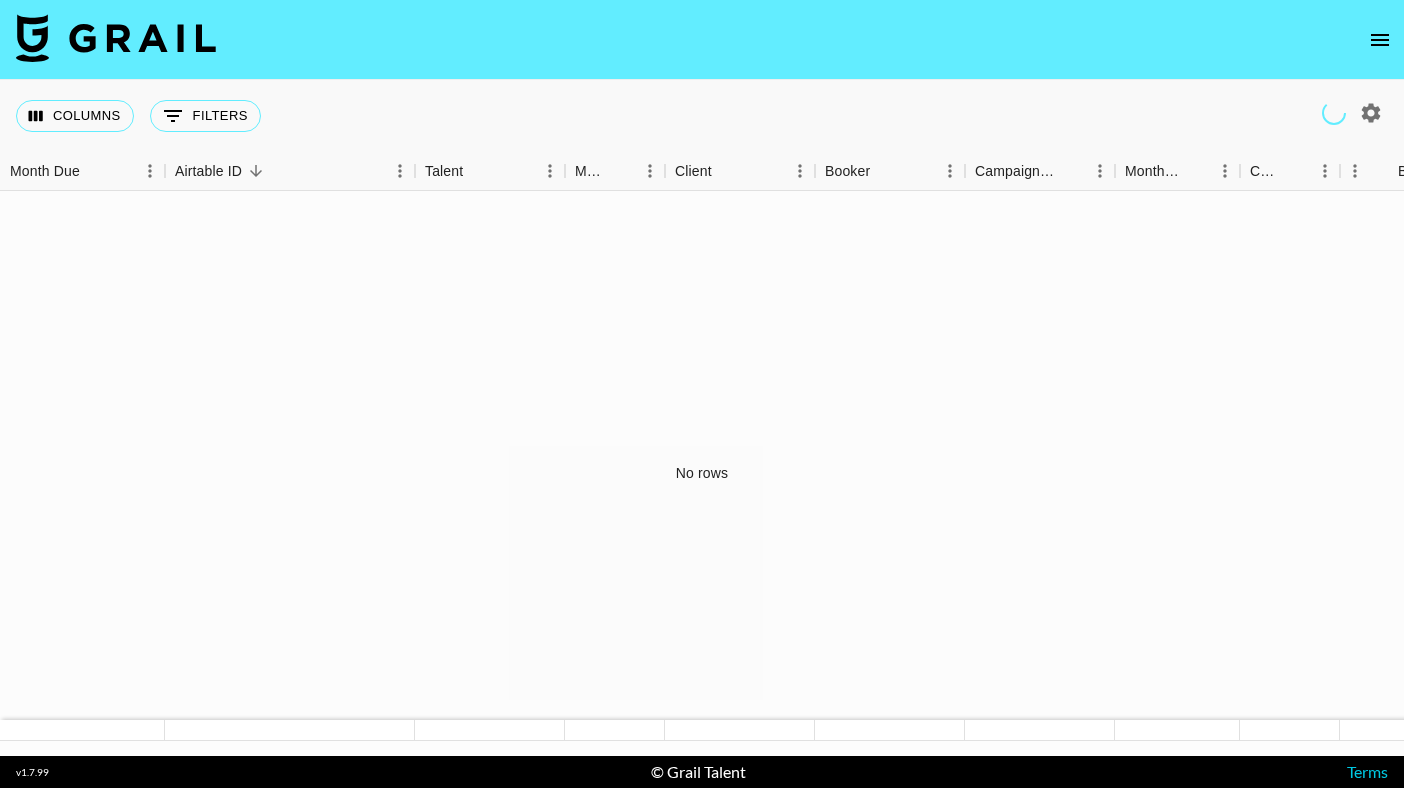click on "No rows" at bounding box center [702, 473] 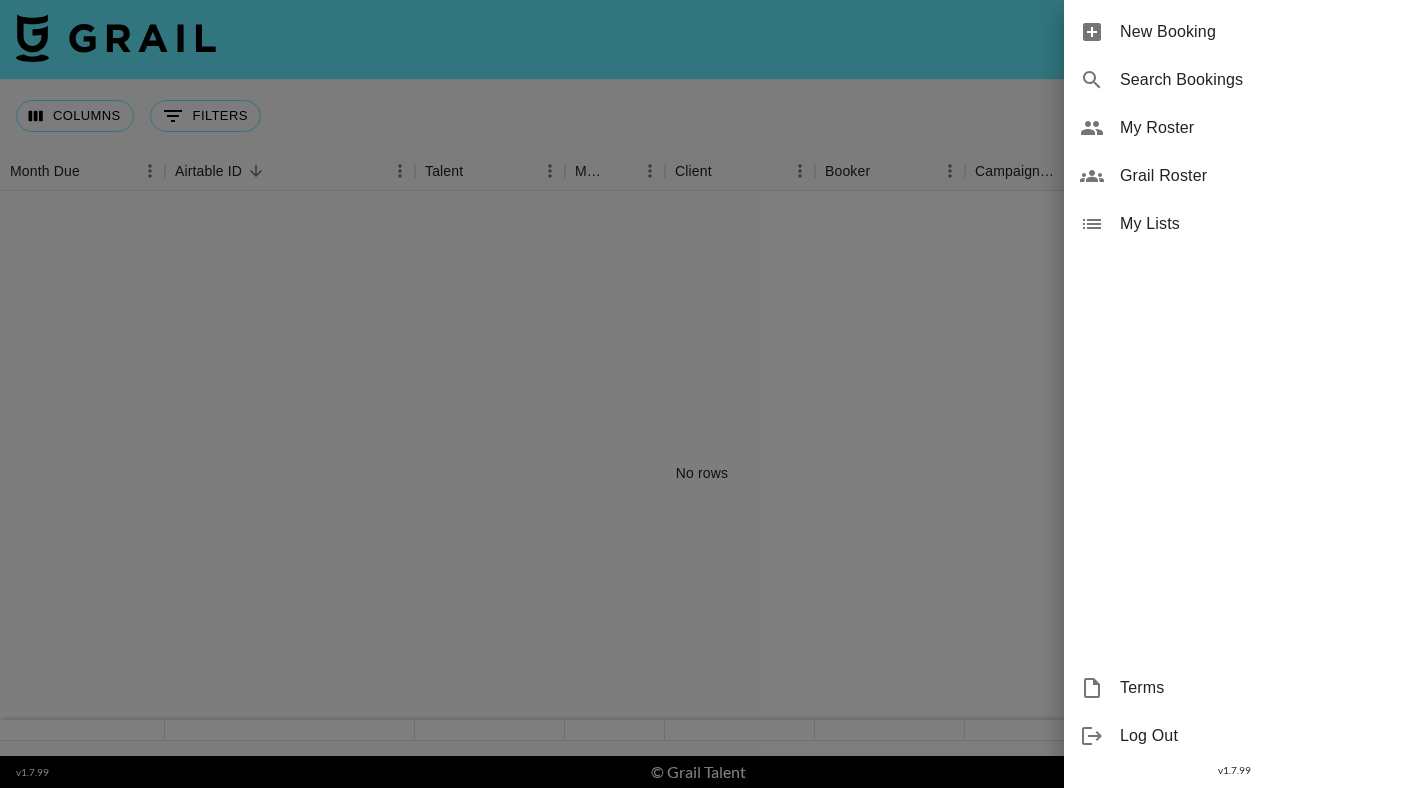 click on "Search Bookings" at bounding box center (1234, 80) 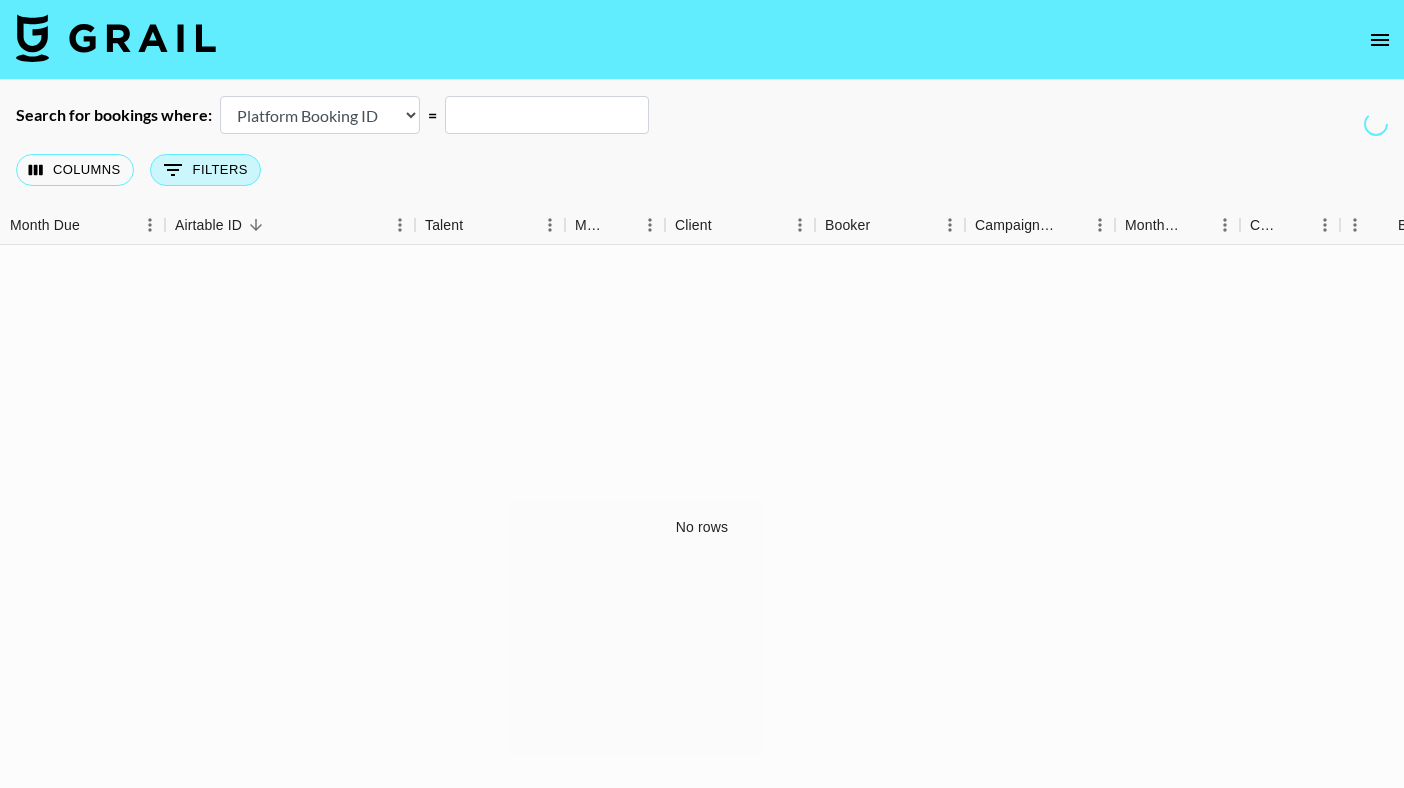 click on "0 Filters" at bounding box center [205, 170] 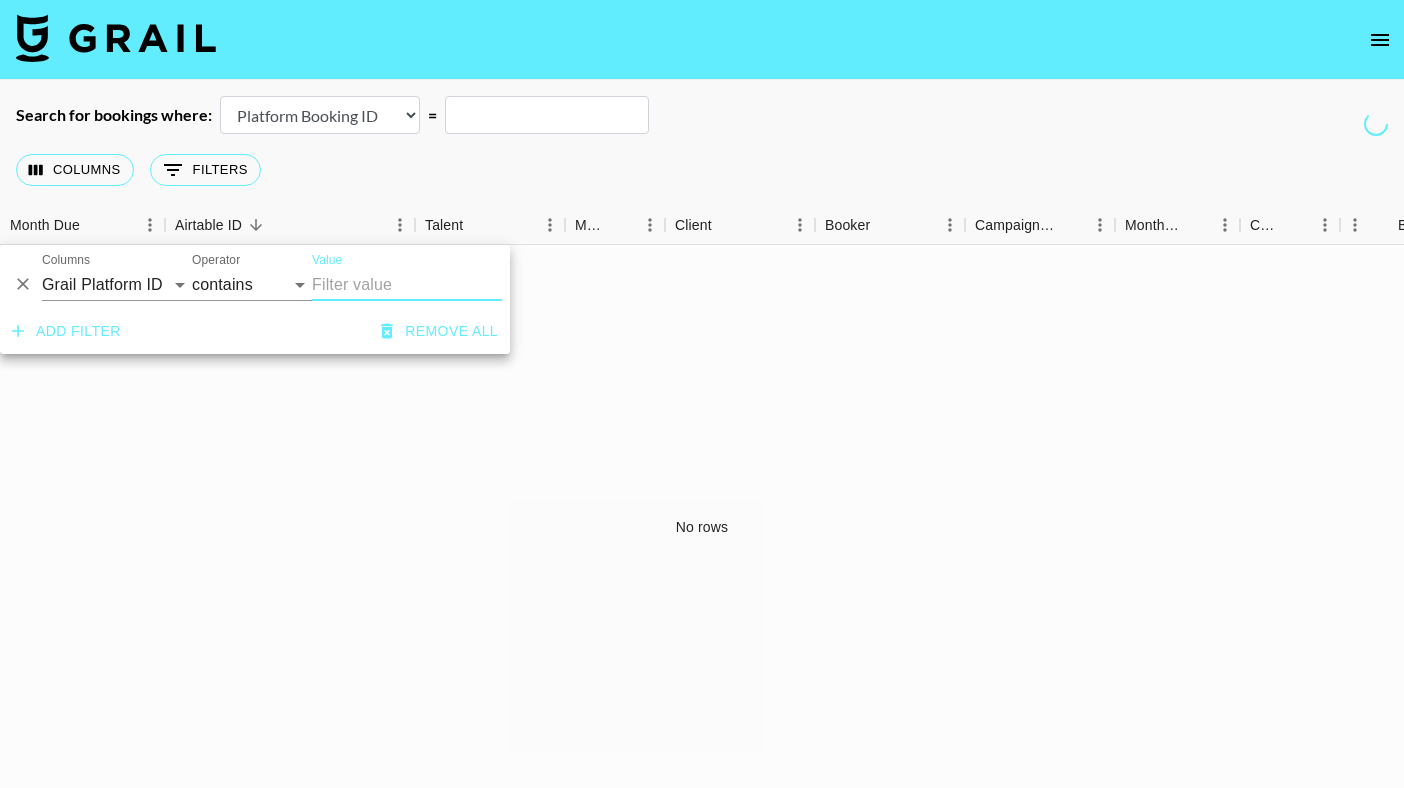 click 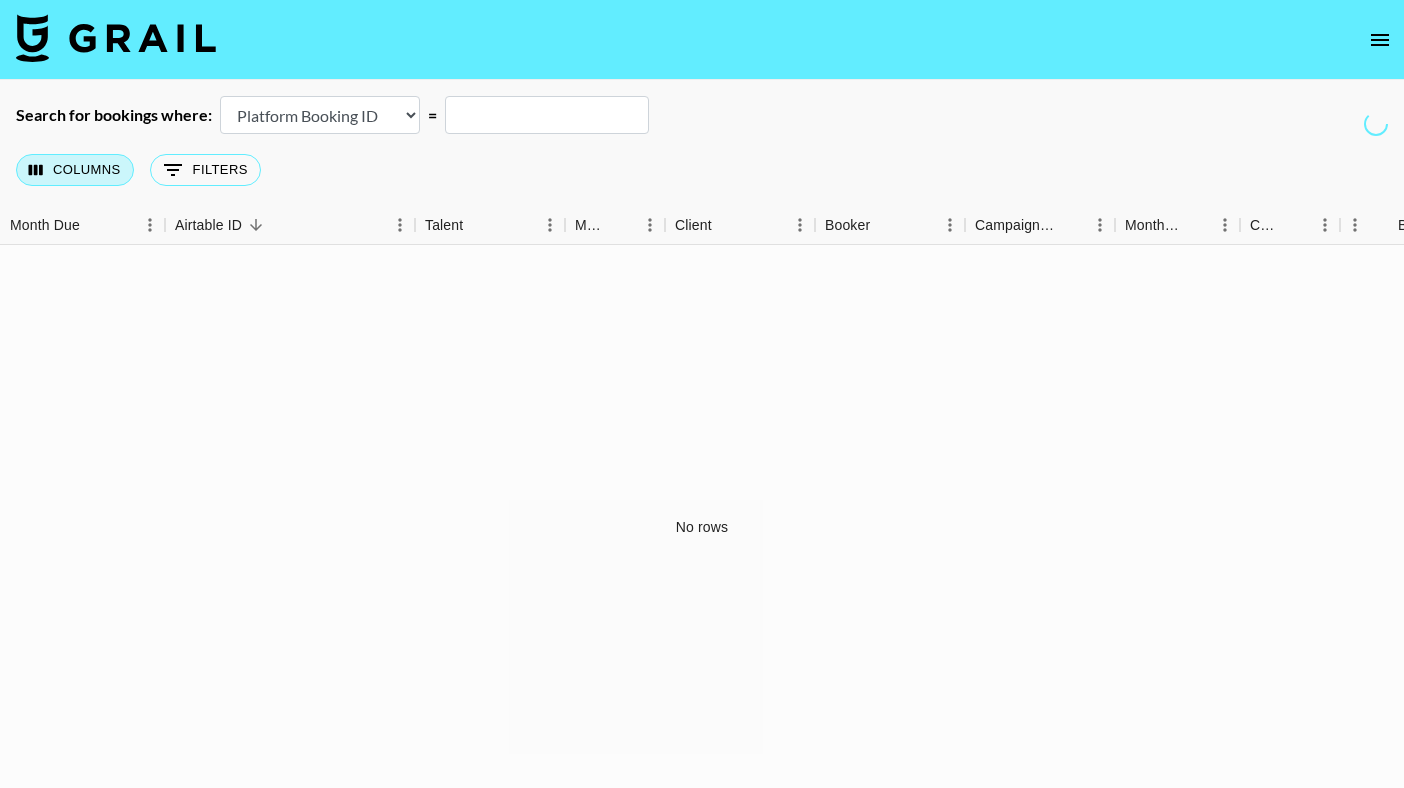 click on "Columns" at bounding box center (75, 170) 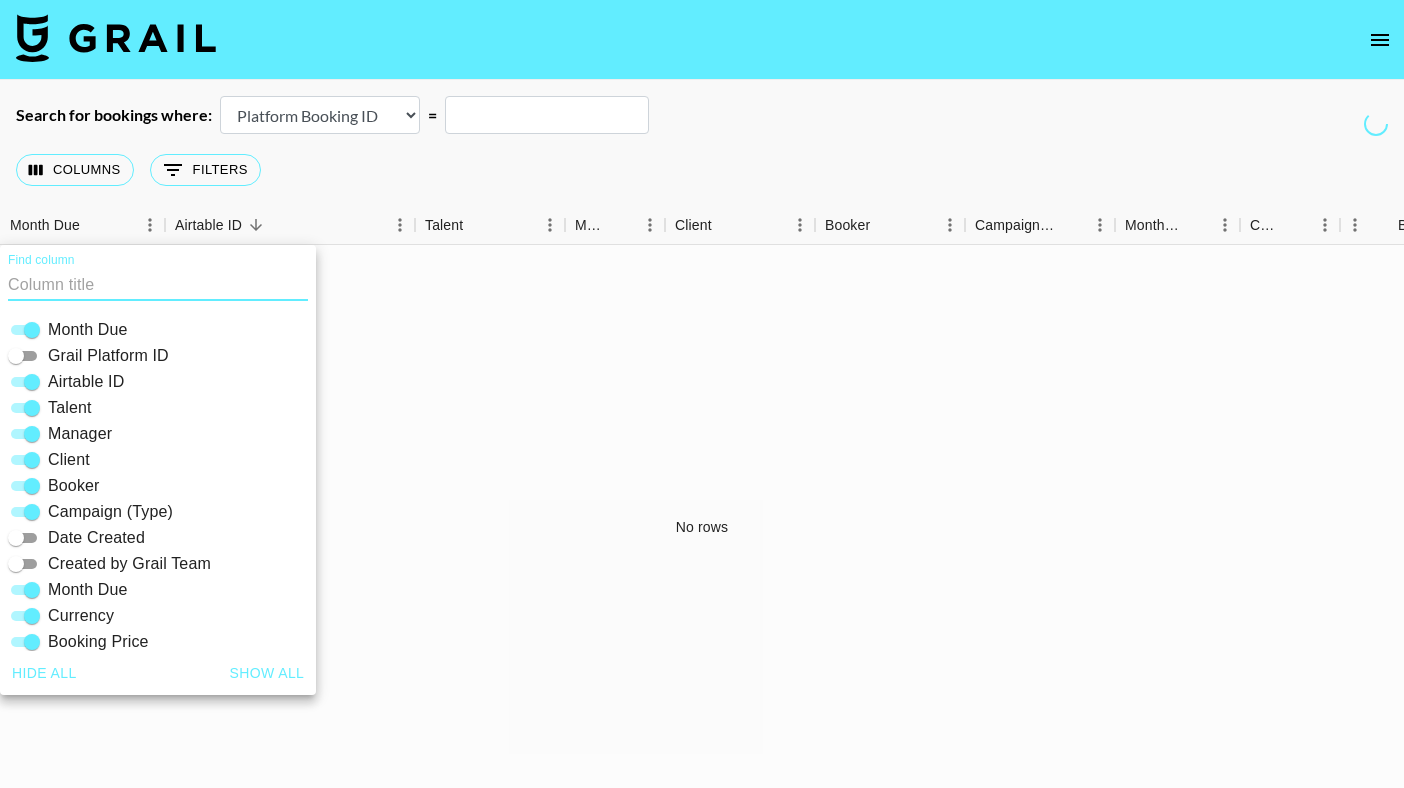 click on "Date Created" at bounding box center (96, 538) 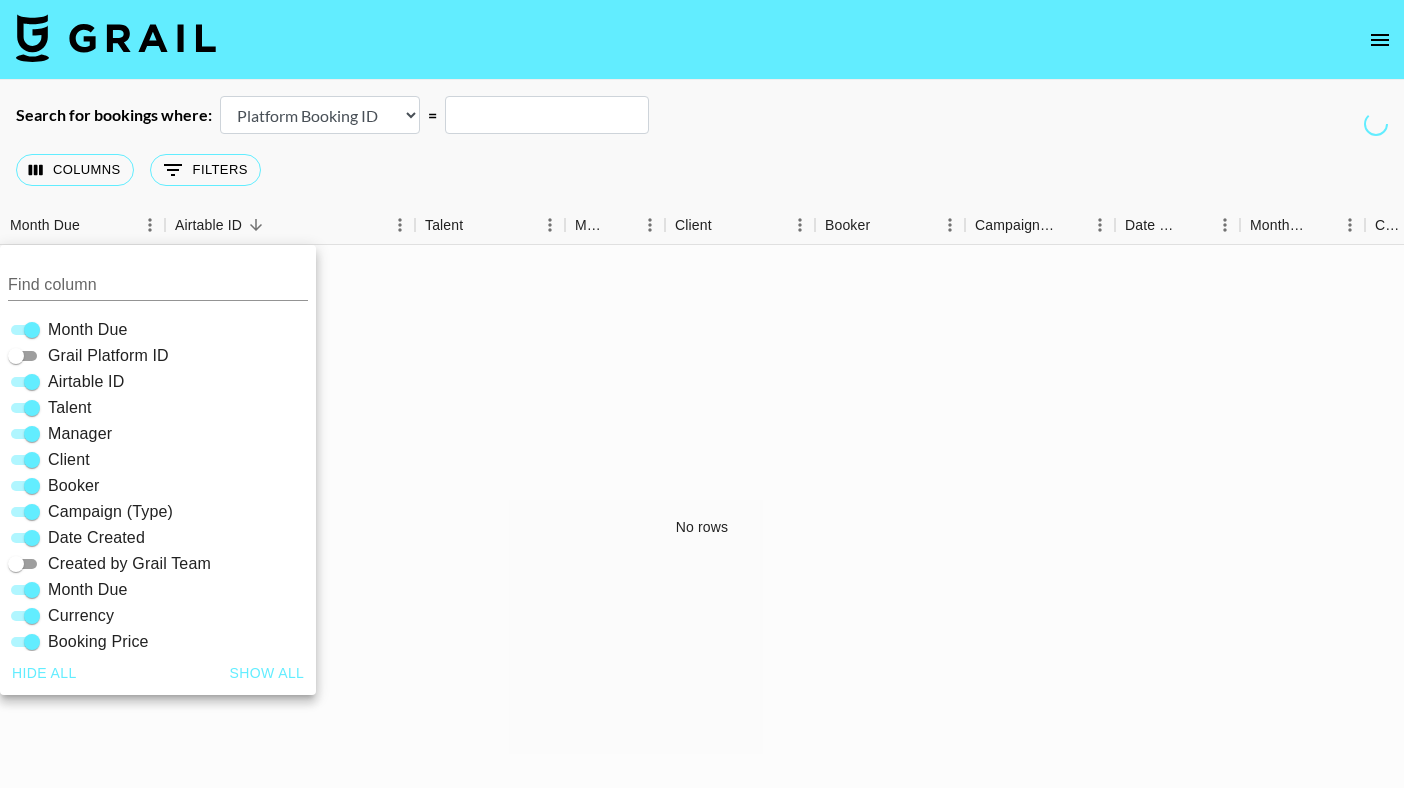 click on "Find column" at bounding box center [158, 277] 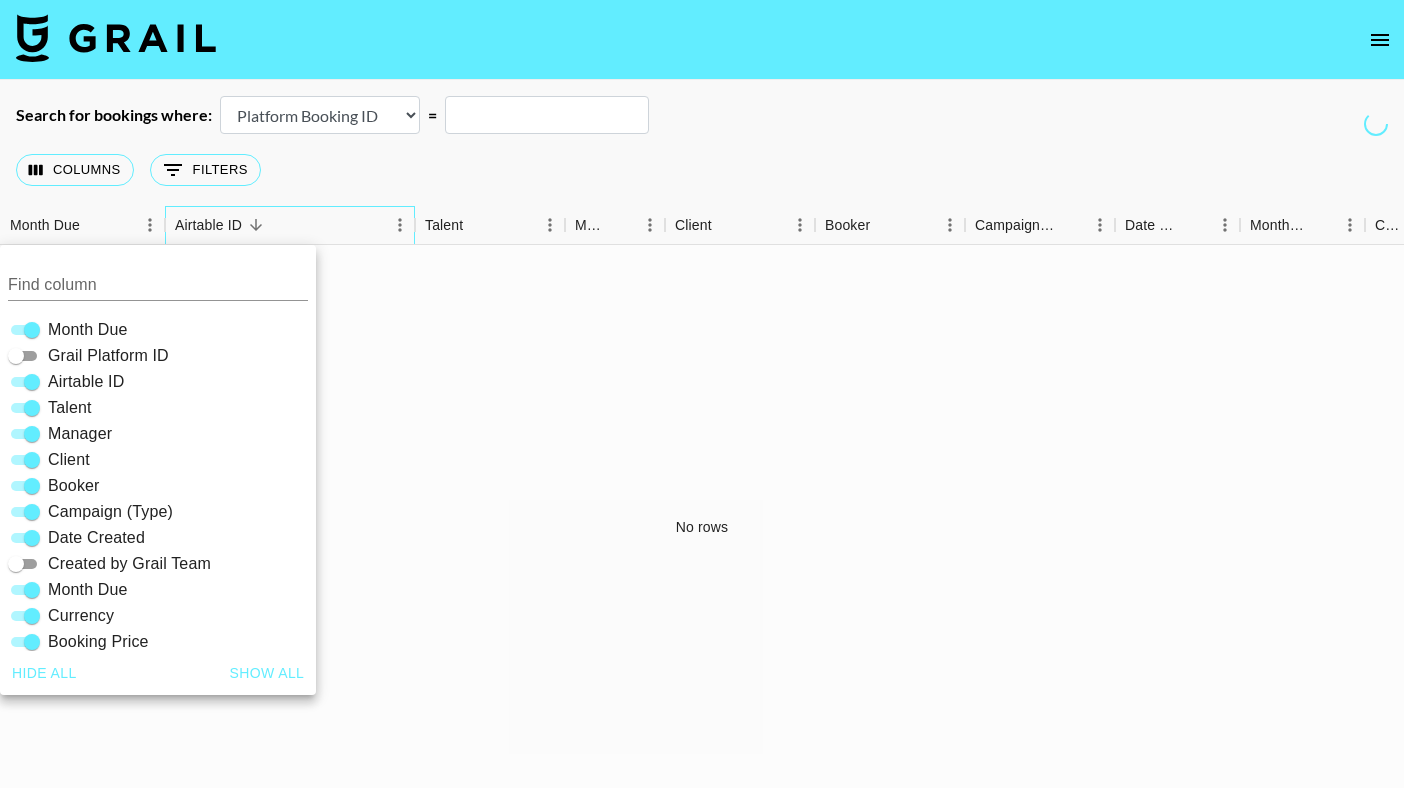 click on "Airtable ID" at bounding box center [280, 225] 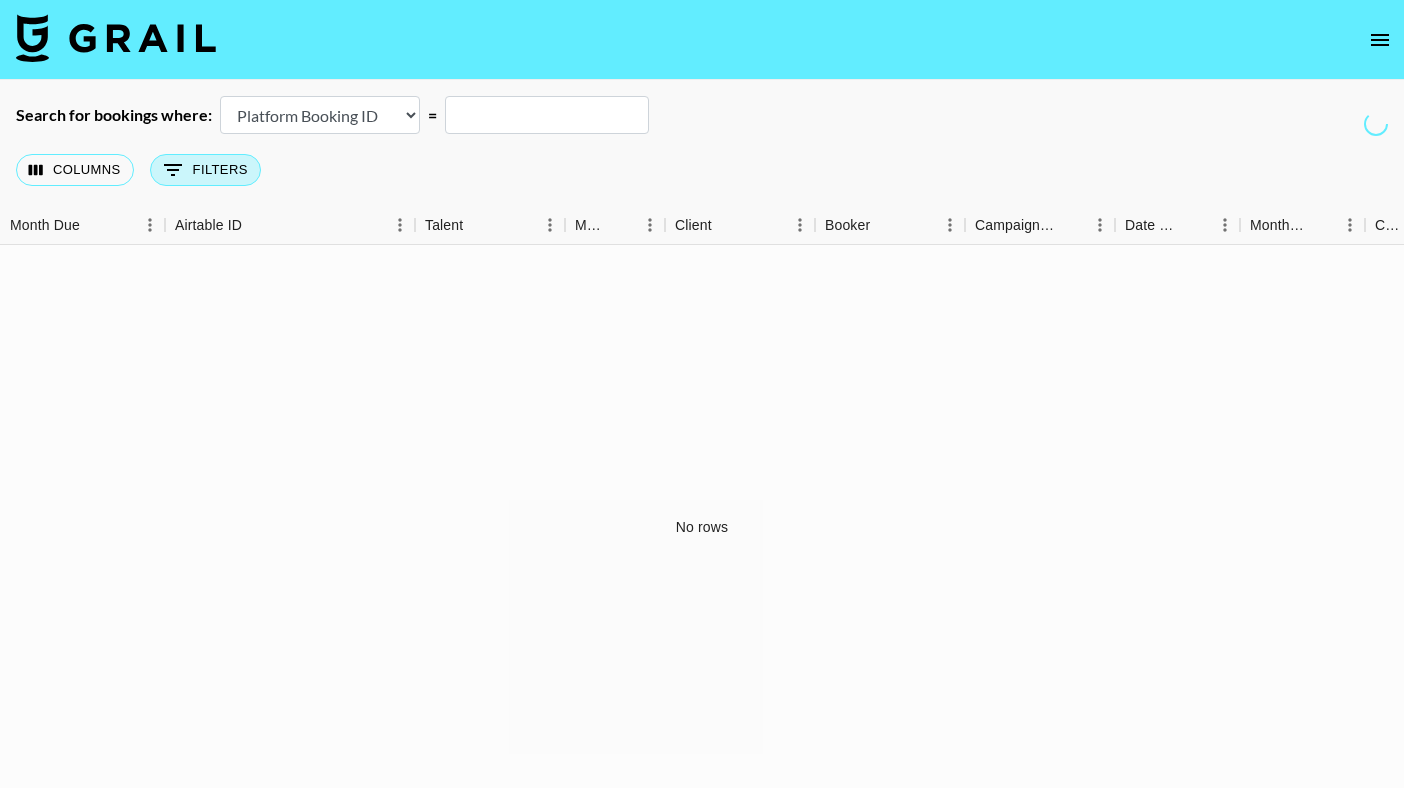 click on "0 Filters" at bounding box center [205, 170] 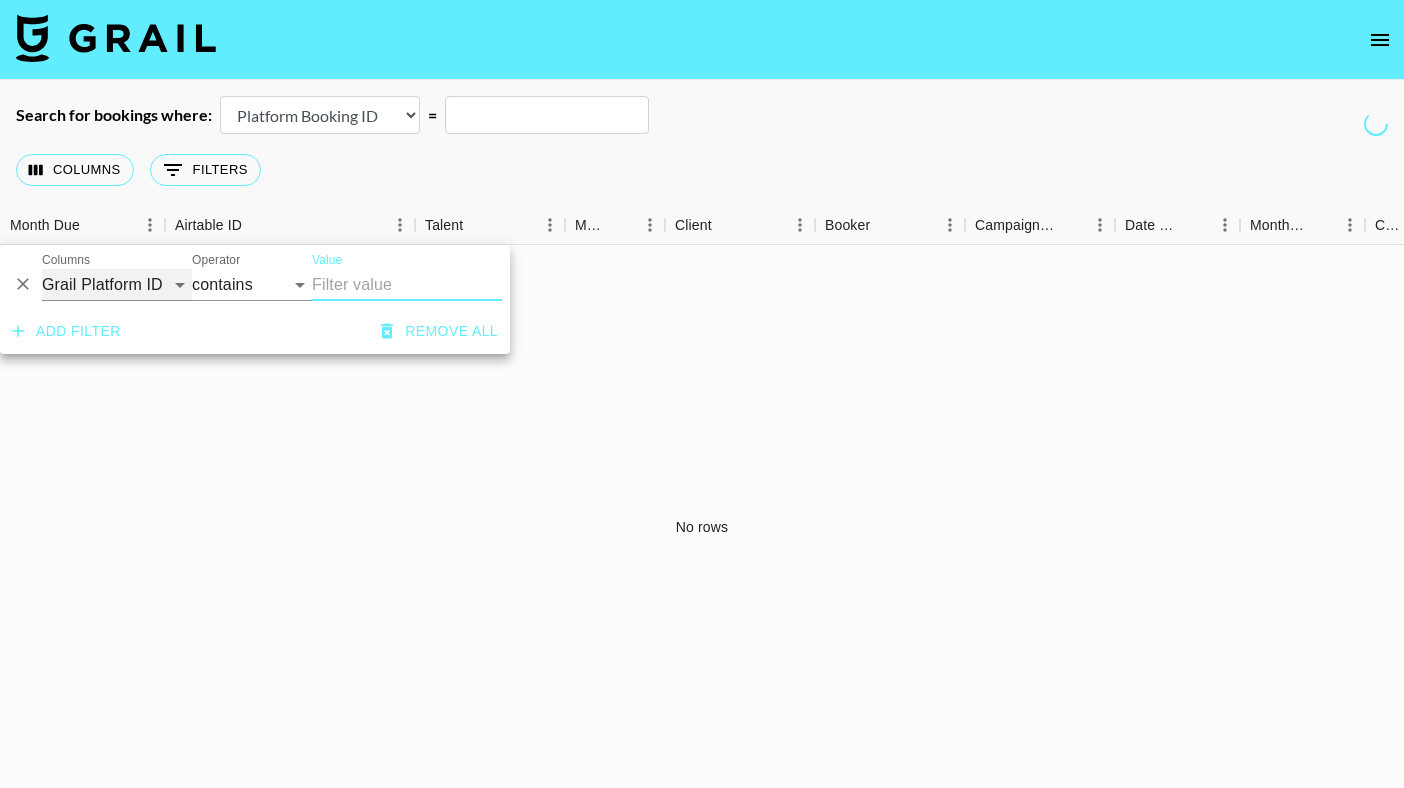 click on "Grail Platform ID Airtable ID Talent Manager Client Booker Campaign (Type) Date Created Created by Grail Team Month Due Currency Booking Price Creator Commmission Override External Commission Expenses: Remove Commission? Commission Status Video Link Boost Code Special Booking Type PO Number Invoice Notes Uniport Contact Email Contract File Payment Sent Payment Sent Date Invoice Link" at bounding box center [117, 285] 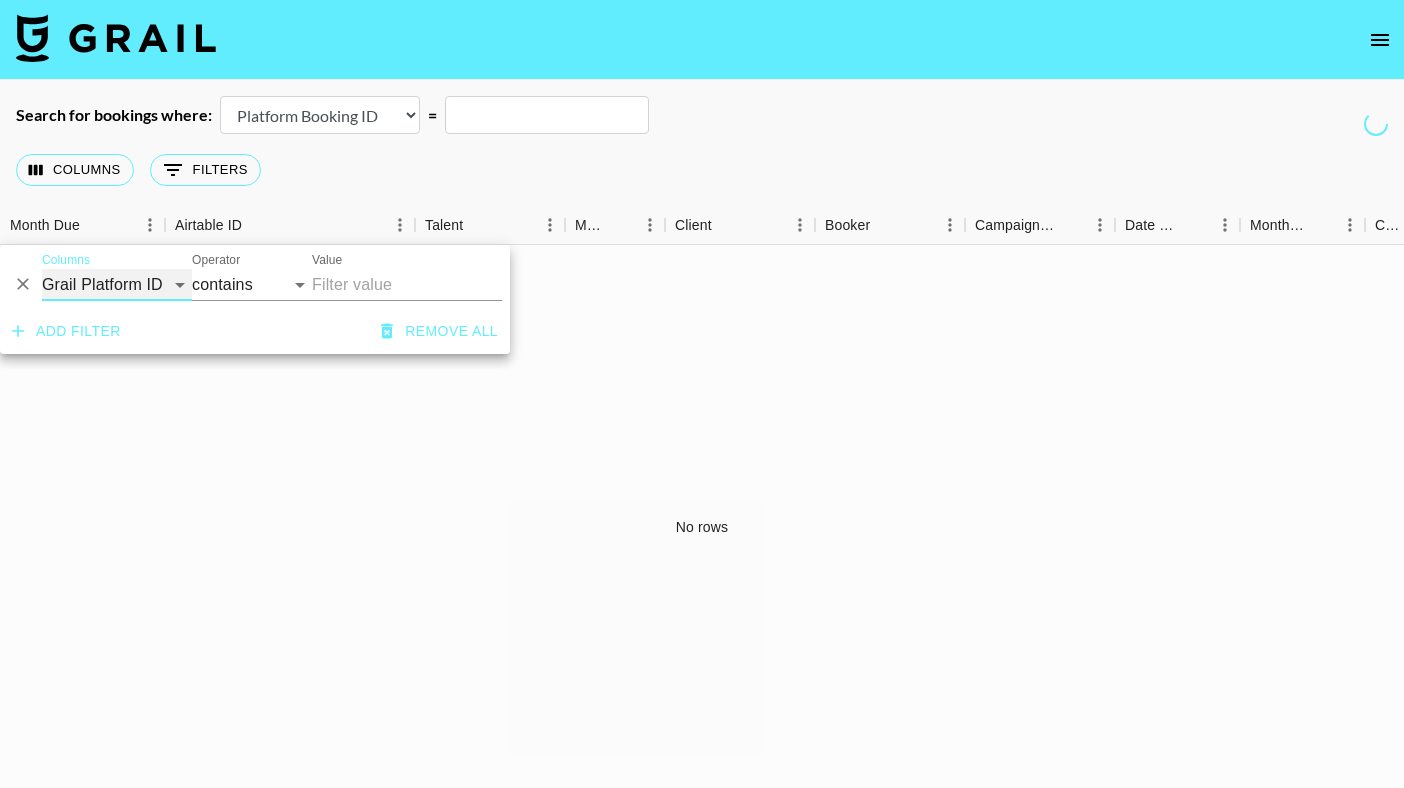 select on "docMeta" 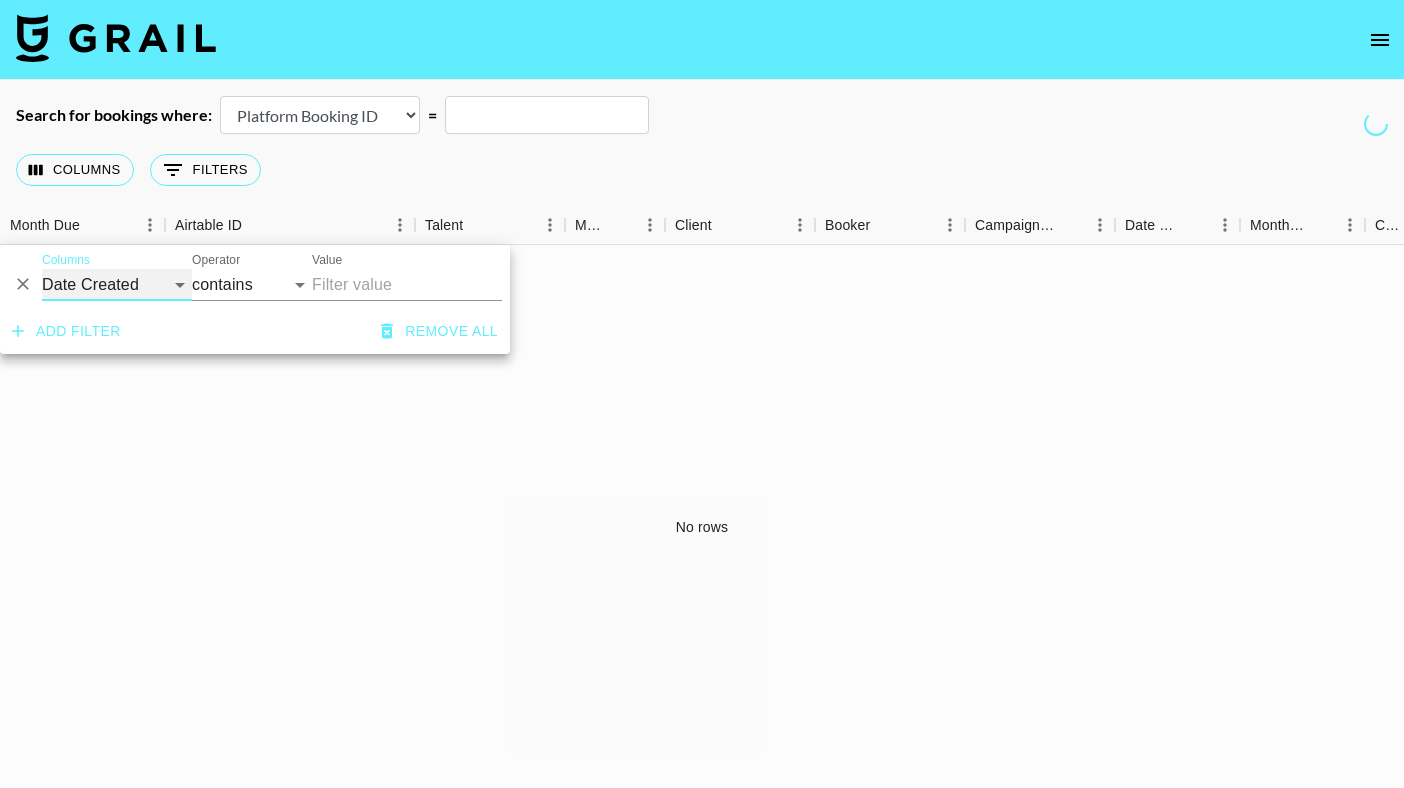 select on "is" 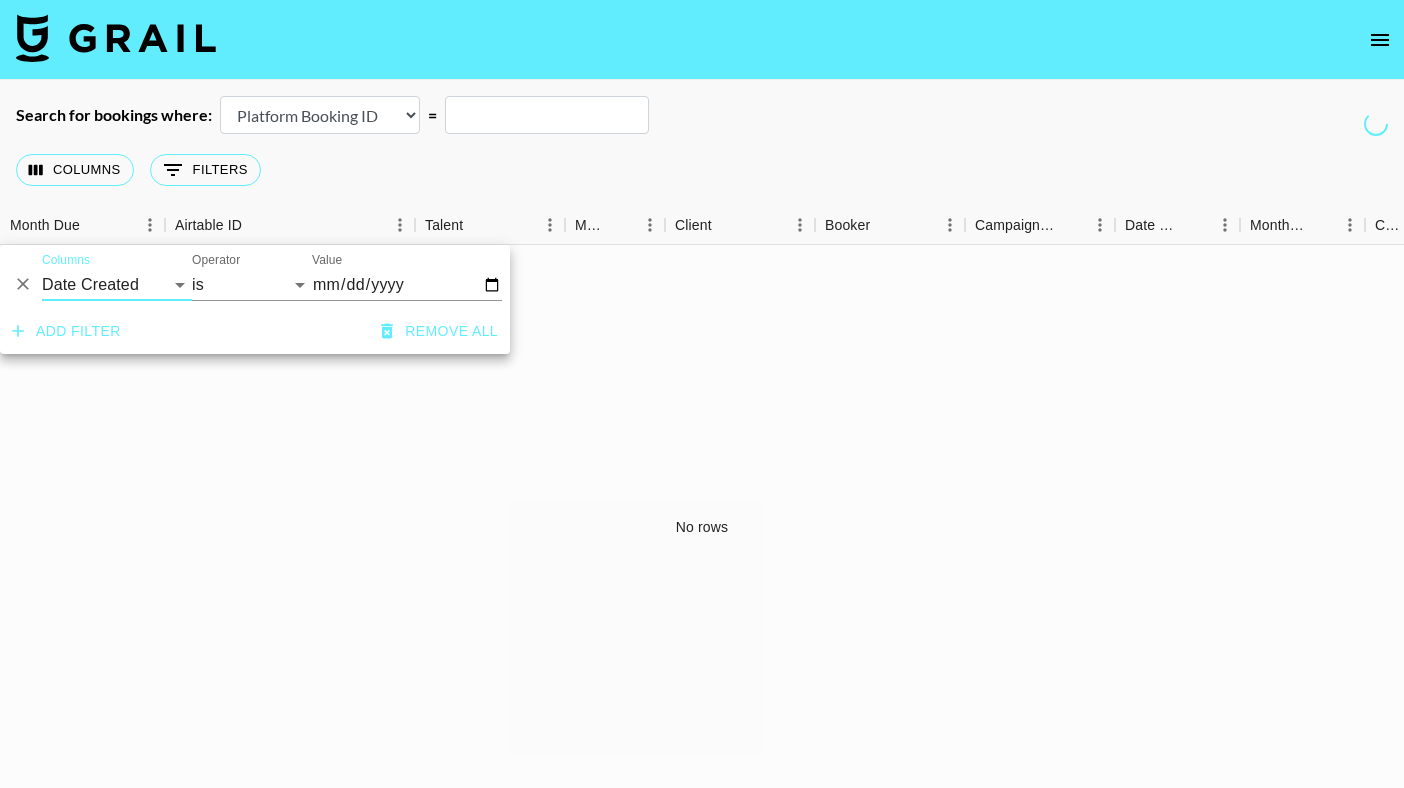 click on "Value" at bounding box center (407, 285) 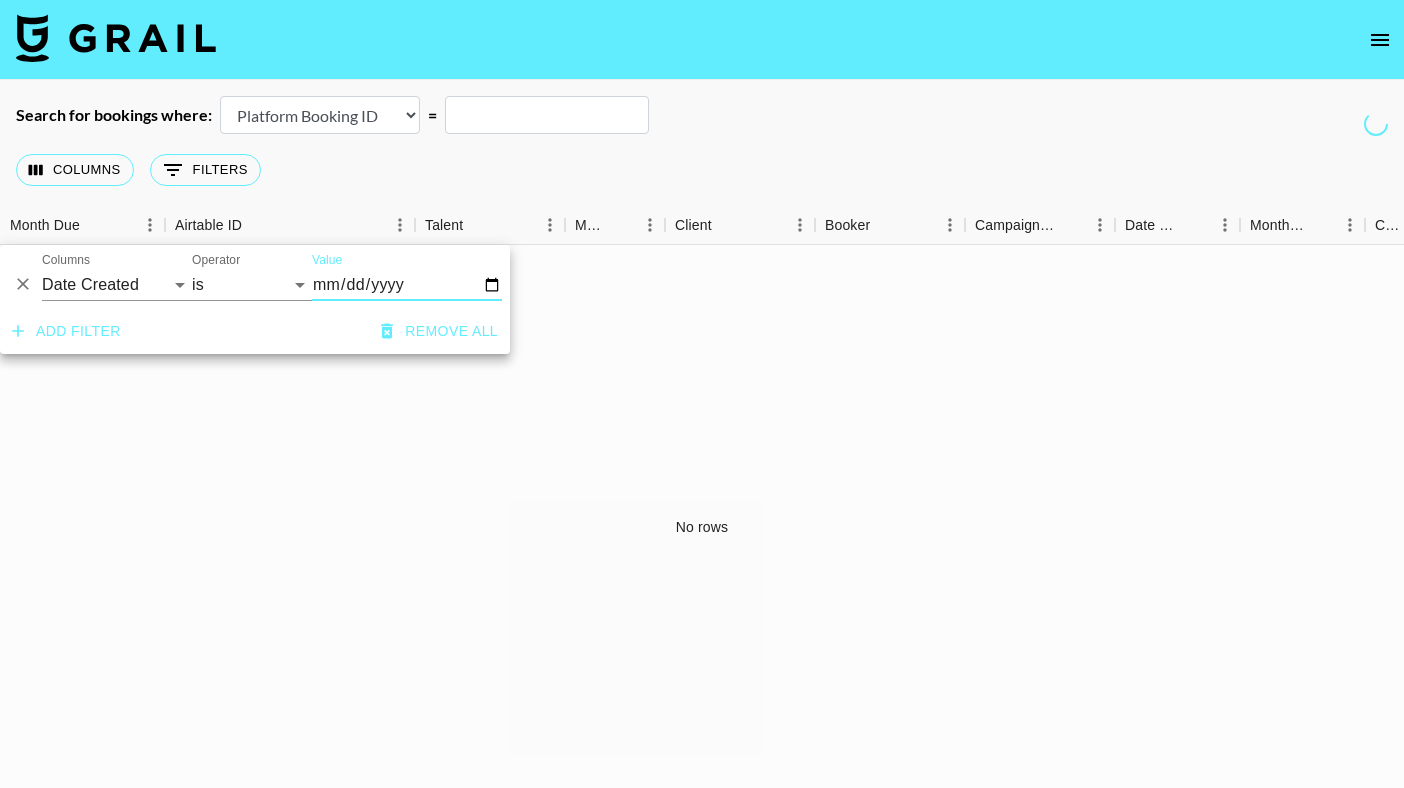 click on "Value" at bounding box center [407, 285] 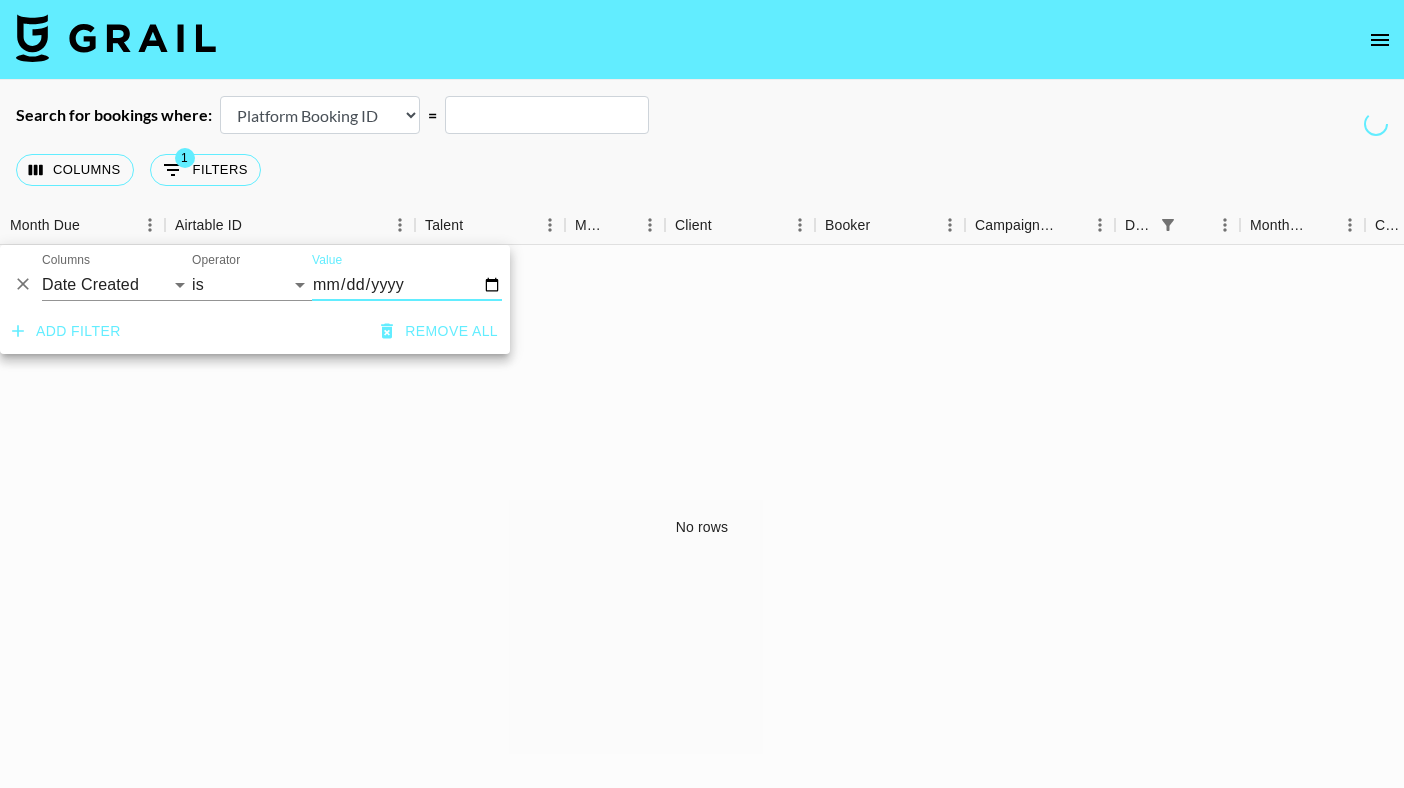 click on "2025-08-04" at bounding box center [407, 285] 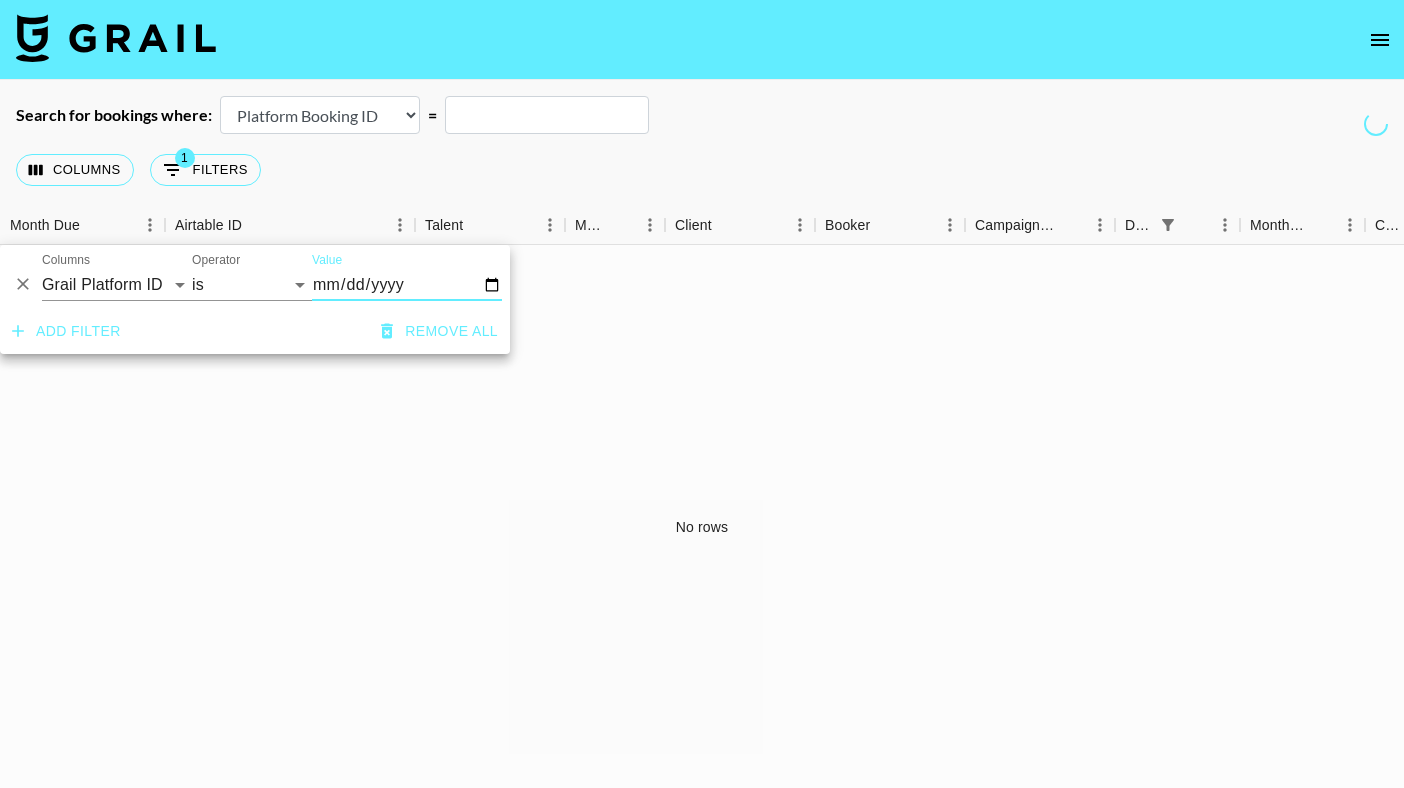select on "contains" 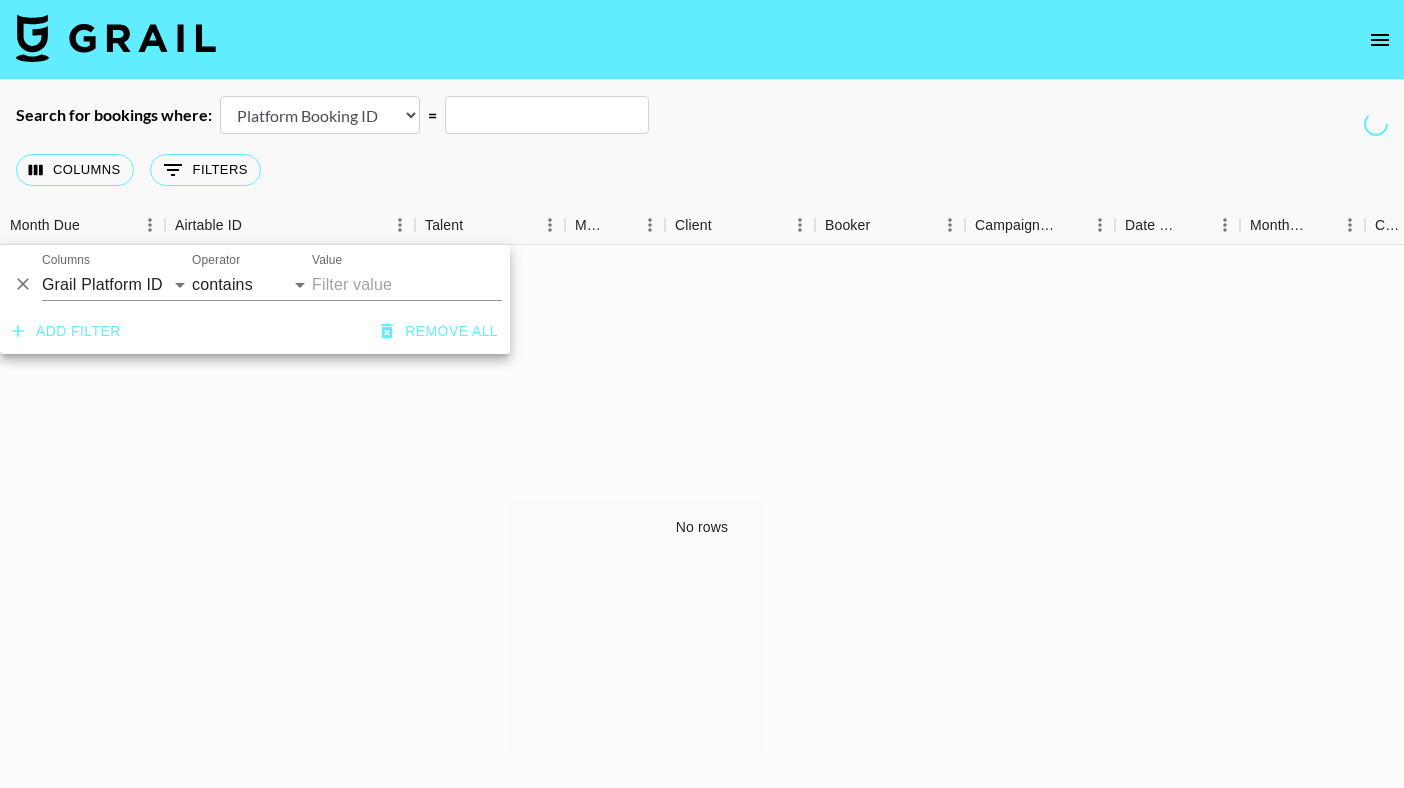 click on "Remove all" at bounding box center [439, 331] 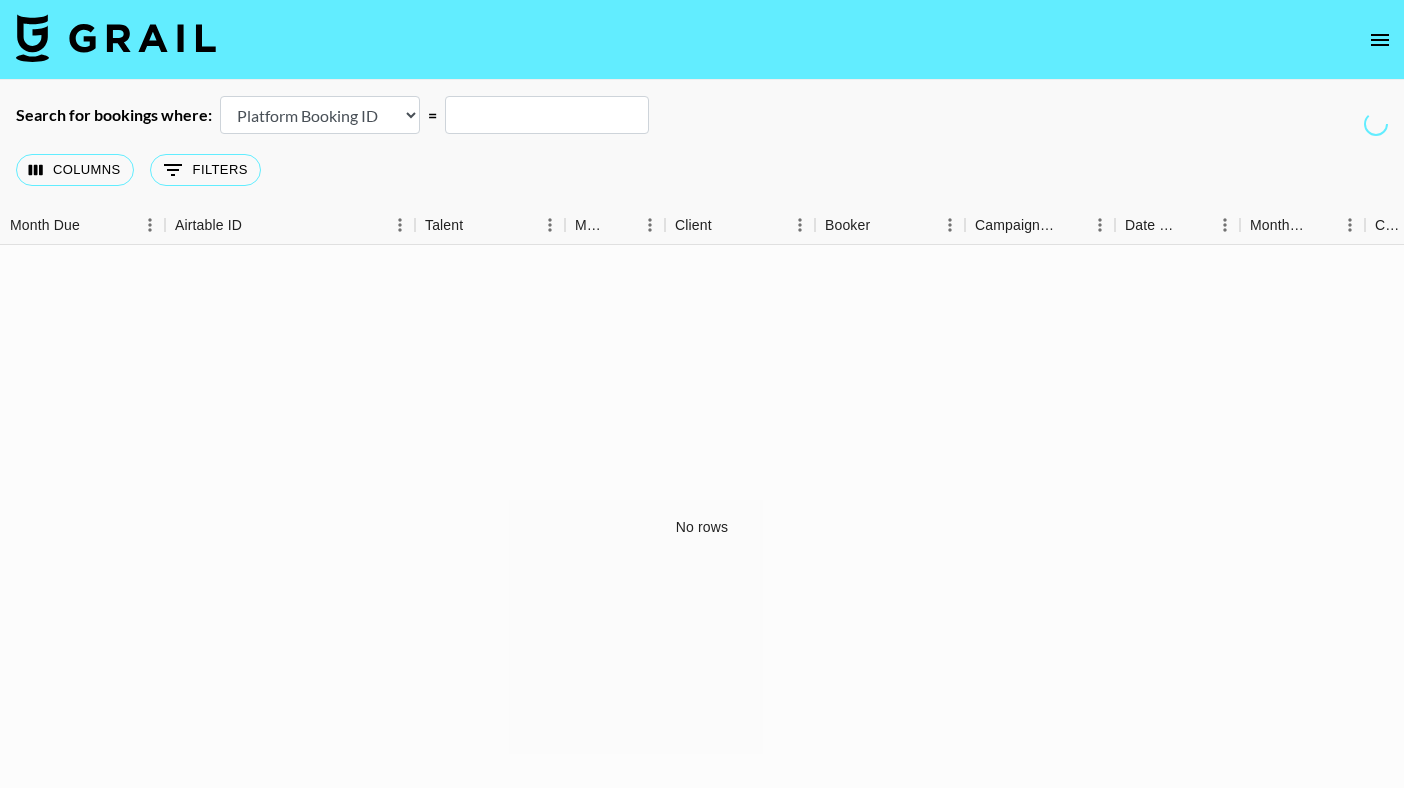 click on "No rows" at bounding box center (702, 527) 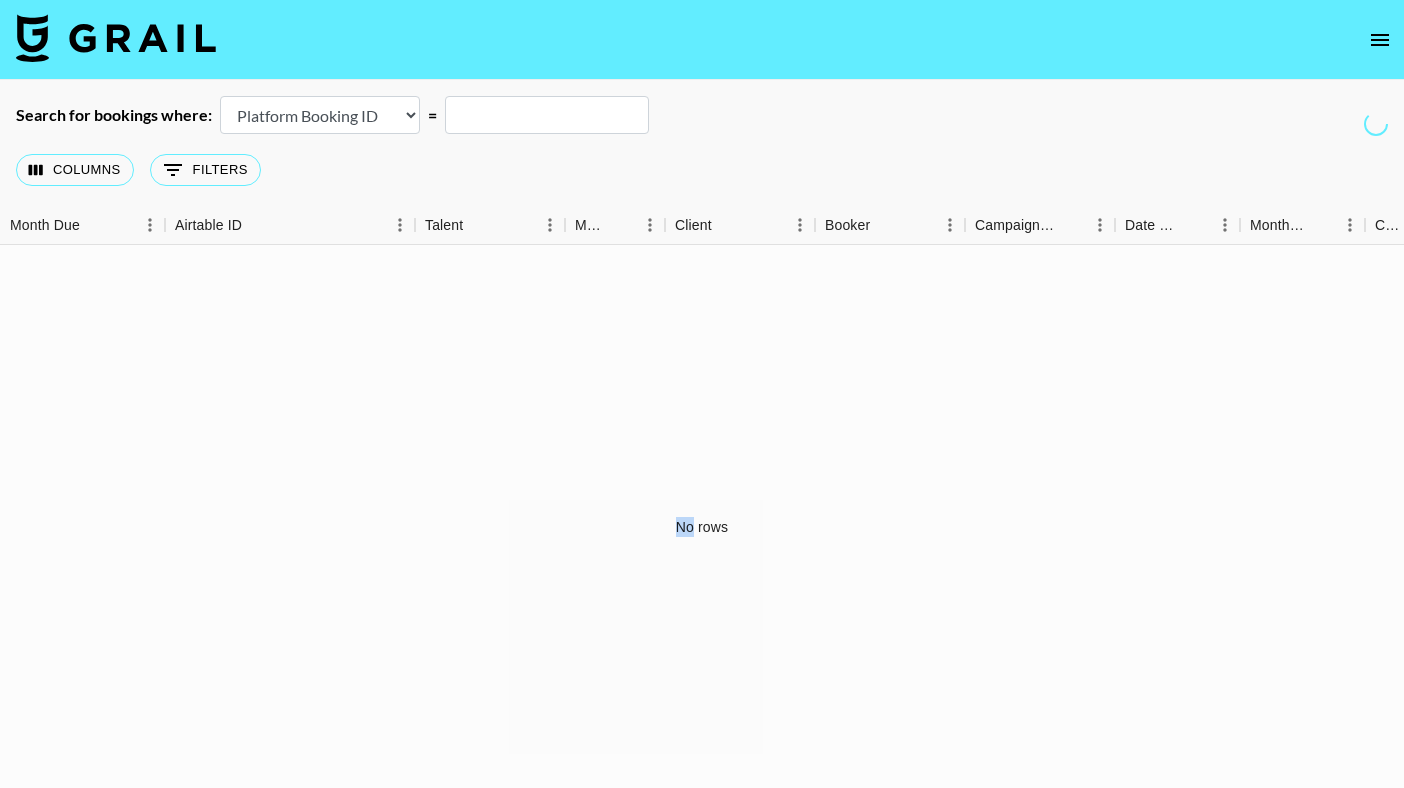 click on "No rows" at bounding box center (702, 527) 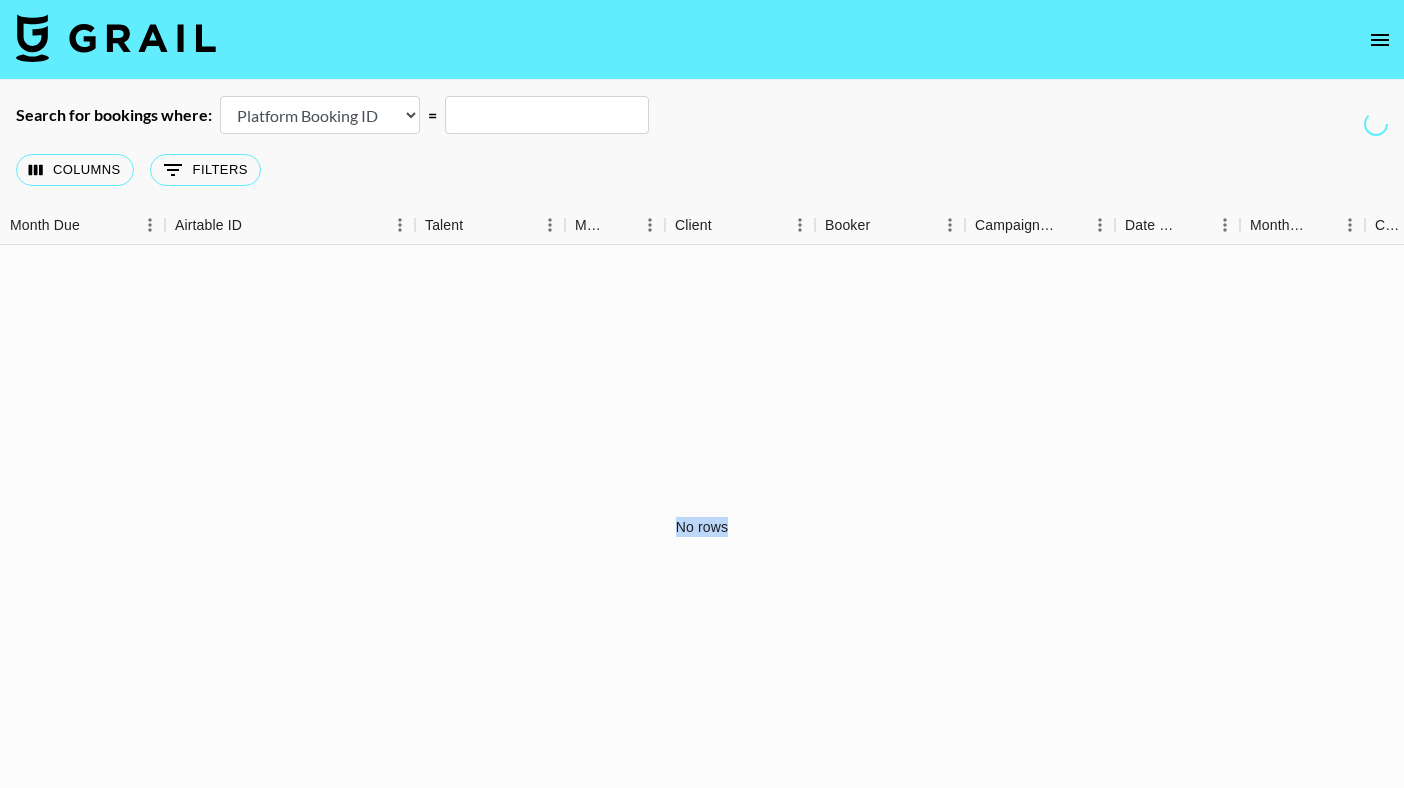 click on "No rows" at bounding box center [702, 527] 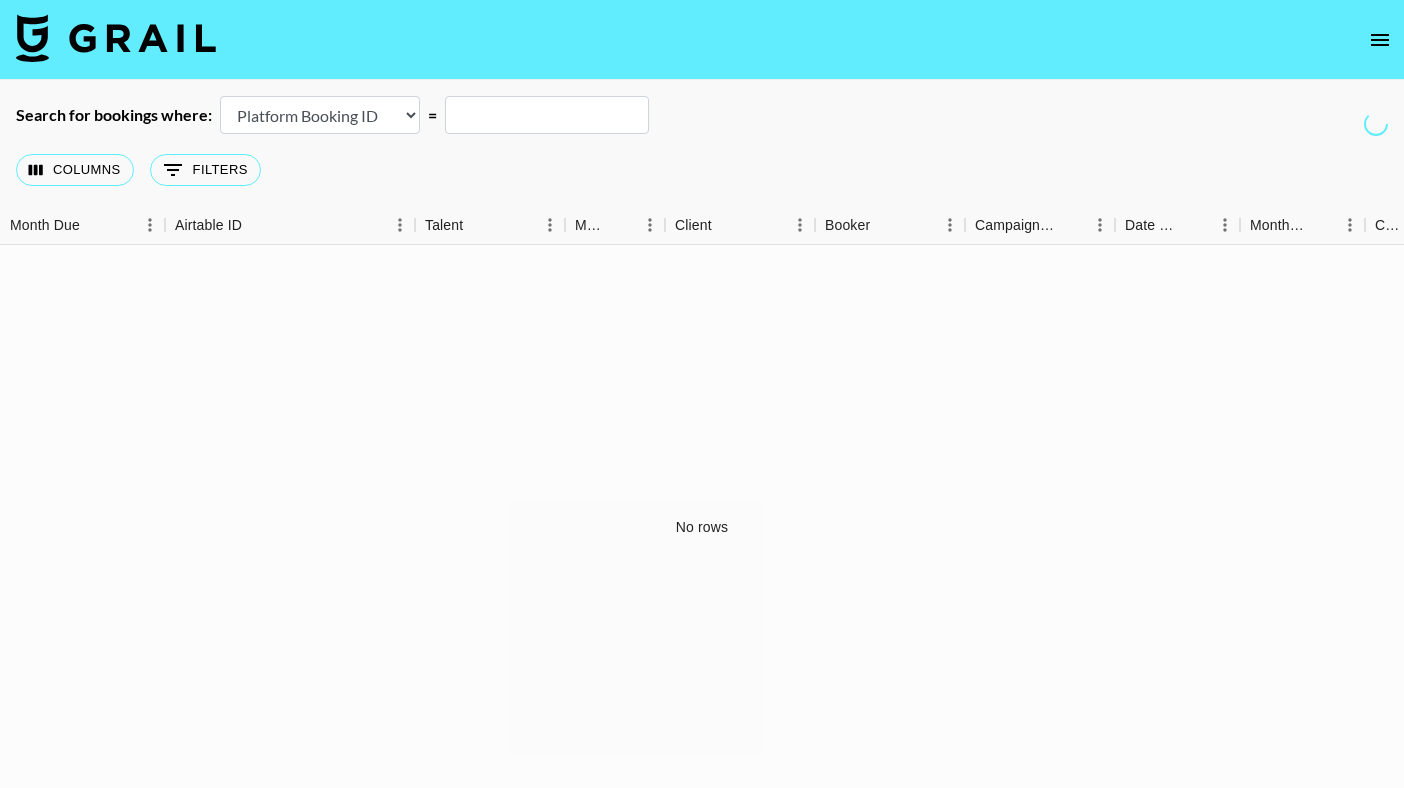 click at bounding box center (1380, 40) 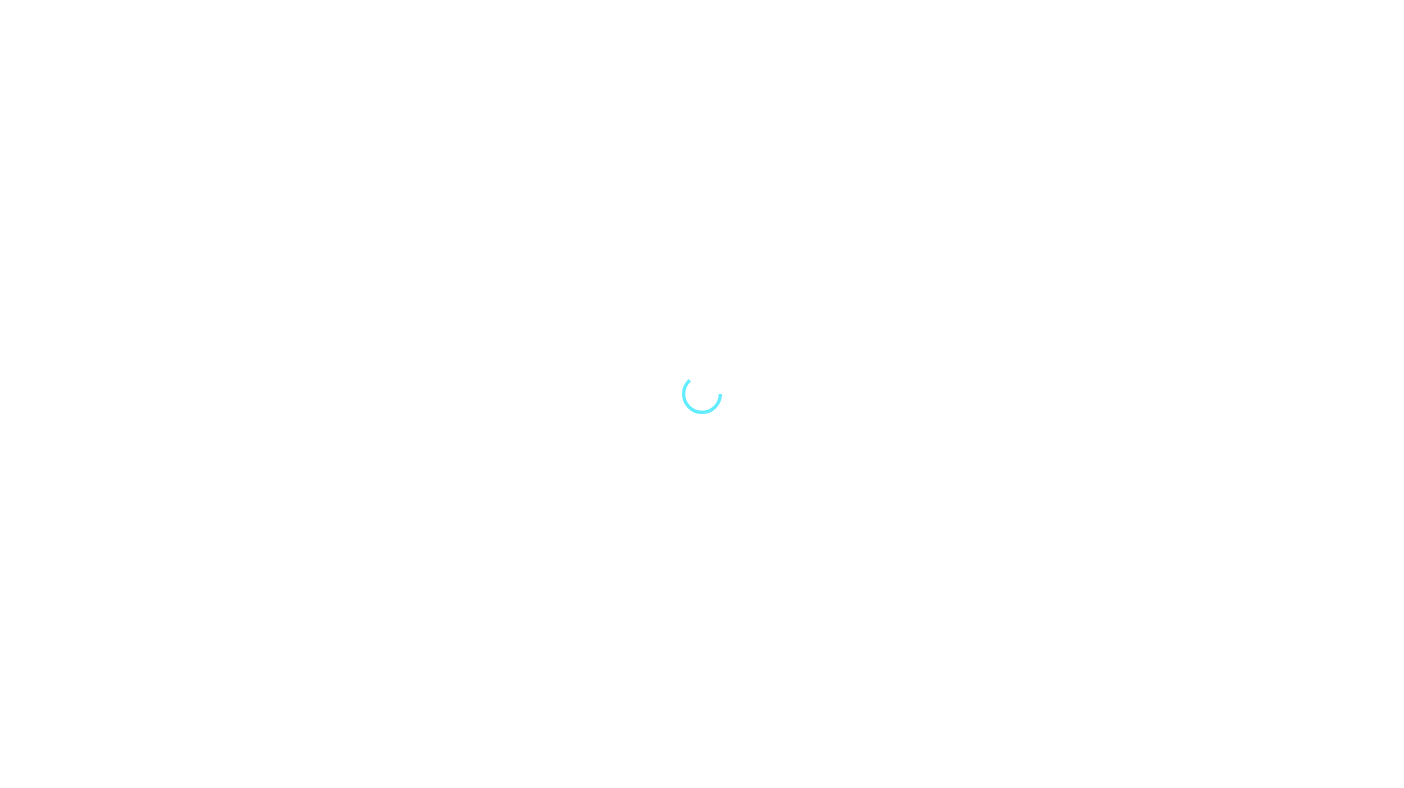 scroll, scrollTop: 0, scrollLeft: 0, axis: both 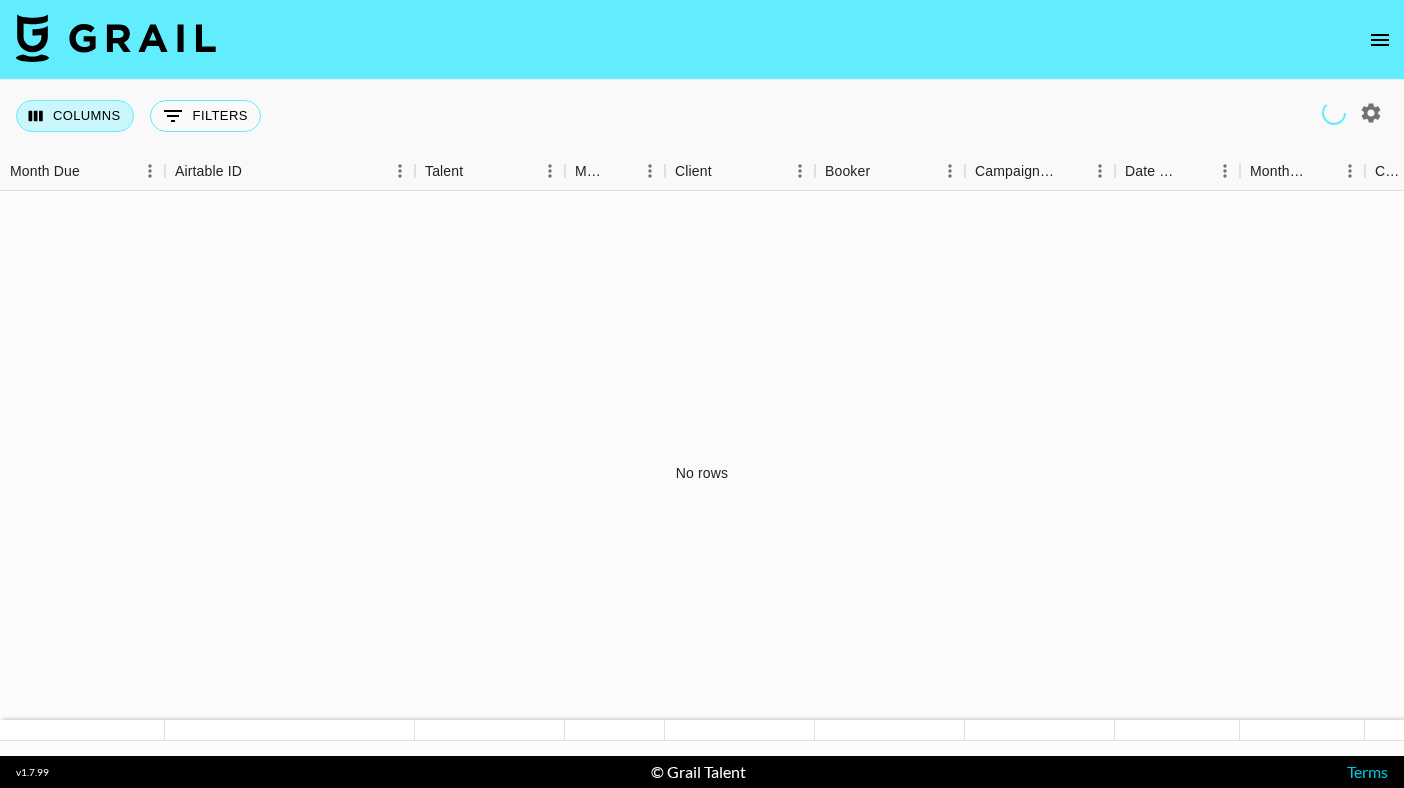 click on "Columns" at bounding box center [75, 116] 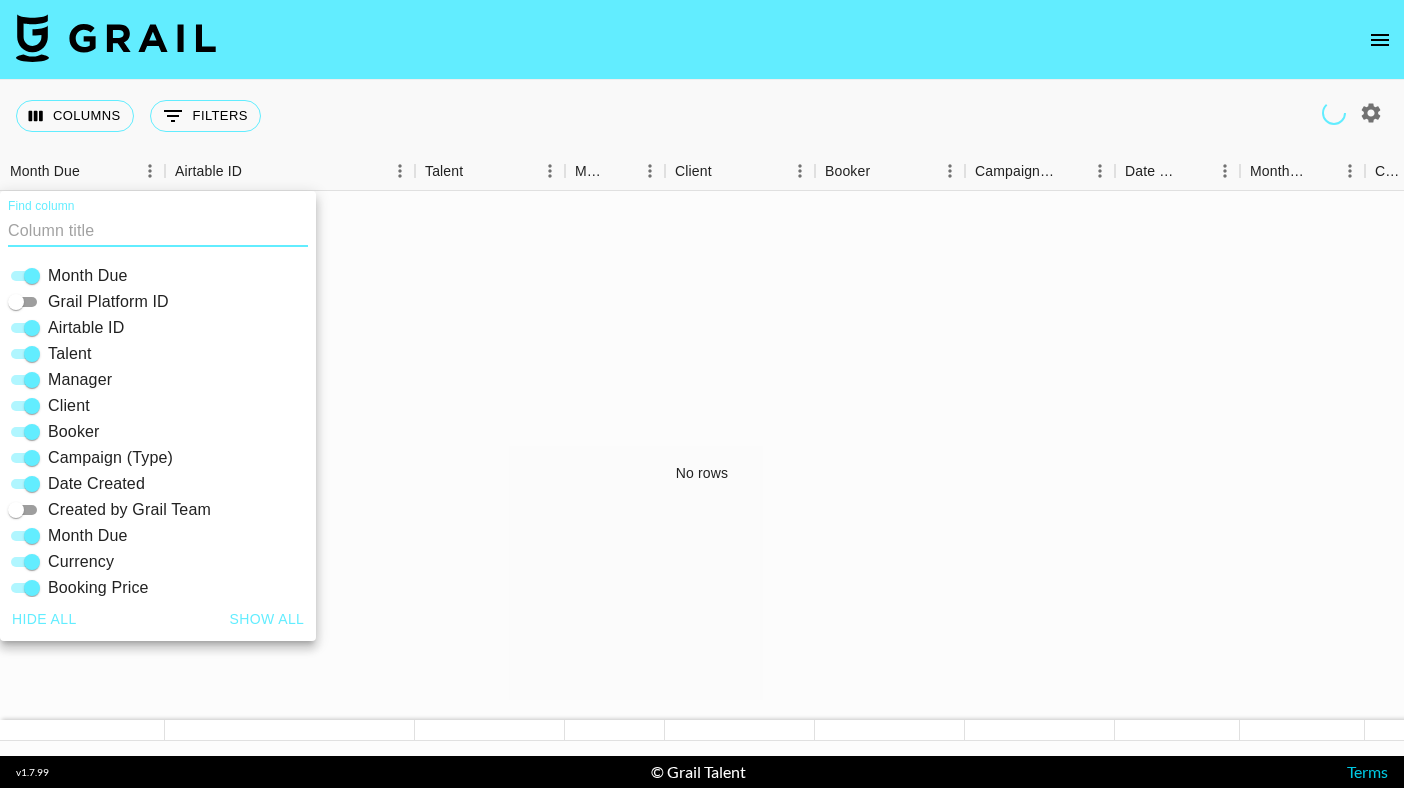 click 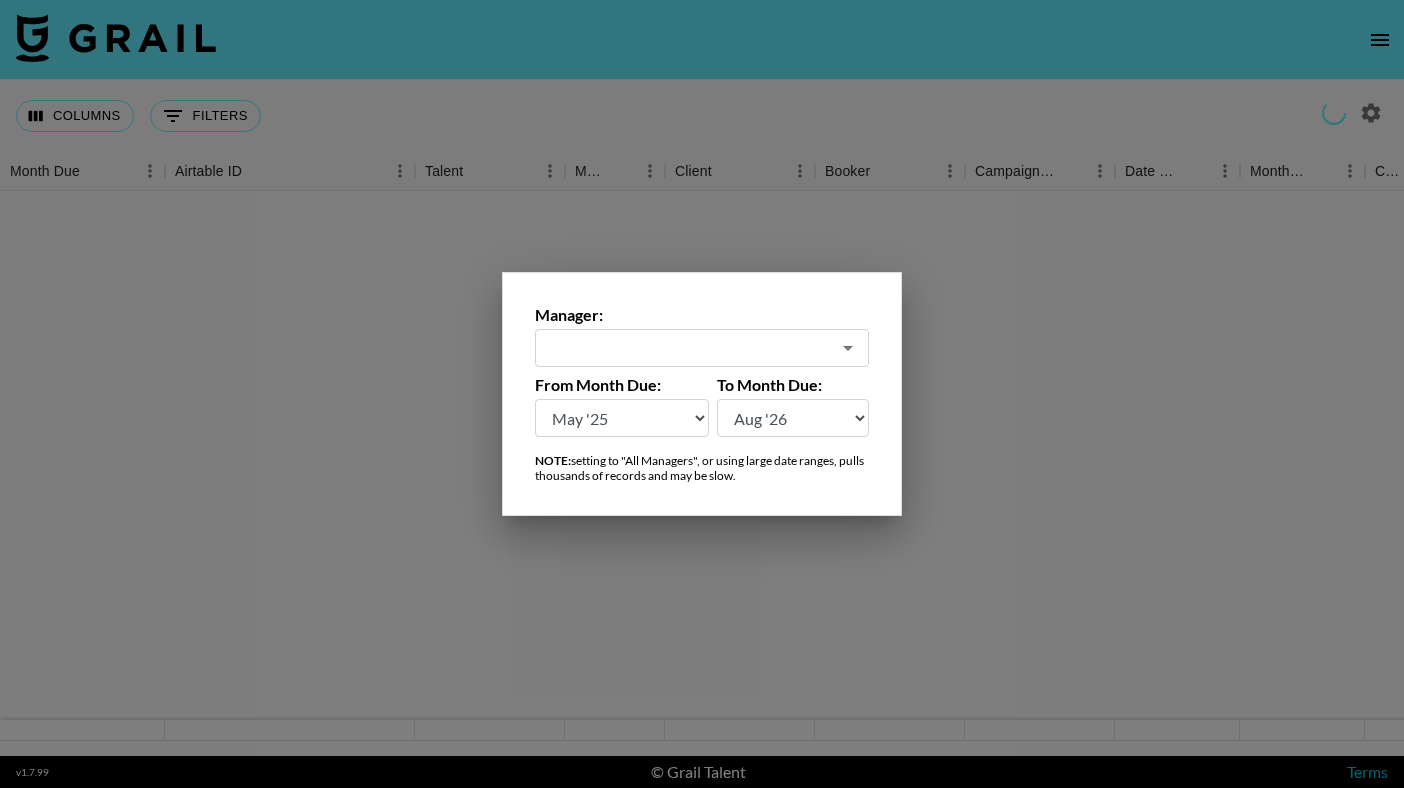 click at bounding box center [702, 394] 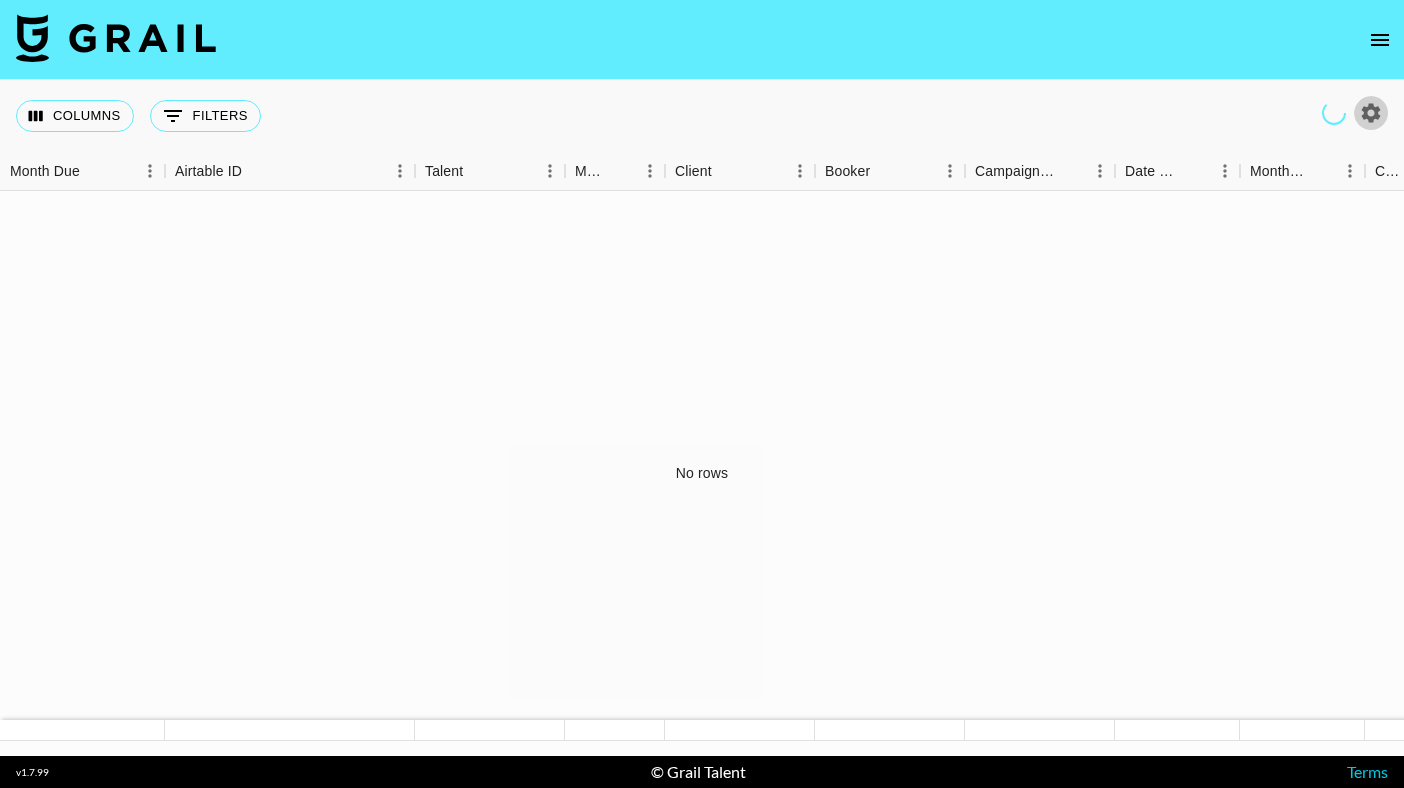 click 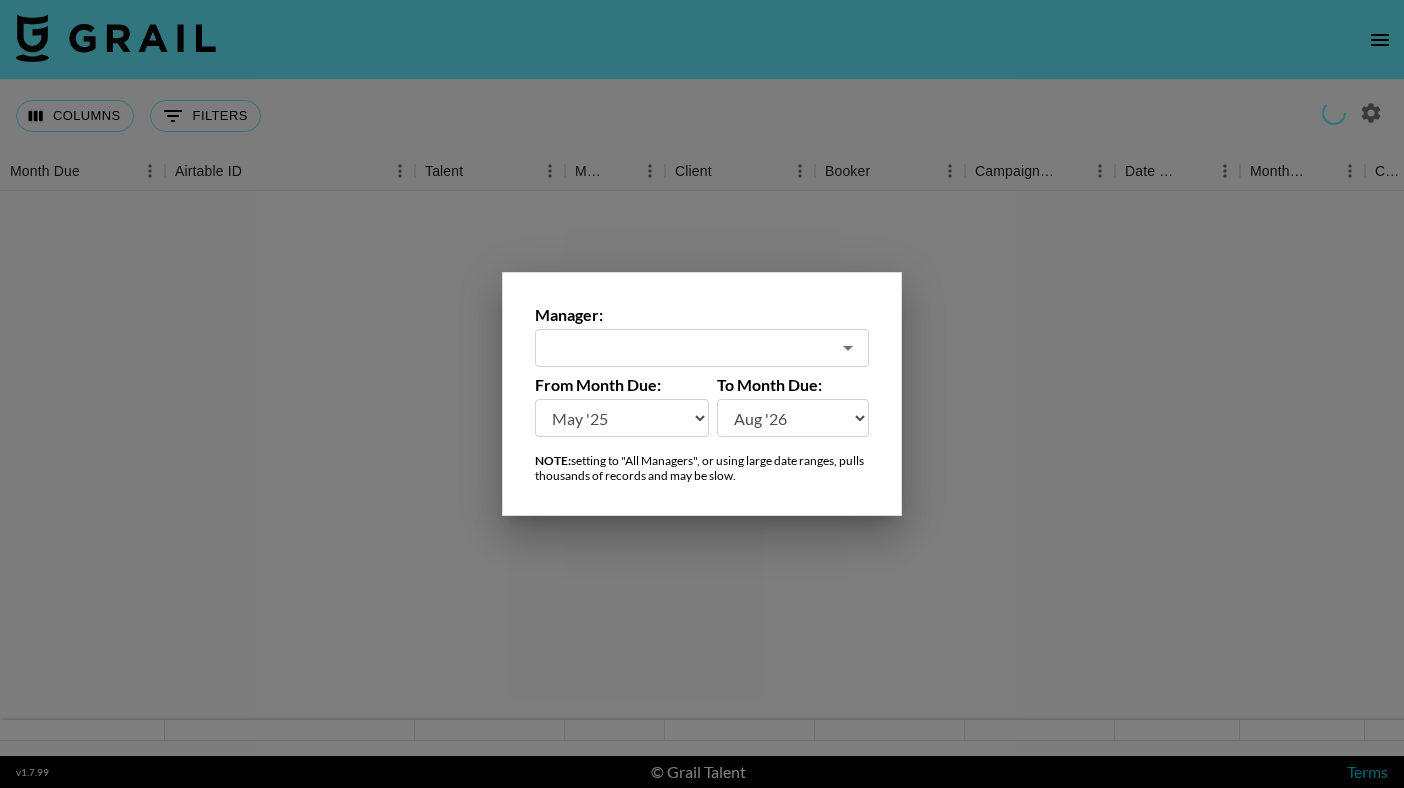 click on "Aug '26 Jul '26 Jun '26 May '26 Apr '26 Mar '26 Feb '26 Jan '26 Dec '25 Nov '25 Oct '25 Sep '25 Aug '25 Jul '25 Jun '25 May '25 Apr '25 Mar '25 Feb '25 Jan '25 Dec '24 Nov '24 Oct '24 Sep '24 Aug '24" at bounding box center (622, 418) 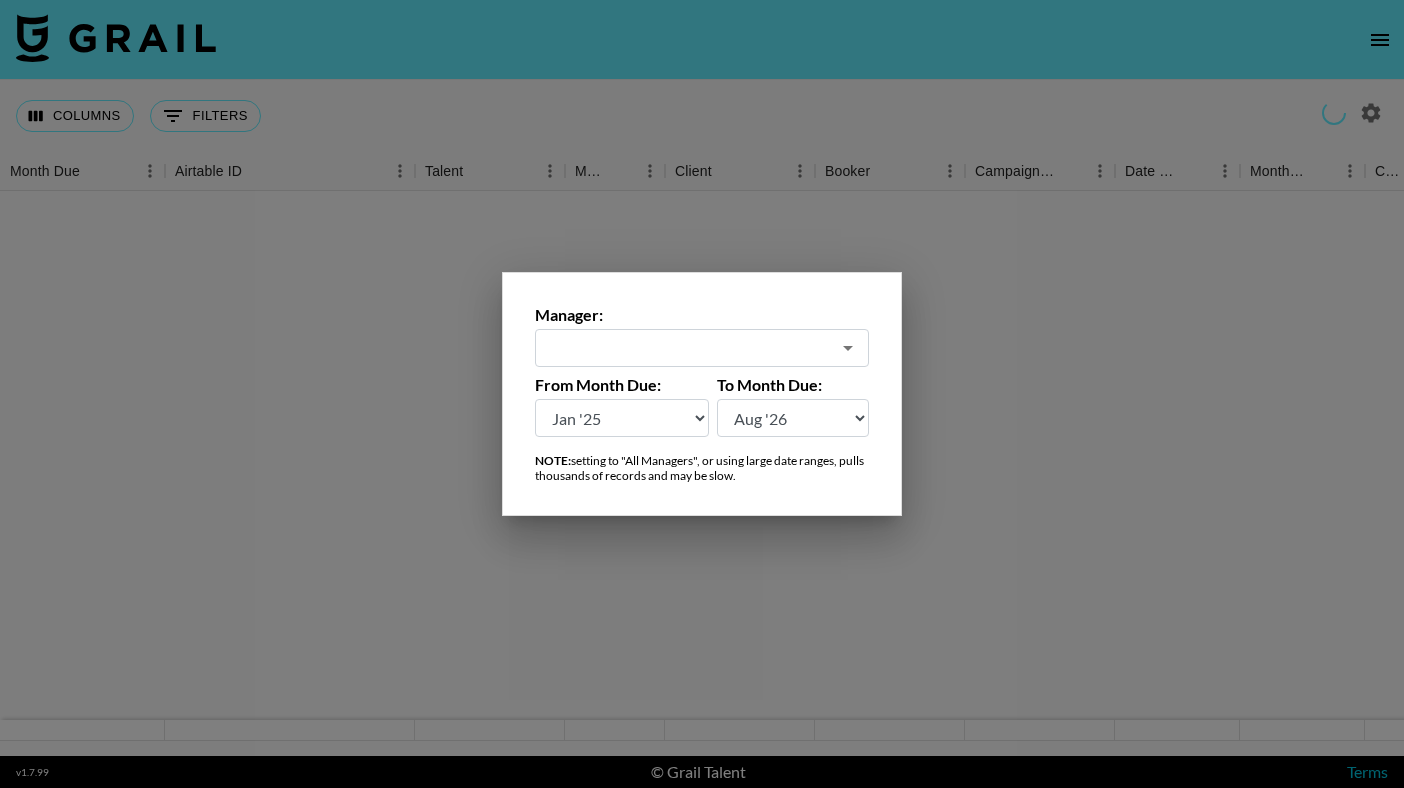 click 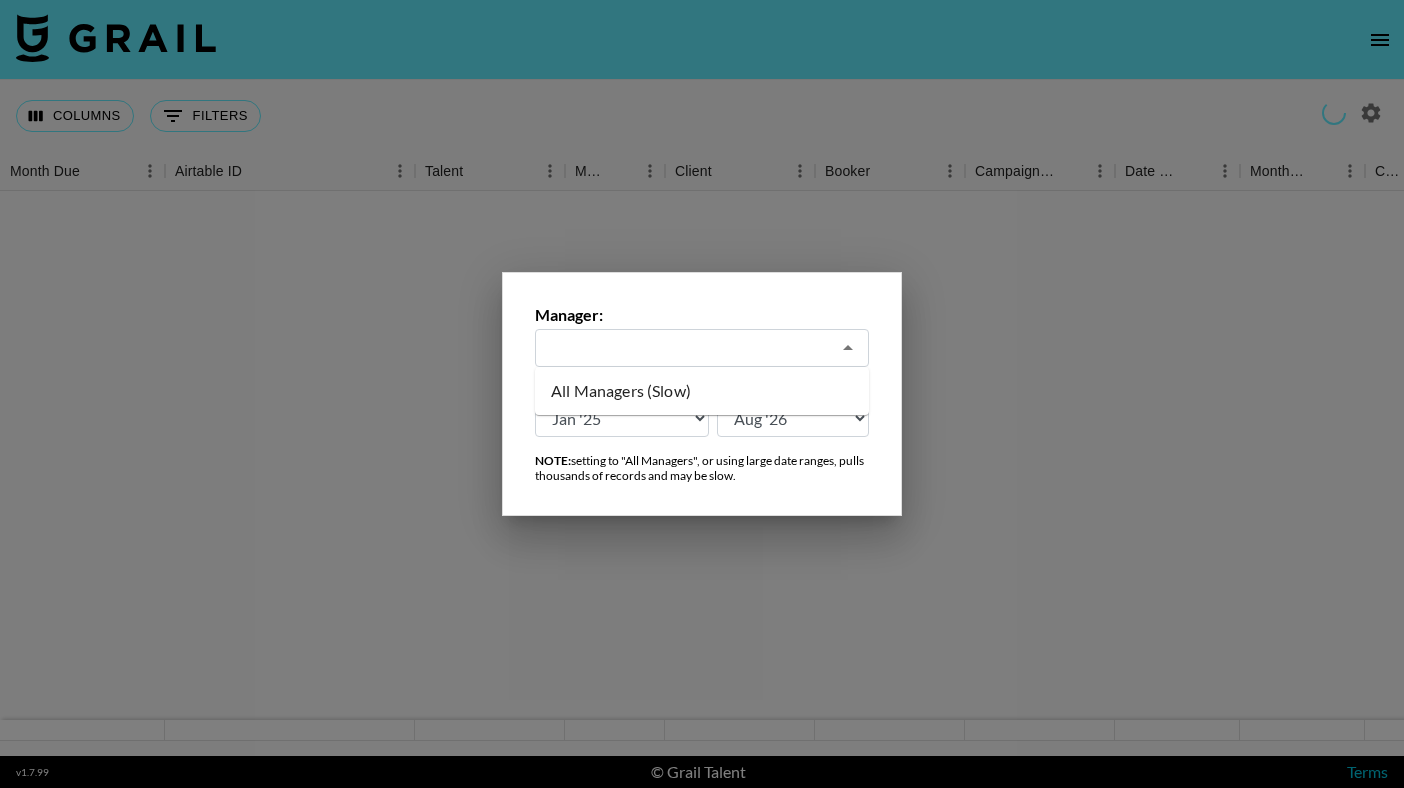 click on "All Managers (Slow)" at bounding box center [702, 391] 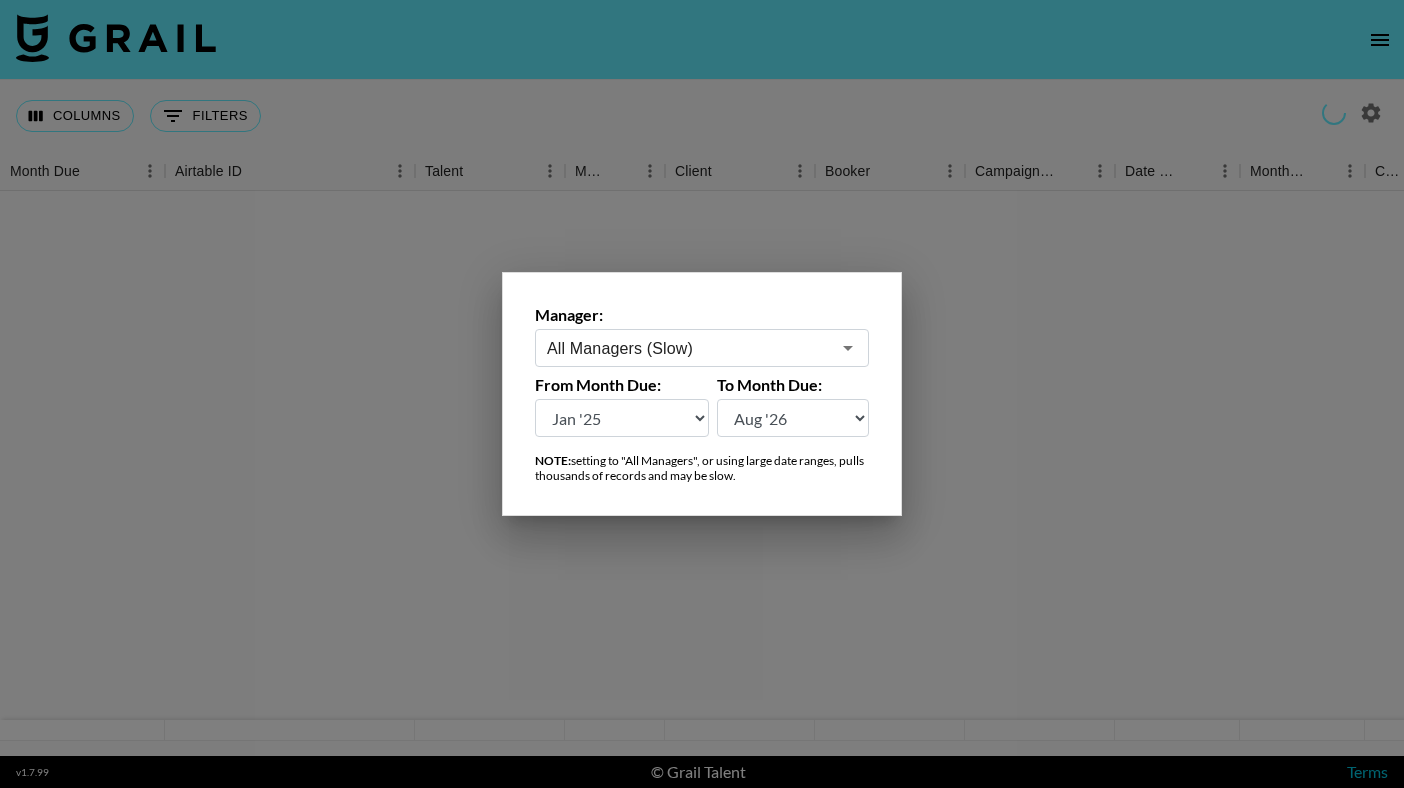 click at bounding box center [702, 394] 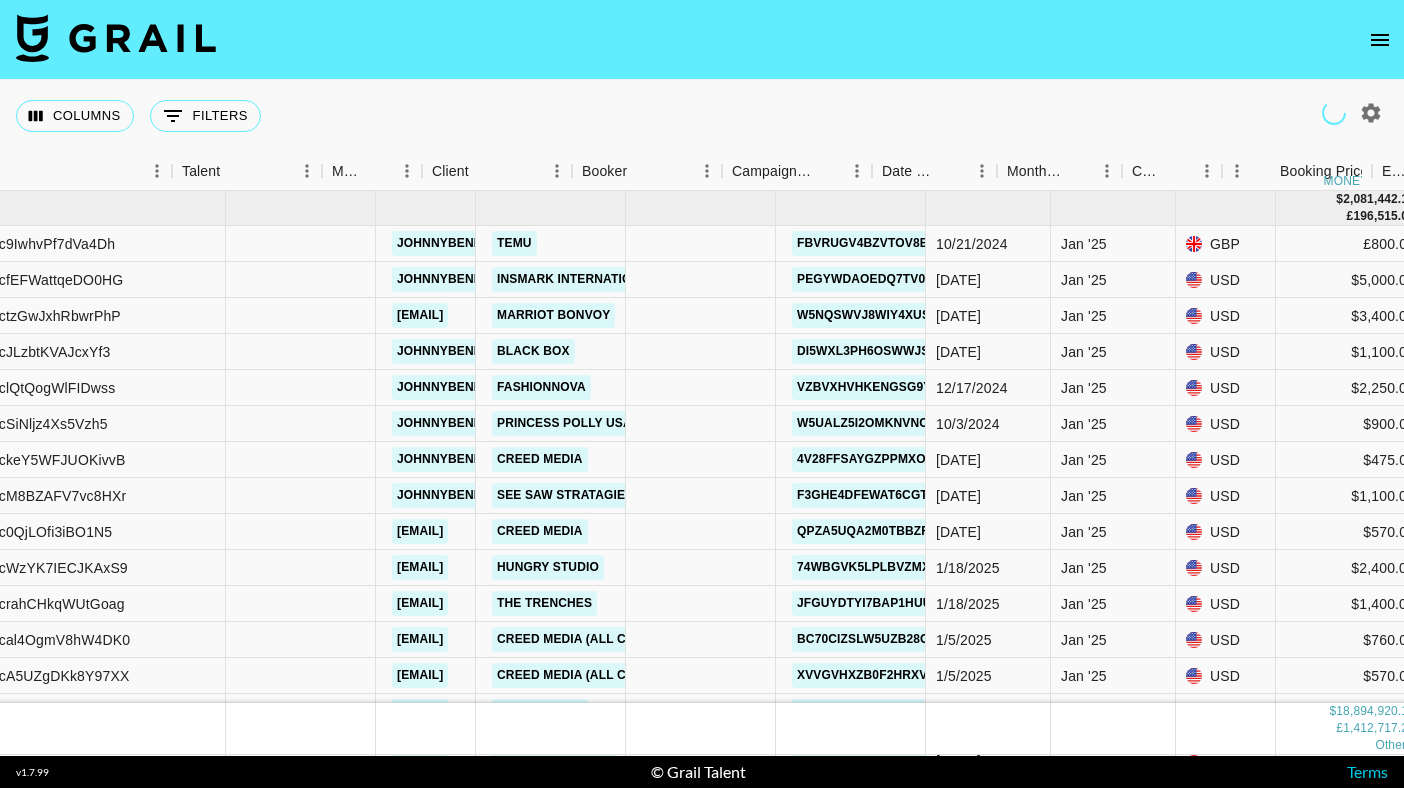 scroll, scrollTop: 0, scrollLeft: 243, axis: horizontal 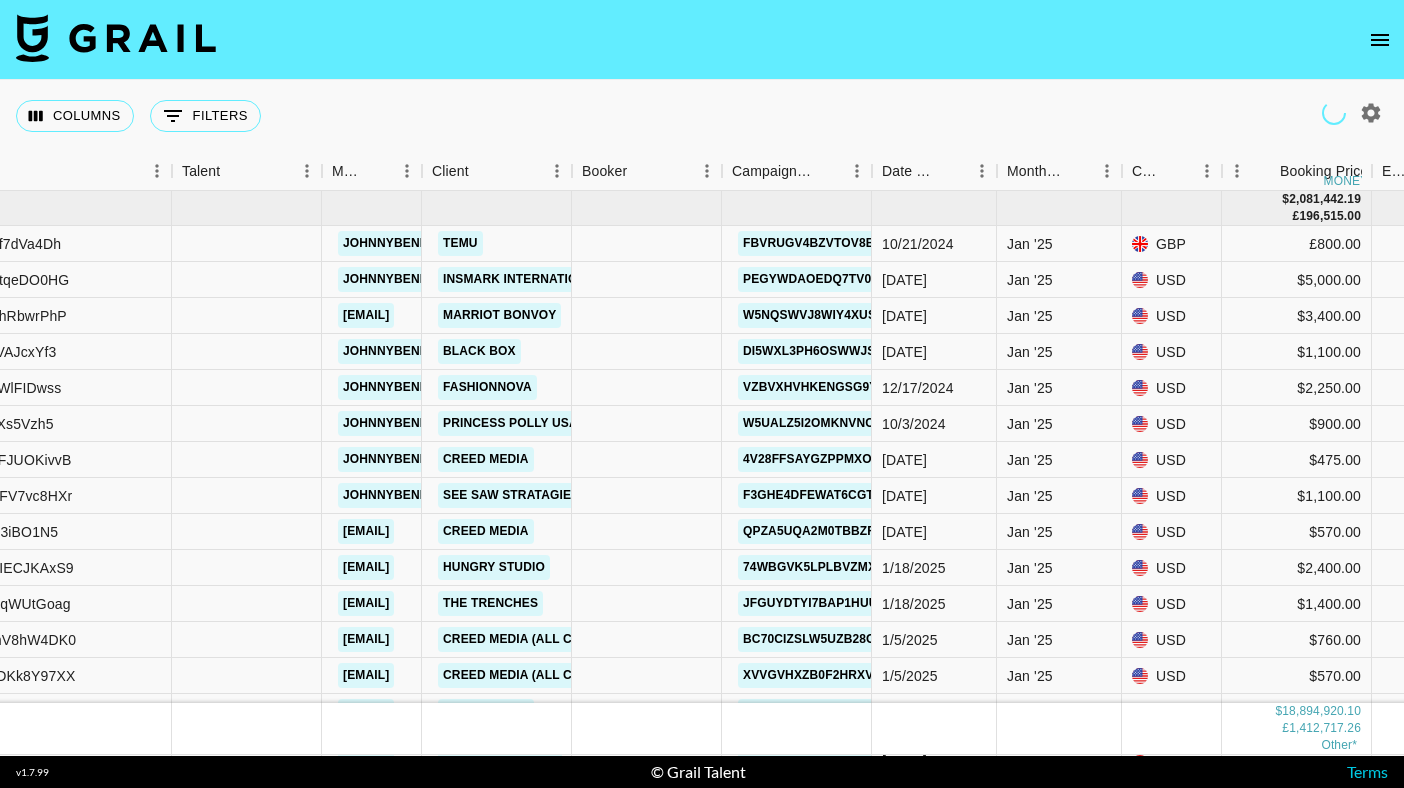 click 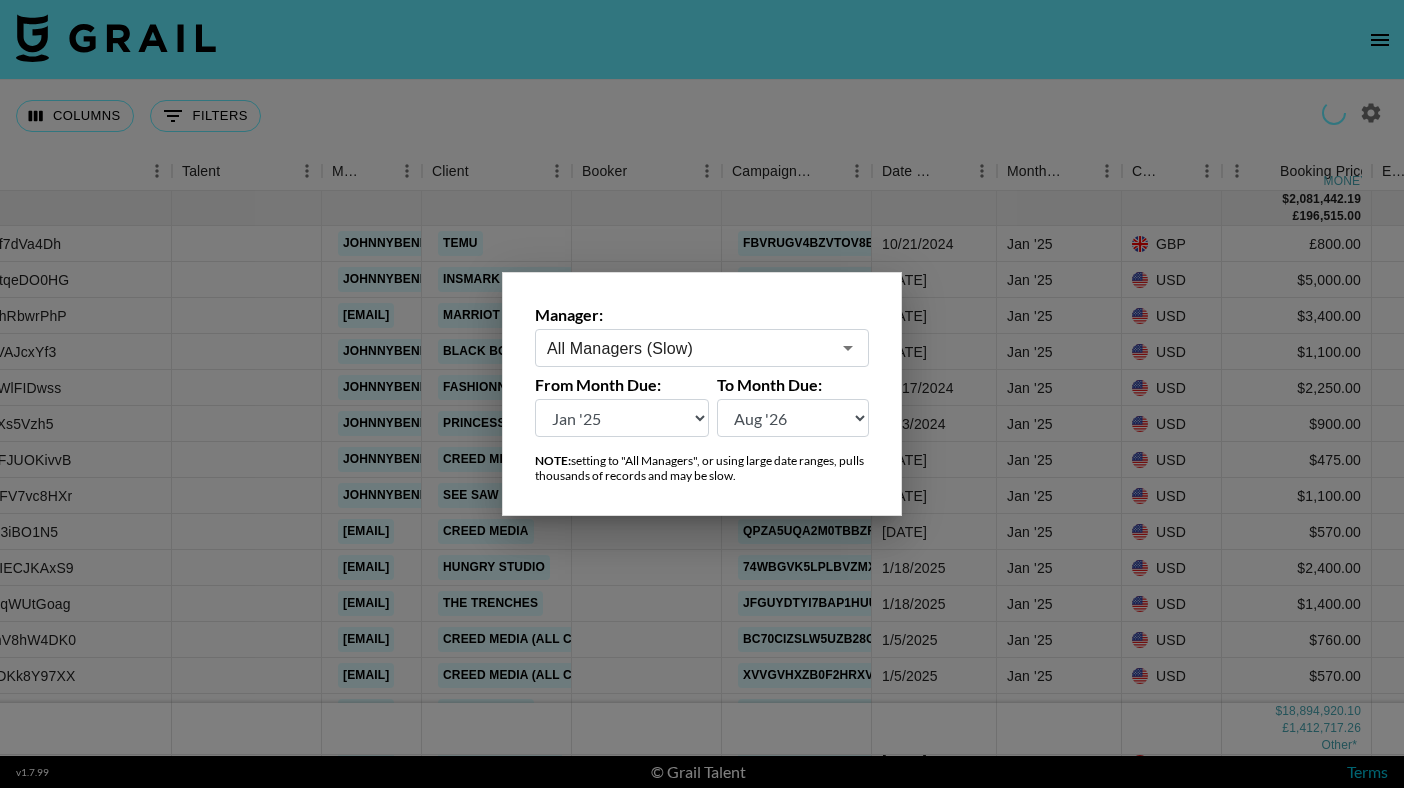 click at bounding box center [702, 394] 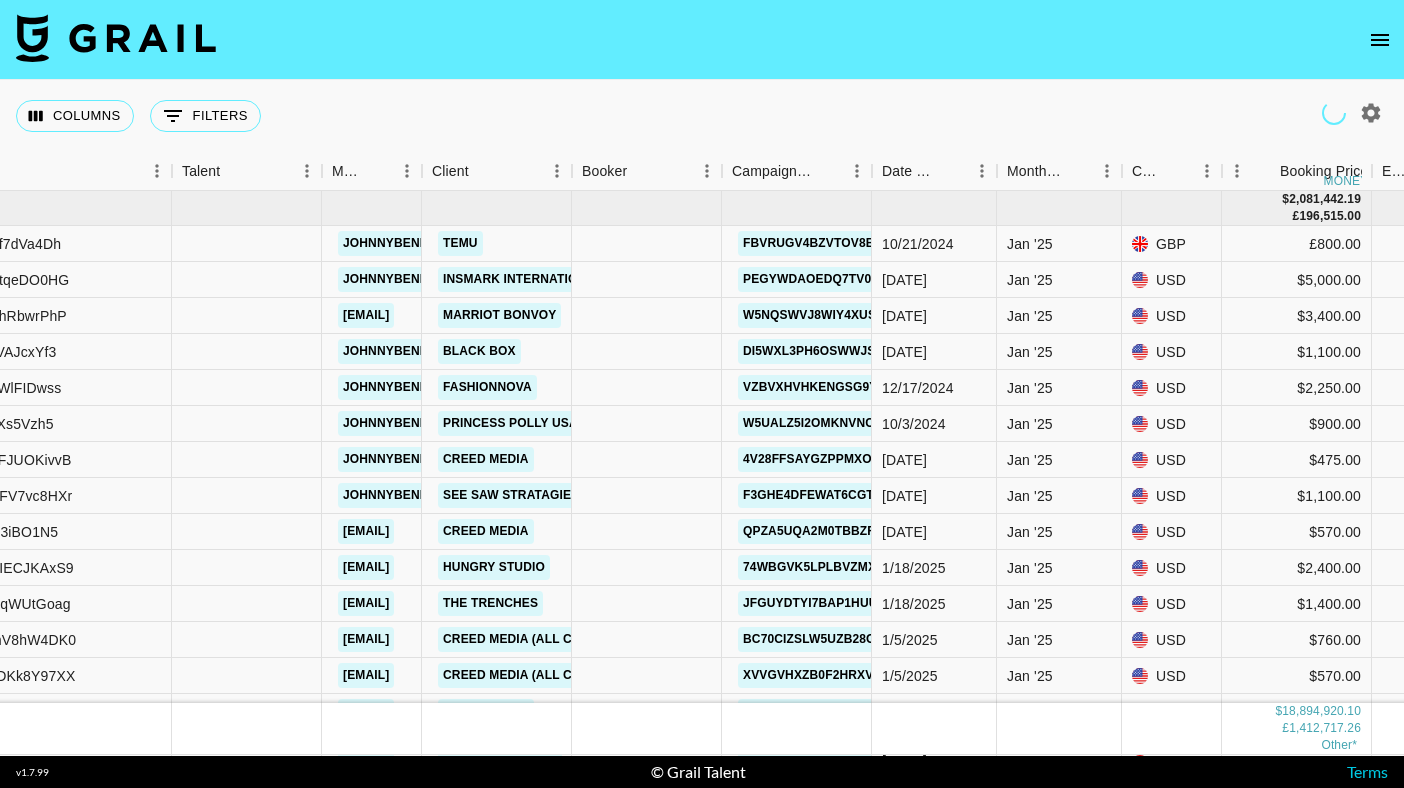 click 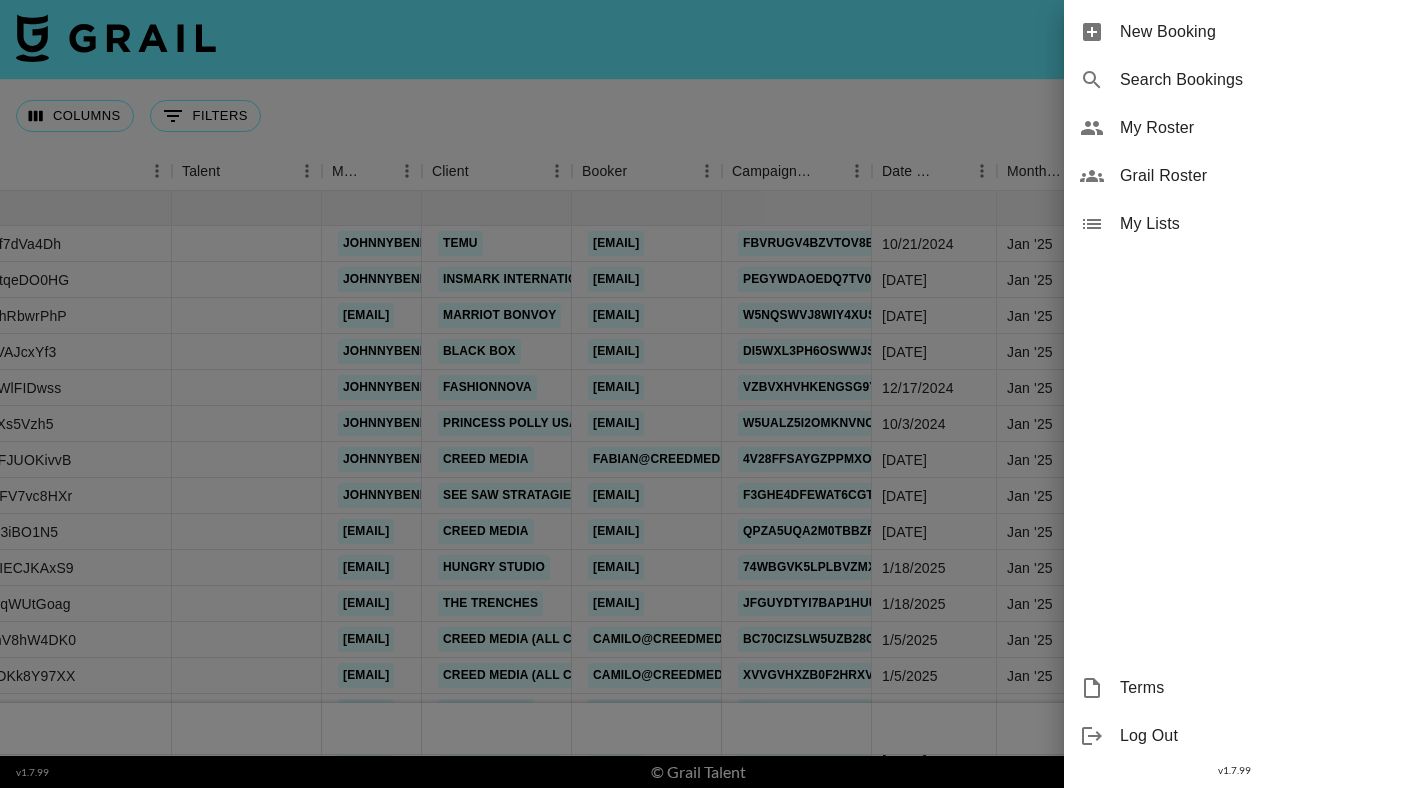 click at bounding box center [702, 394] 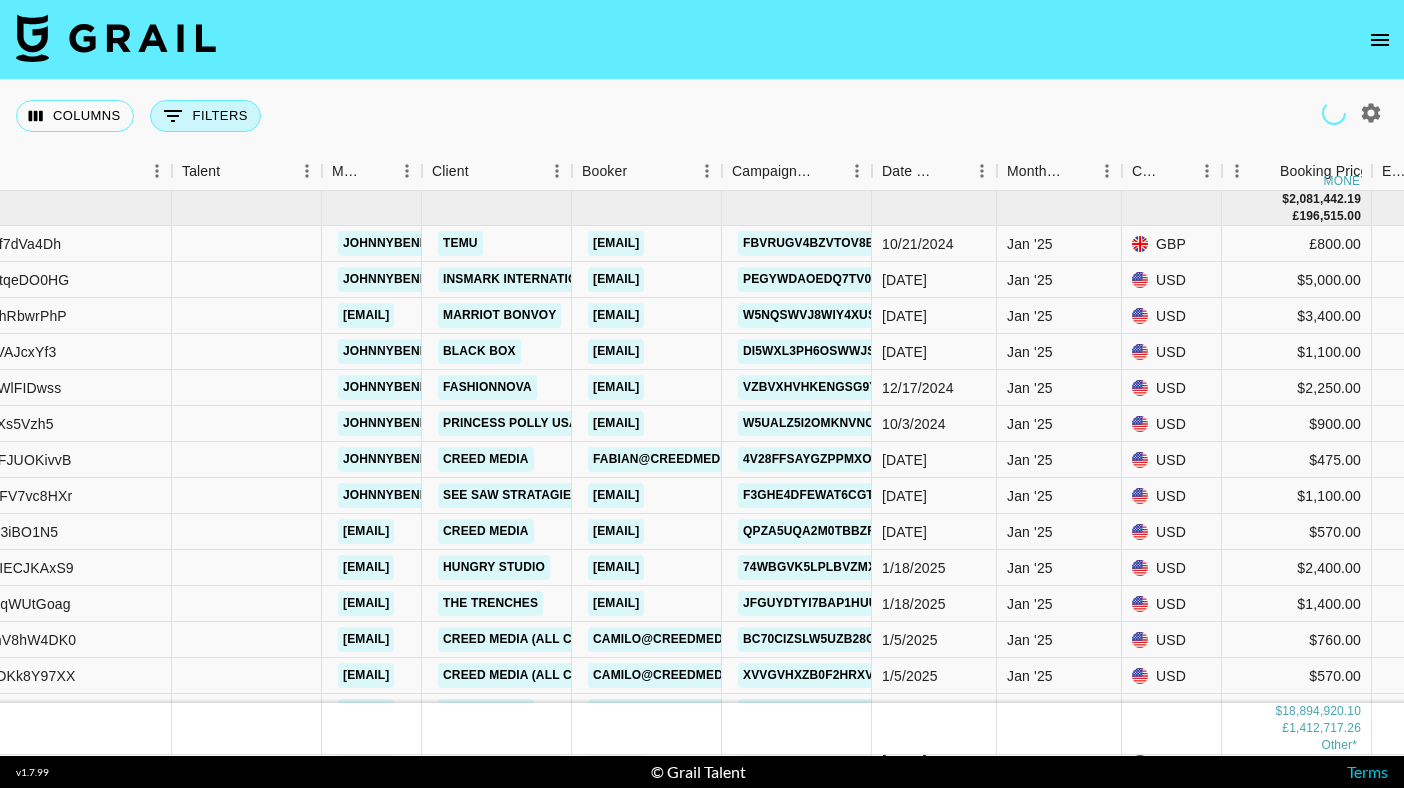 click on "0 Filters" at bounding box center [205, 116] 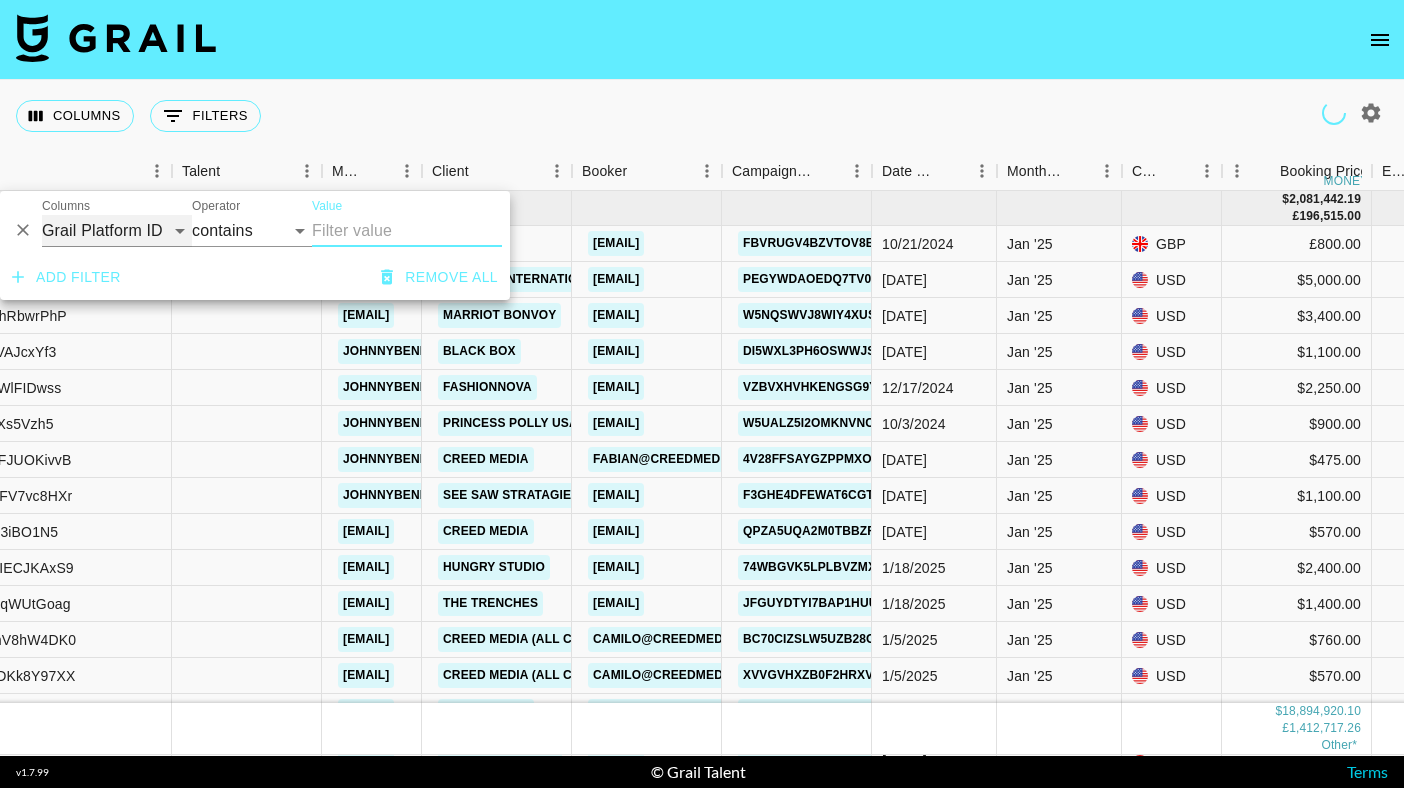 click on "Grail Platform ID Airtable ID Talent Manager Client Booker Campaign (Type) Date Created Created by Grail Team Month Due Currency Booking Price Creator Commmission Override External Commission Expenses: Remove Commission? Commission Status Video Link Boost Code Special Booking Type PO Number Invoice Notes Uniport Contact Email Contract File Payment Sent Payment Sent Date Invoice Link" at bounding box center (117, 231) 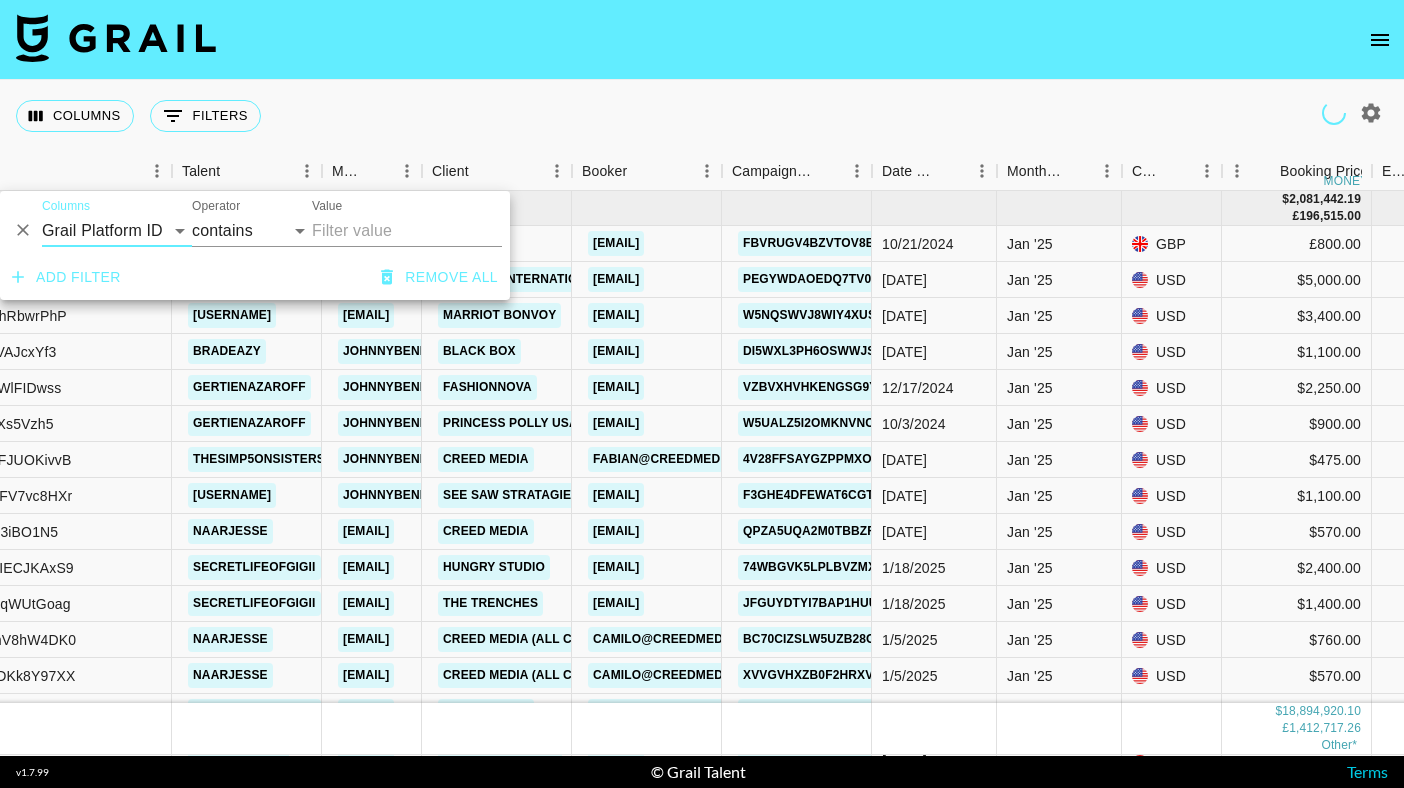 click 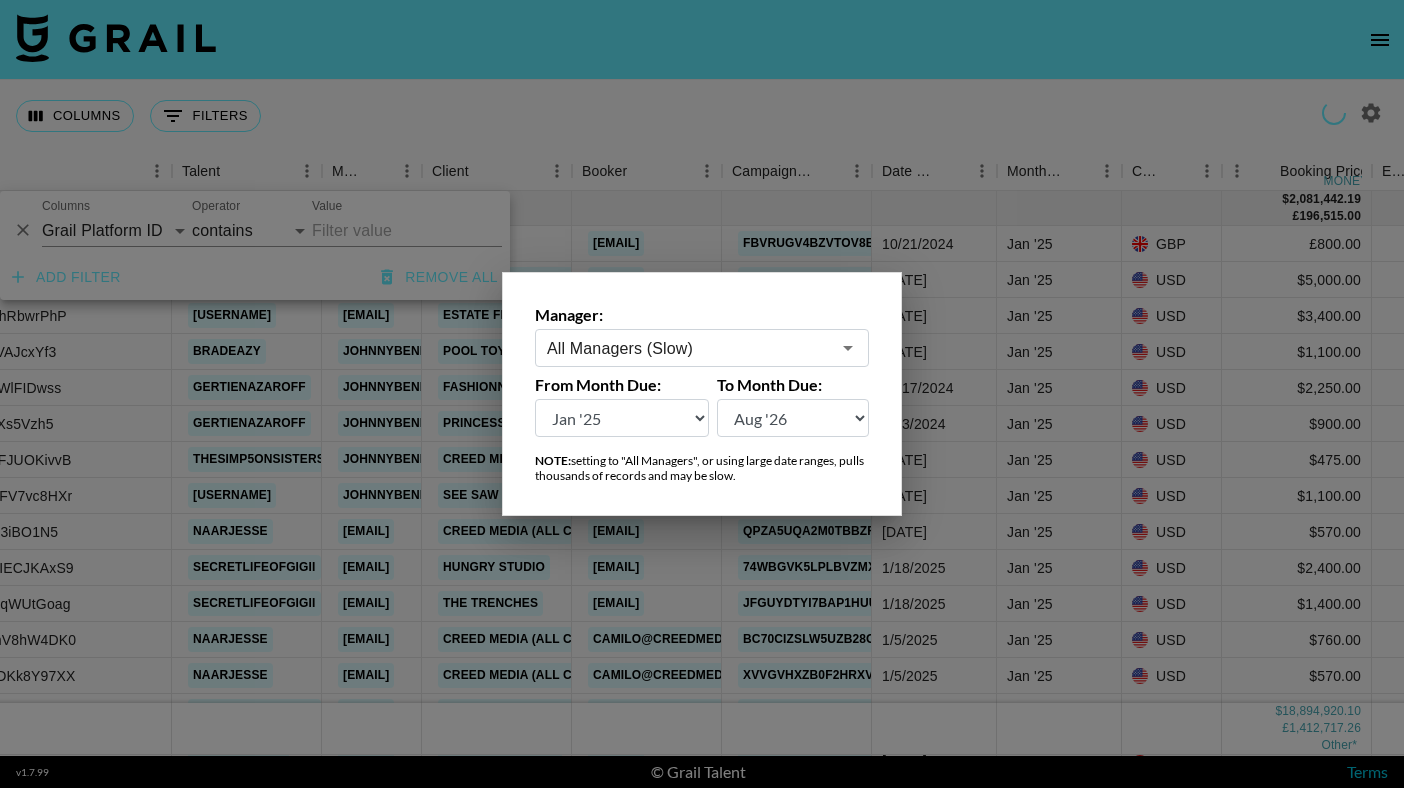 type on "All Managers (Slow)" 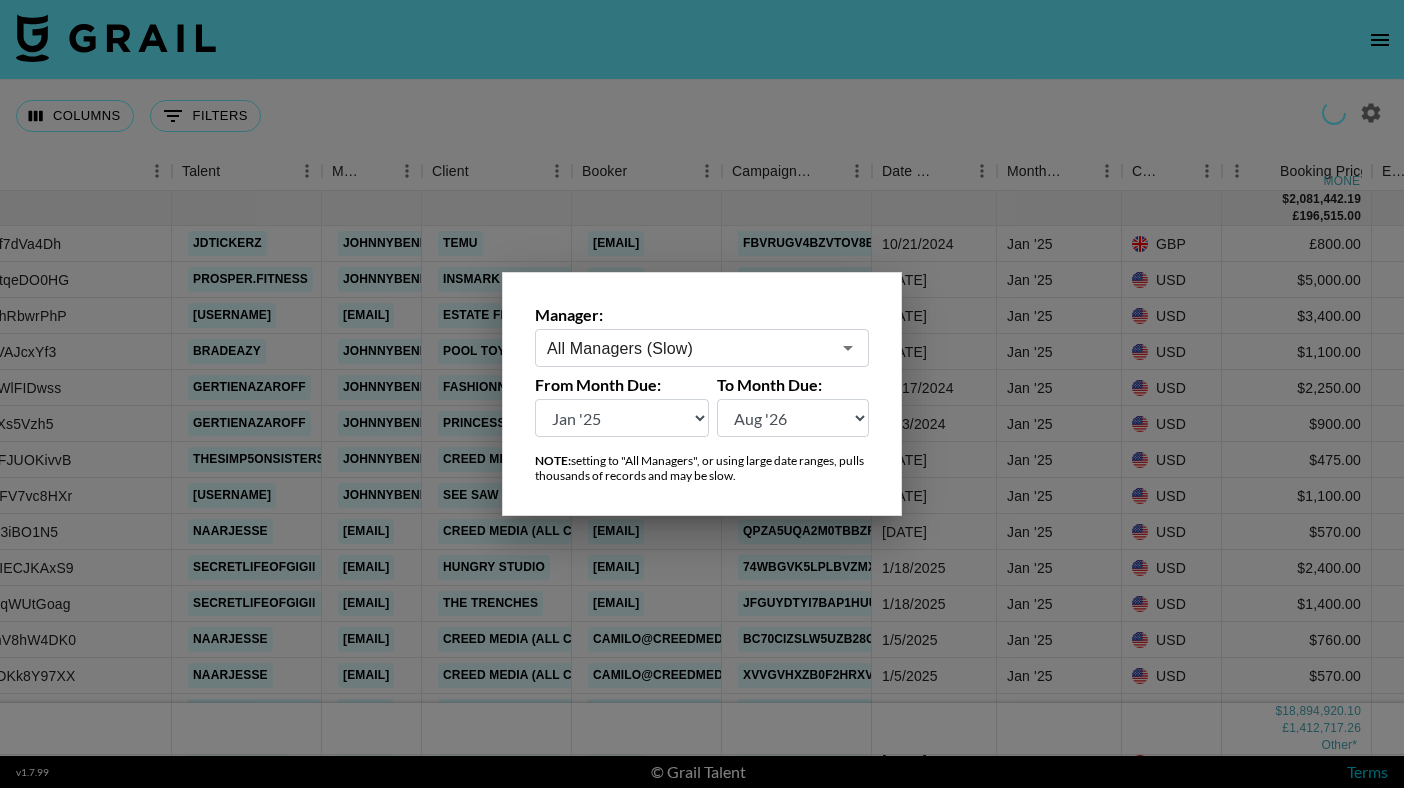 click at bounding box center (702, 394) 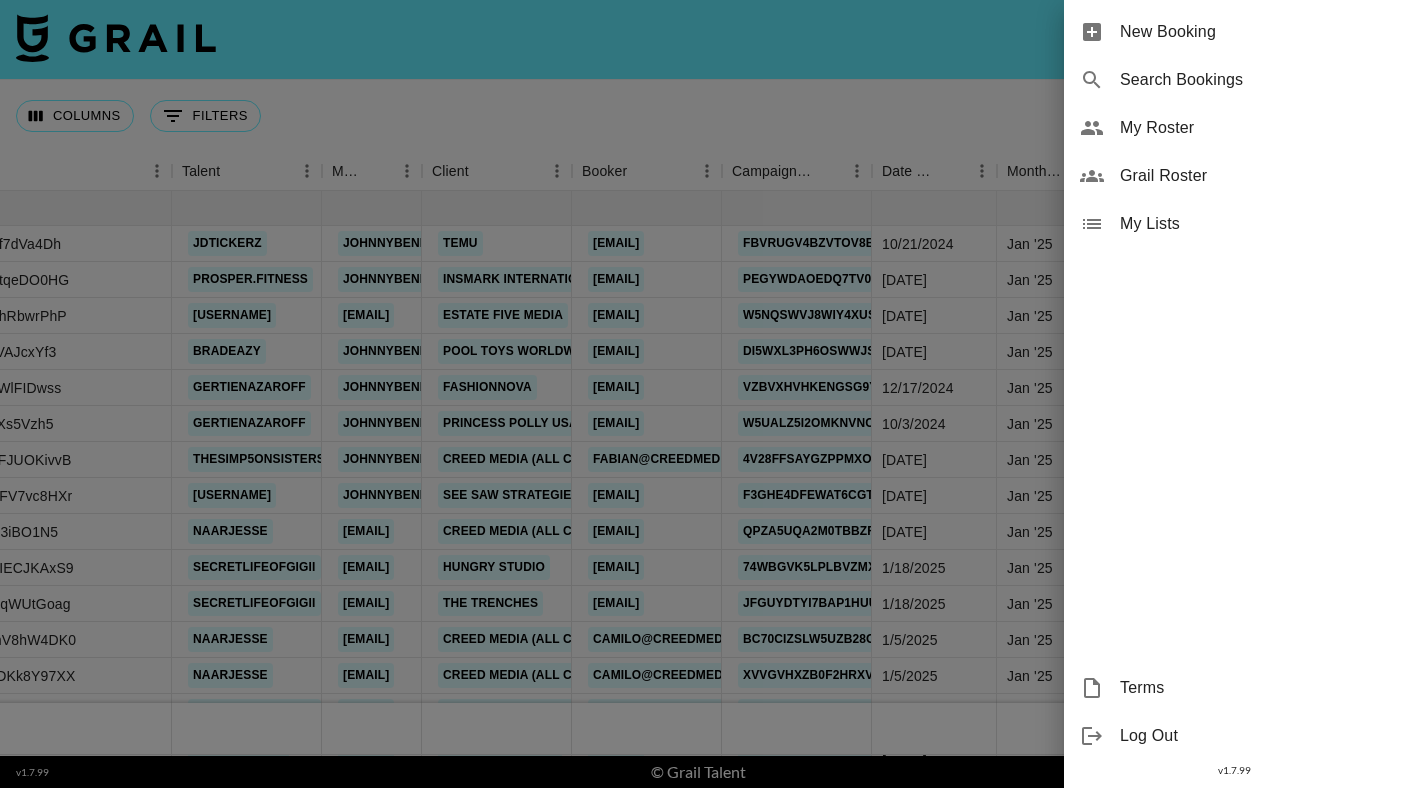 click on "Search Bookings" at bounding box center [1234, 80] 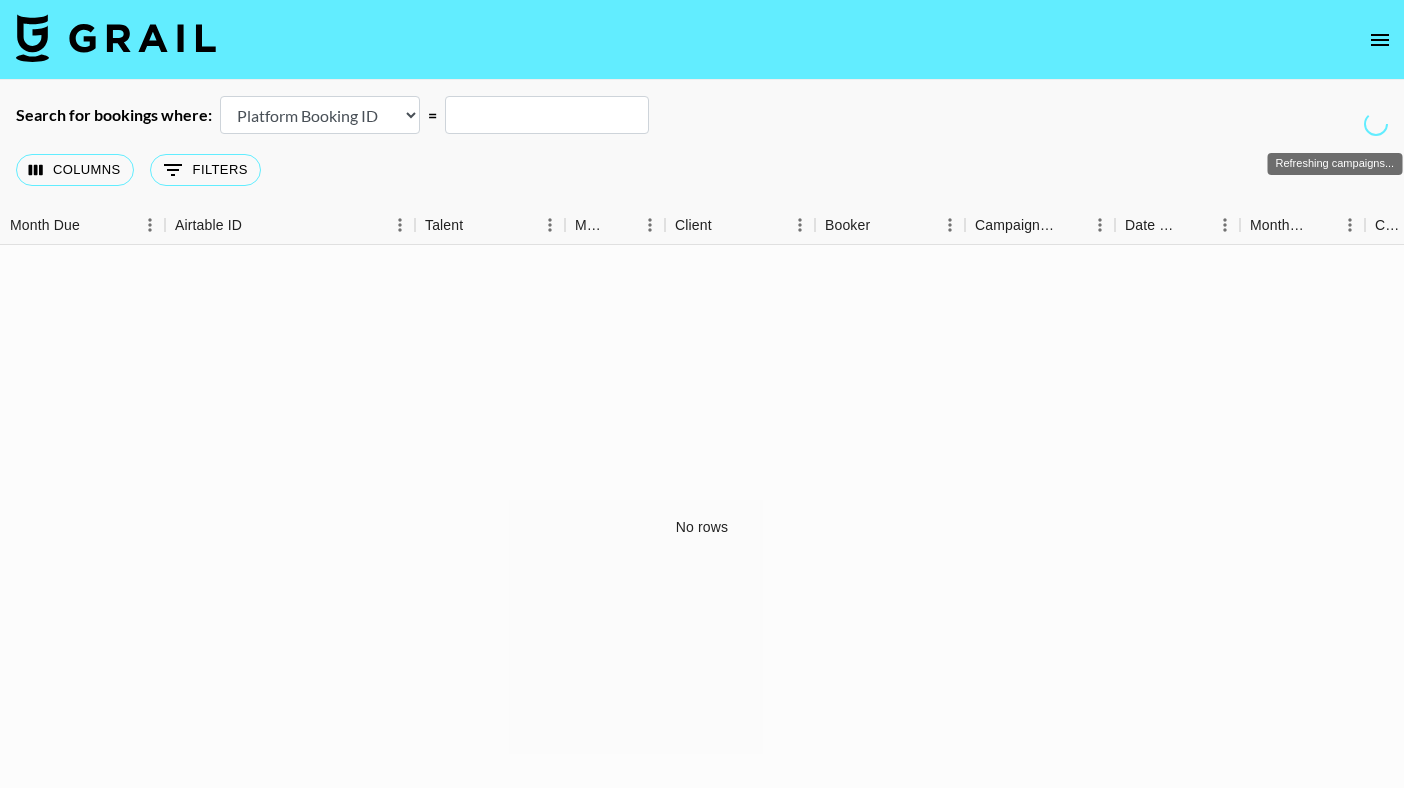 click on "0 Filters" at bounding box center [205, 170] 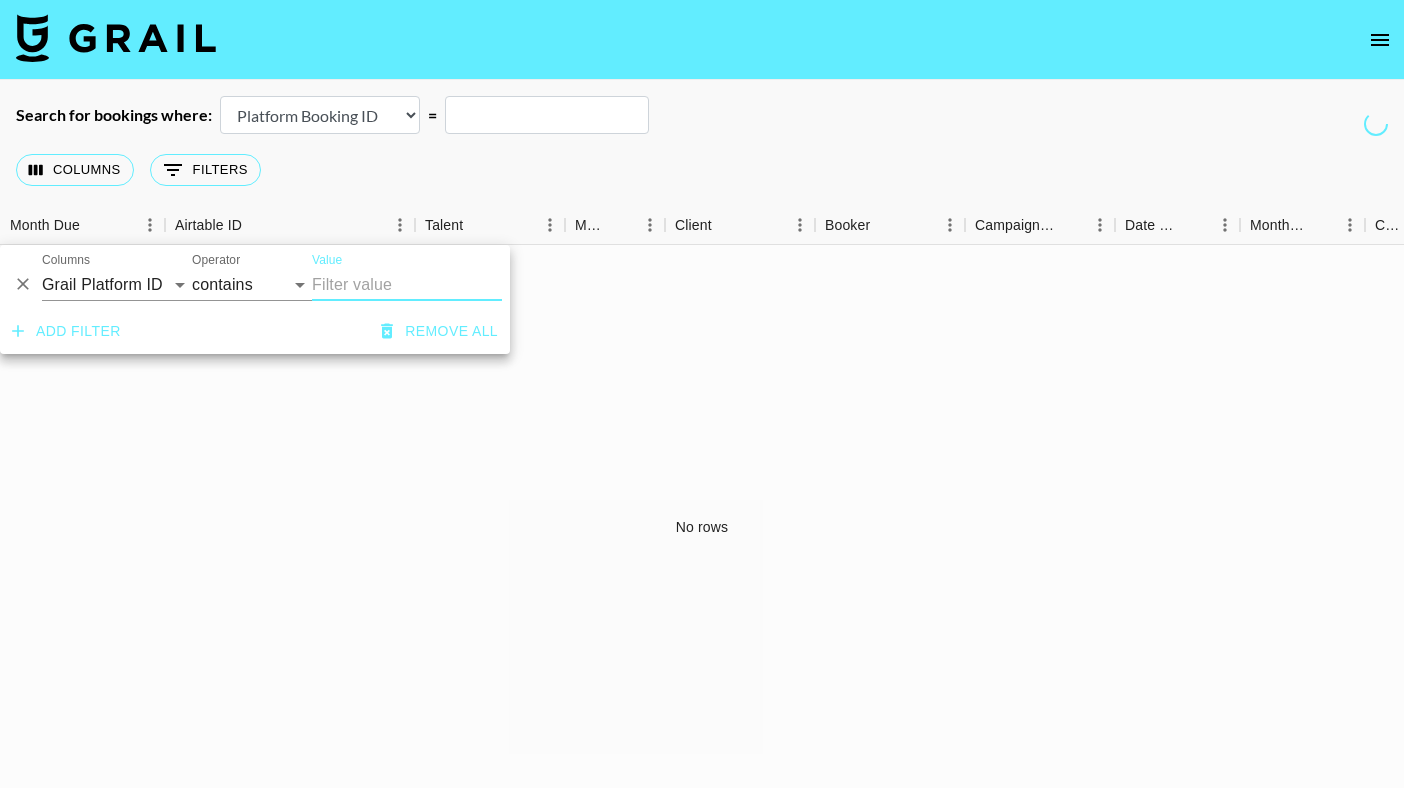 click on "Columns 0 Filters + Booking" at bounding box center [702, 170] 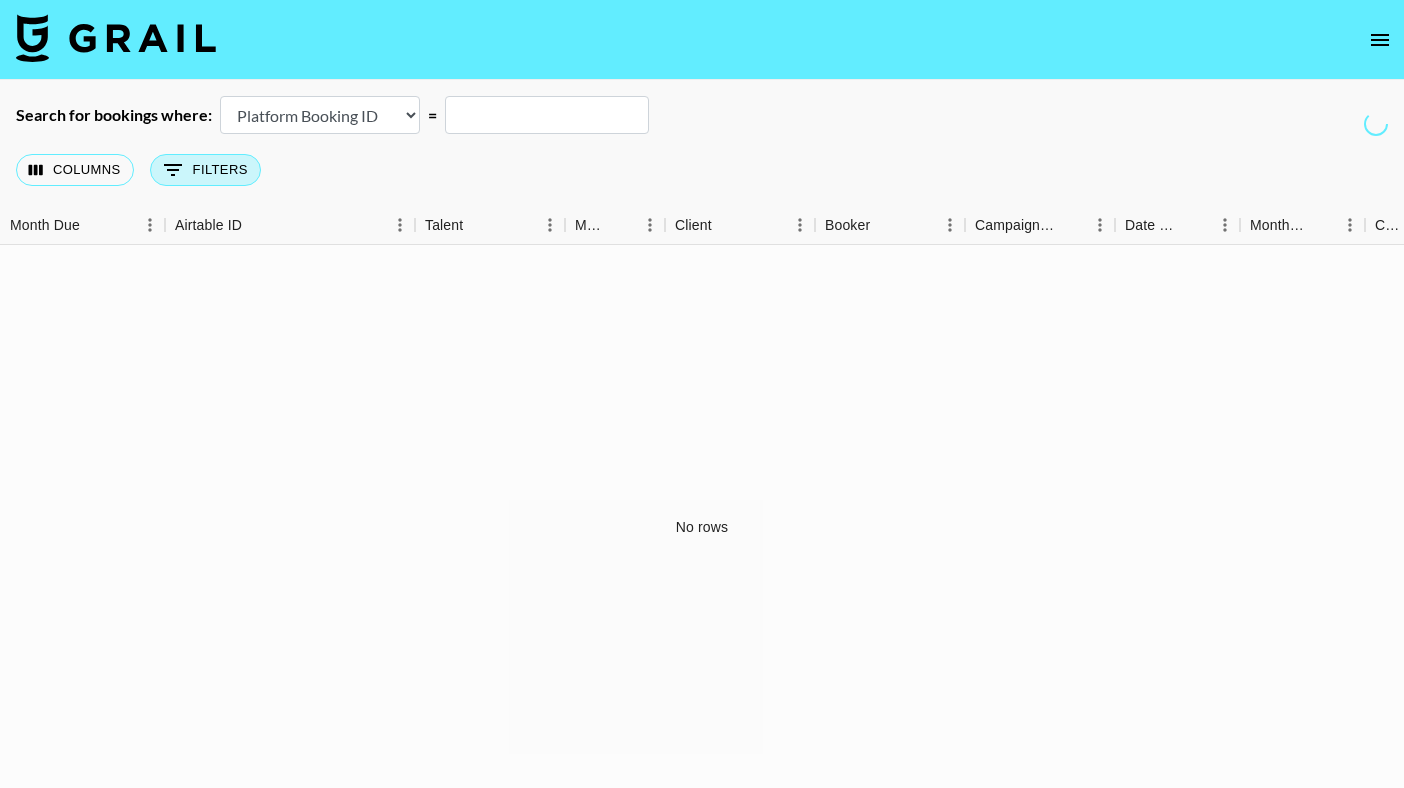 click on "0 Filters" at bounding box center [205, 170] 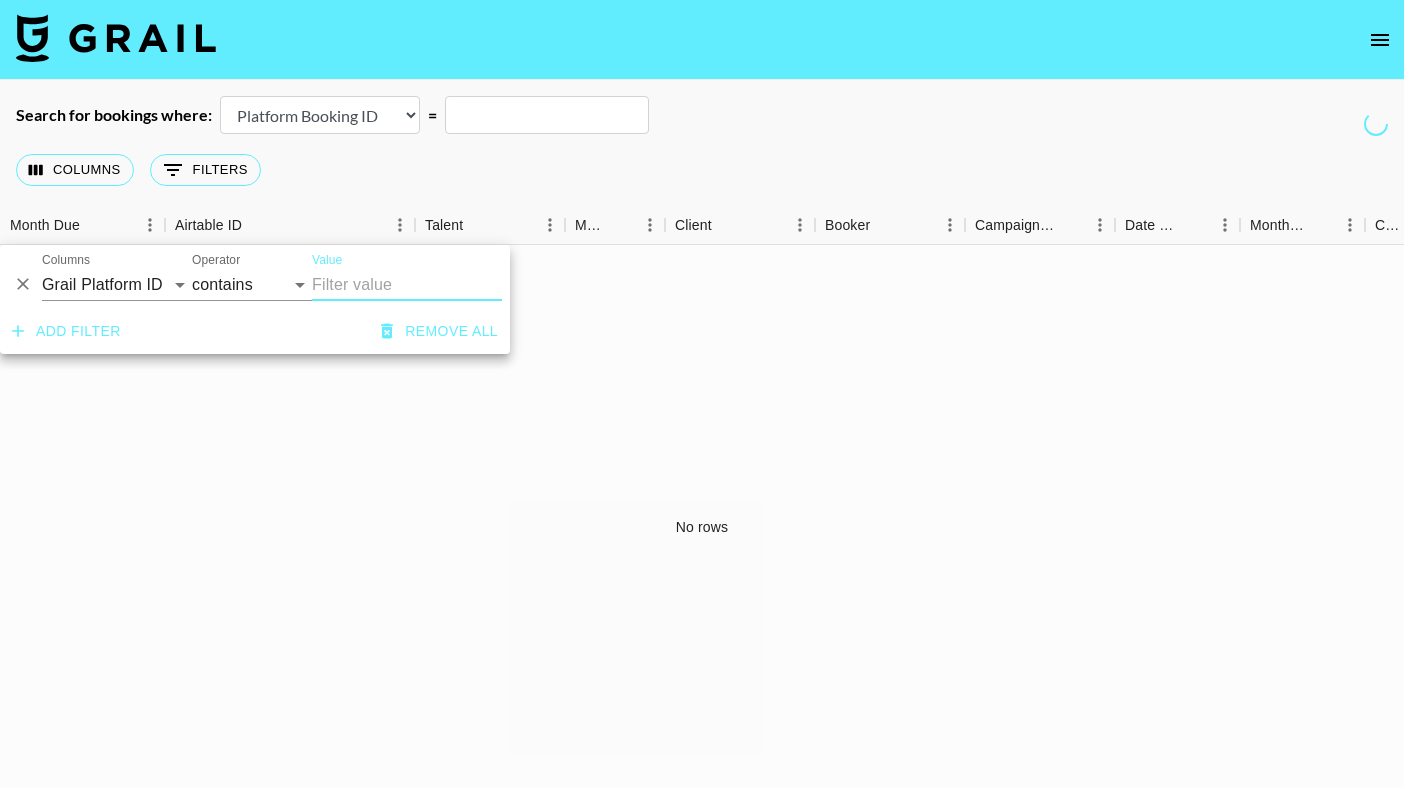 click on "Columns 0 Filters + Booking" at bounding box center [702, 170] 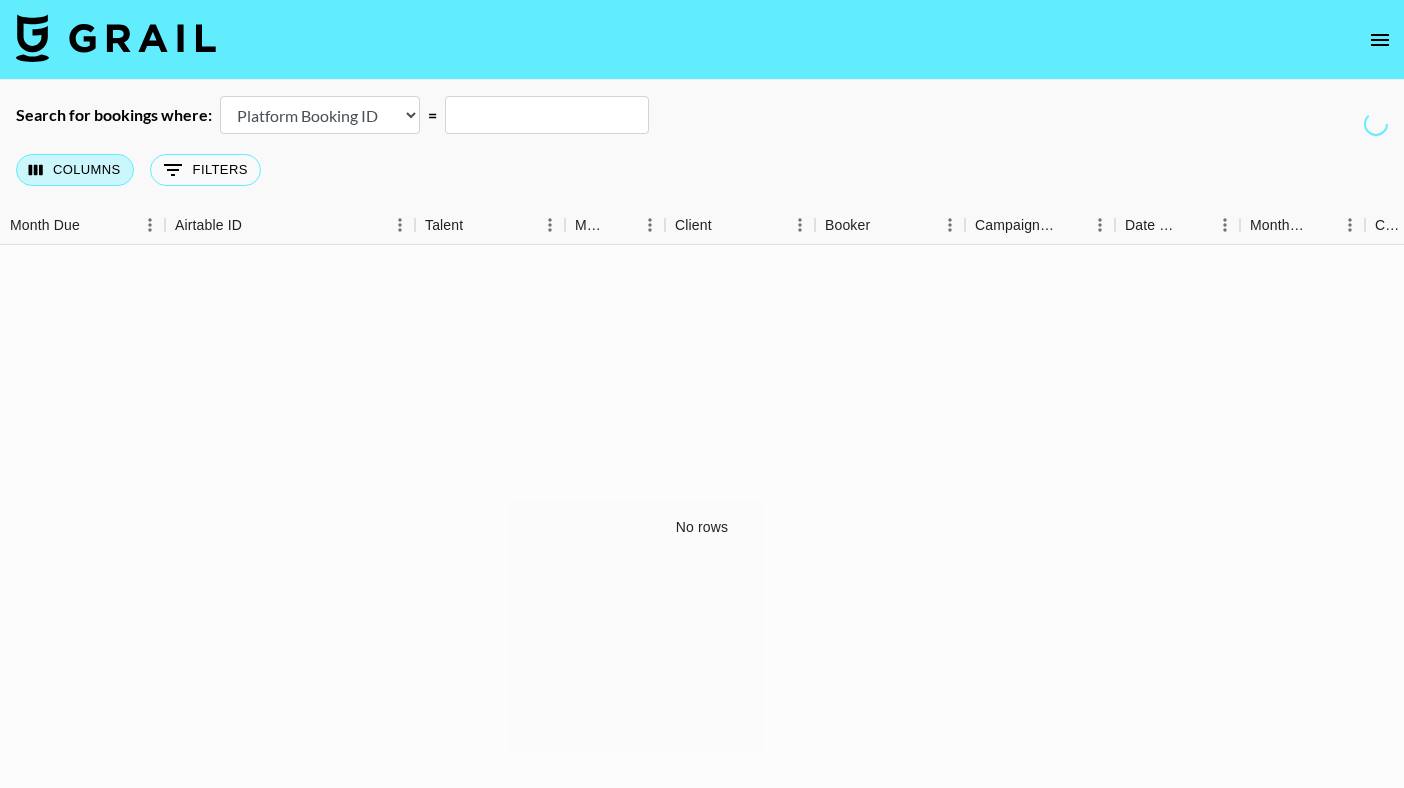 click on "Columns" at bounding box center (75, 170) 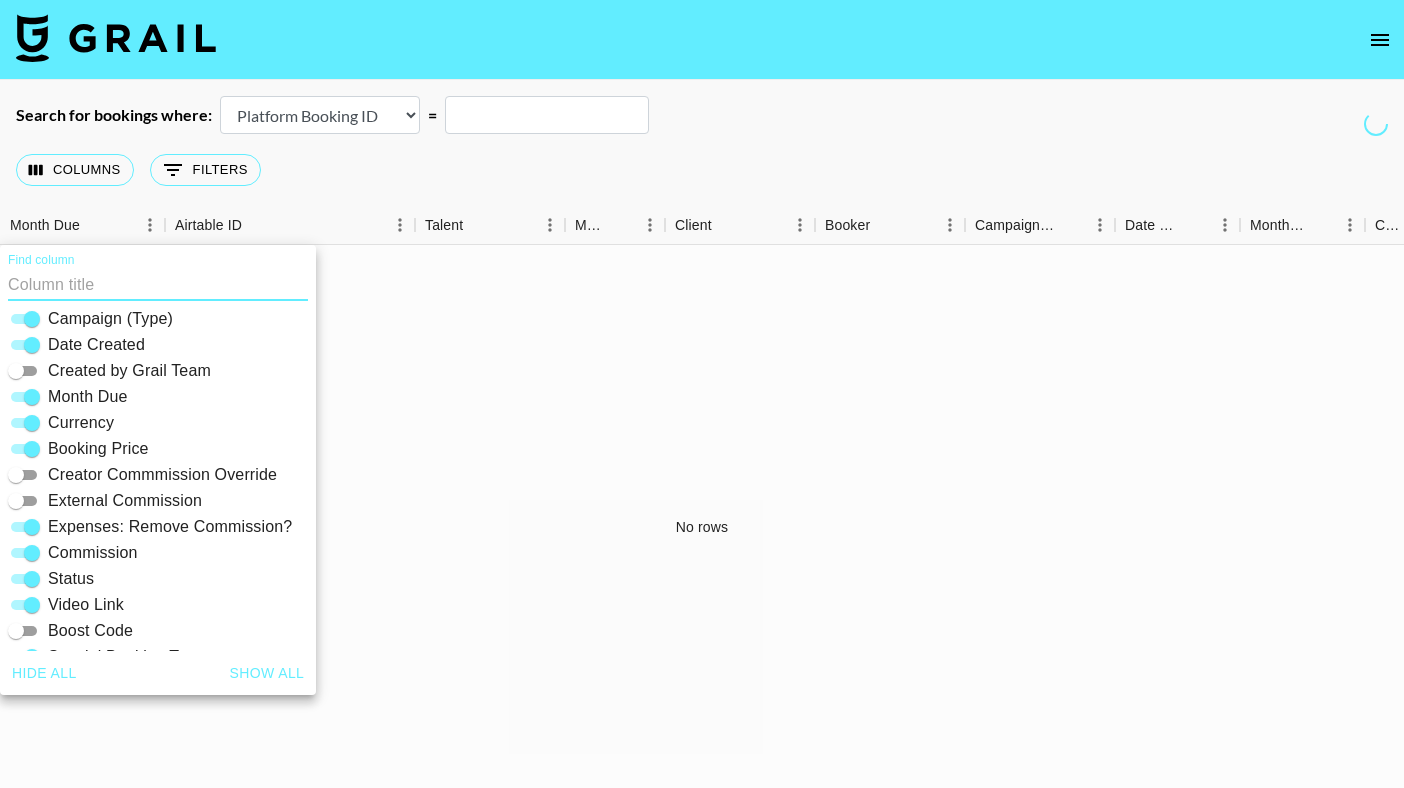 scroll, scrollTop: 428, scrollLeft: 0, axis: vertical 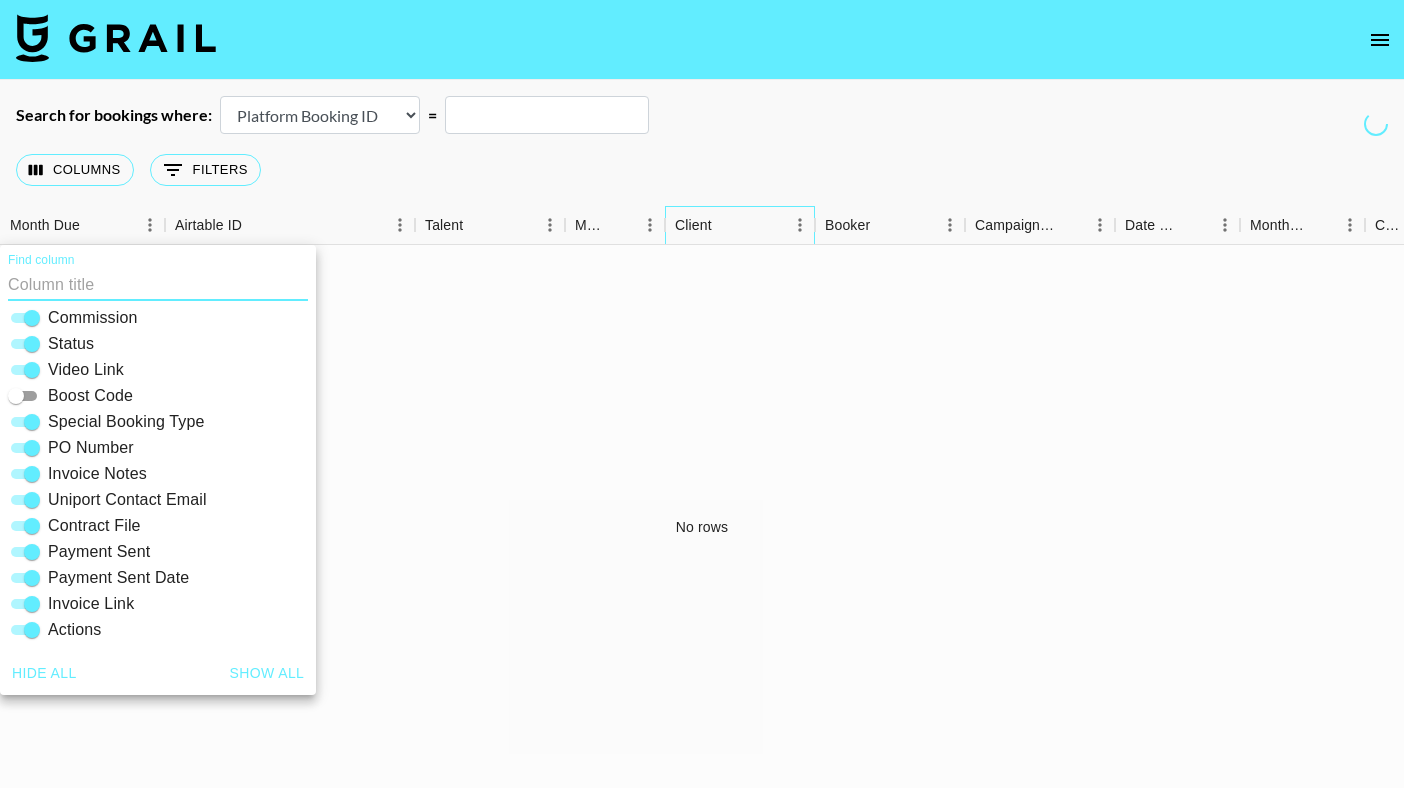 click on "Client" at bounding box center (693, 225) 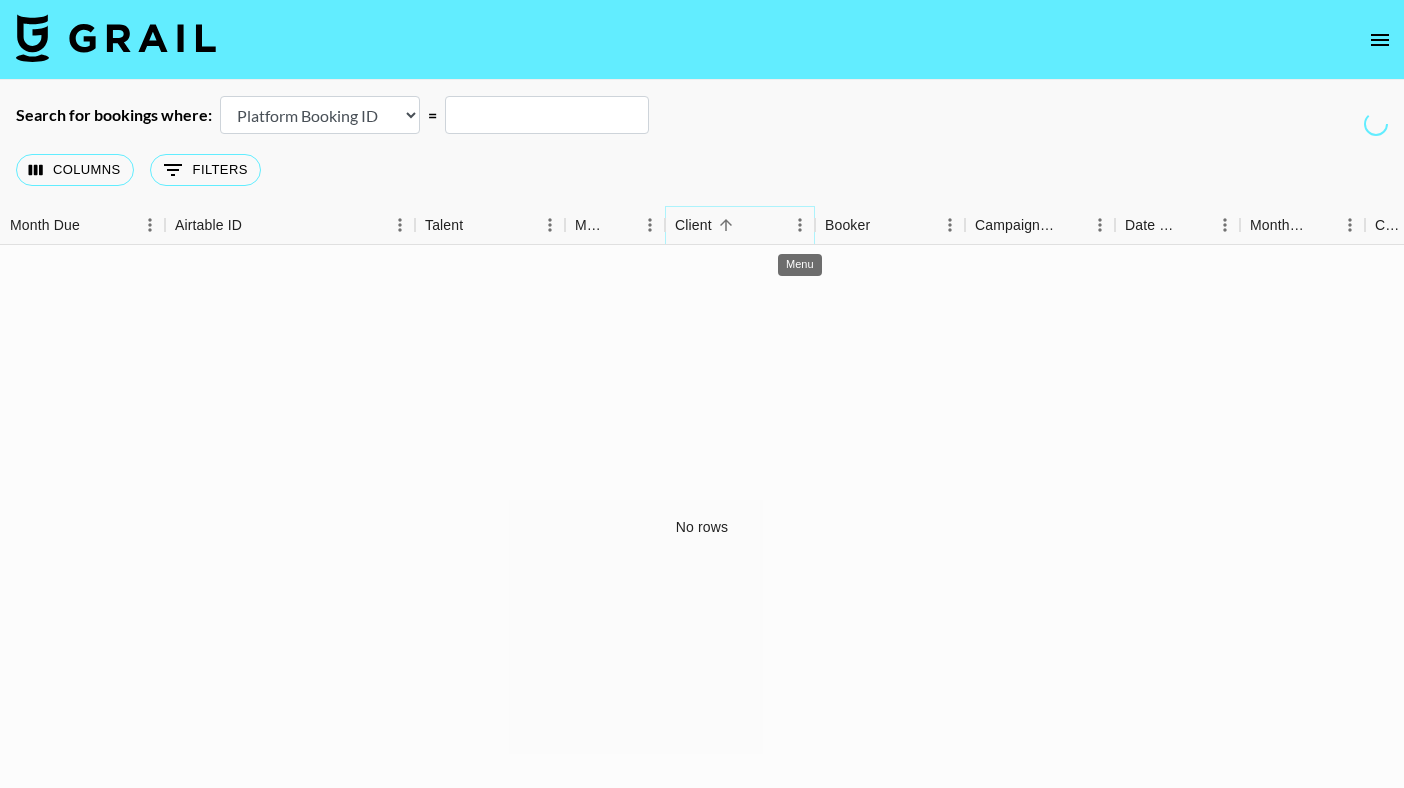 click 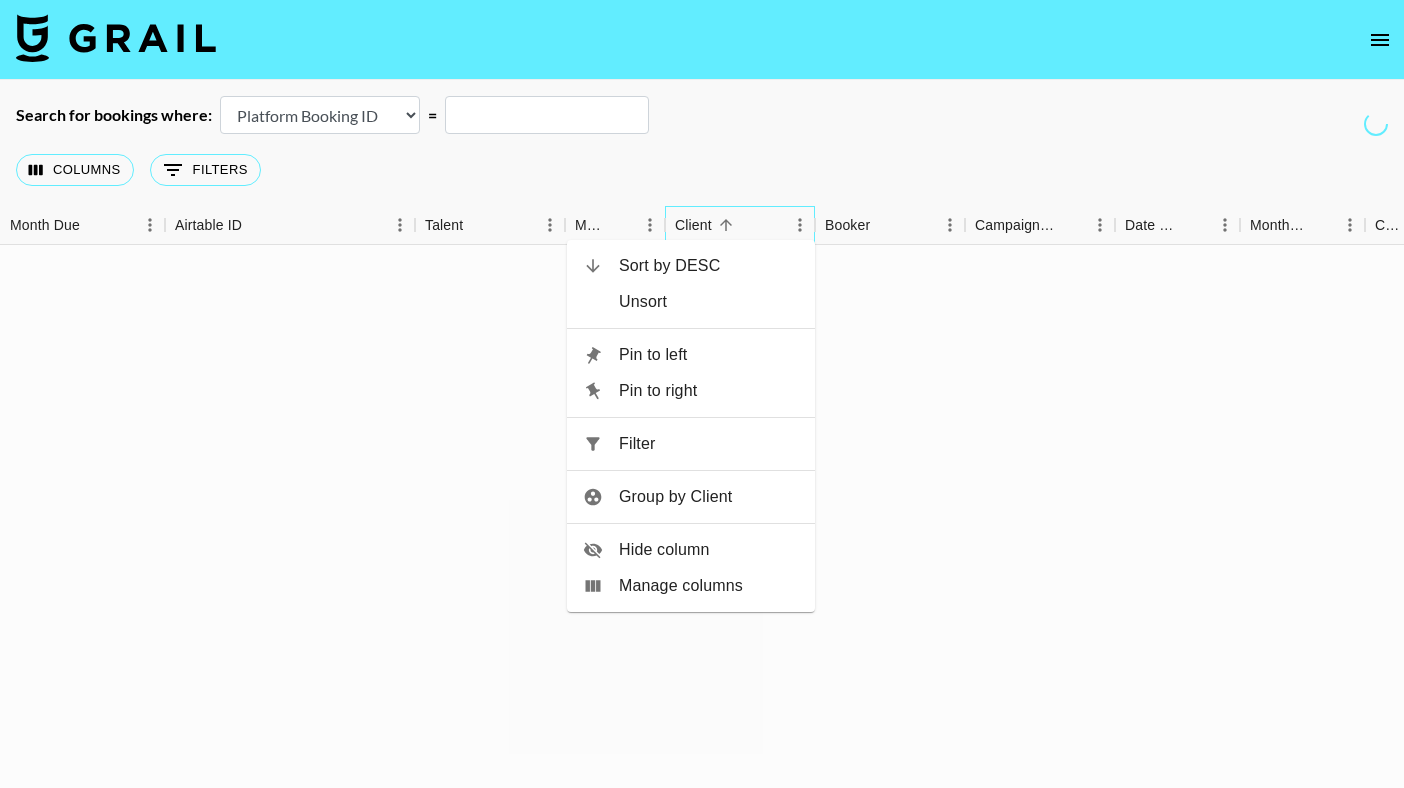 click on "Client" at bounding box center (730, 225) 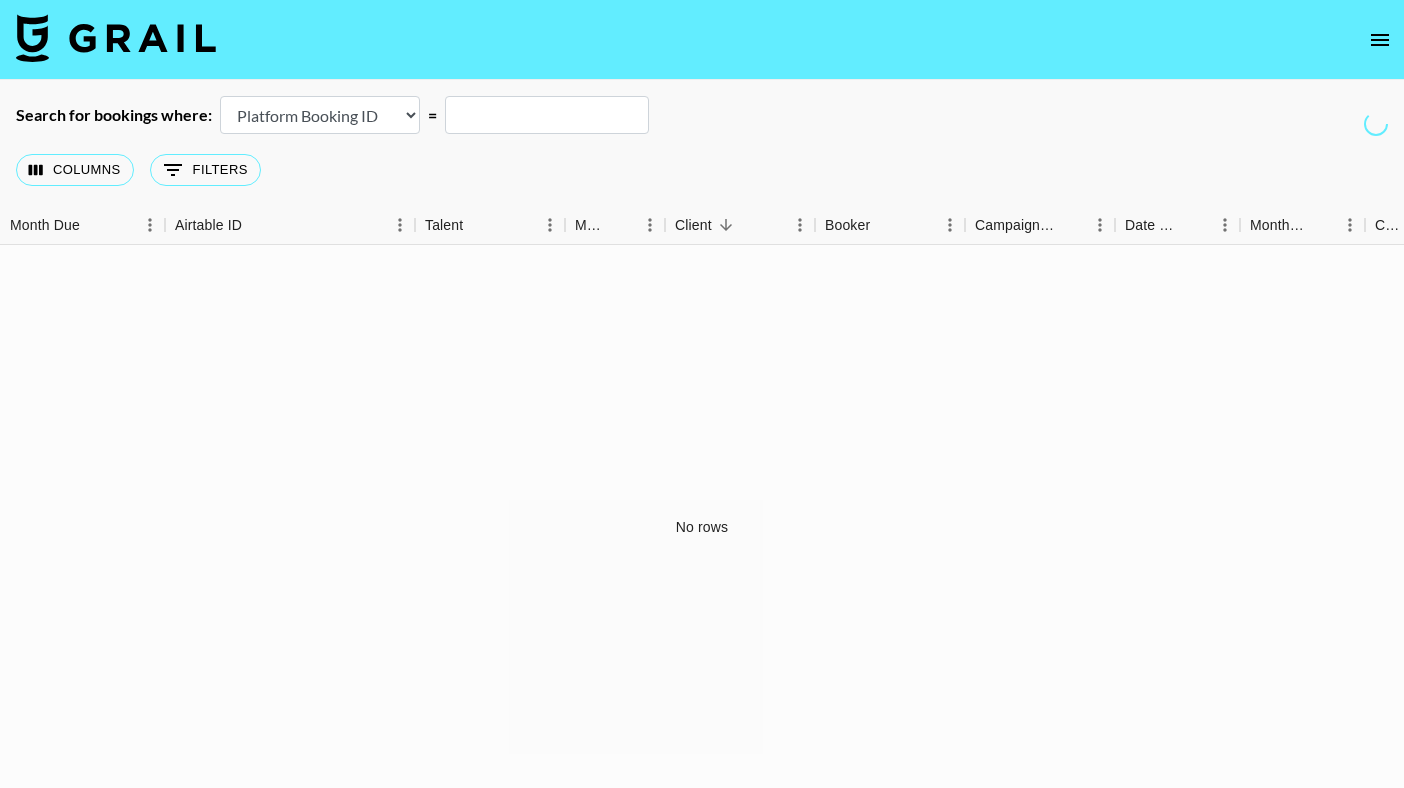 click on "Columns 0 Filters + Booking" at bounding box center (702, 170) 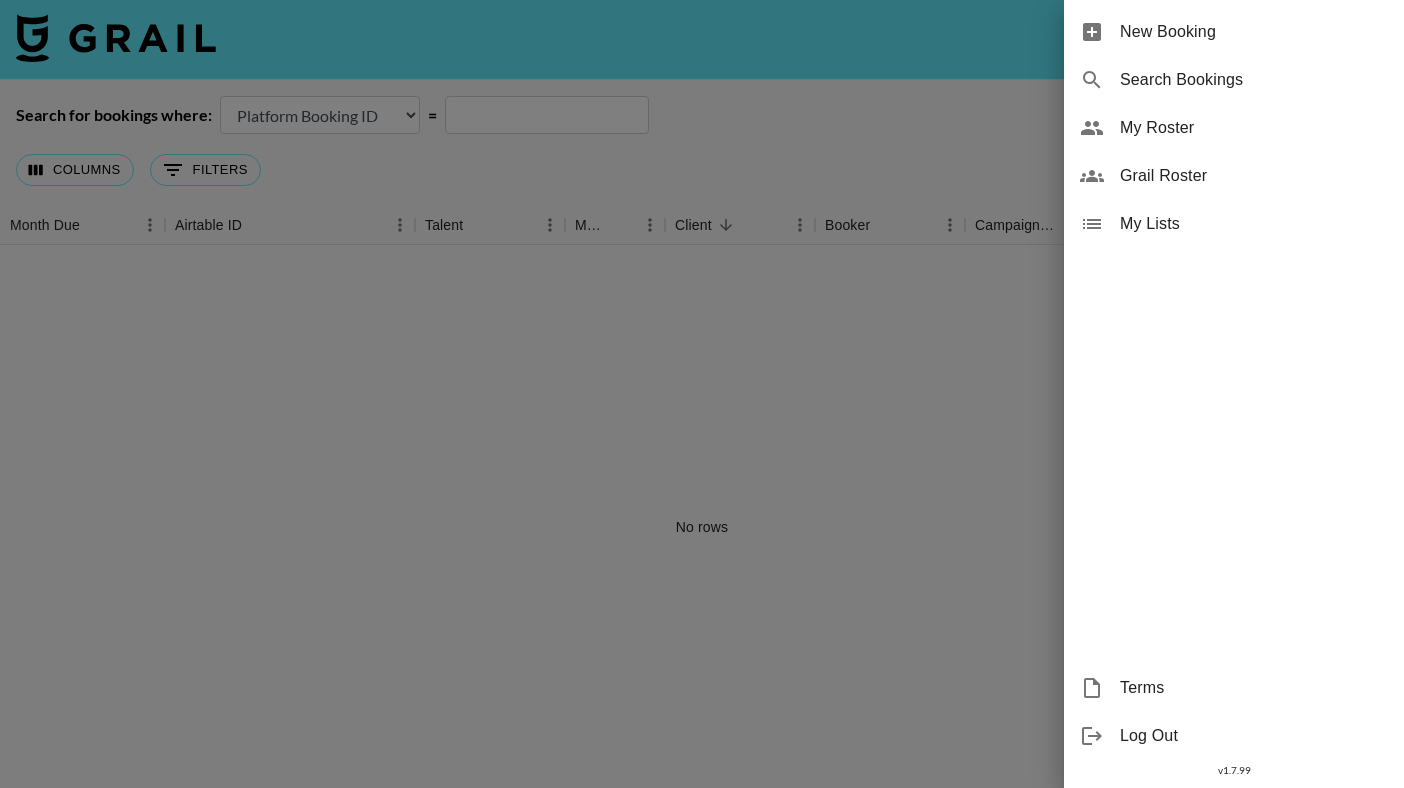 click at bounding box center [702, 394] 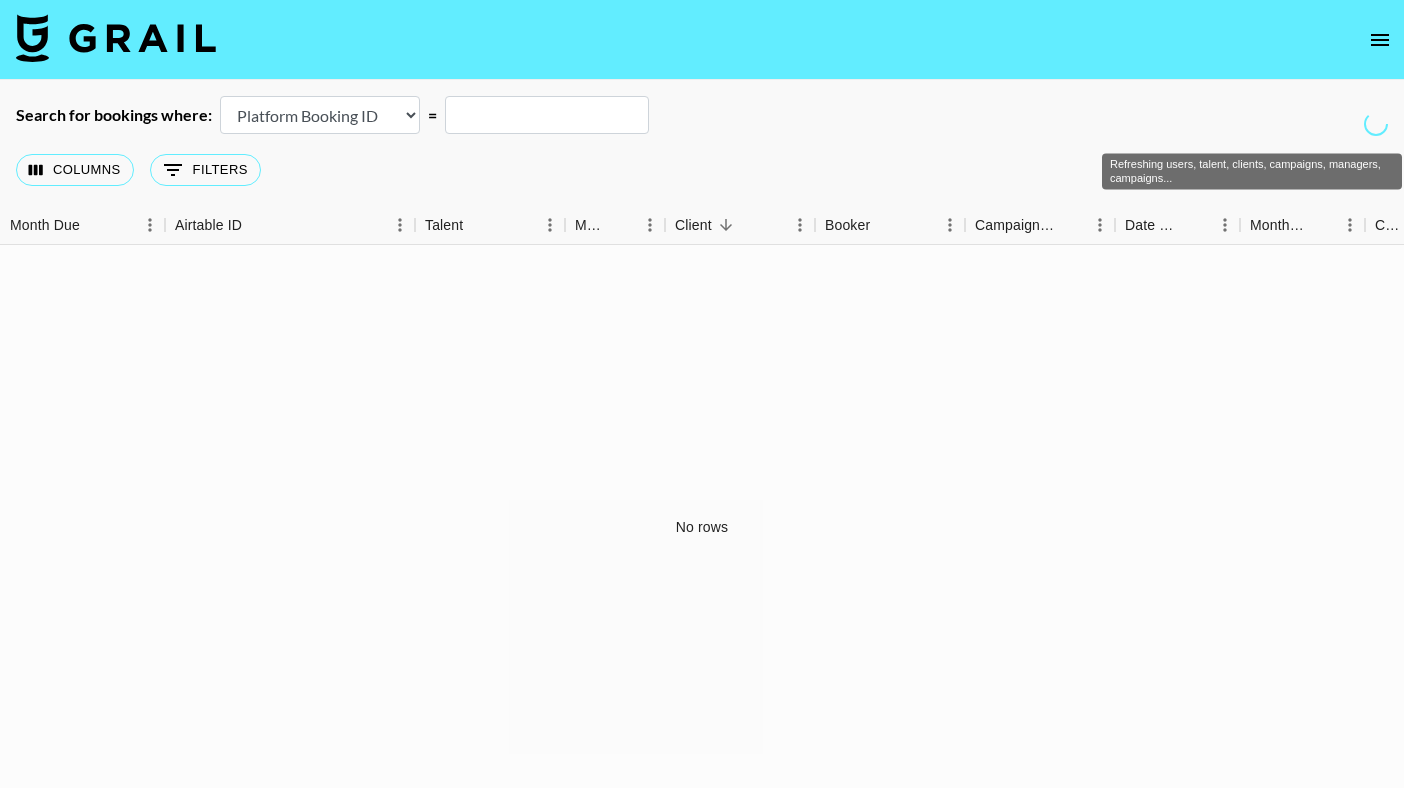 click at bounding box center (1376, 124) 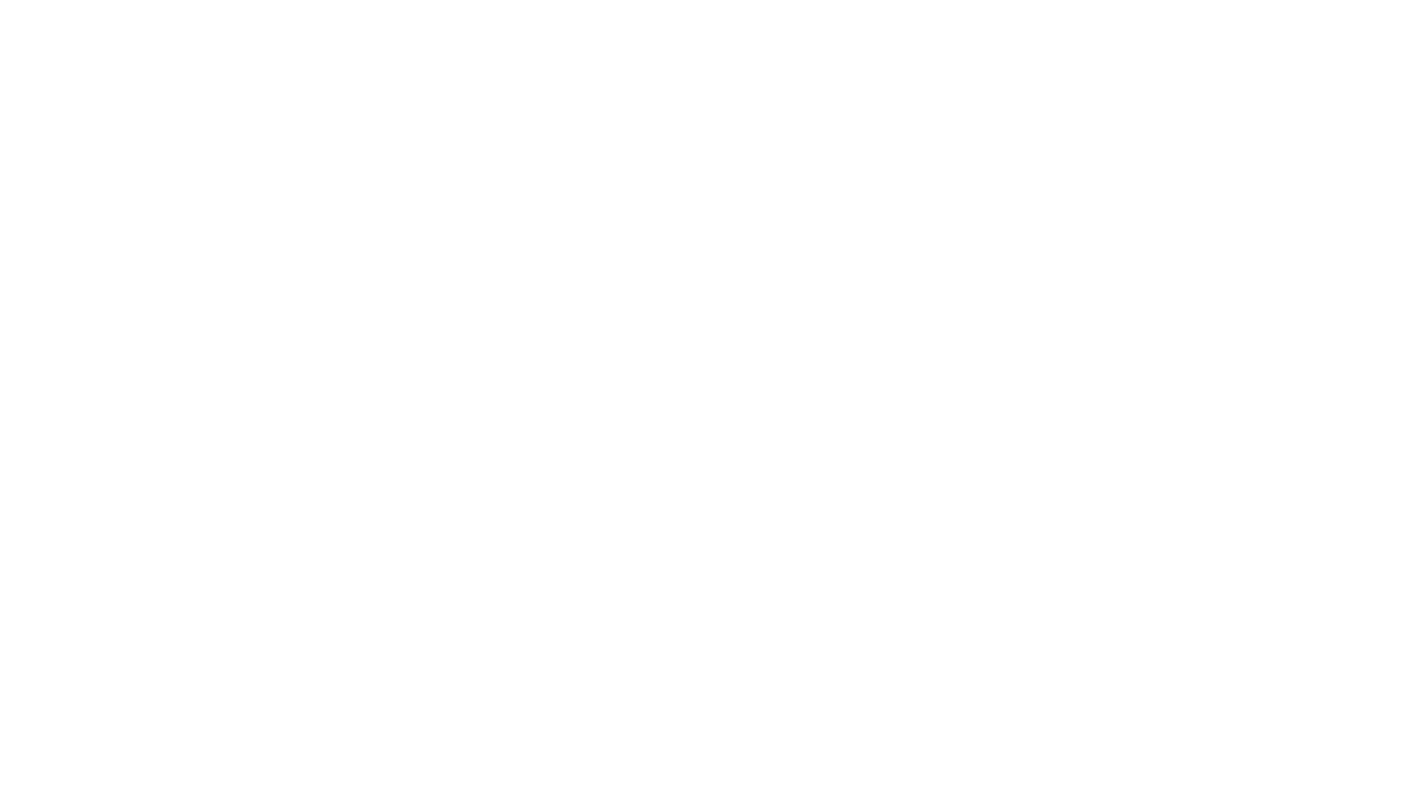 scroll, scrollTop: 0, scrollLeft: 0, axis: both 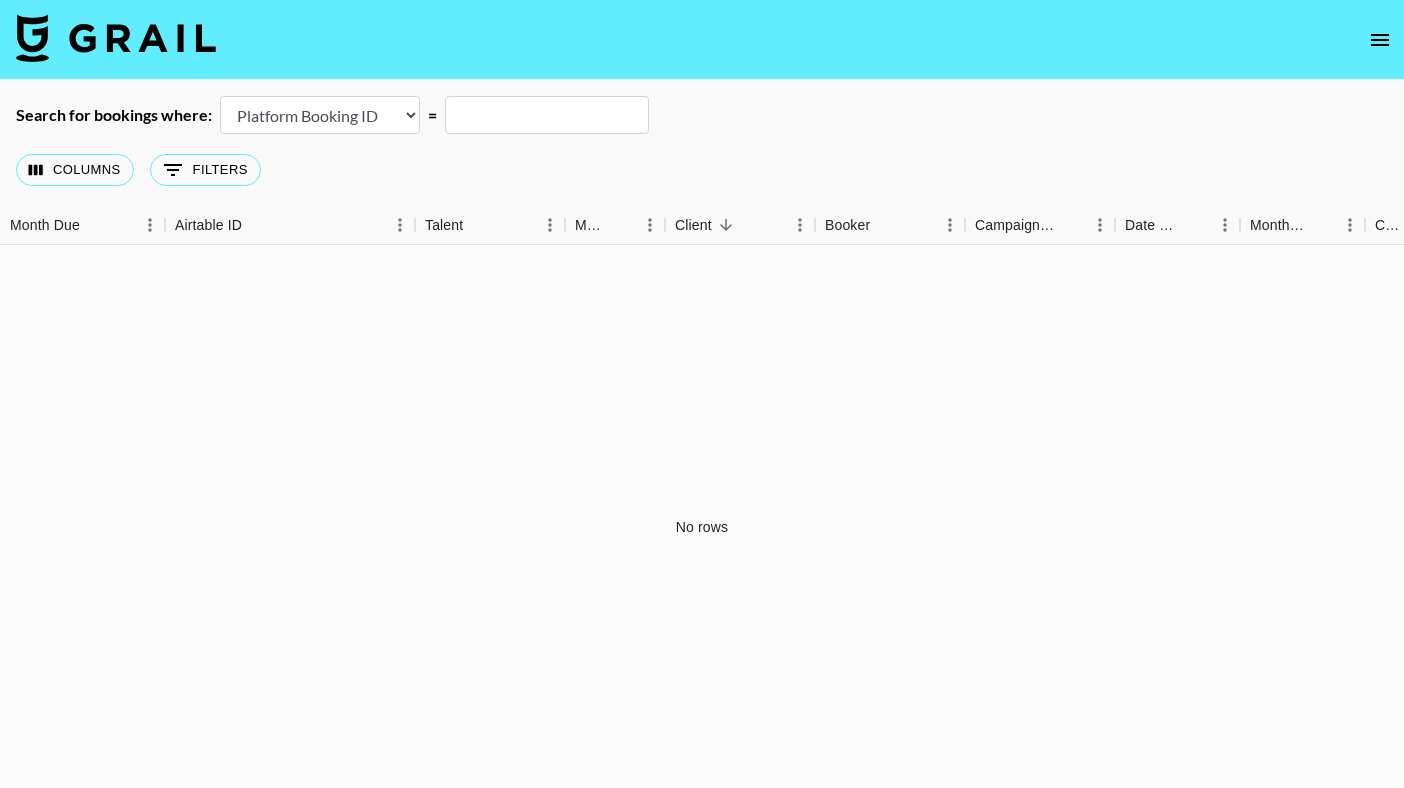 click on "Search for bookings where: Airtable Booking ID Platform Booking ID Platform Campaign ID =" at bounding box center (702, 115) 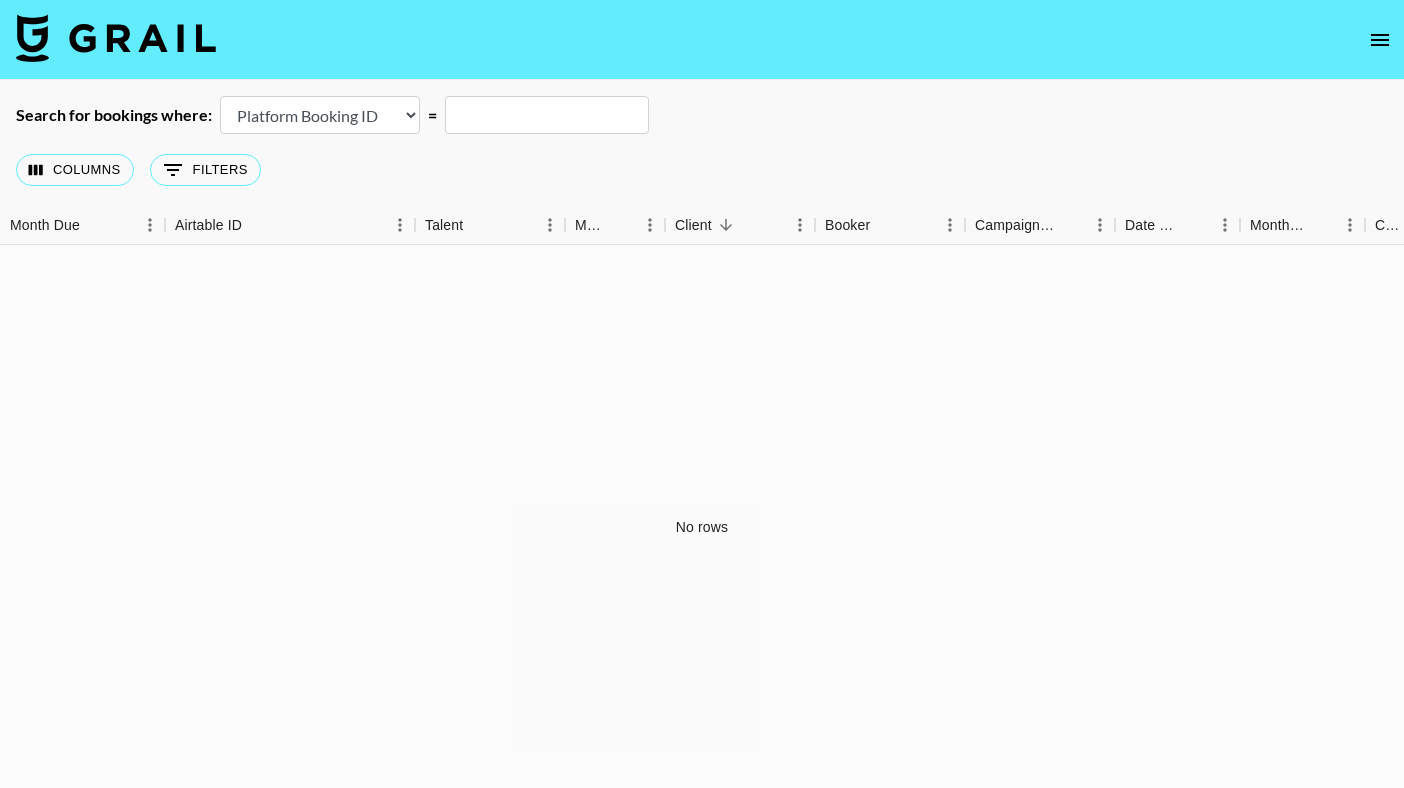 click on "Search for bookings where: Airtable Booking ID Platform Booking ID Platform Campaign ID =" at bounding box center [702, 115] 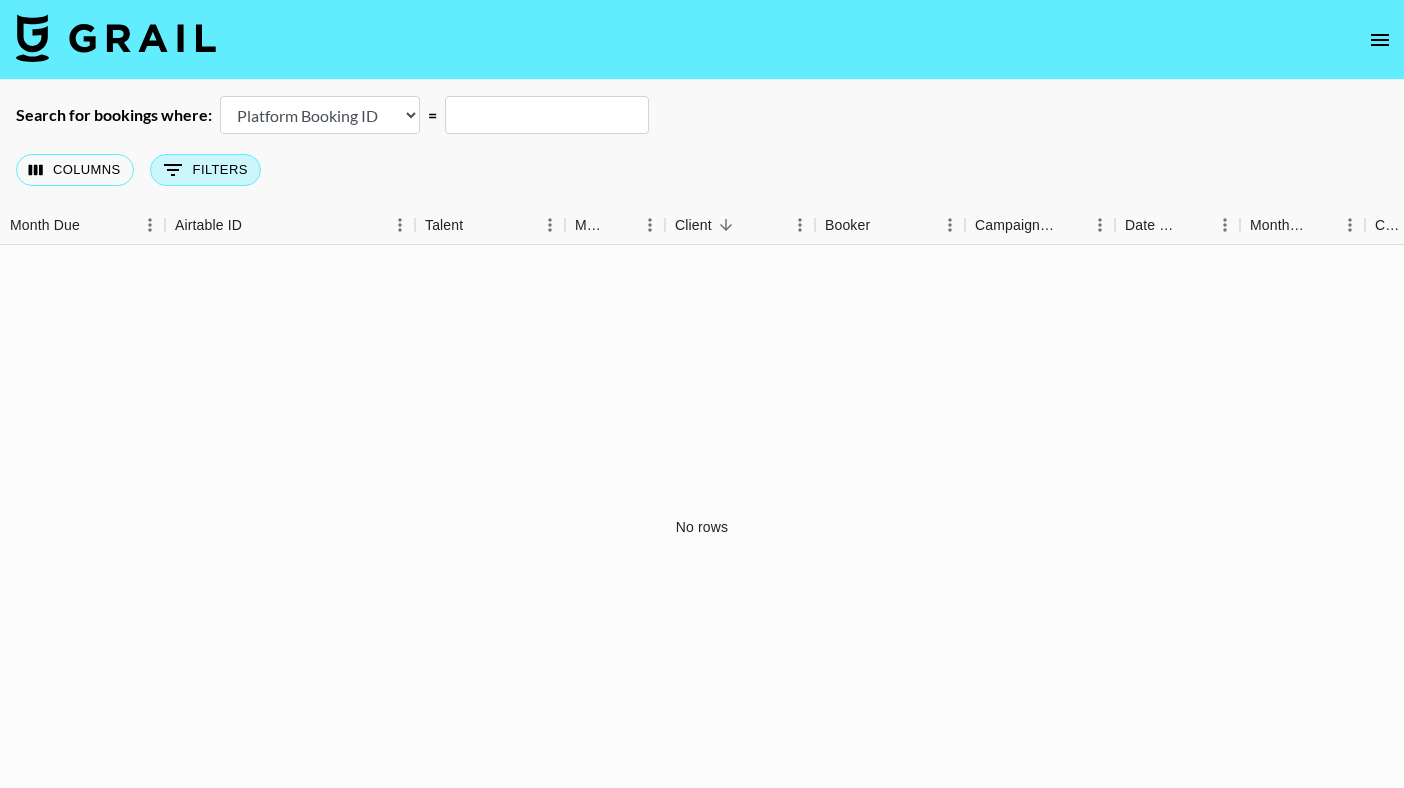 click on "0 Filters" at bounding box center [205, 170] 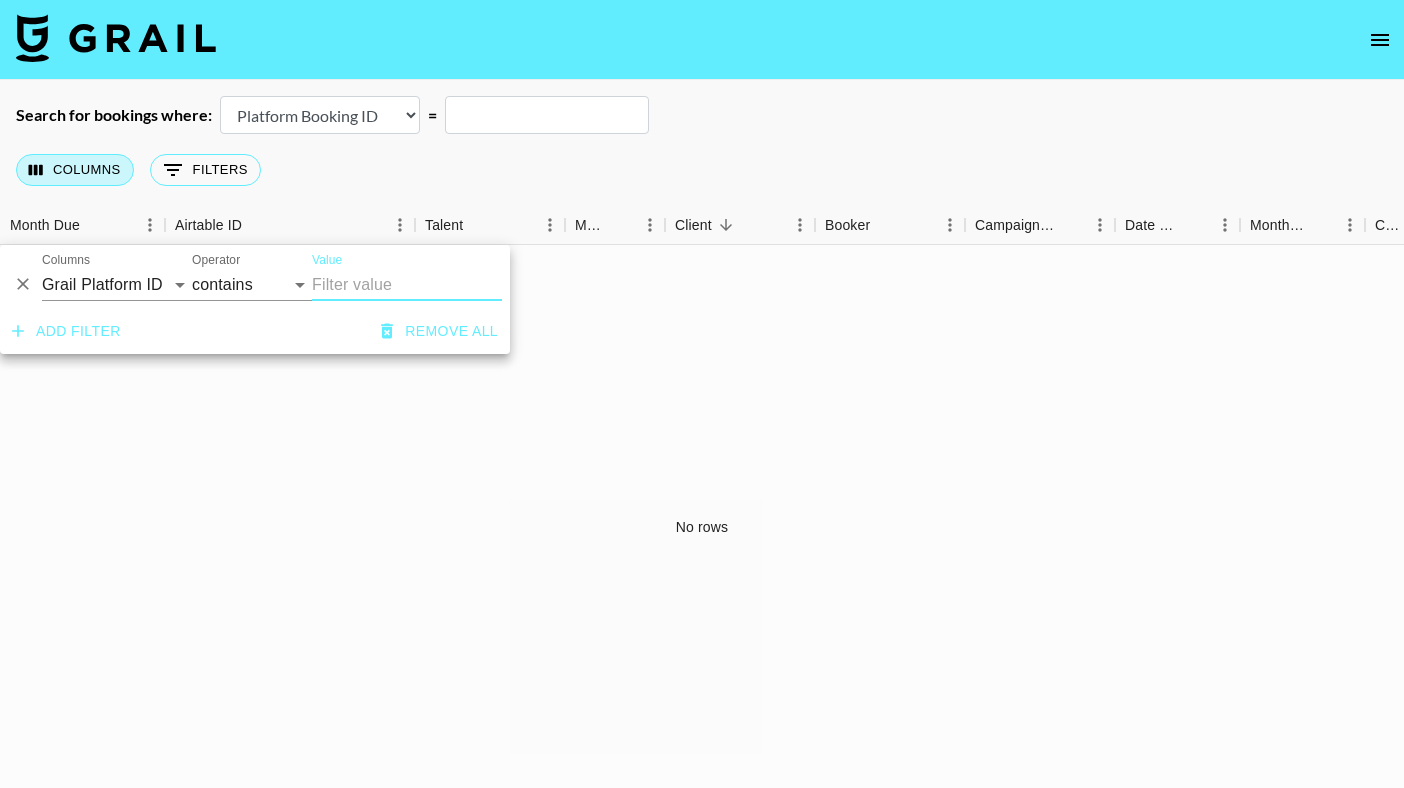 click on "Columns" at bounding box center (75, 170) 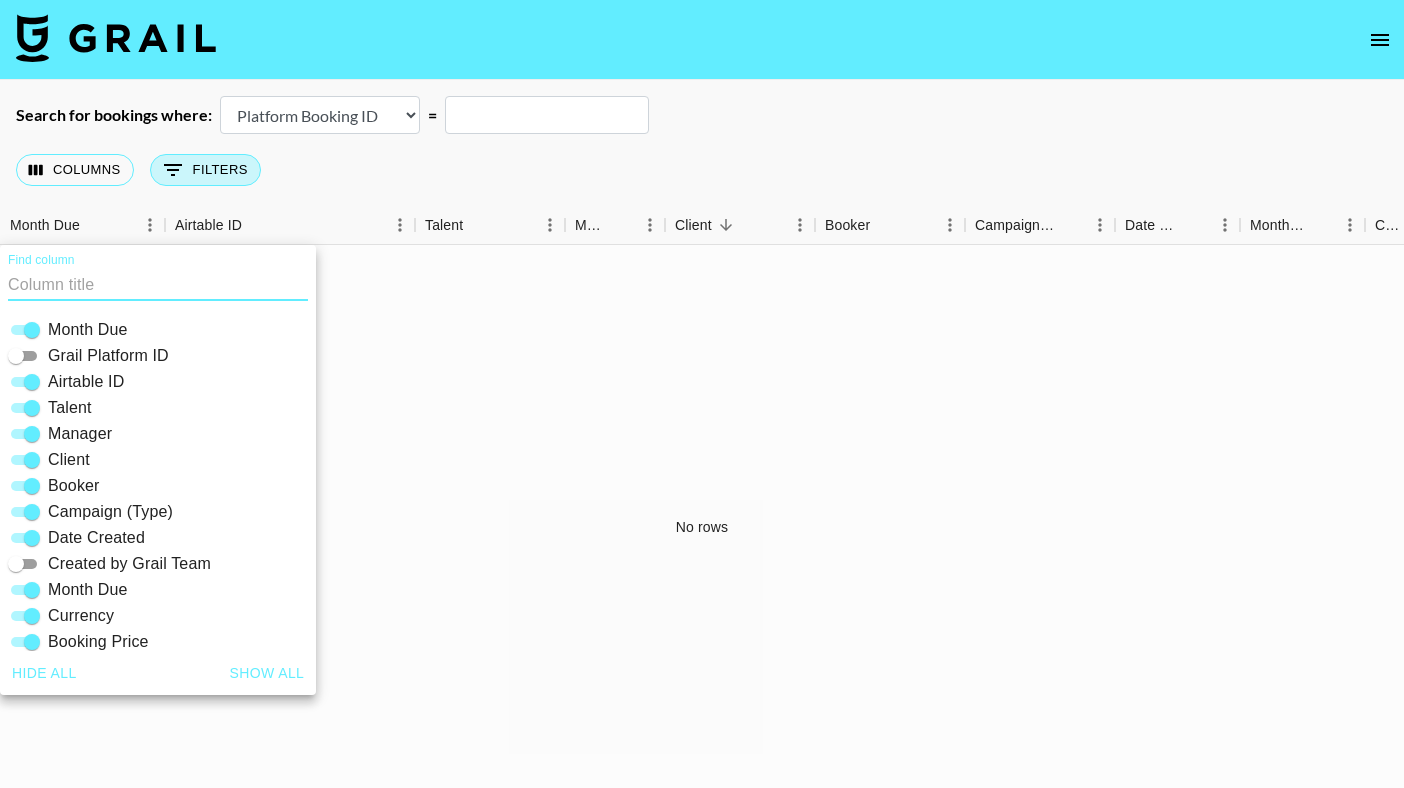 click on "0 Filters" at bounding box center (205, 170) 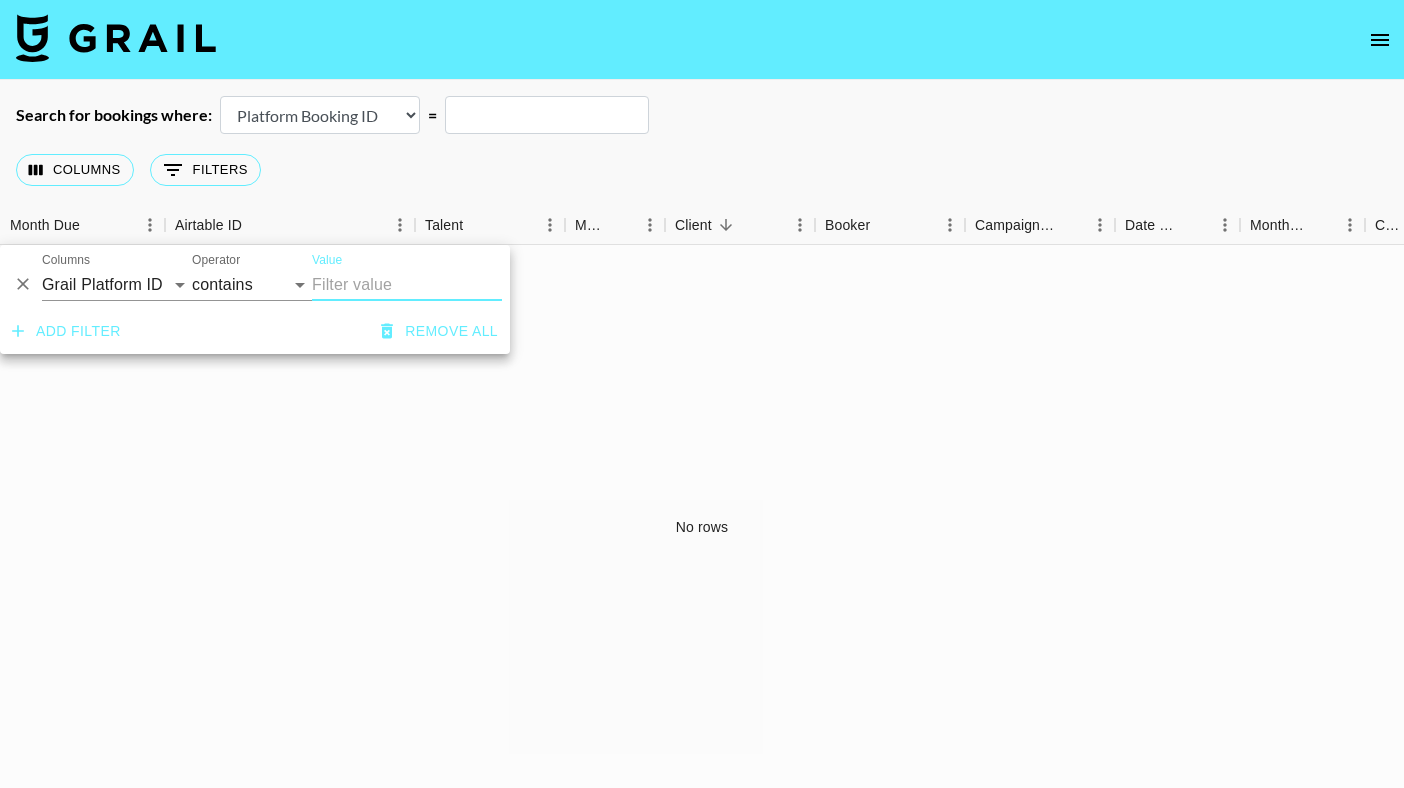click on "Search for bookings where: Airtable Booking ID Platform Booking ID Platform Campaign ID = Columns 0 Filters + Booking Month Due Airtable ID Talent Manager Client Booker Campaign (Type) Date Created Month Due Currency Booking Price Expenses: Remove Commission? Commission No rows" at bounding box center (702, 445) 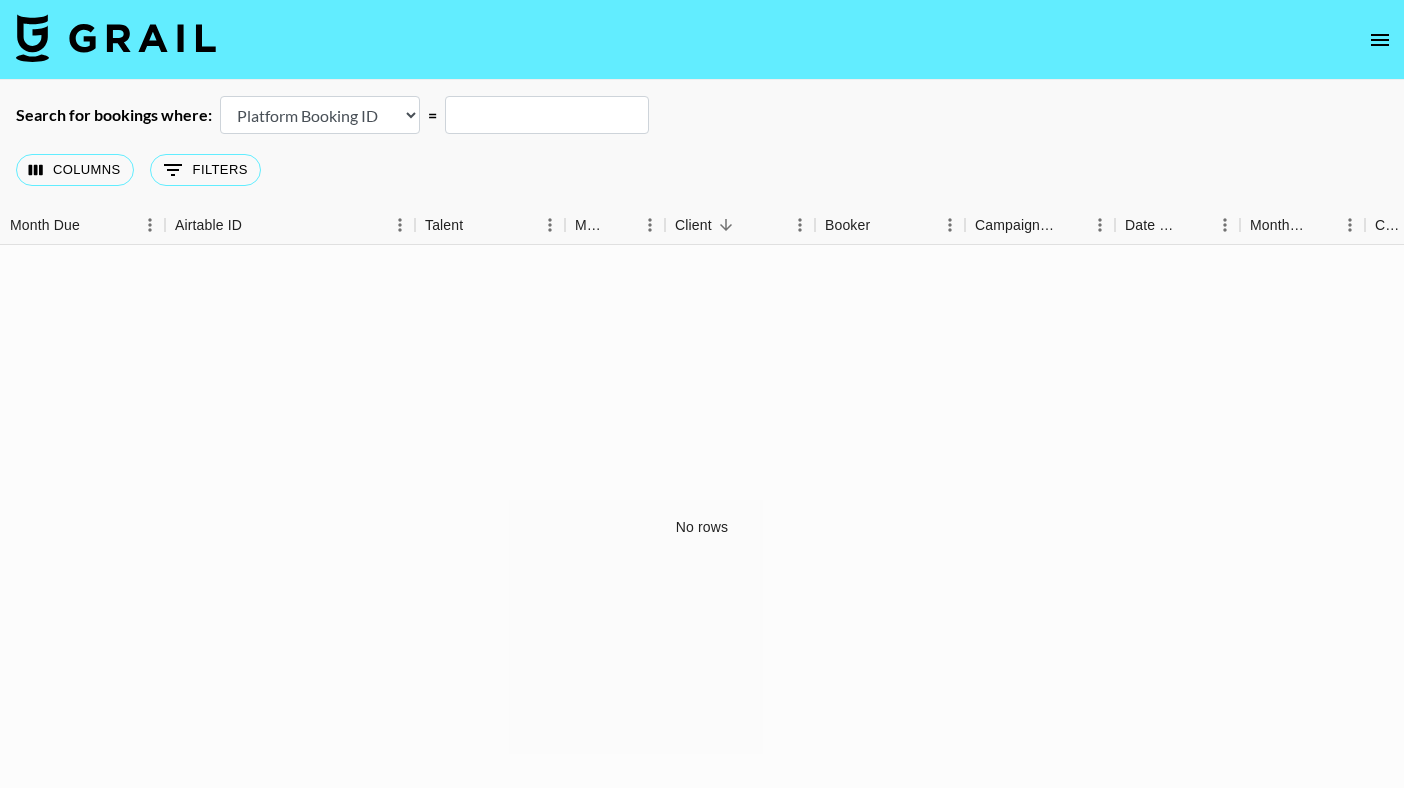 click at bounding box center [1380, 40] 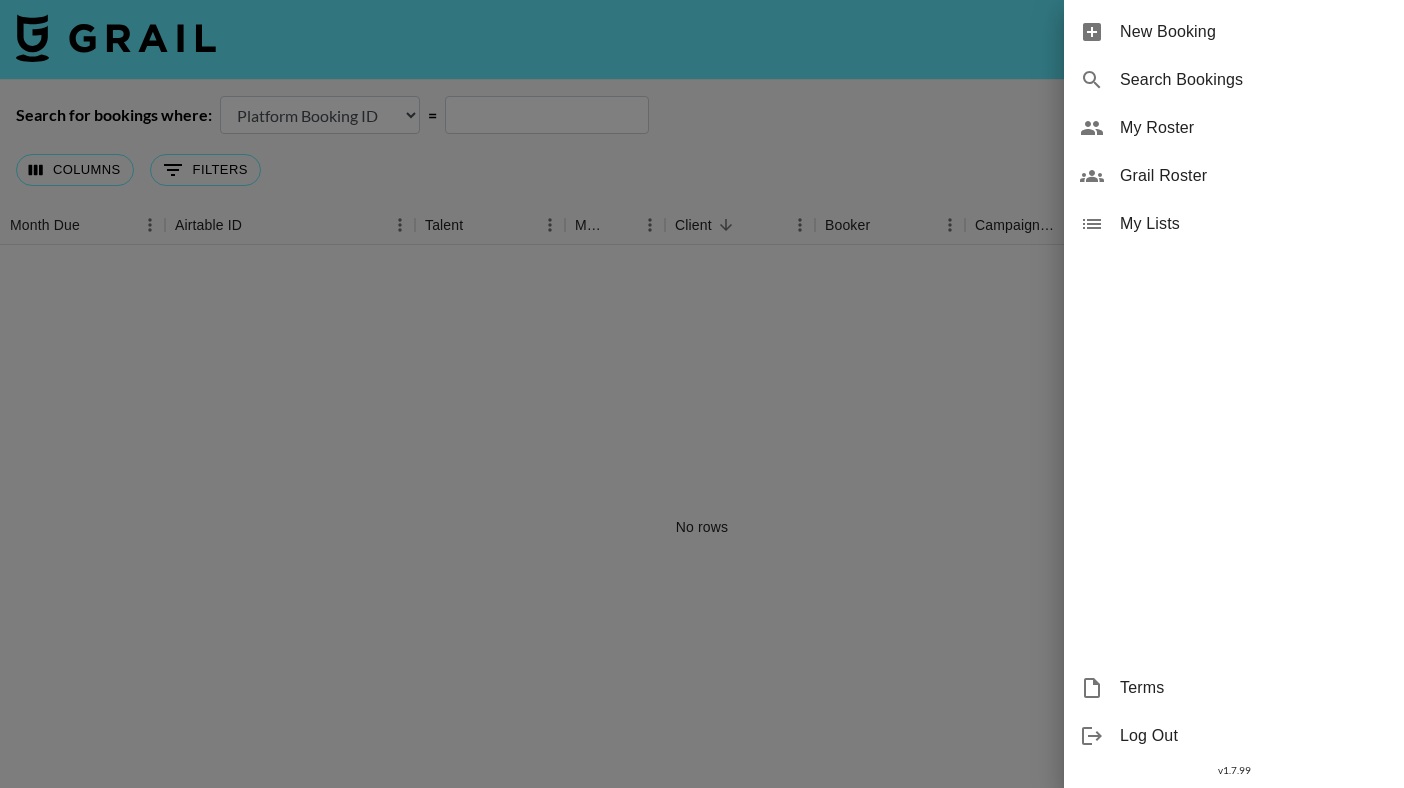 click at bounding box center (702, 394) 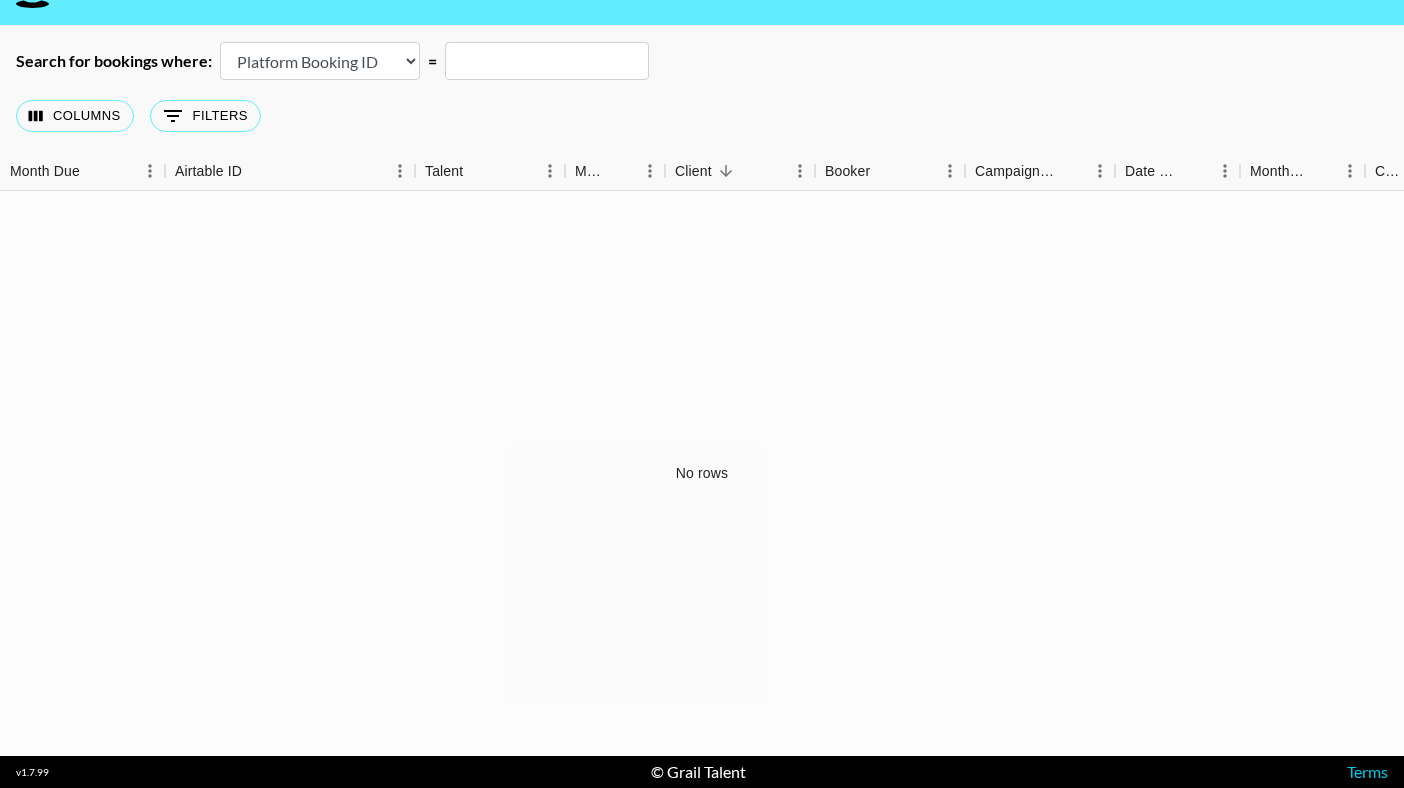 scroll, scrollTop: 0, scrollLeft: 0, axis: both 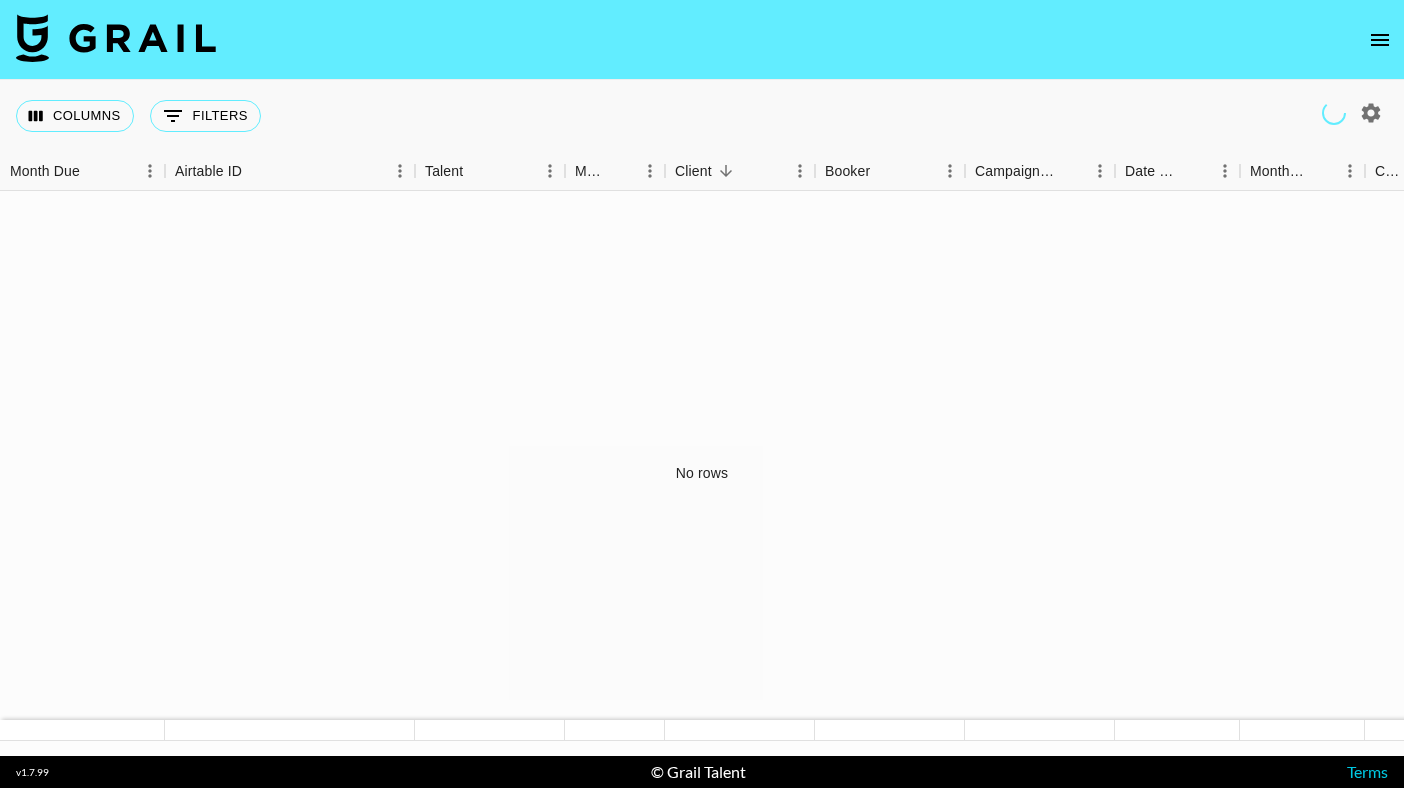 click 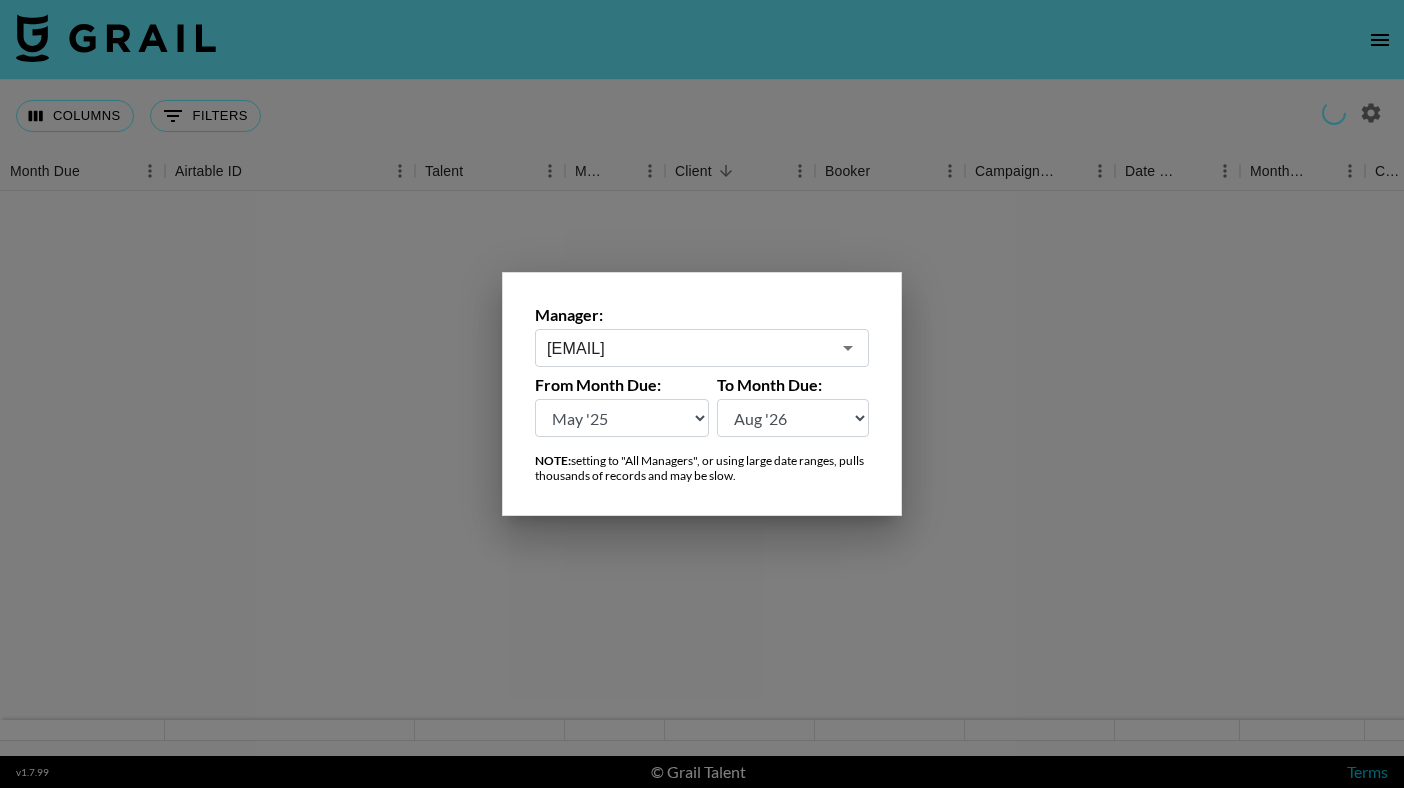 click on "Aug '26 Jul '26 Jun '26 May '26 Apr '26 Mar '26 Feb '26 Jan '26 Dec '25 Nov '25 Oct '25 Sep '25 Aug '25 Jul '25 Jun '25 May '25 Apr '25 Mar '25 Feb '25 Jan '25 Dec '24 Nov '24 Oct '24 Sep '24 Aug '24" at bounding box center [622, 418] 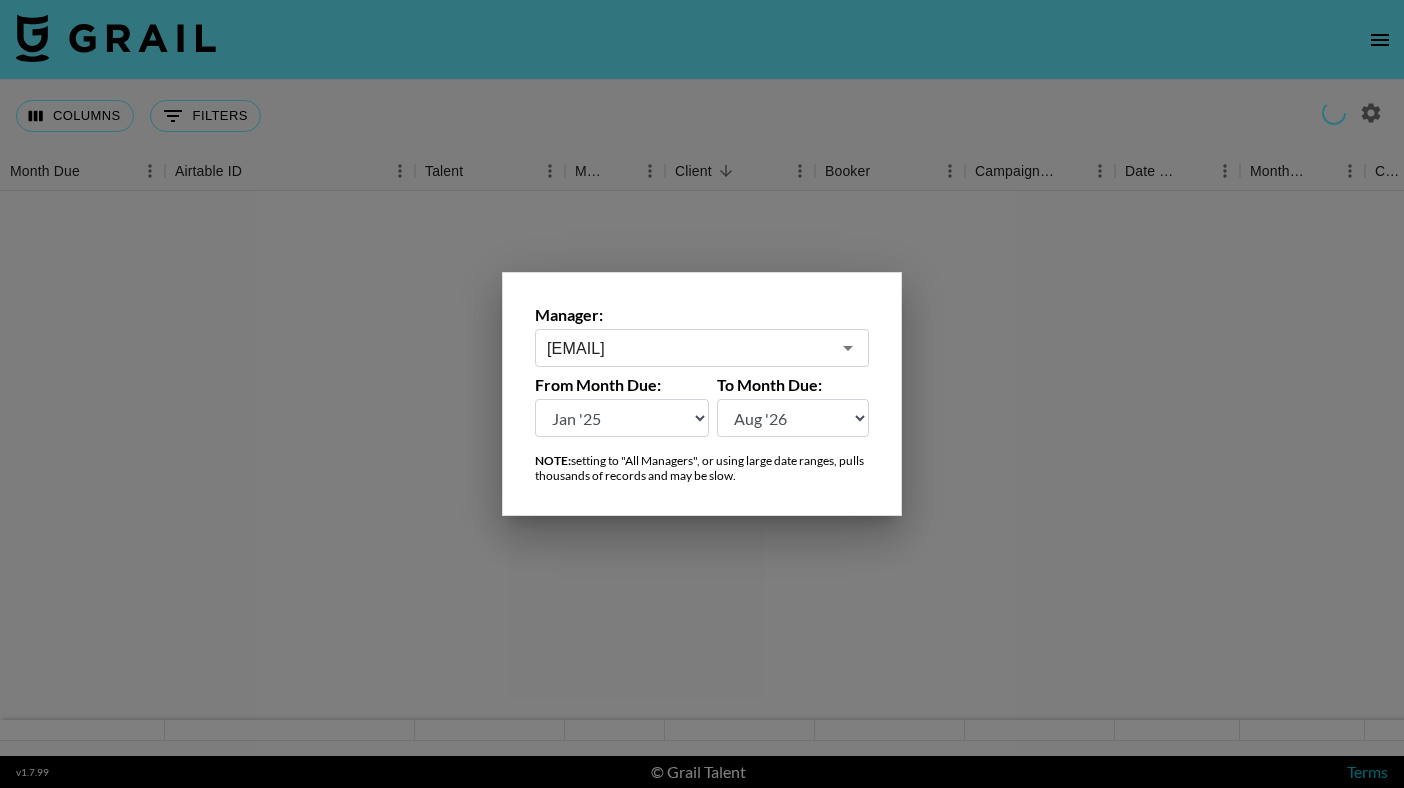 click on "[USERNAME]@[DOMAIN].com ​" at bounding box center [702, 348] 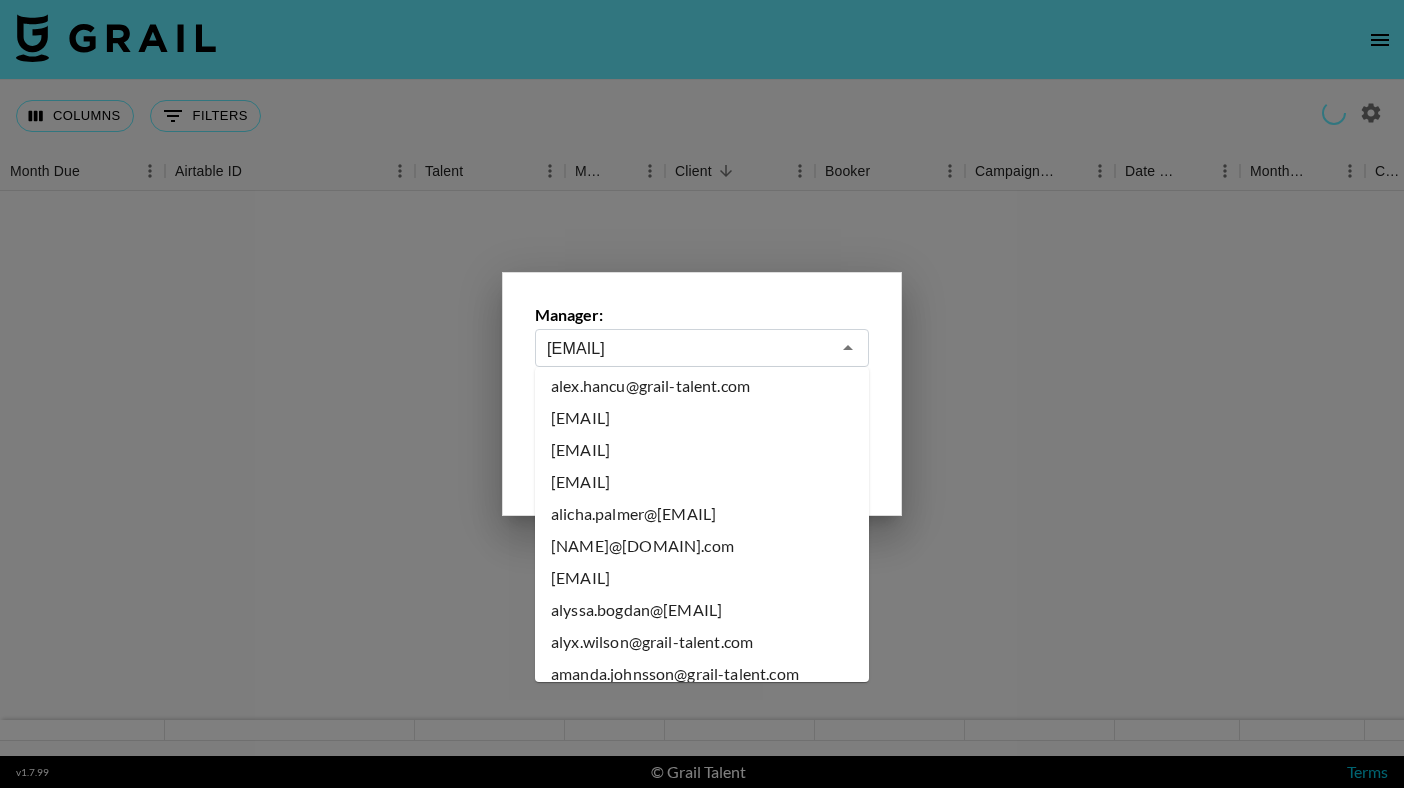 scroll, scrollTop: 0, scrollLeft: 0, axis: both 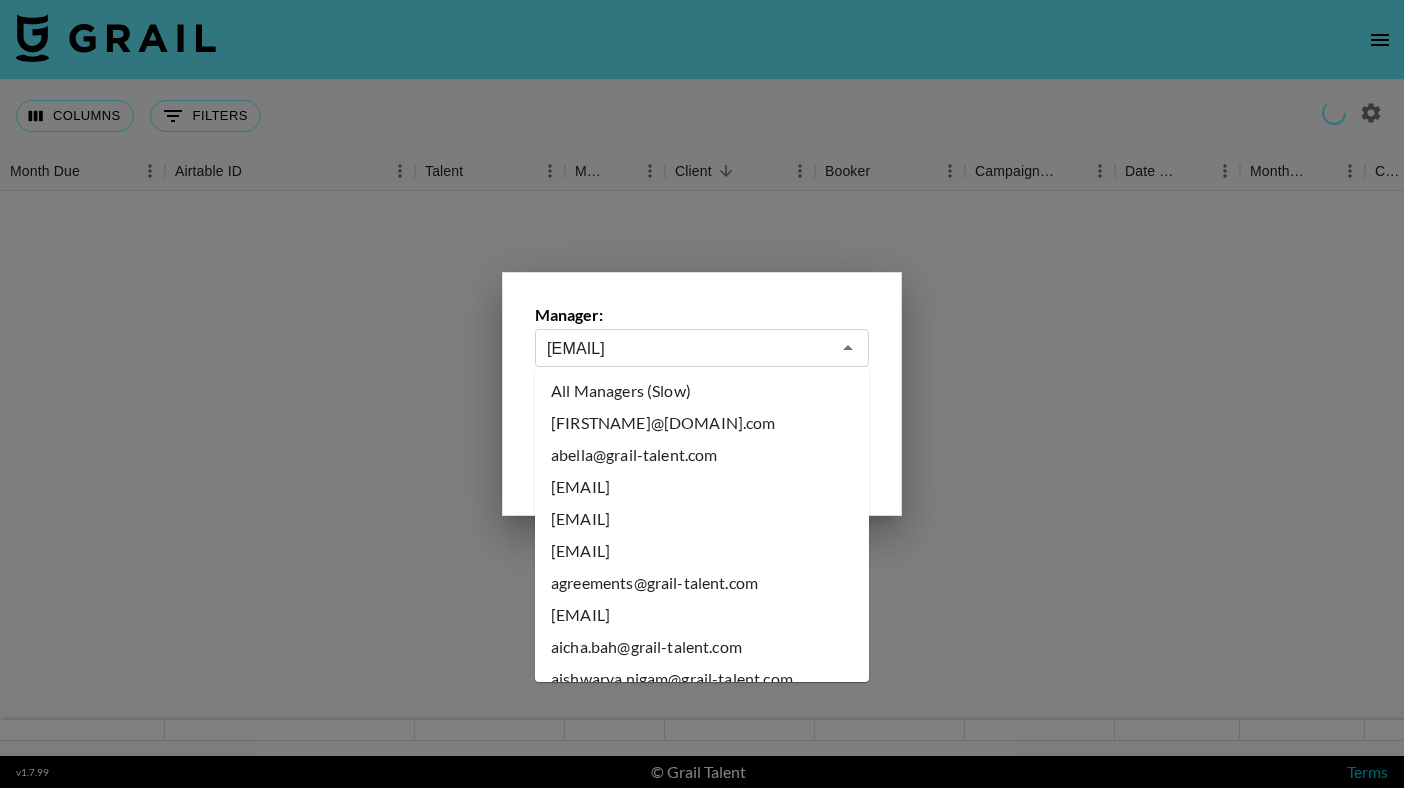 click on "All Managers (Slow)" at bounding box center (702, 391) 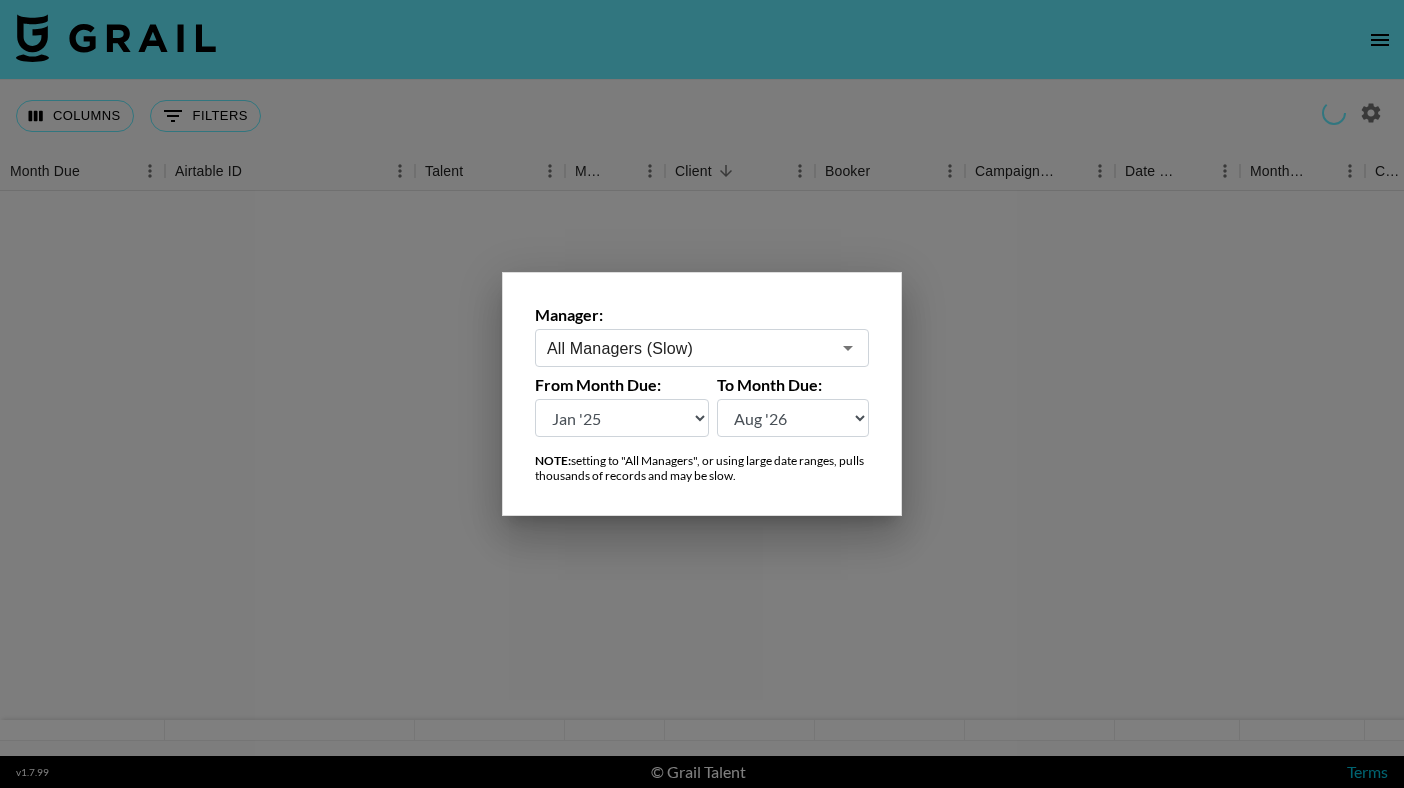 click at bounding box center [702, 394] 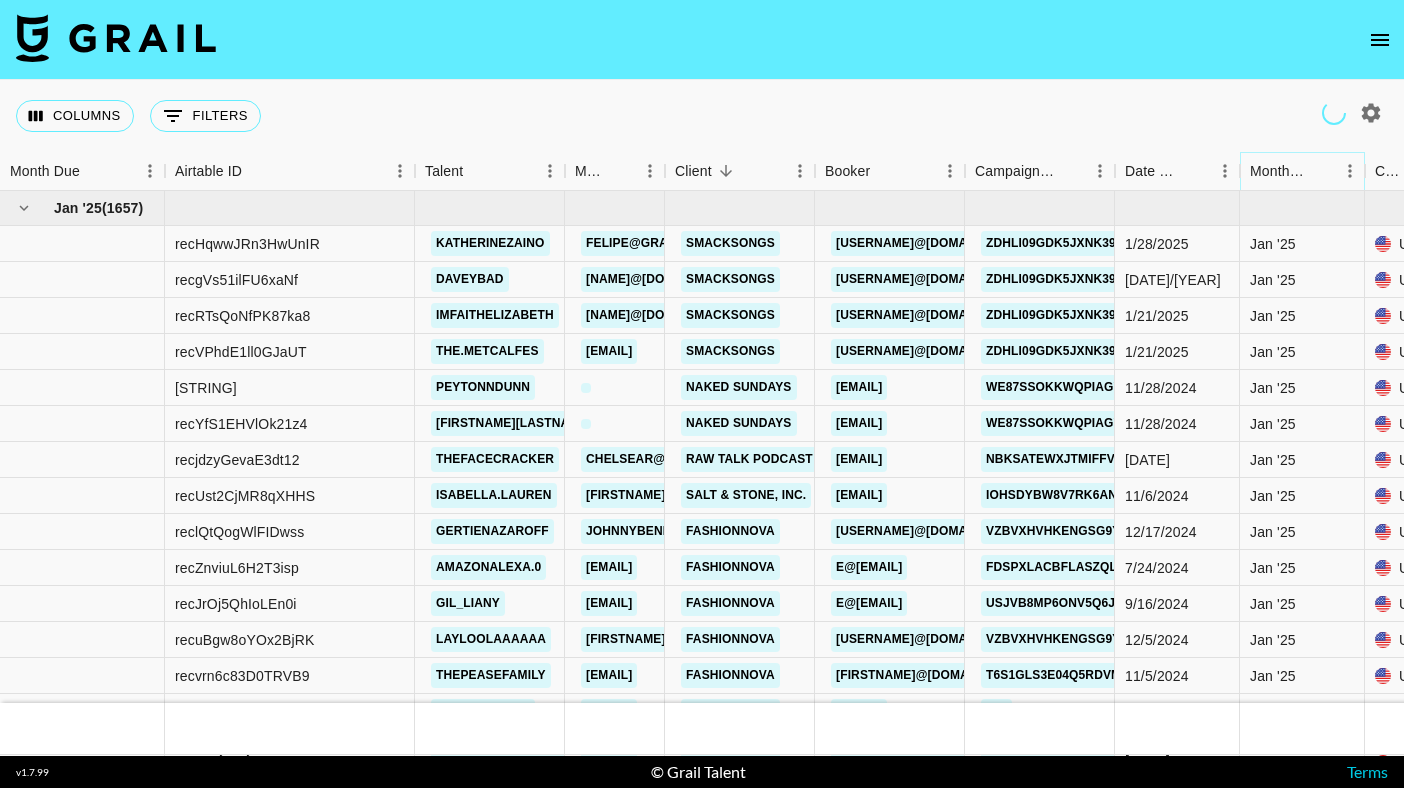 click at bounding box center (1321, 171) 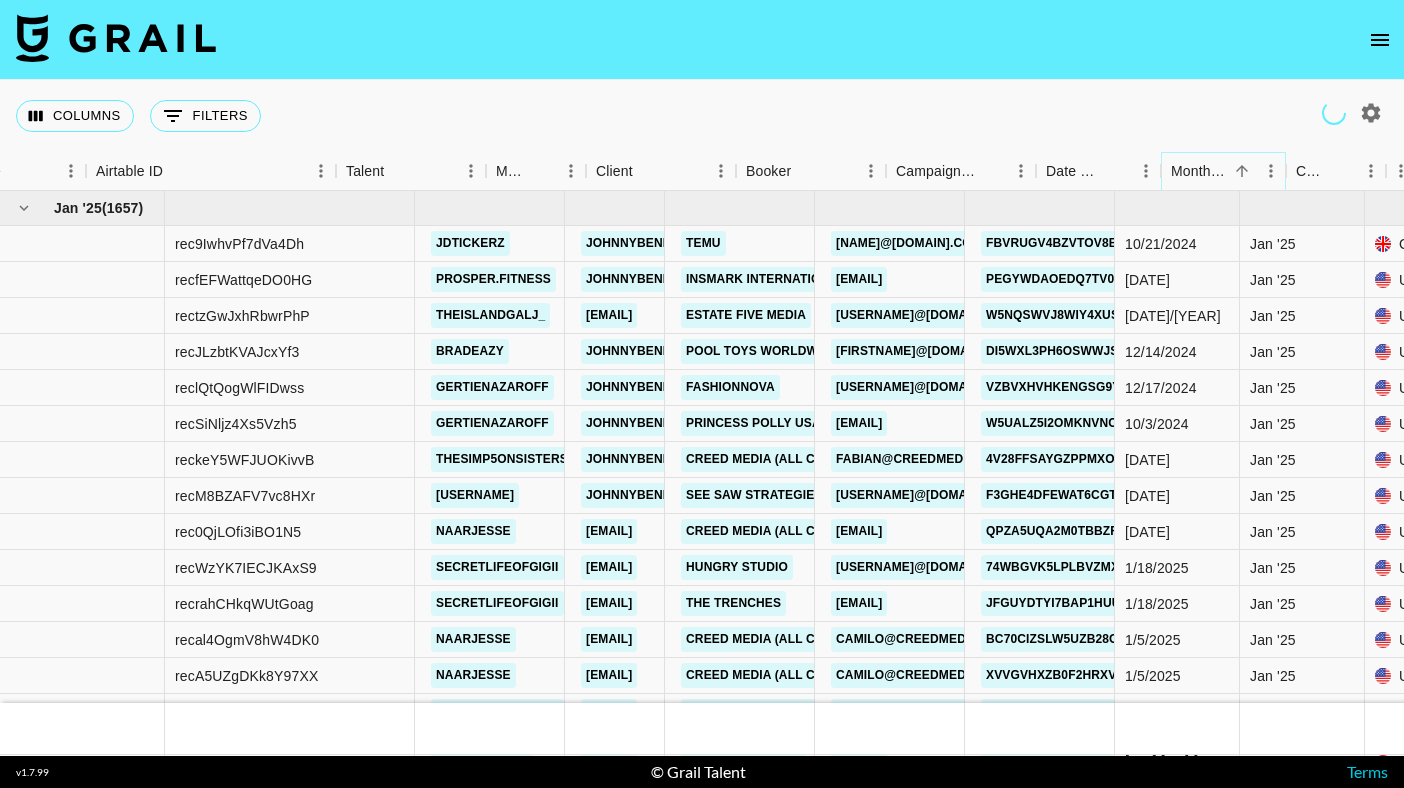 click 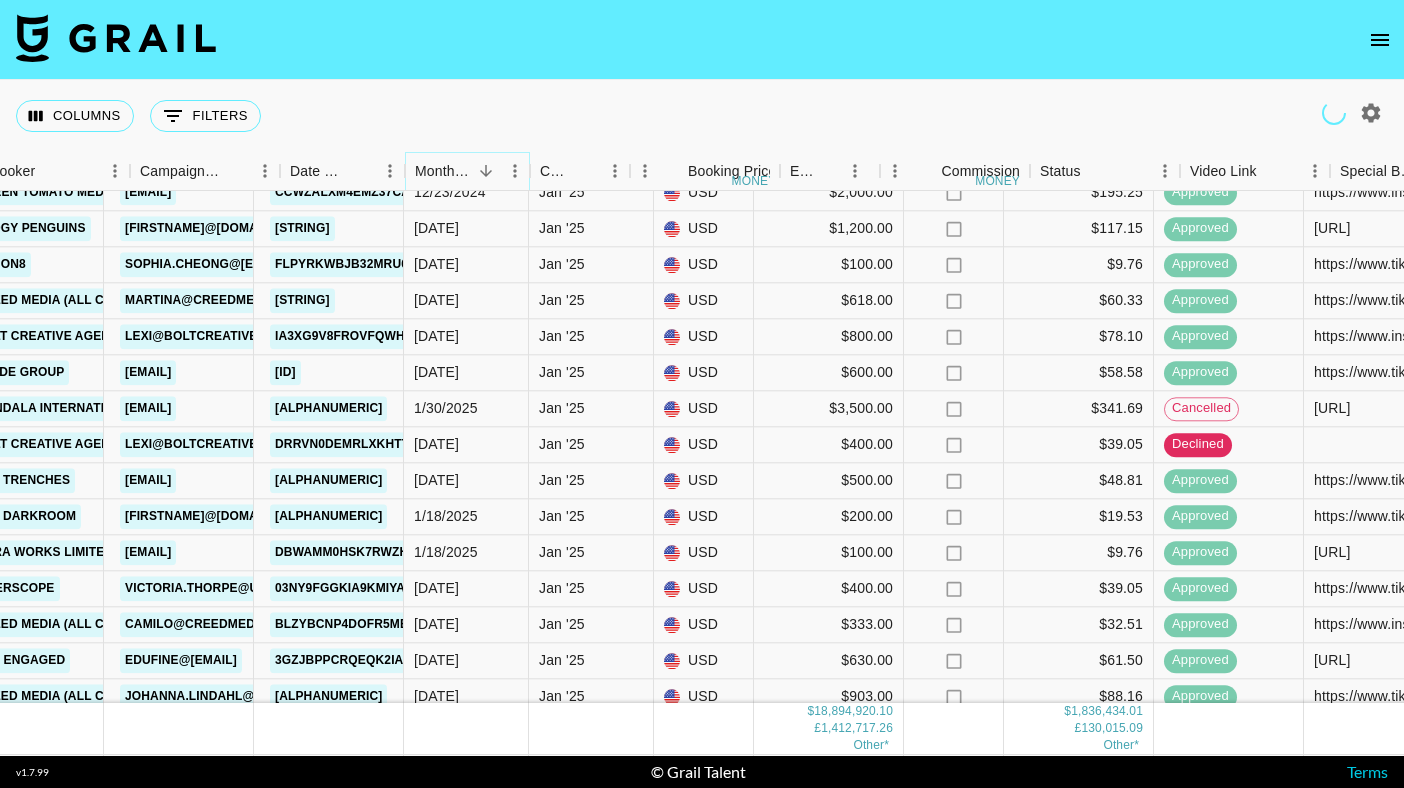 scroll, scrollTop: 444, scrollLeft: 835, axis: both 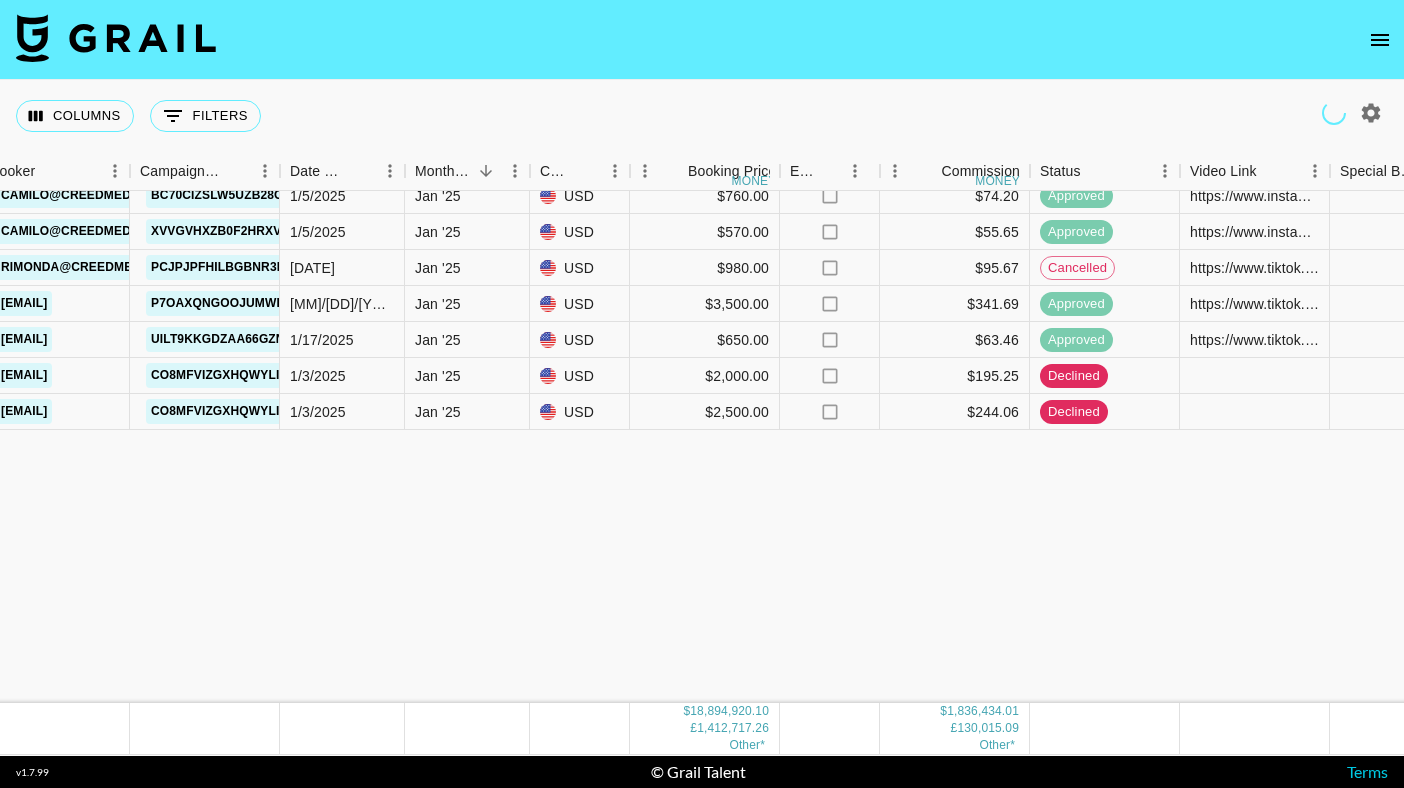 select on "id" 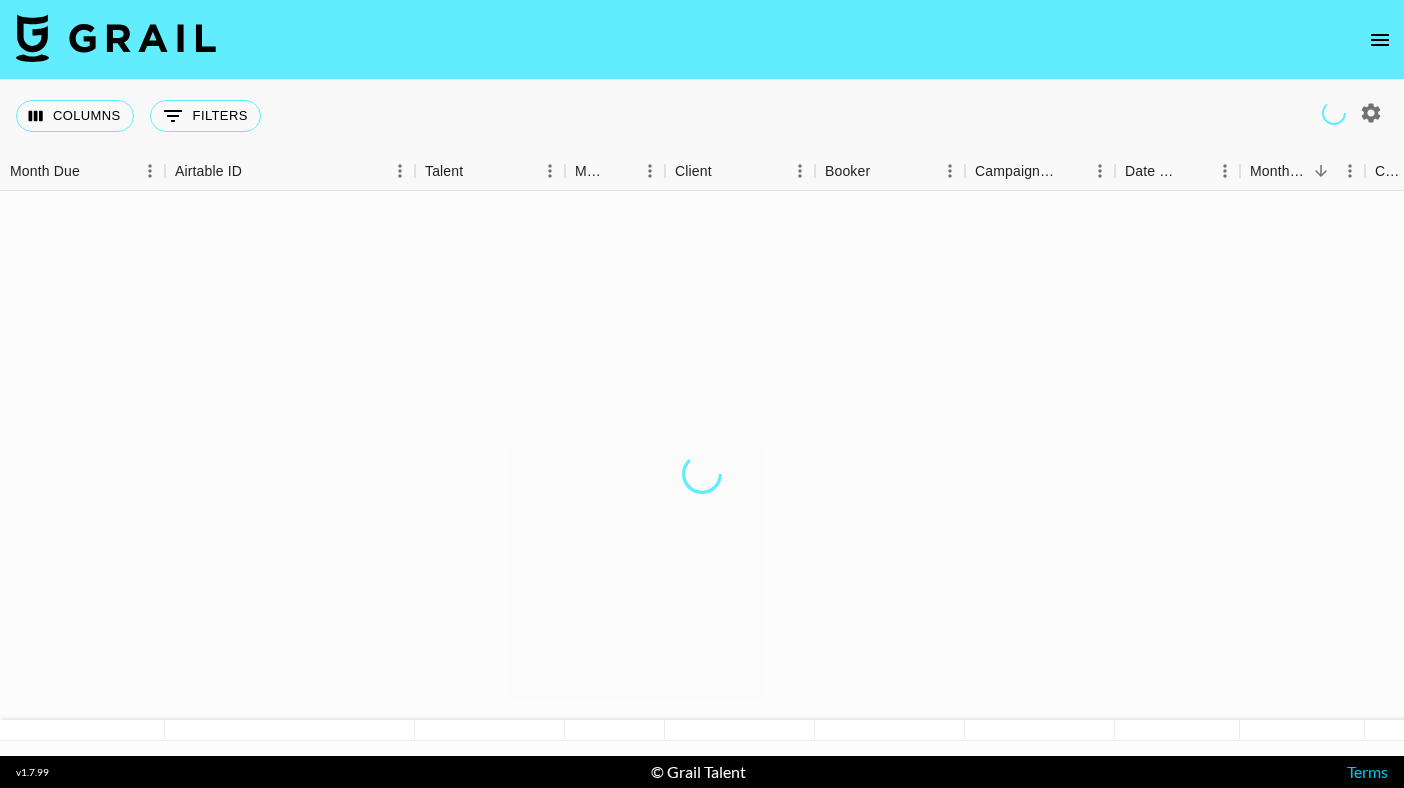 click 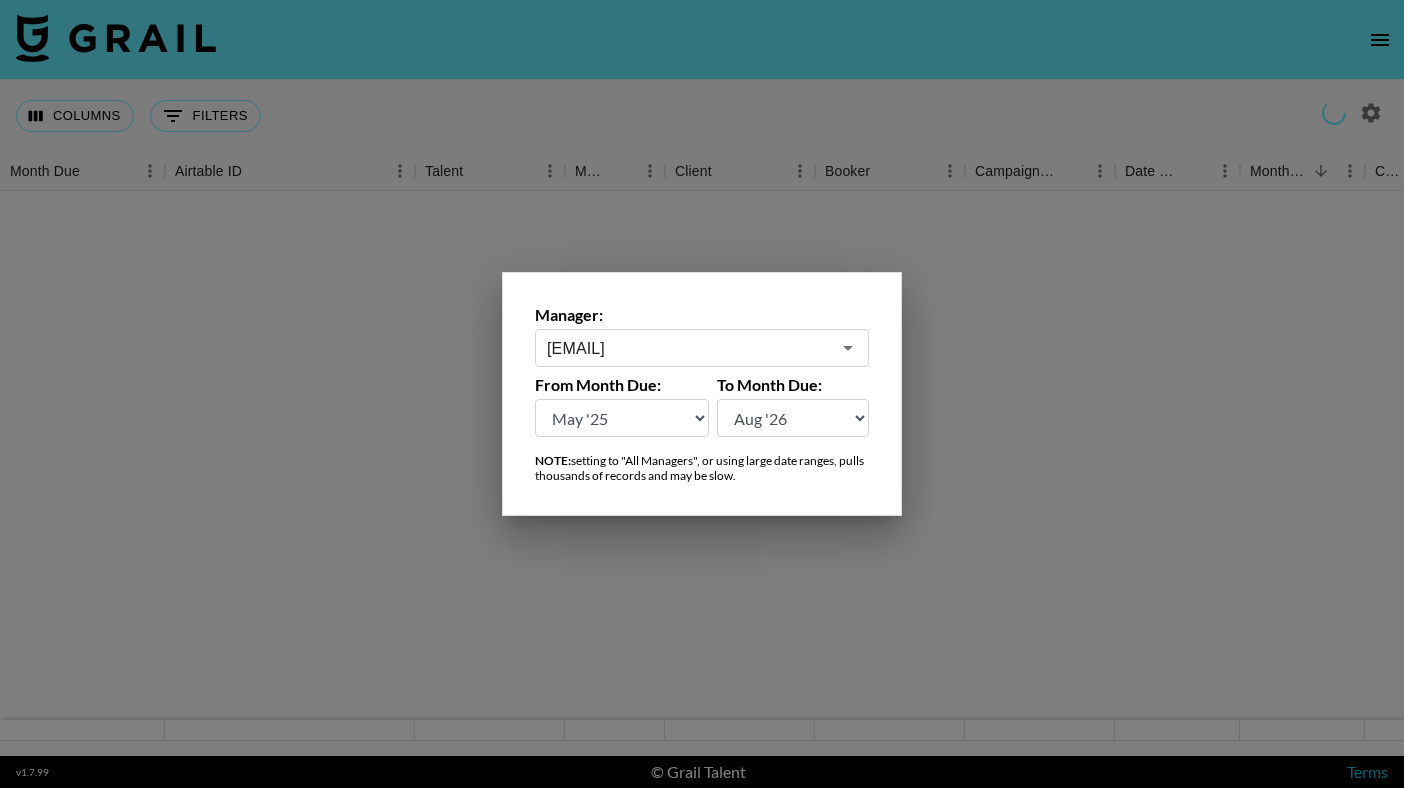 click at bounding box center [702, 394] 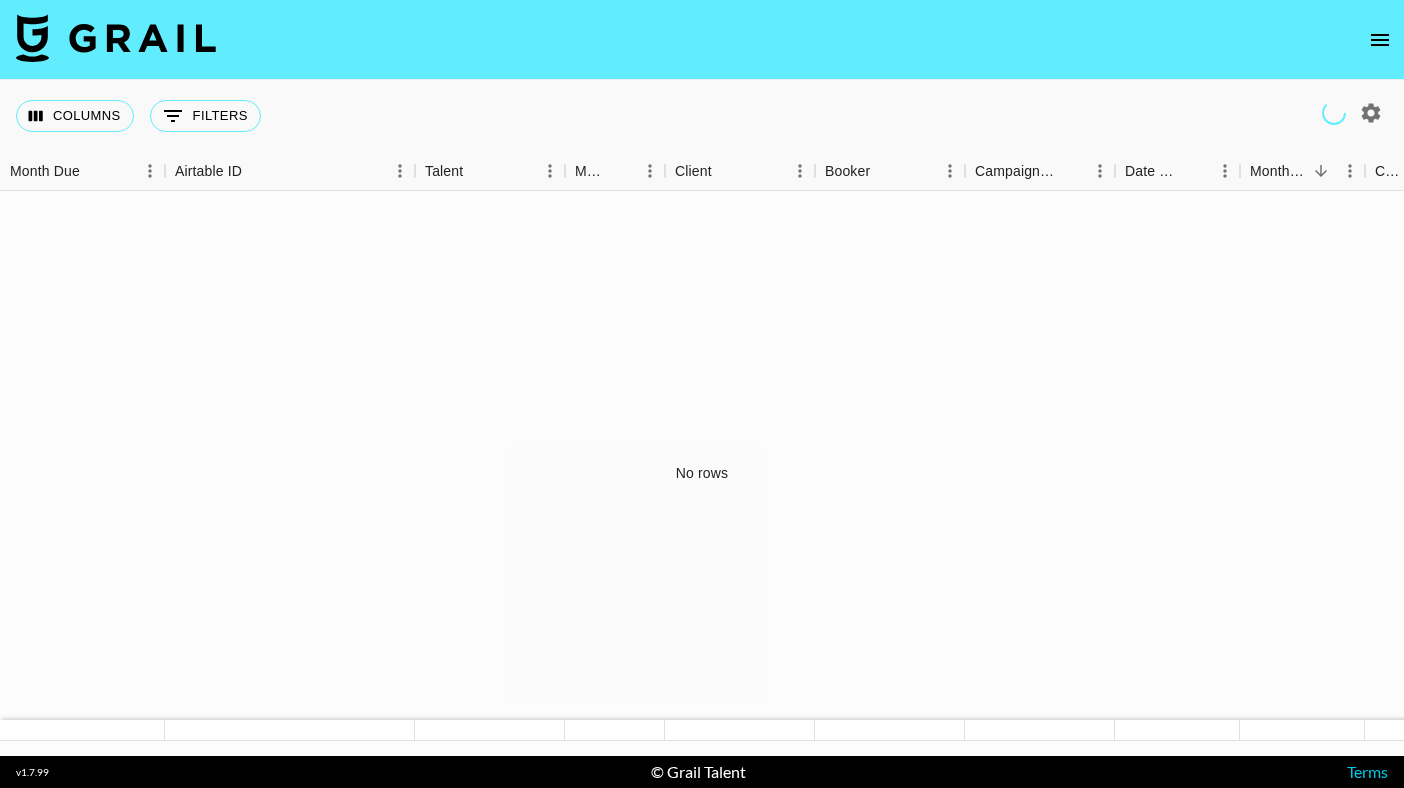 type 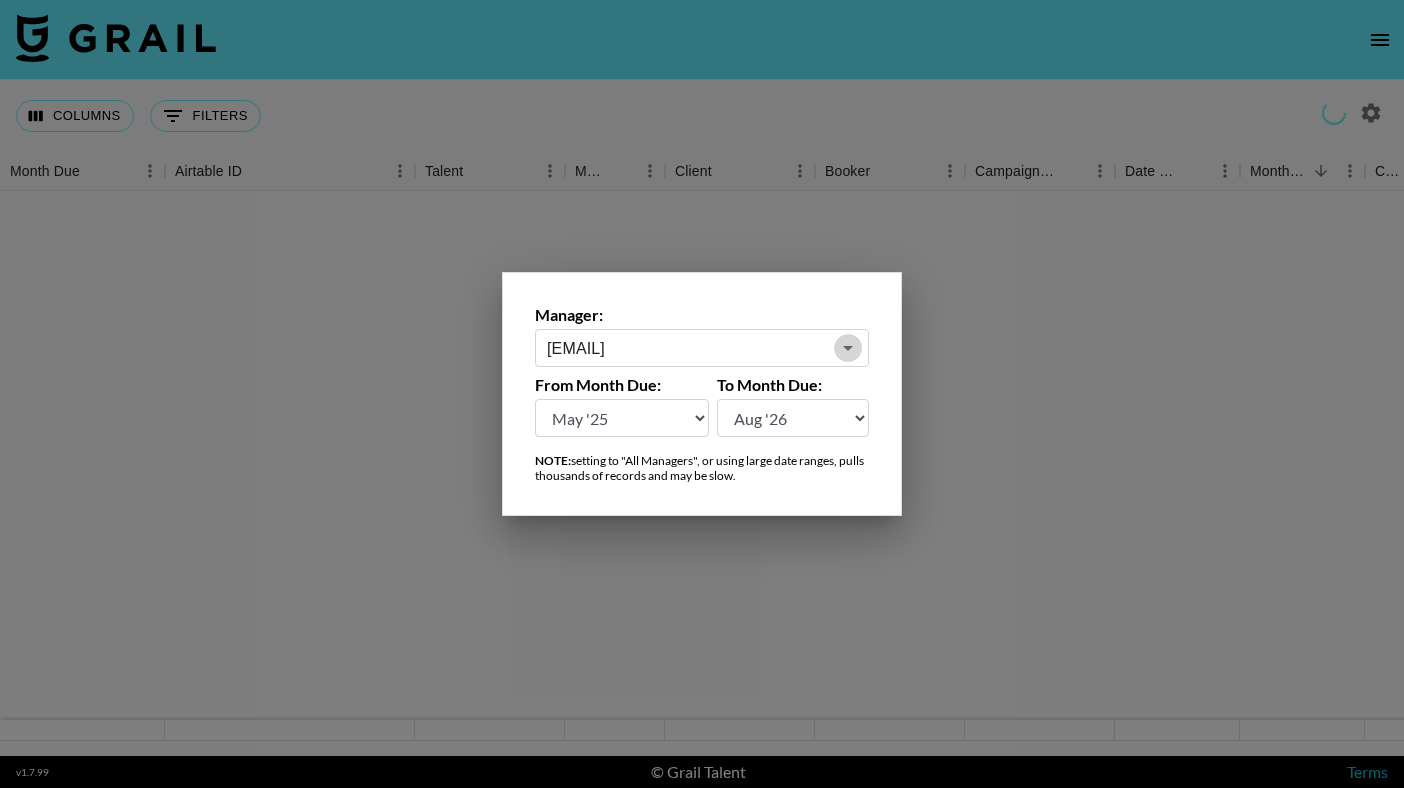 click 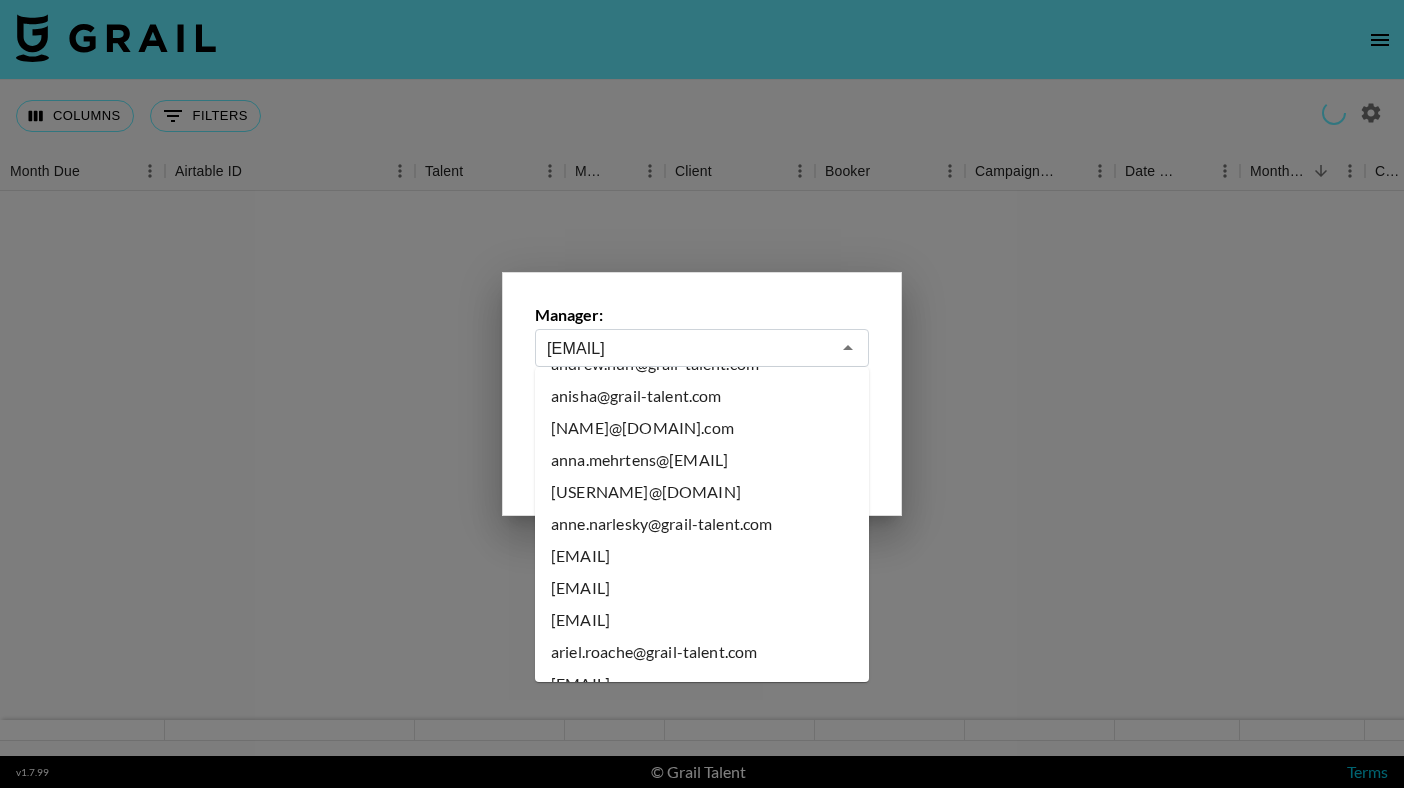 scroll, scrollTop: 0, scrollLeft: 0, axis: both 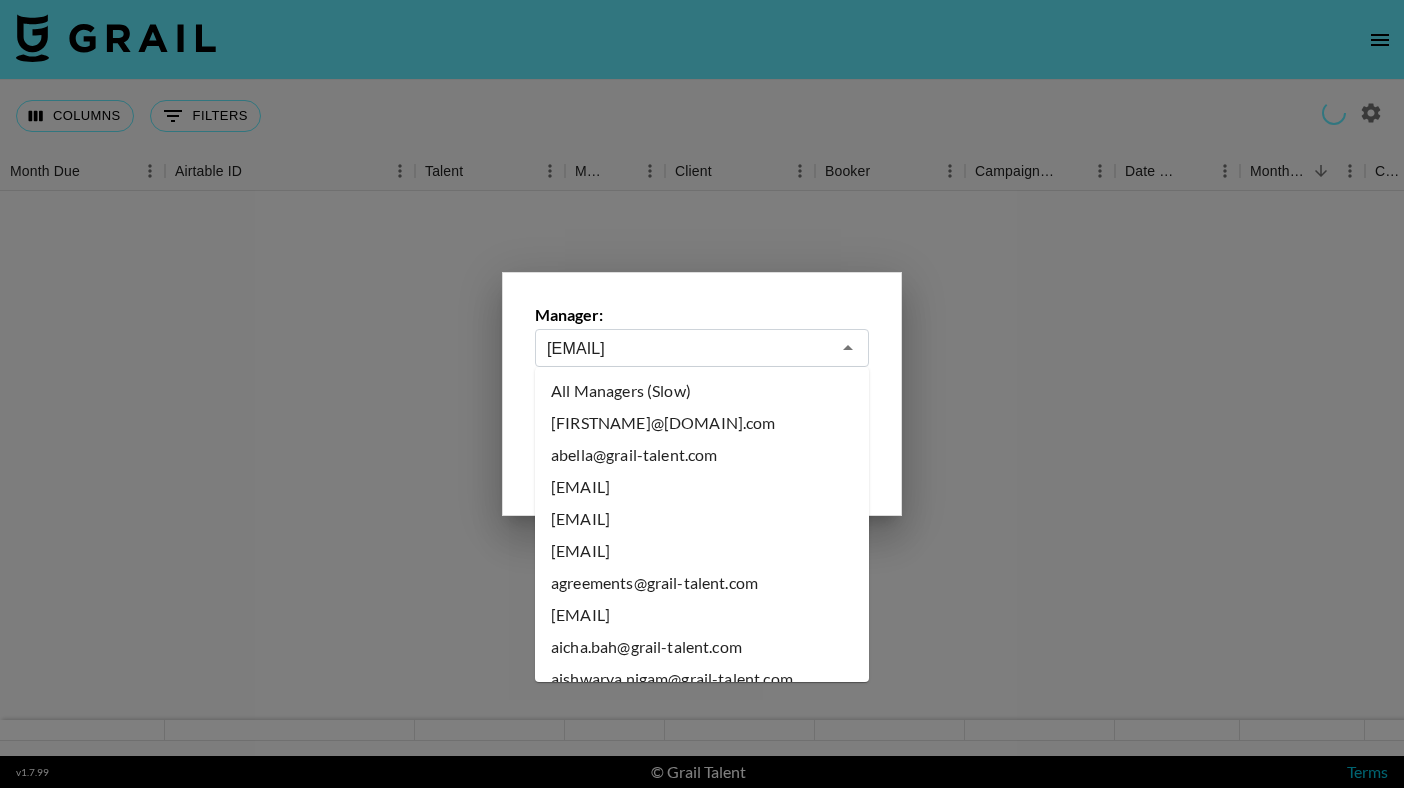 click on "All Managers (Slow) abbey@[EMAIL] abella@[EMAIL] adam.pecoraro@[EMAIL] adam@[EMAIL] aeo@[EMAIL] agreements@[EMAIL] ahmed@[EMAIL] aicha.bah@[EMAIL] aishwarya.nigam@[EMAIL] aisy.afiya@[EMAIL] akvile.kiezaite@[EMAIL] alex.hancu@[EMAIL] alexia@[EMAIL] alexis.hammer@[EMAIL] ali@[EMAIL] alicha.palmer@[EMAIL] allymannix@[EMAIL] alyson@[EMAIL] alyssa.bogdan@[EMAIL] alyx.wilson@[EMAIL] amanda.johnsson@[EMAIL] amyf@[EMAIL] ana.gonzalez@[EMAIL] ana.staisabel@[EMAIL] ananda.rodr@[EMAIL] andrea@[EMAIL] andrew.huh@[EMAIL] anisha@[EMAIL] anna.belko@[EMAIL] anna.mehrtens@[EMAIL] annabelle@[EMAIL] anne.narlesky@[EMAIL] annmarie@[EMAIL] antonio.lenyear@[EMAIL] archie@[EMAIL] ariel.roache@[EMAIL]" at bounding box center [702, 524] 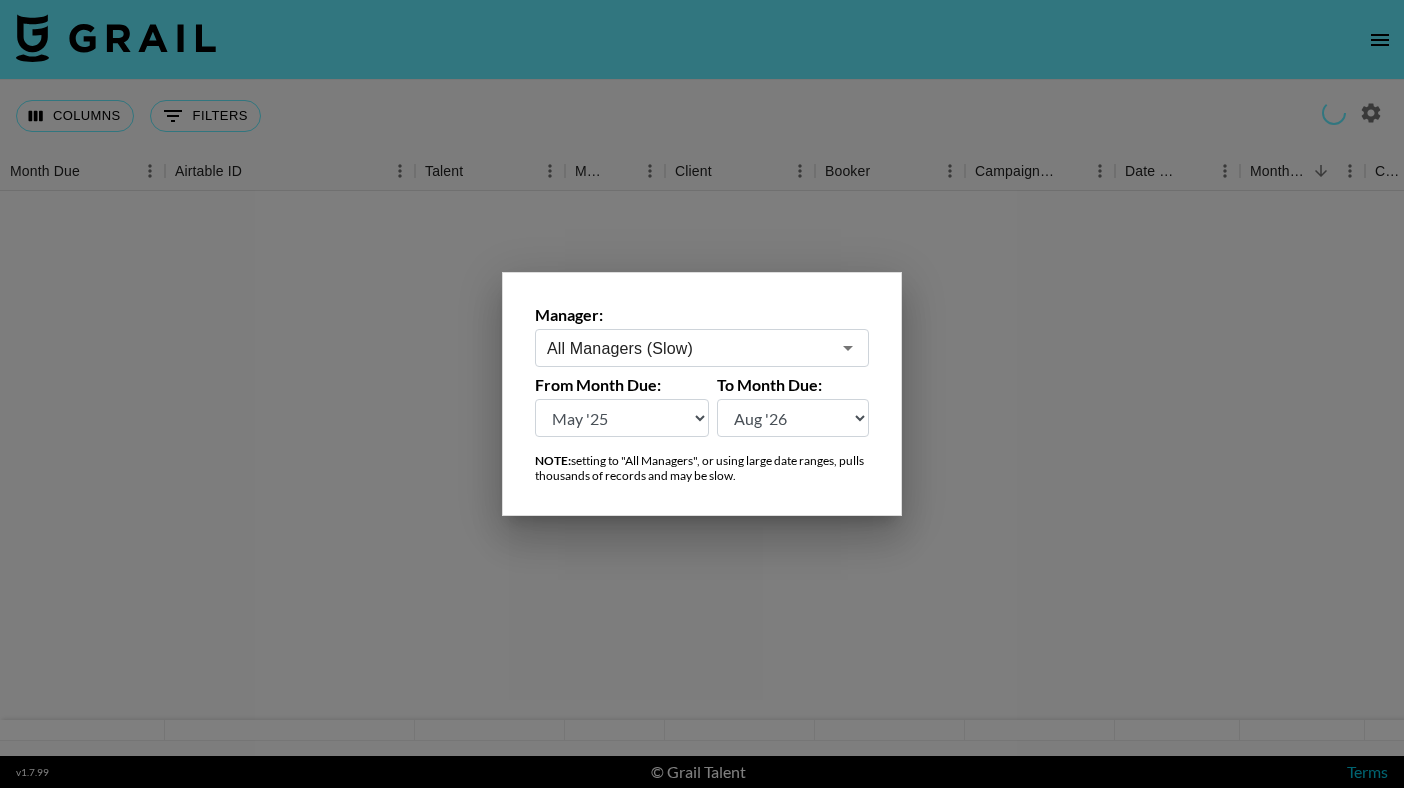 click at bounding box center [702, 394] 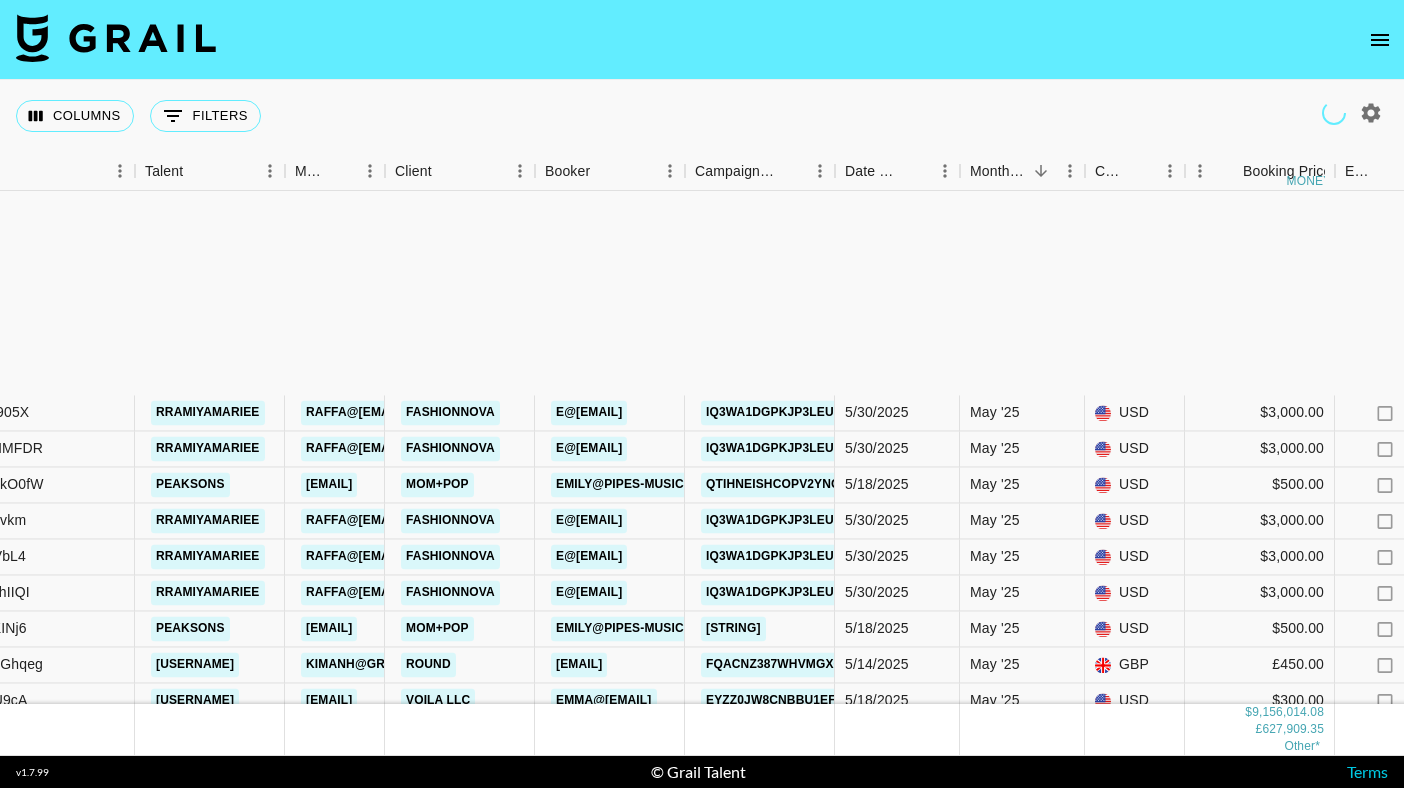 scroll, scrollTop: 4131, scrollLeft: 280, axis: both 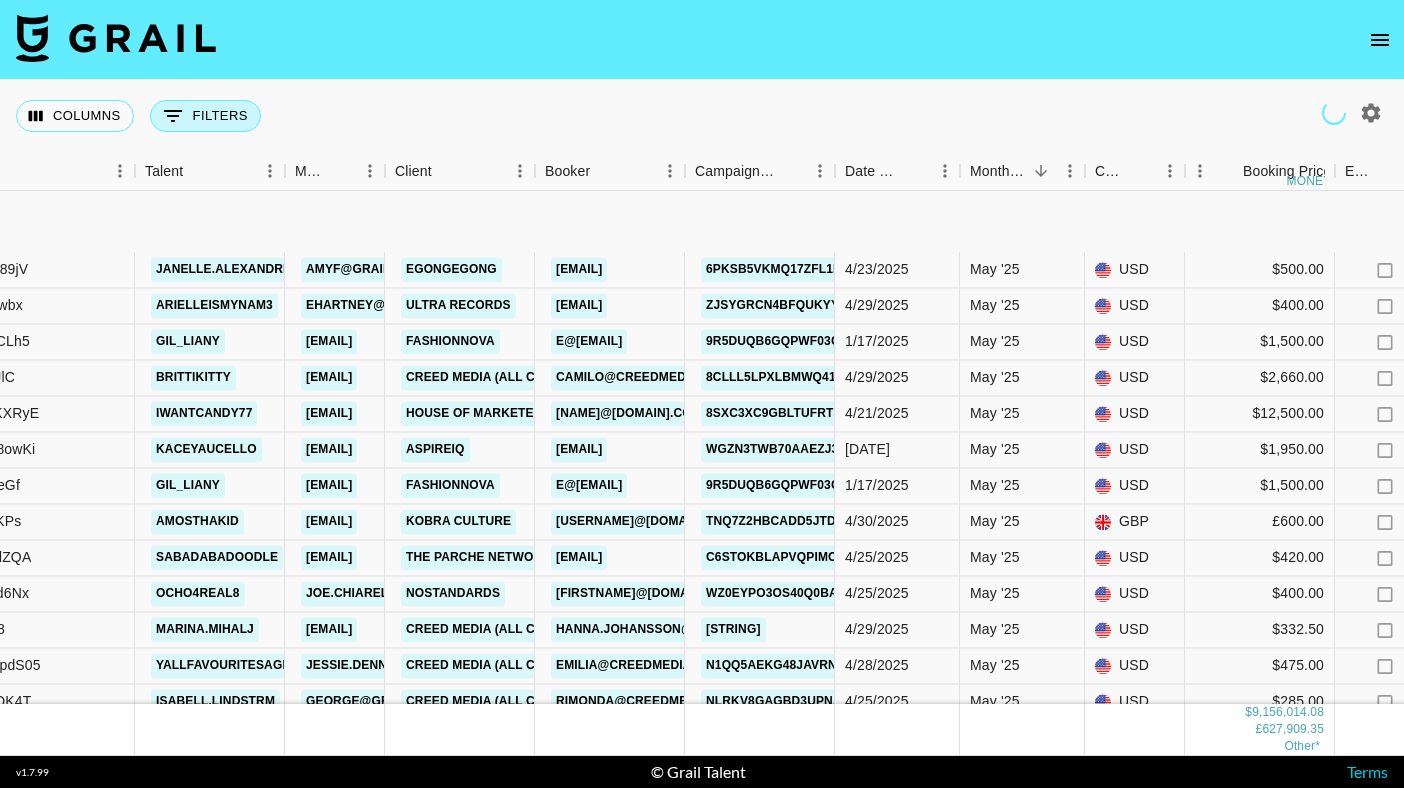 click on "0 Filters" at bounding box center [205, 116] 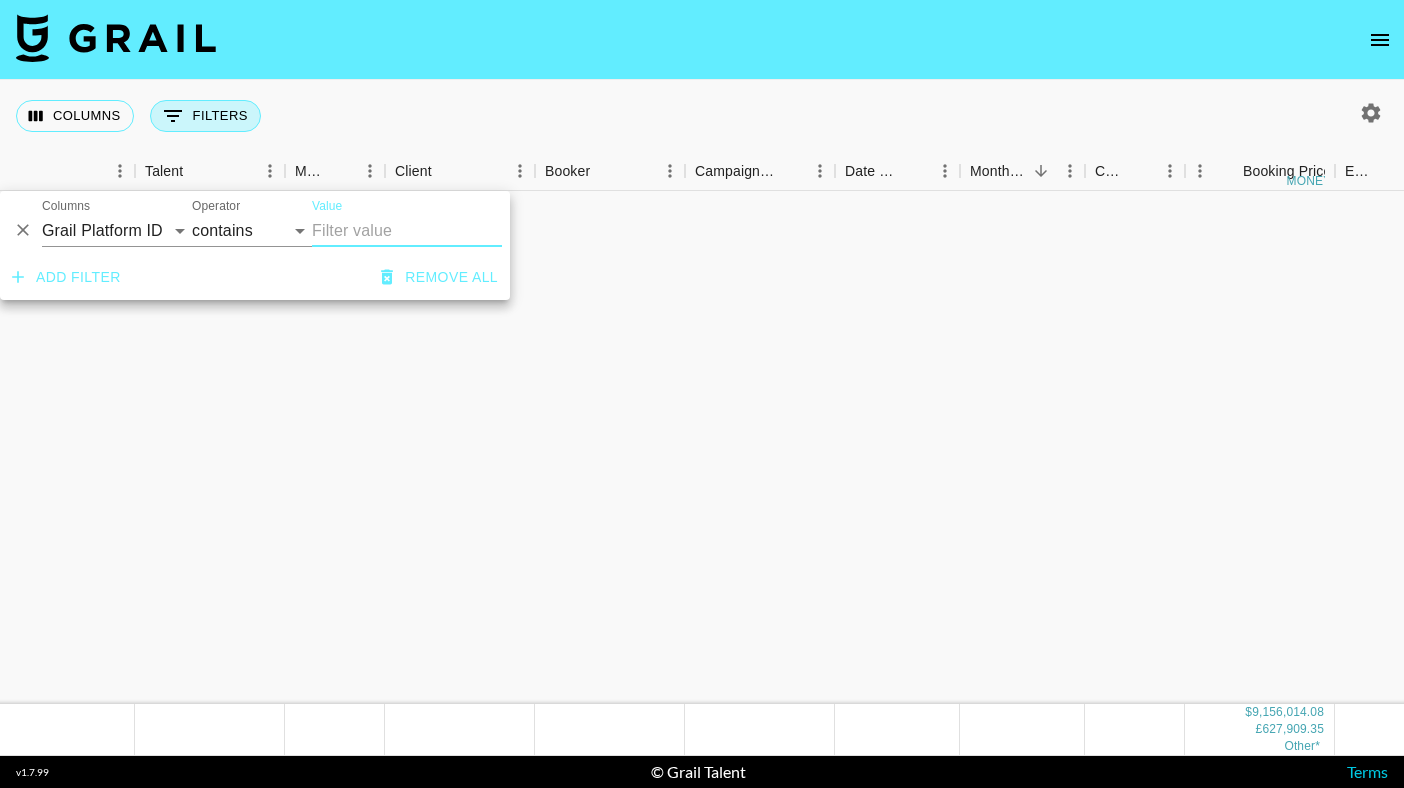 scroll, scrollTop: 5221, scrollLeft: 280, axis: both 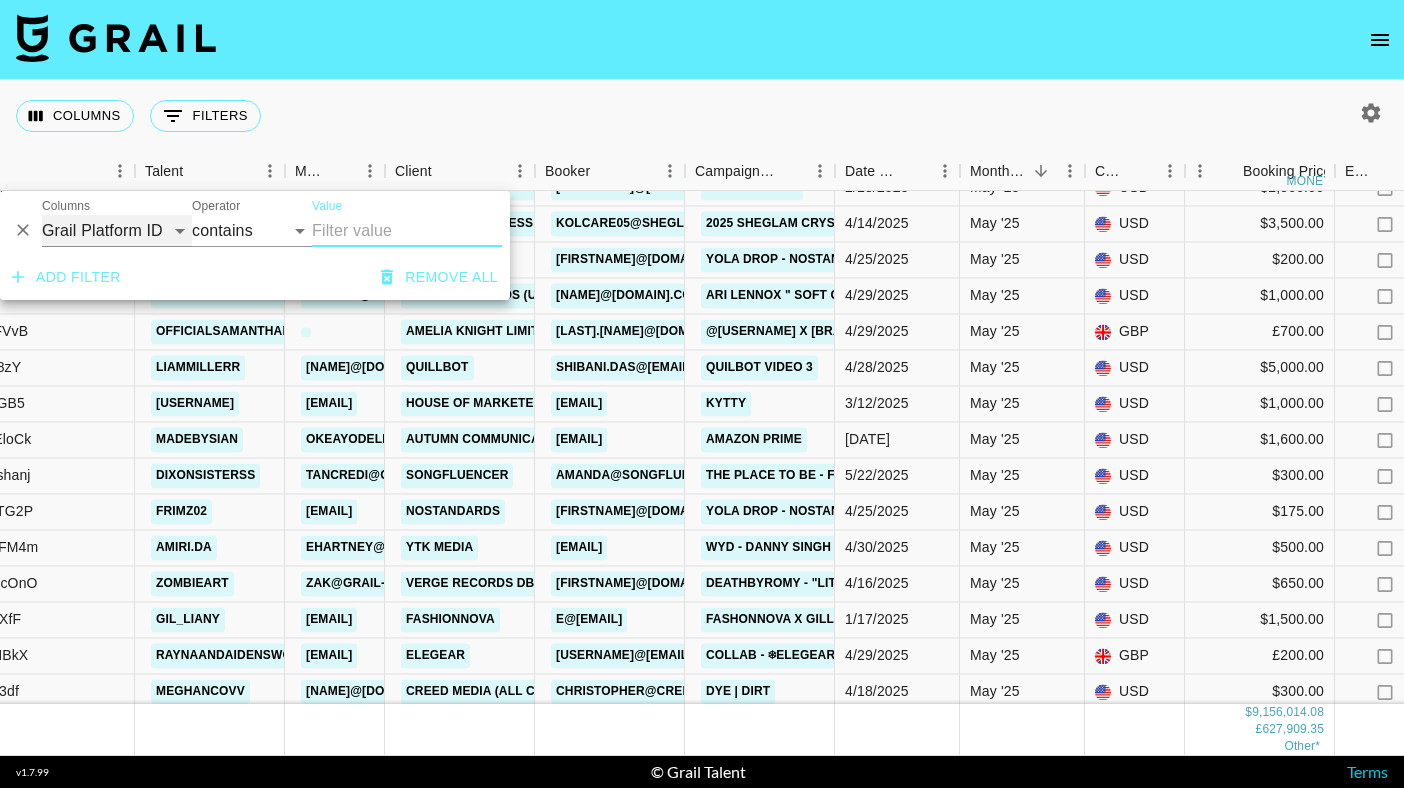 click on "Grail Platform ID Airtable ID Talent Manager Client Booker Campaign (Type) Date Created Created by Grail Team Month Due Currency Booking Price Creator Commmission Override External Commission Expenses: Remove Commission? Commission Status Video Link Boost Code Special Booking Type PO Number Invoice Notes Uniport Contact Email Contract File Payment Sent Payment Sent Date Invoice Link" at bounding box center [117, 231] 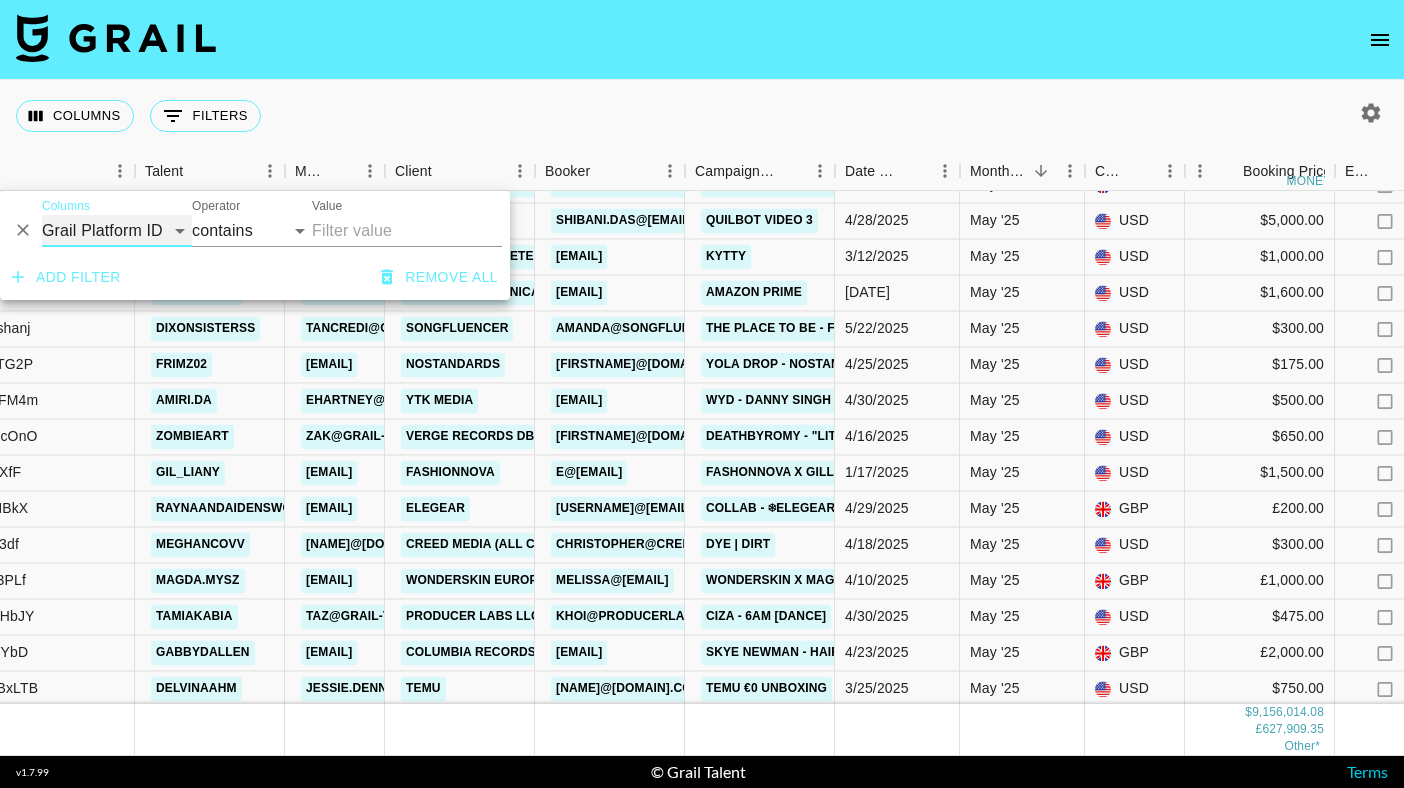 scroll, scrollTop: 5752, scrollLeft: 280, axis: both 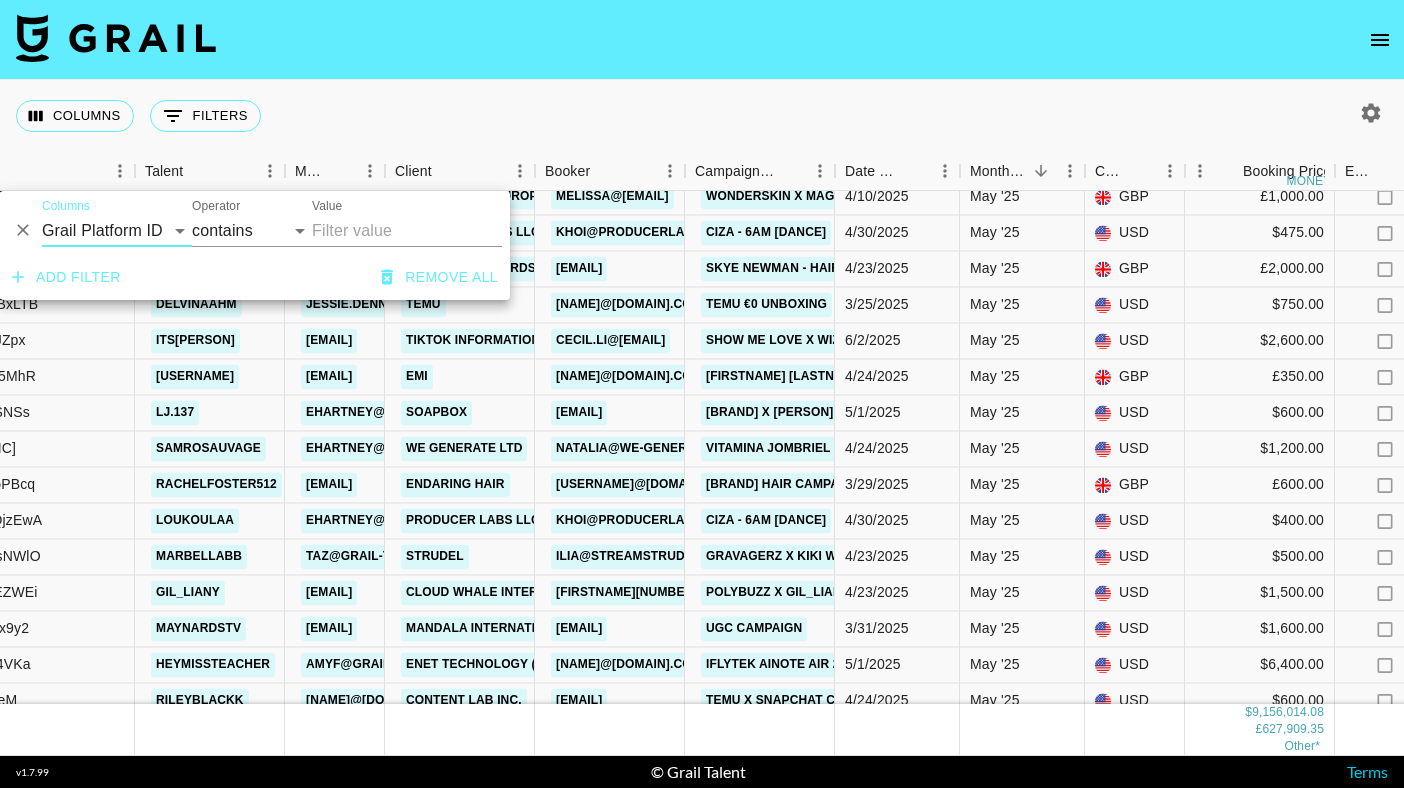 click at bounding box center [702, 40] 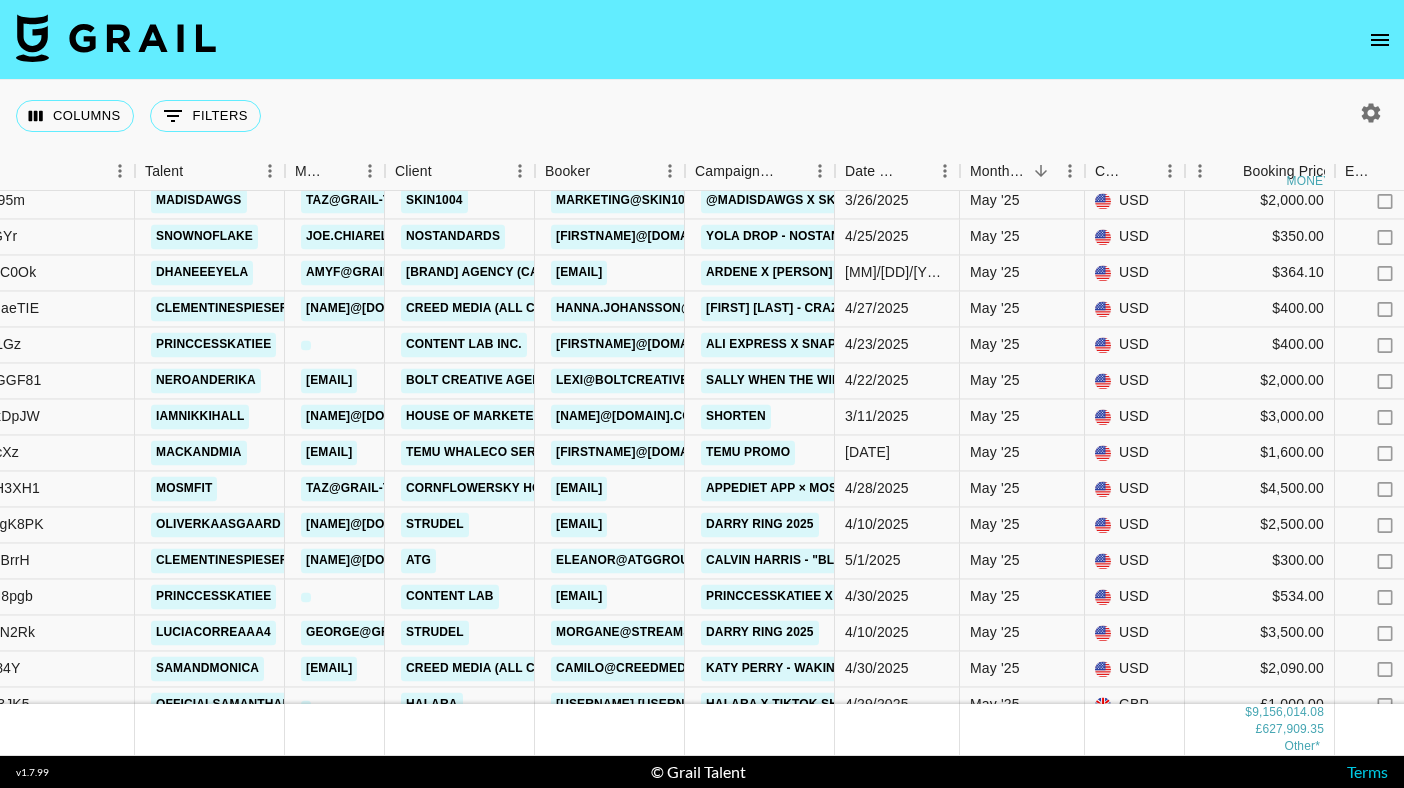 scroll, scrollTop: 6618, scrollLeft: 280, axis: both 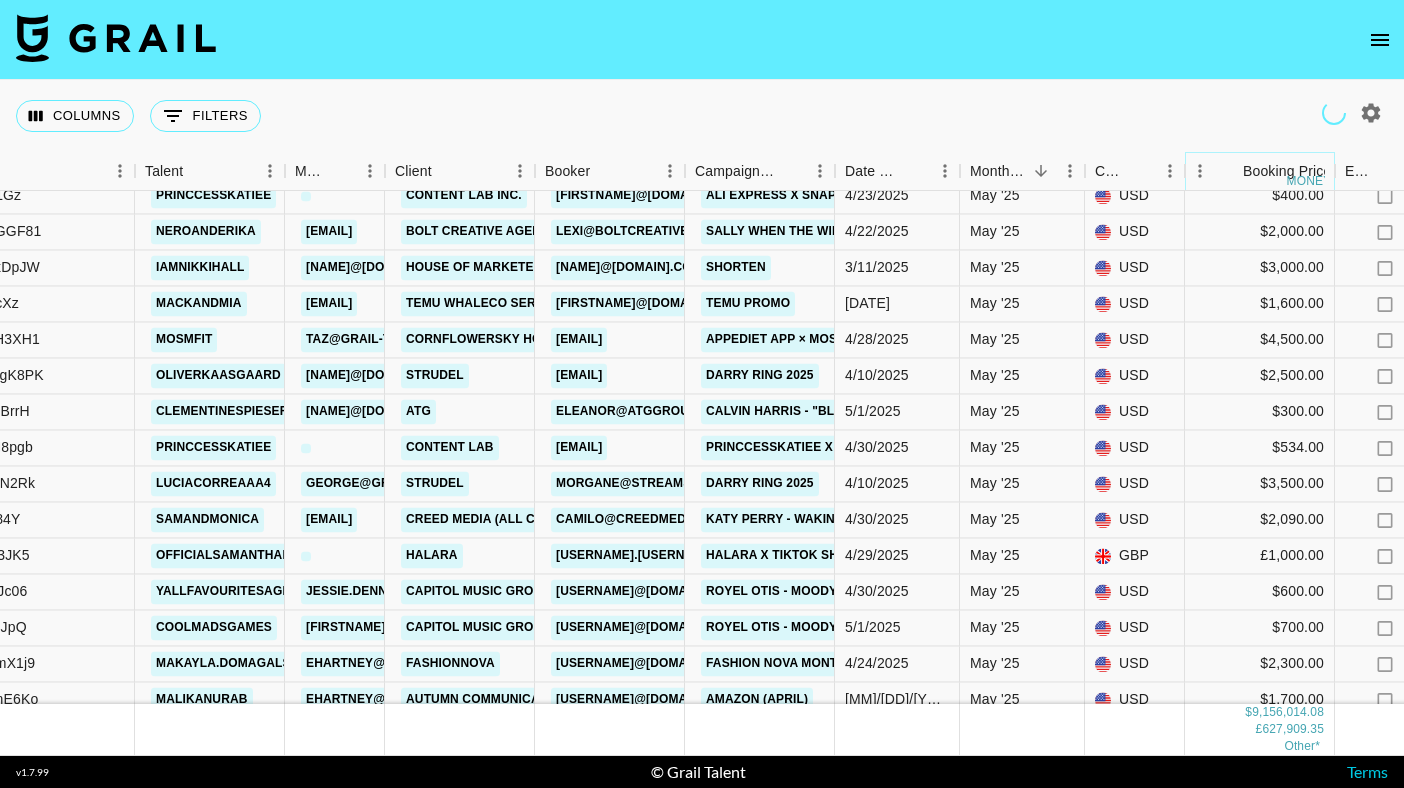 click 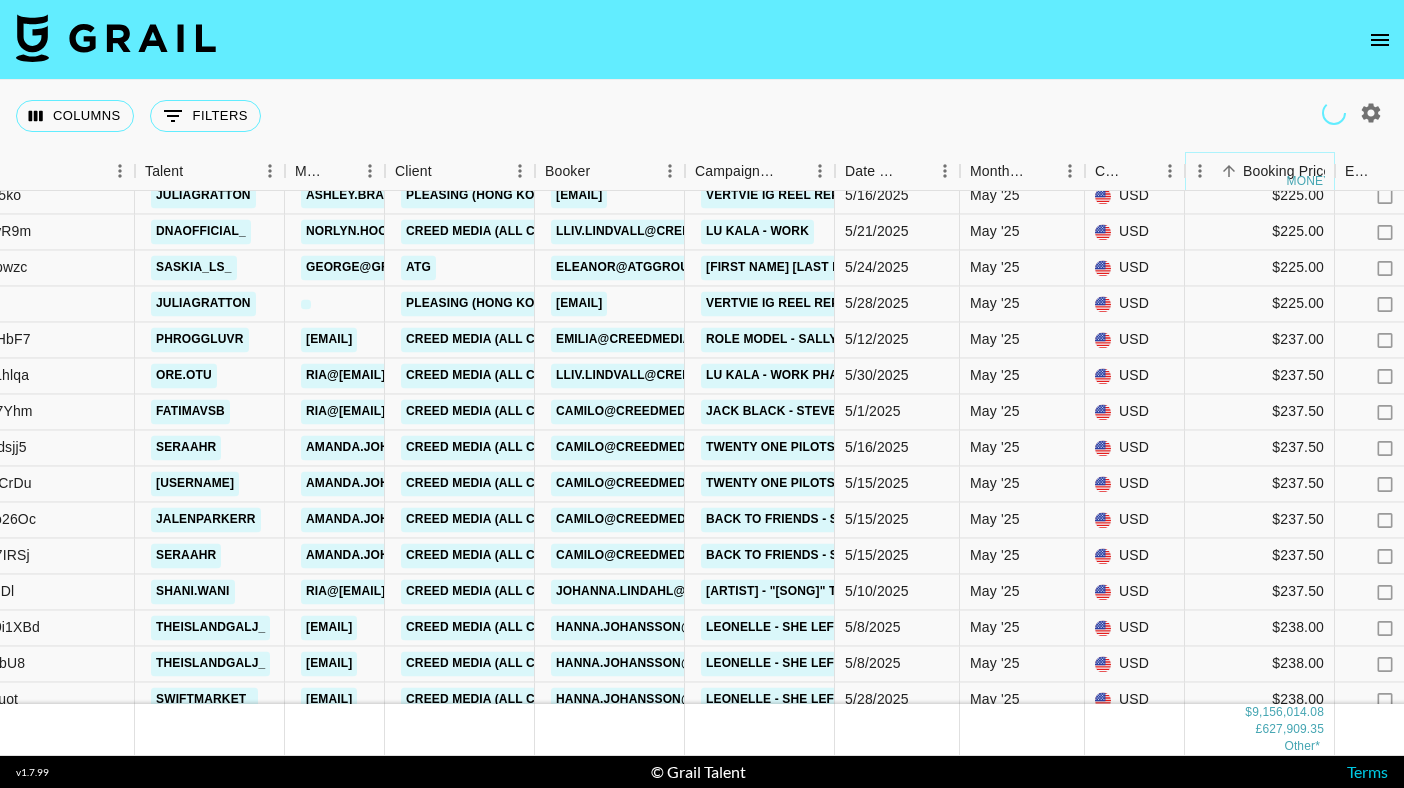 click 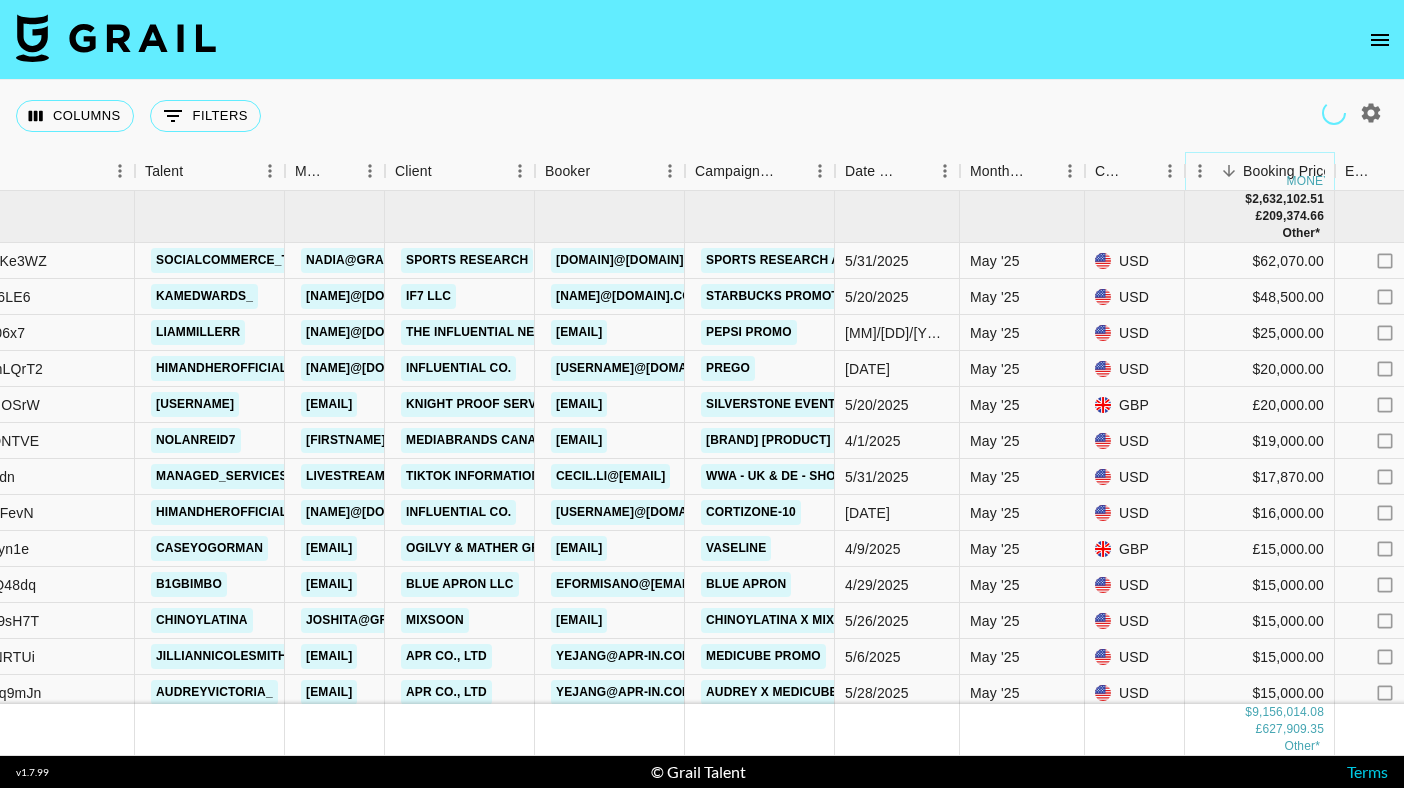 scroll, scrollTop: 51, scrollLeft: 280, axis: both 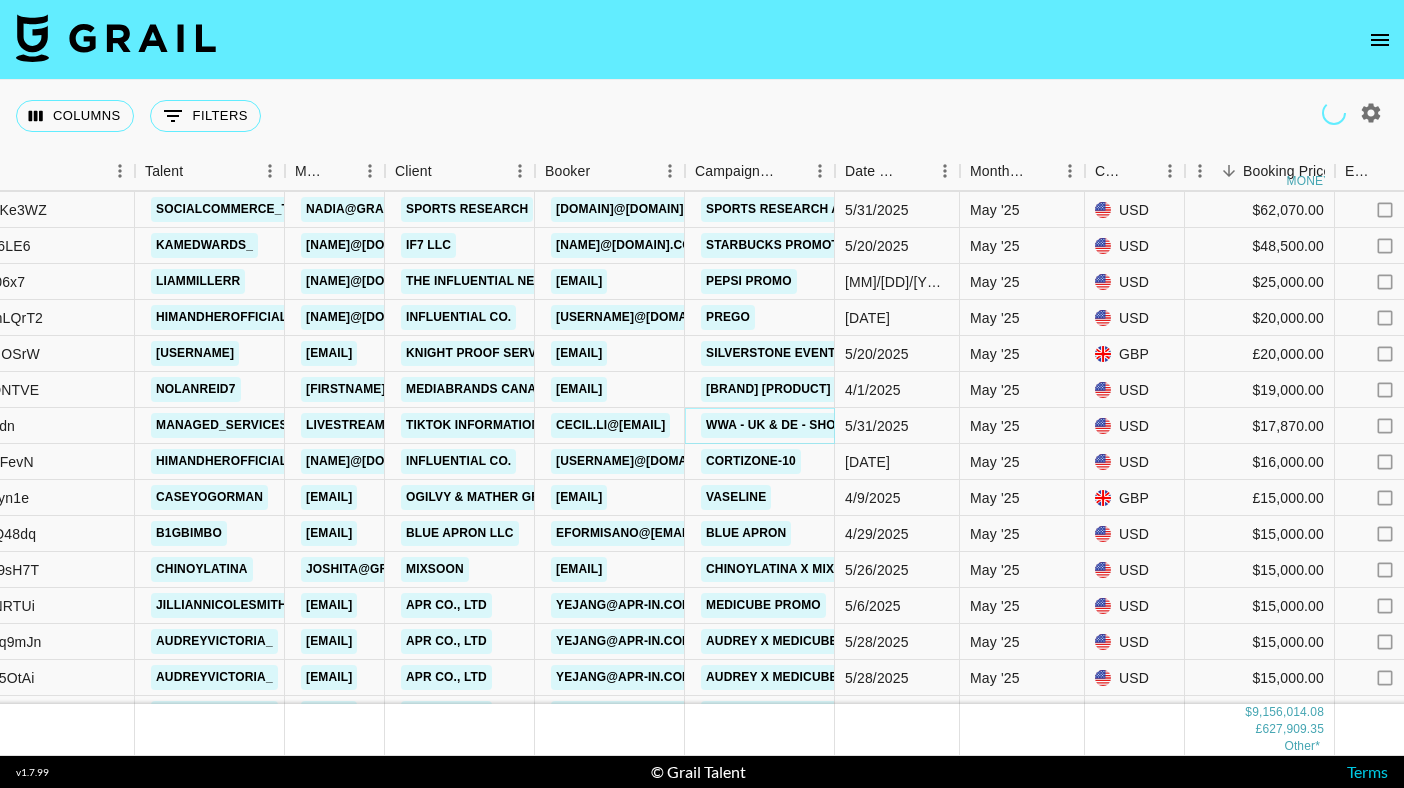 click on "WWA - UK & DE - Show Me Love (with Tyla) X WizTheMc & Tyla & bees & honey" at bounding box center [963, 425] 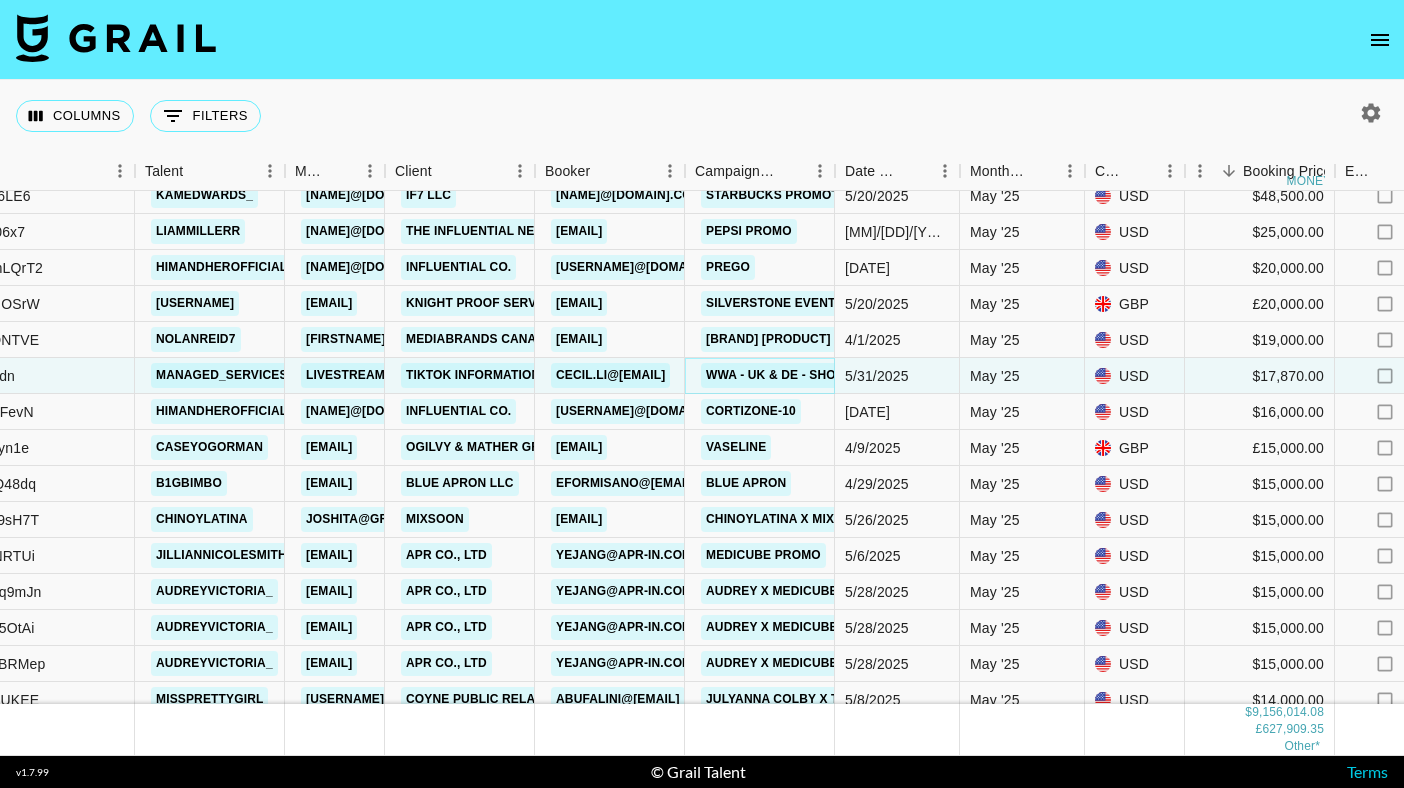 scroll, scrollTop: 105, scrollLeft: 280, axis: both 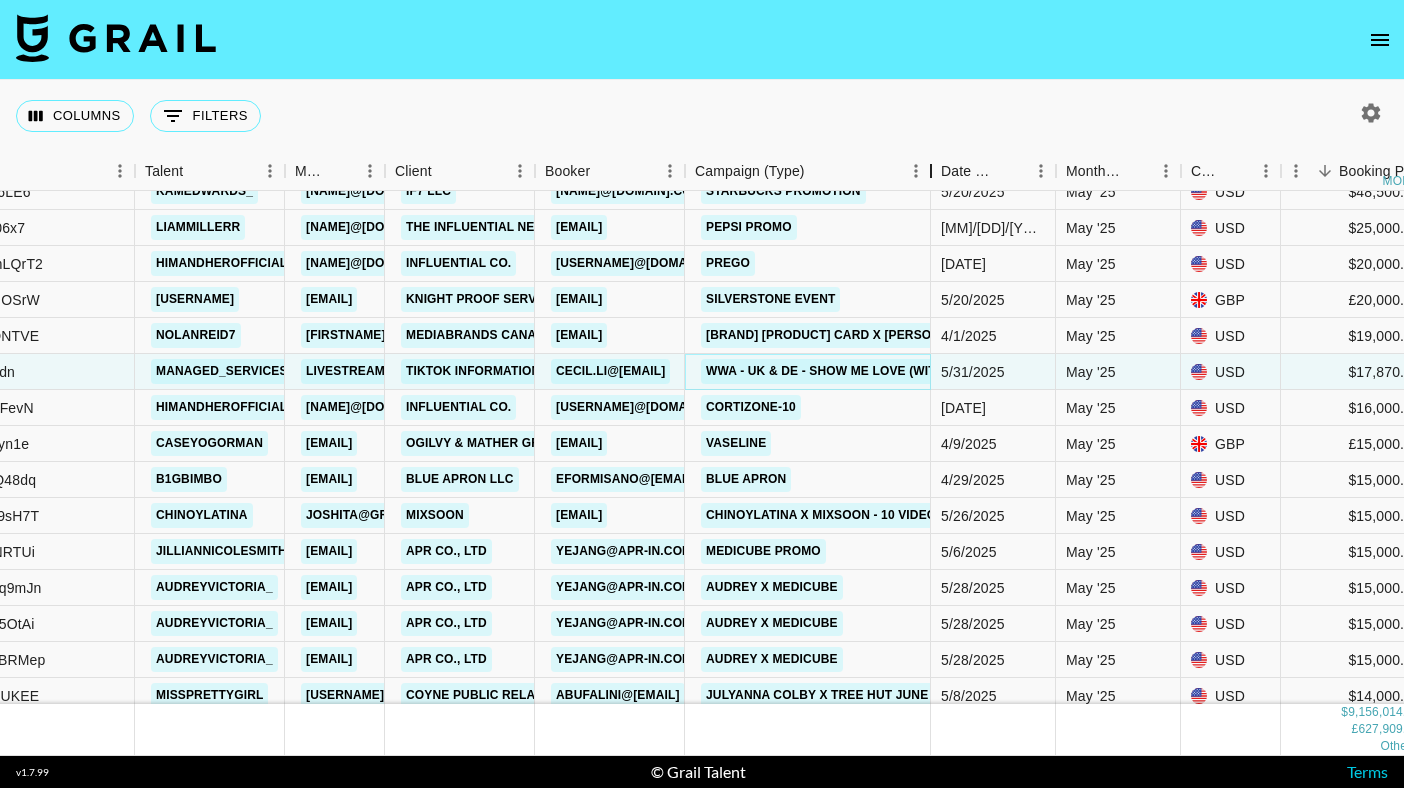 drag, startPoint x: 836, startPoint y: 167, endPoint x: 1012, endPoint y: 389, distance: 283.30197 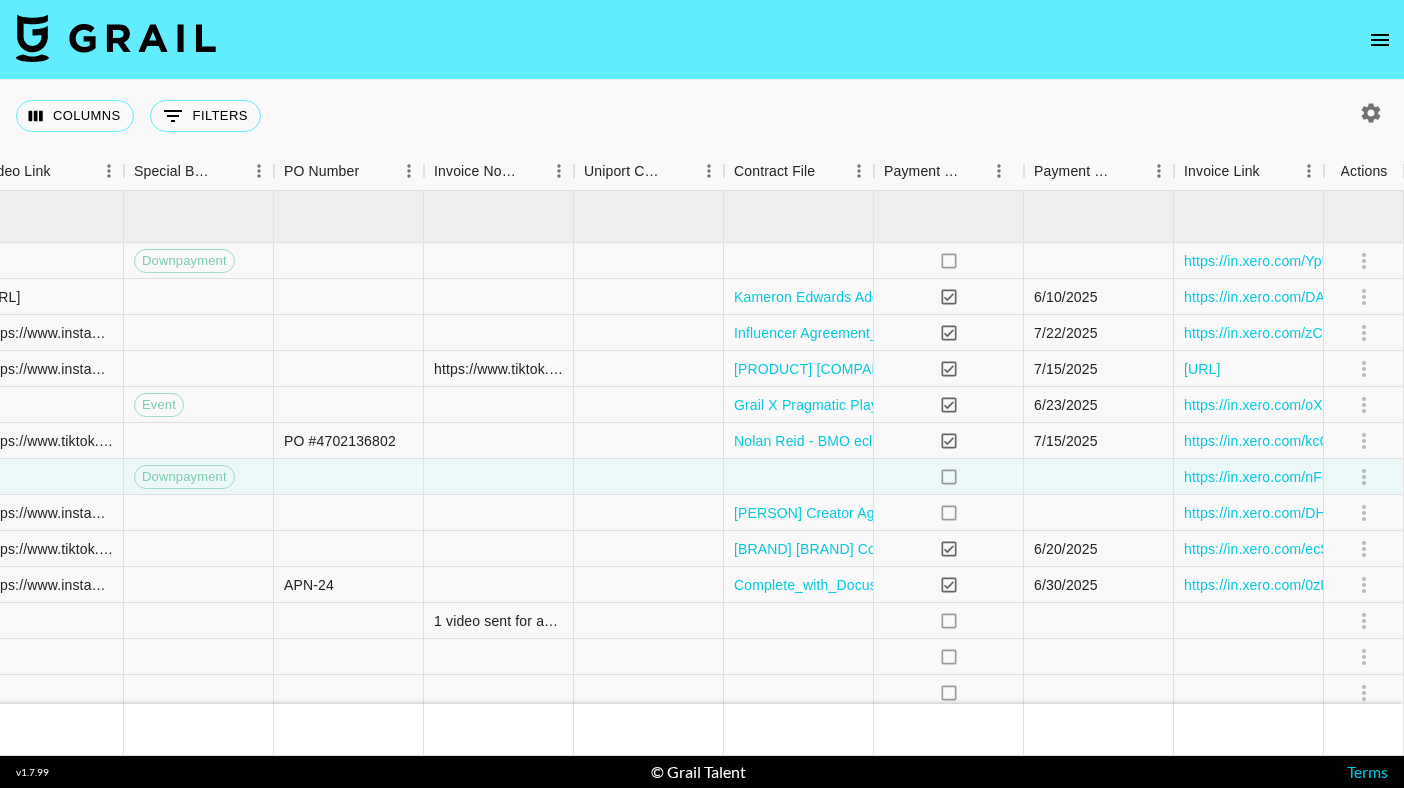 scroll, scrollTop: 0, scrollLeft: 2135, axis: horizontal 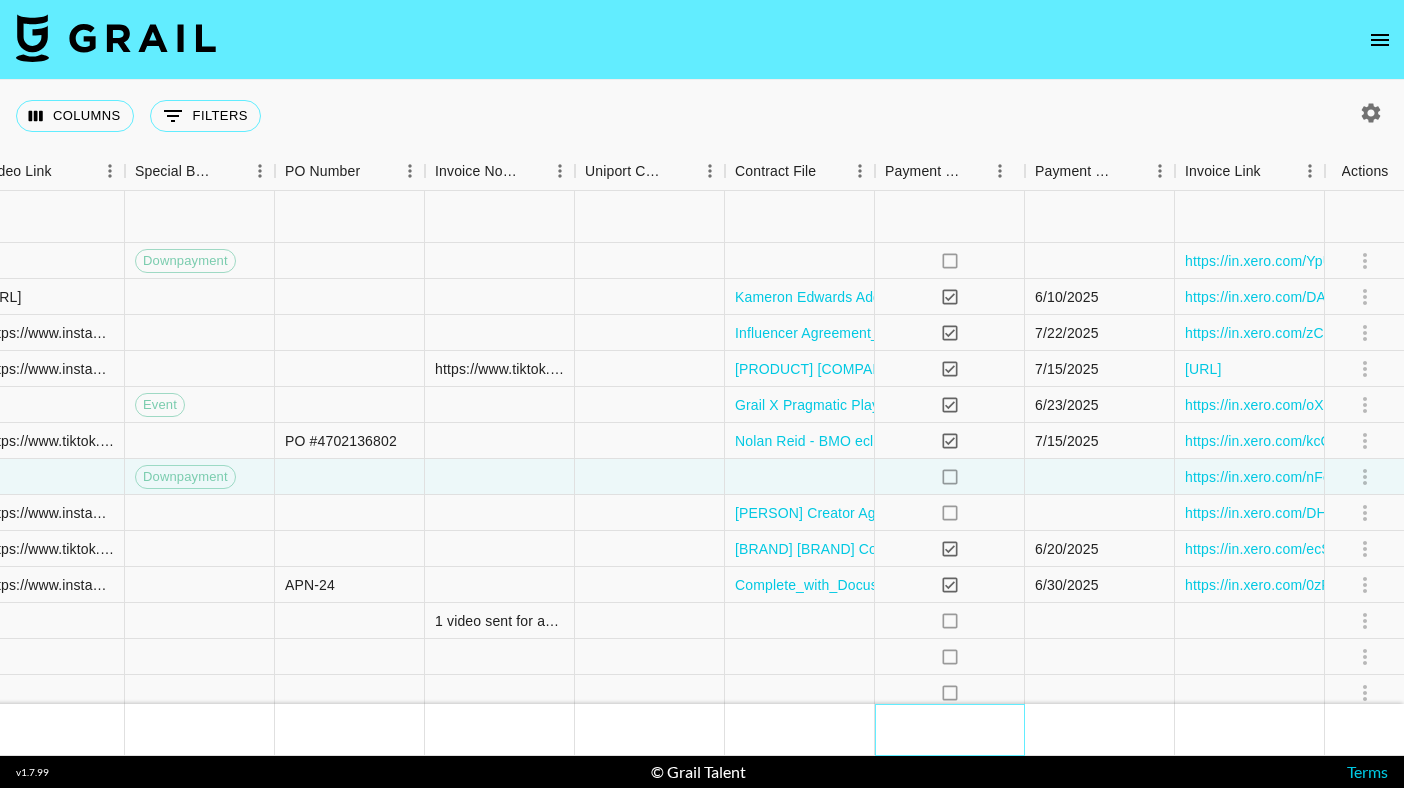 click on "$ 9,156,014.08 £ 627,909.35 Other* $ 888,927.58 £ 56,925.40 Other*" at bounding box center (-365, 730) 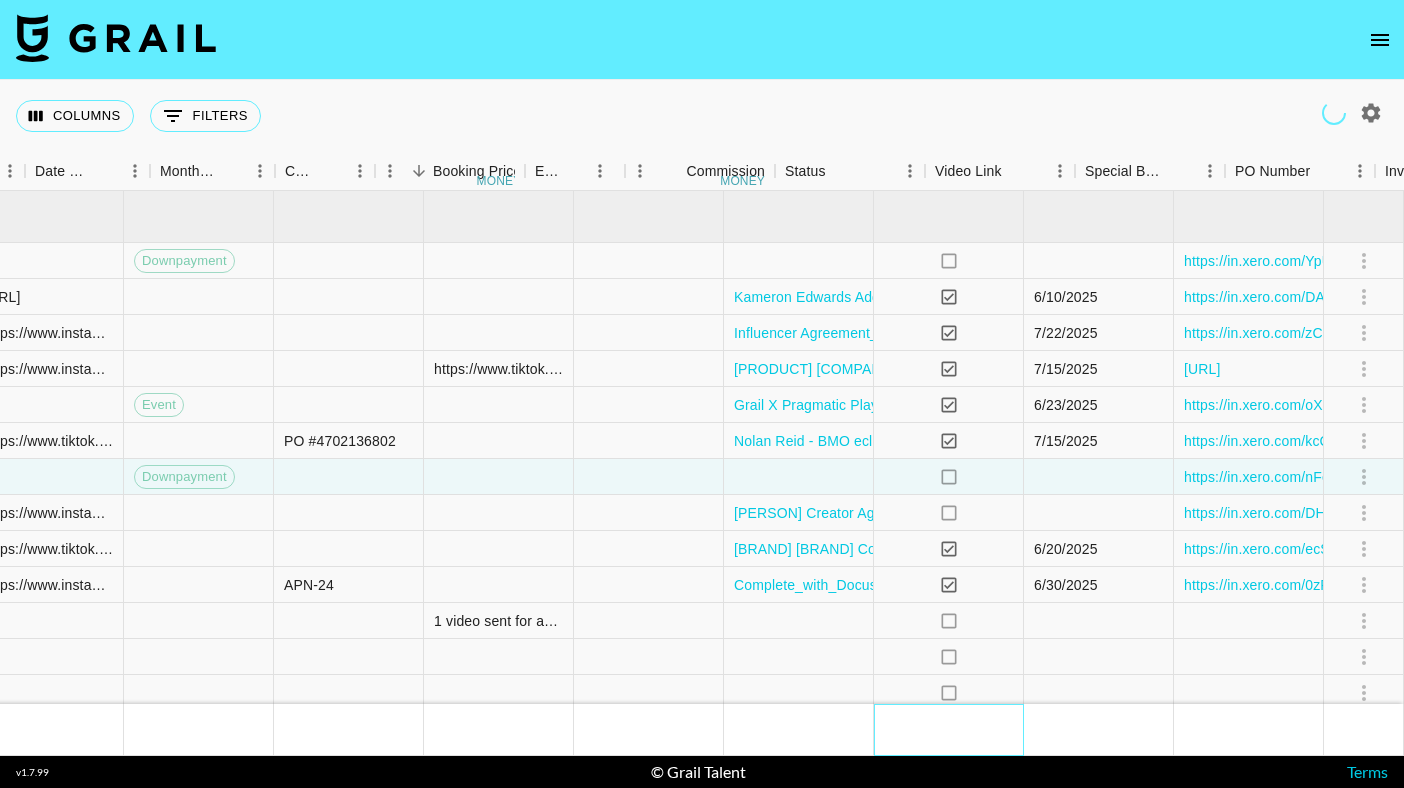 scroll, scrollTop: 0, scrollLeft: 1003, axis: horizontal 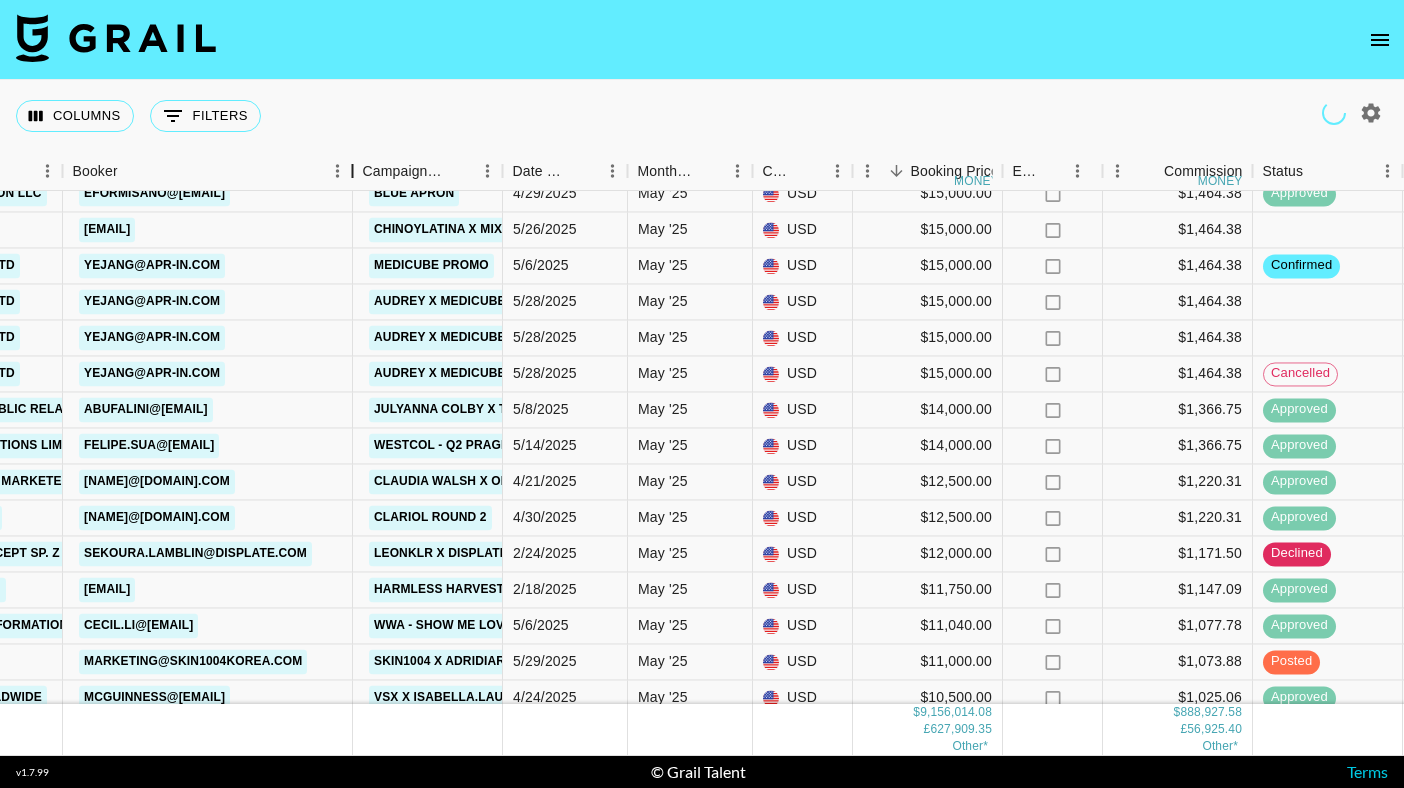 drag, startPoint x: 211, startPoint y: 171, endPoint x: 349, endPoint y: 188, distance: 139.04315 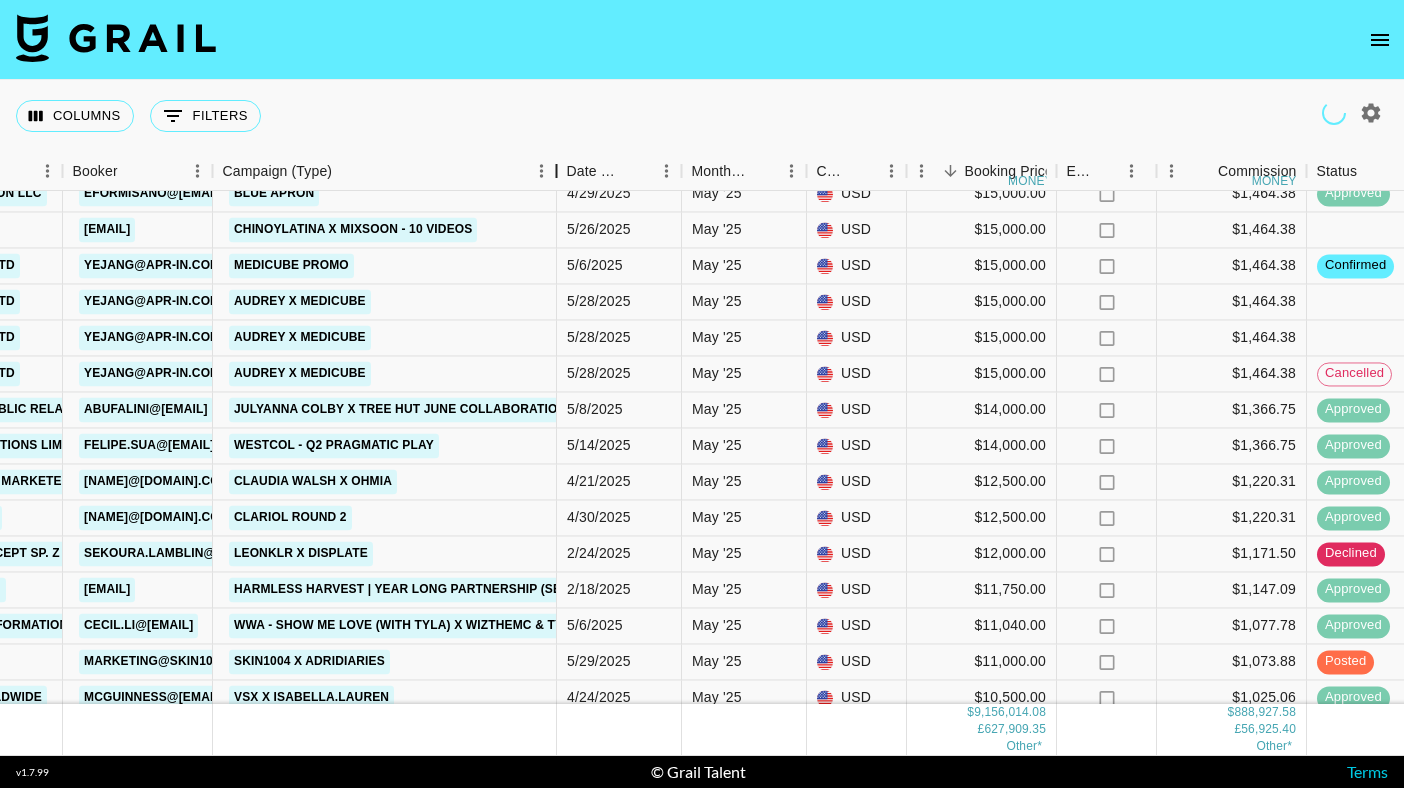 drag, startPoint x: 566, startPoint y: 175, endPoint x: 556, endPoint y: 210, distance: 36.40055 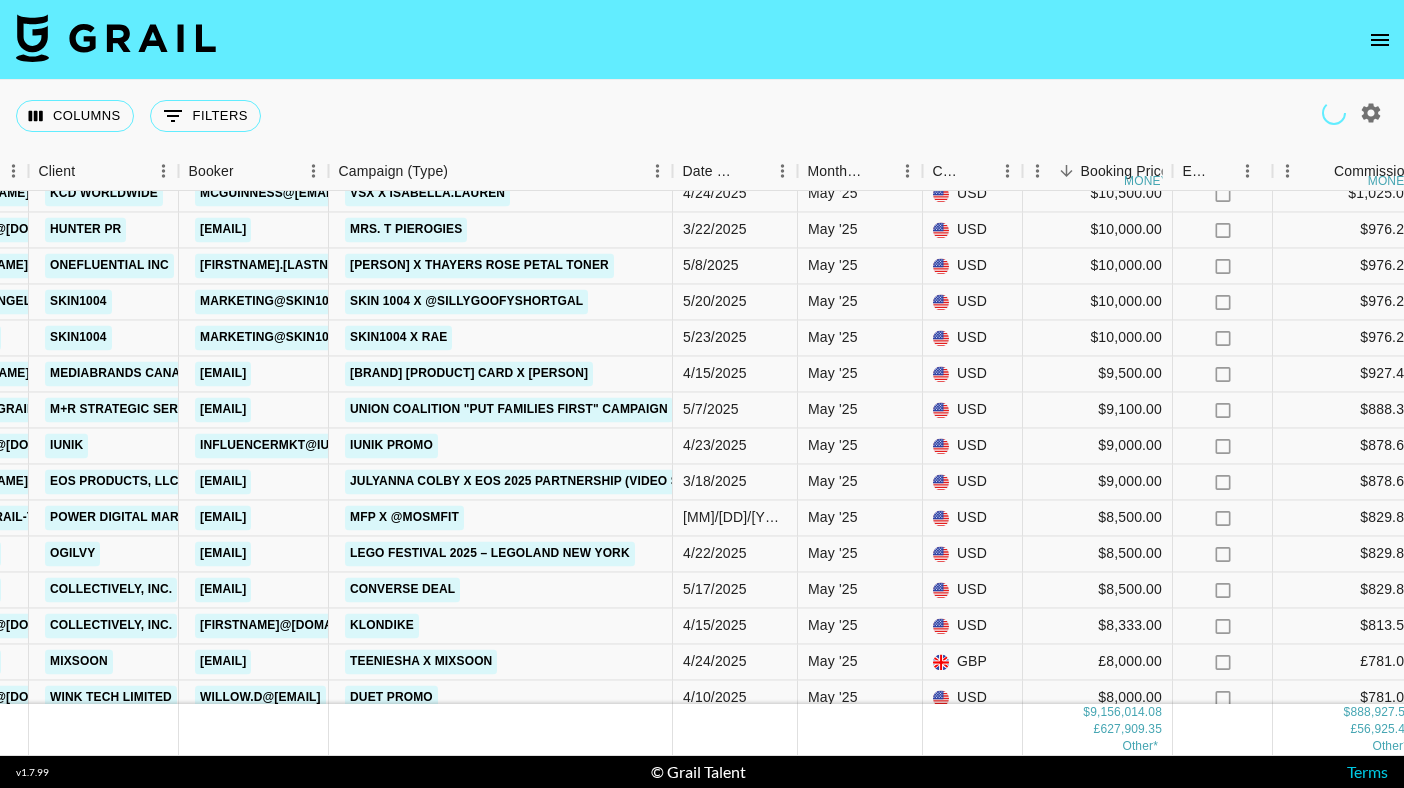 scroll, scrollTop: 895, scrollLeft: 630, axis: both 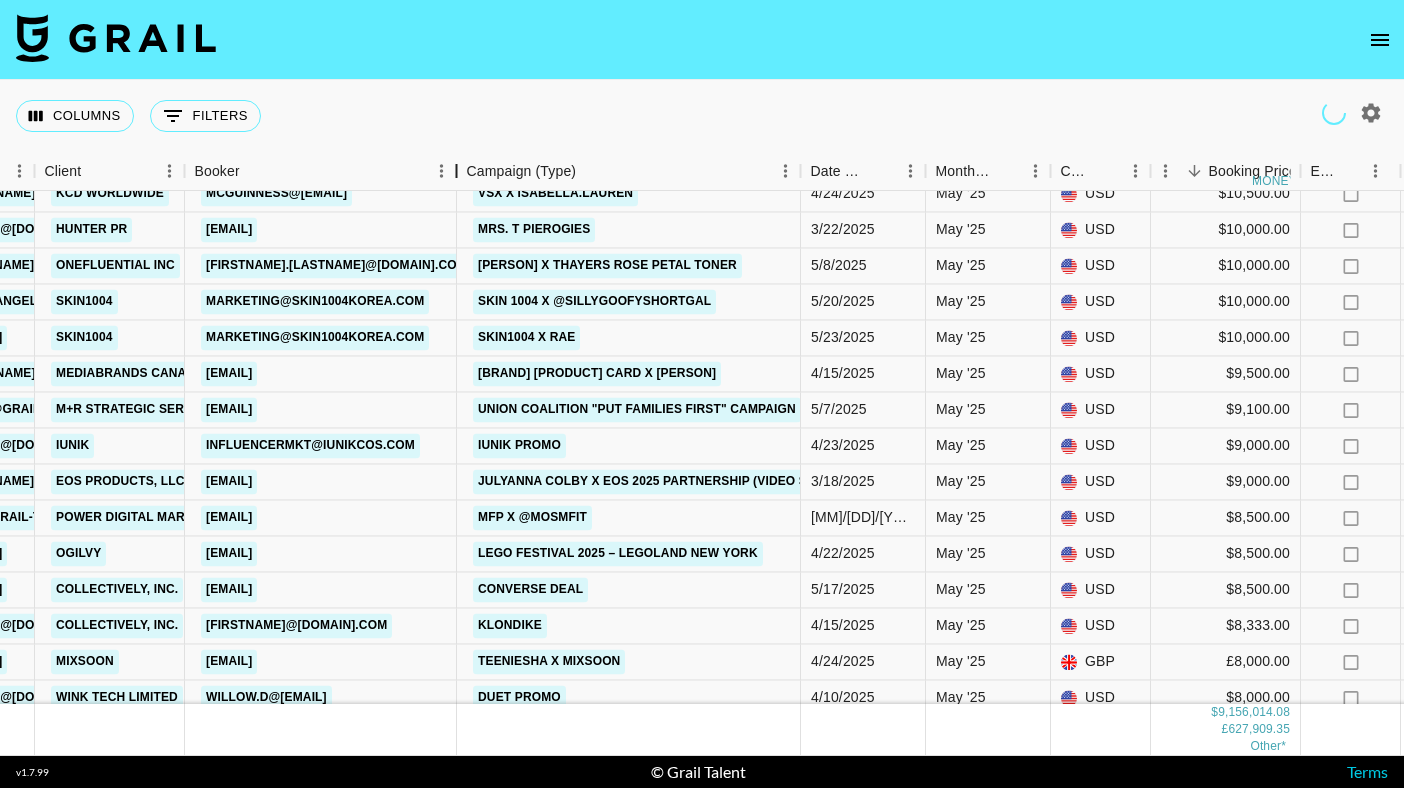 drag, startPoint x: 330, startPoint y: 179, endPoint x: 449, endPoint y: 199, distance: 120.66897 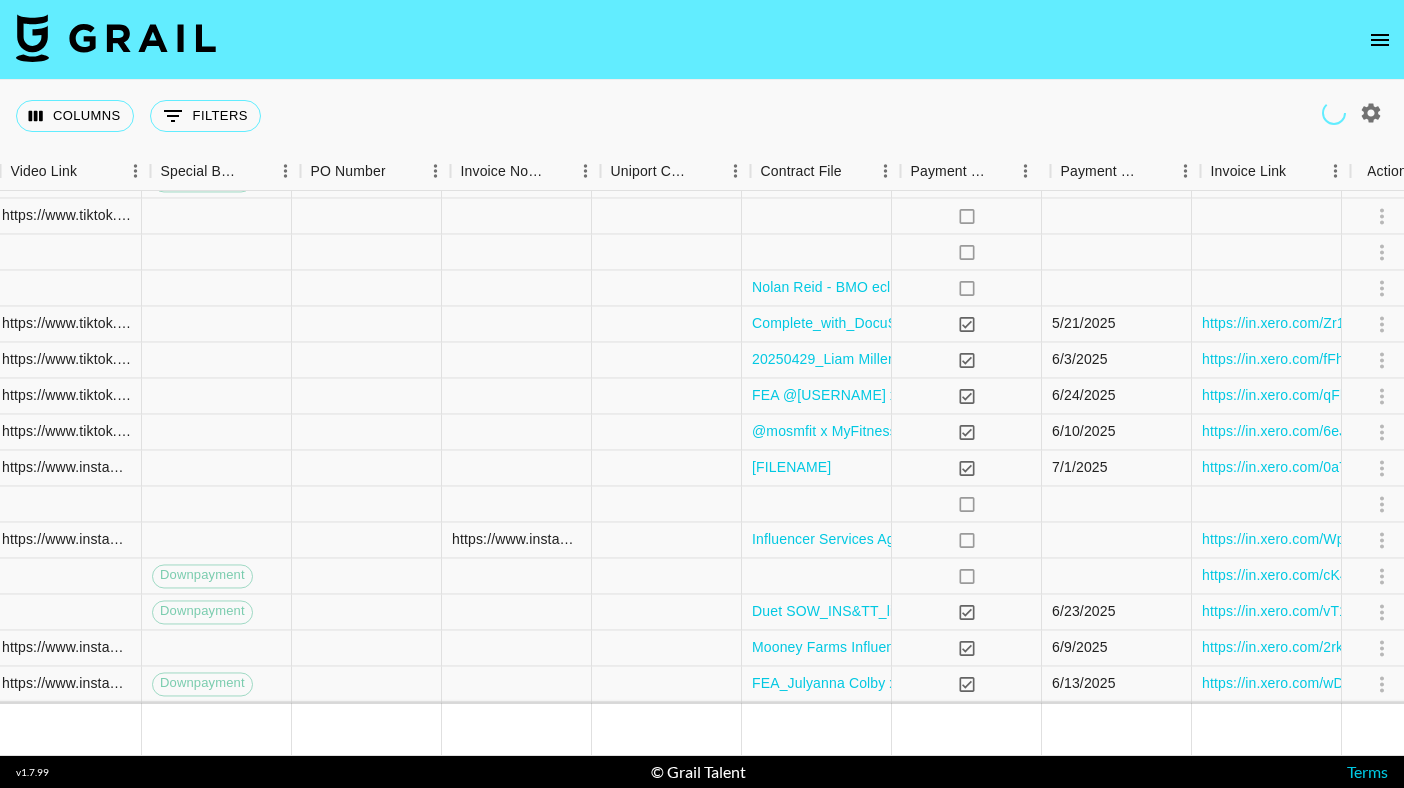 scroll, scrollTop: 981, scrollLeft: 2356, axis: both 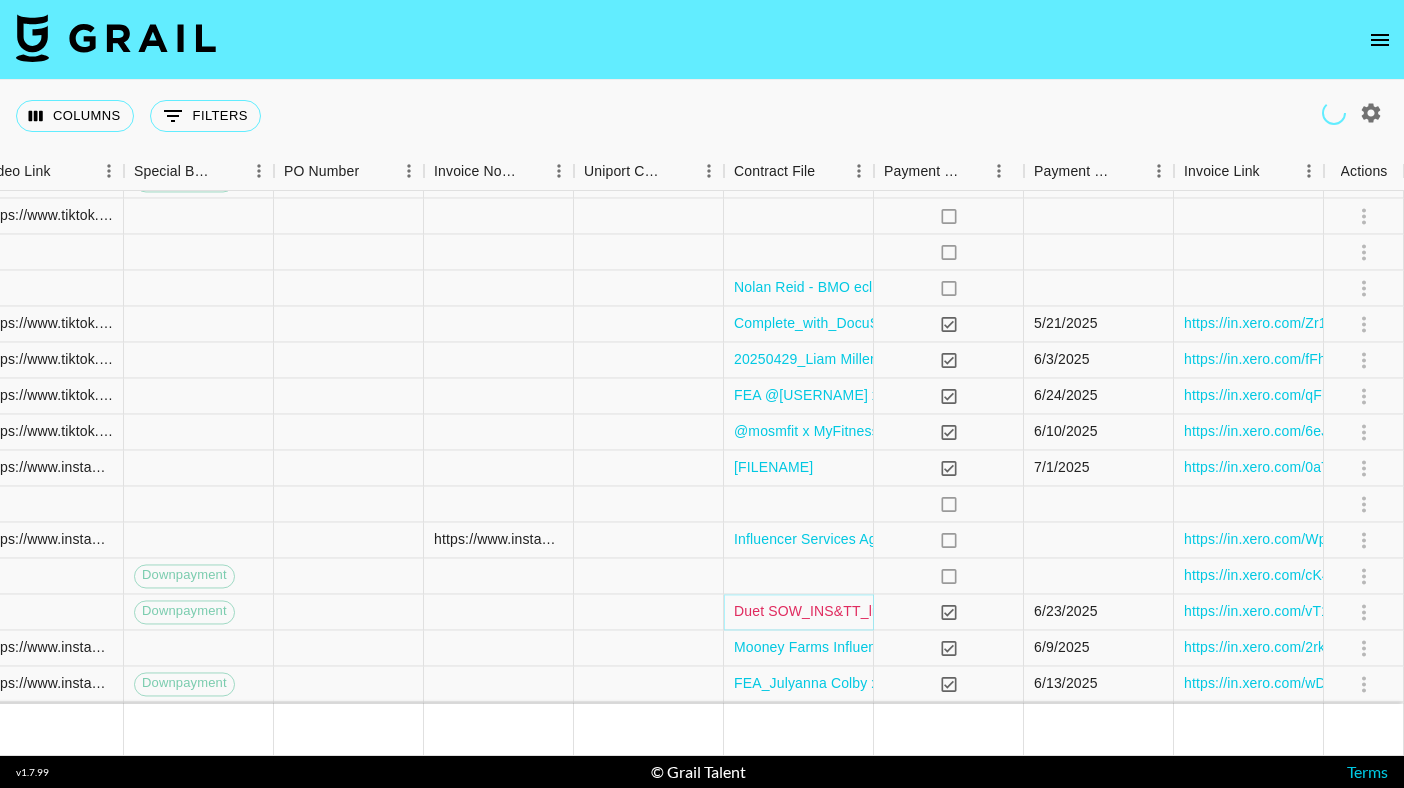 click on "Duet SOW_INS&TT_liammillerr_20250415.pdf" at bounding box center (881, 612) 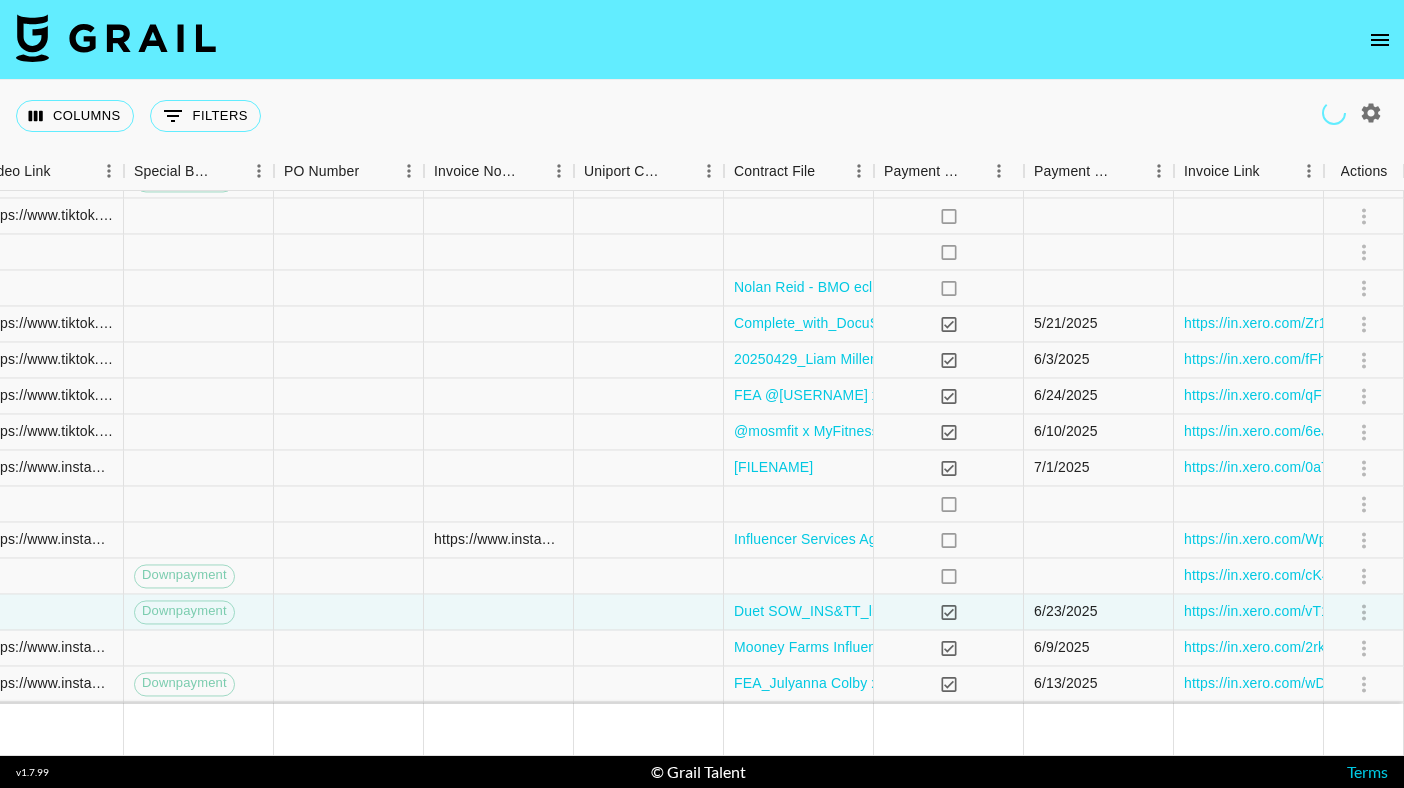 select on "id" 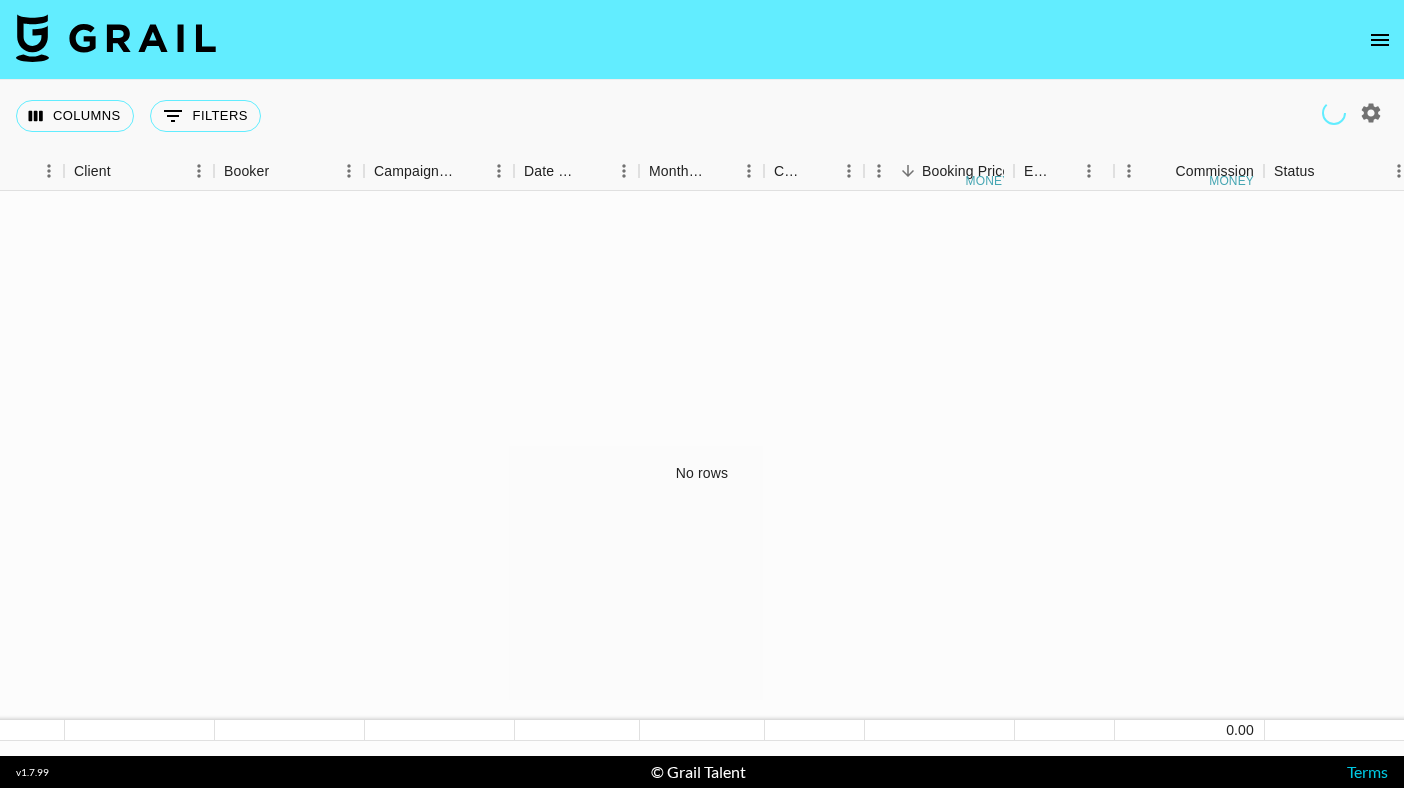 scroll, scrollTop: 0, scrollLeft: 617, axis: horizontal 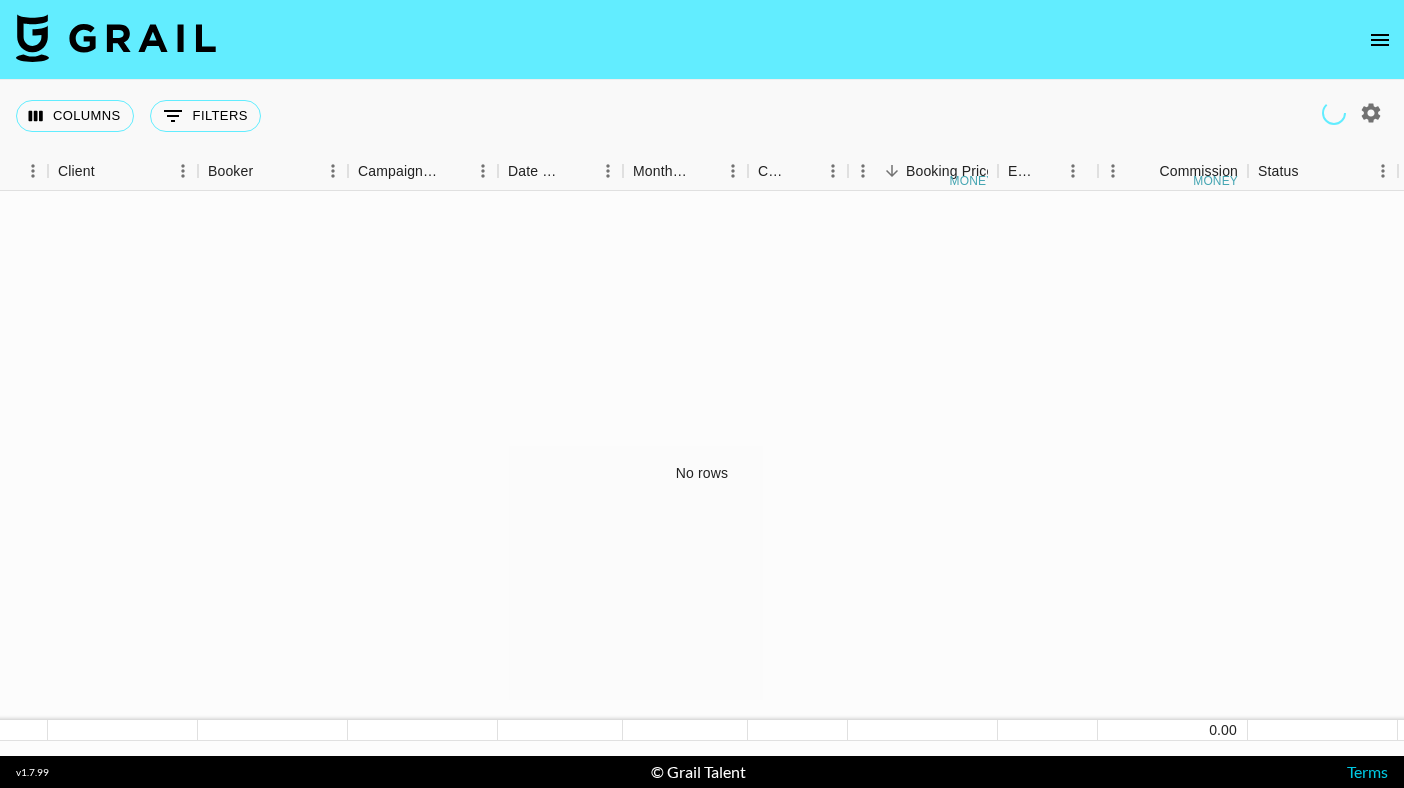 click 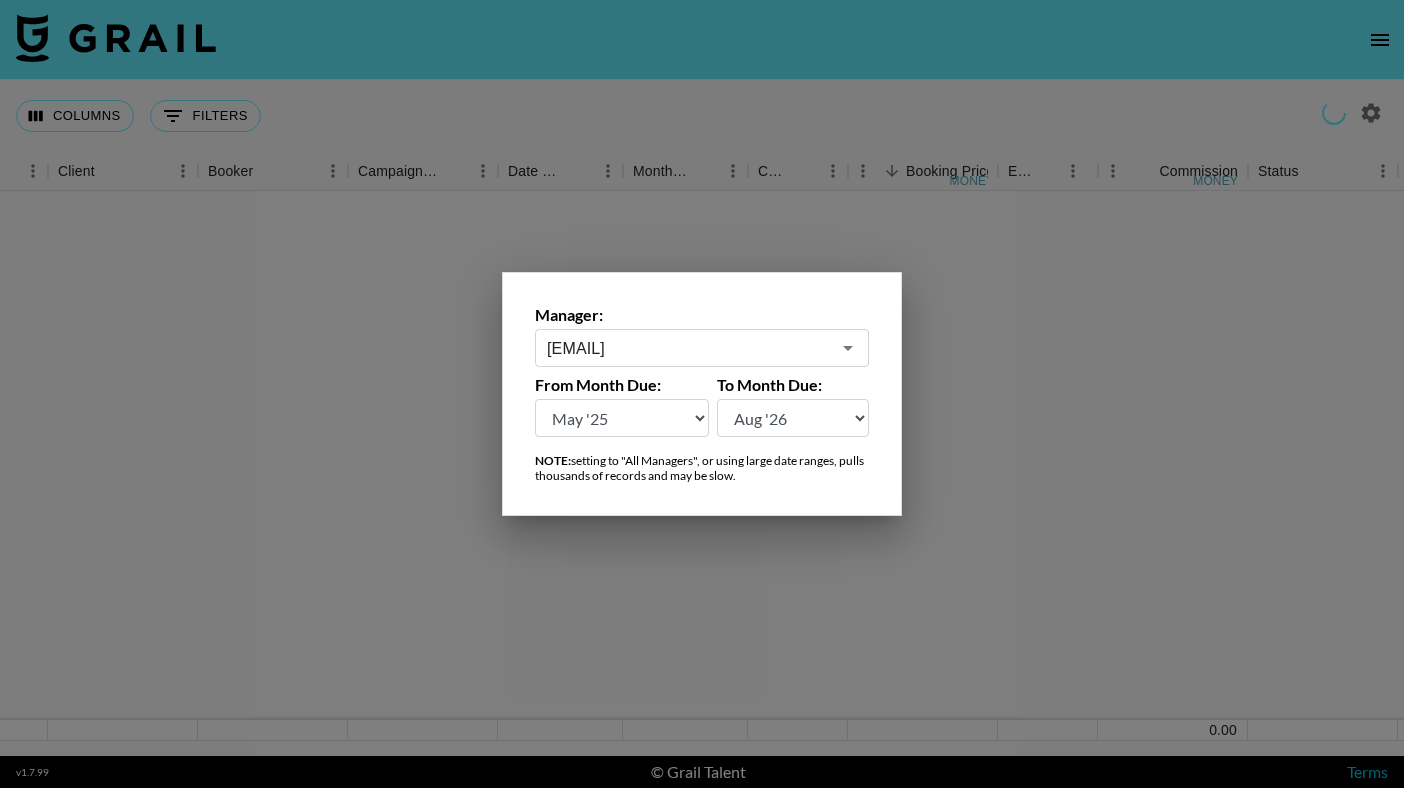 click on "[EMAIL]" at bounding box center (688, 348) 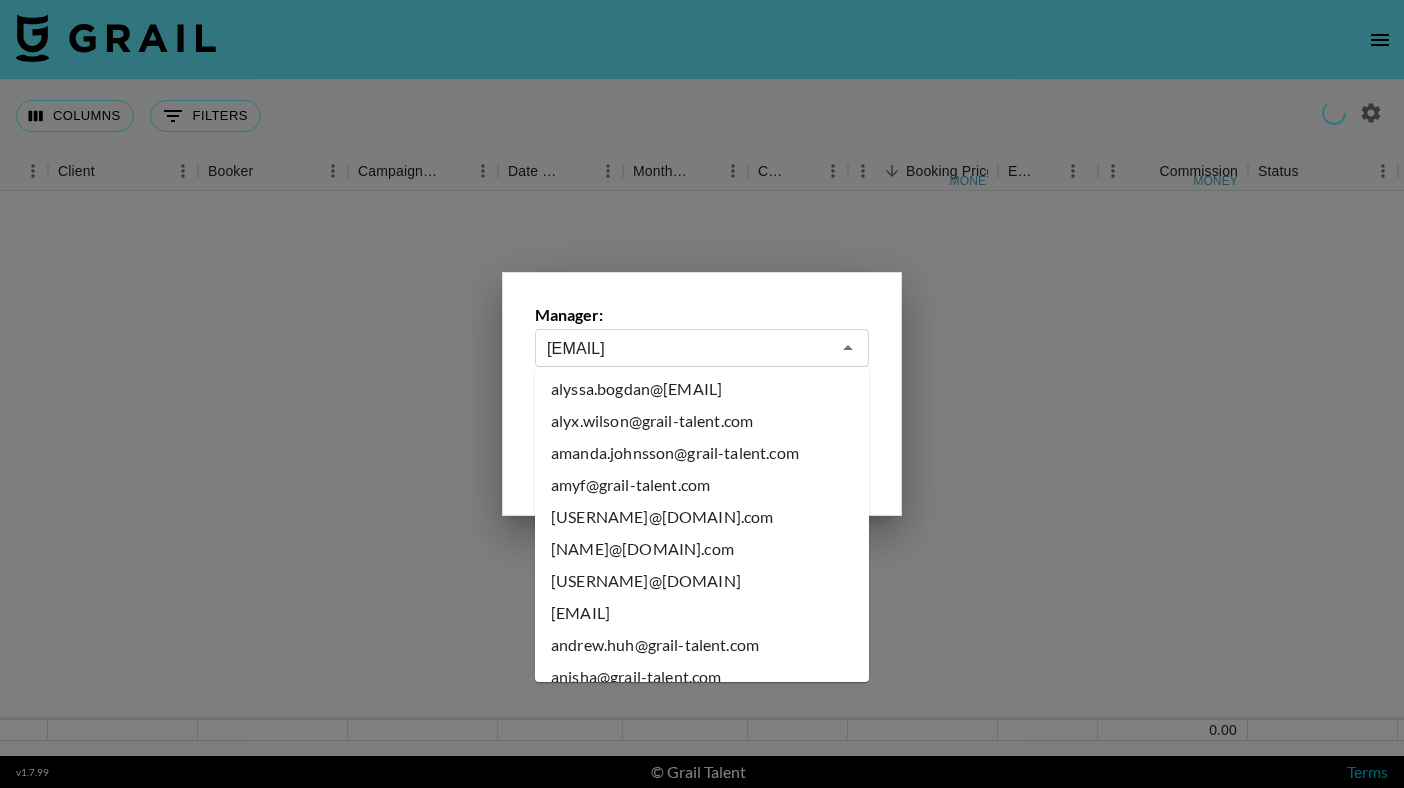 scroll, scrollTop: 0, scrollLeft: 0, axis: both 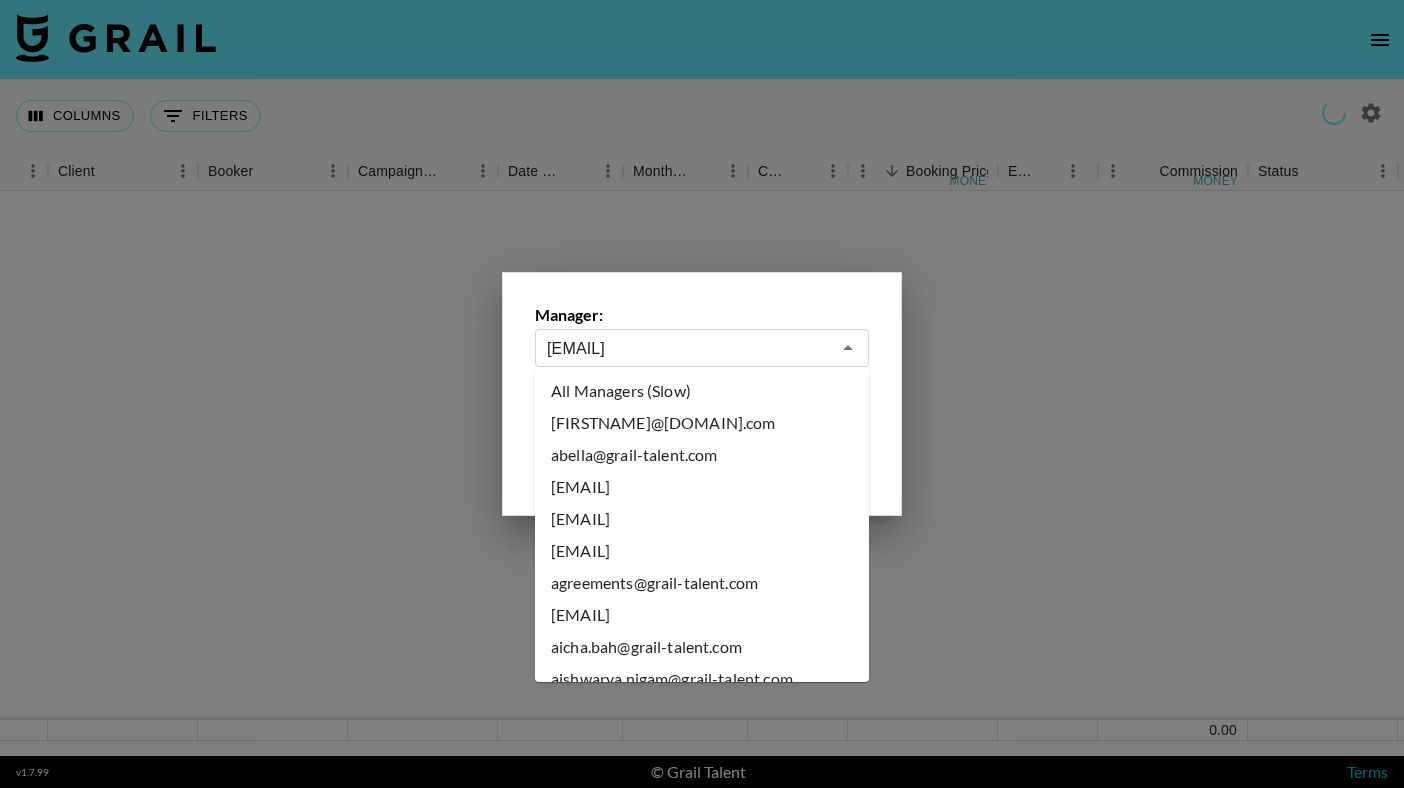 click on "All Managers (Slow)" at bounding box center (702, 391) 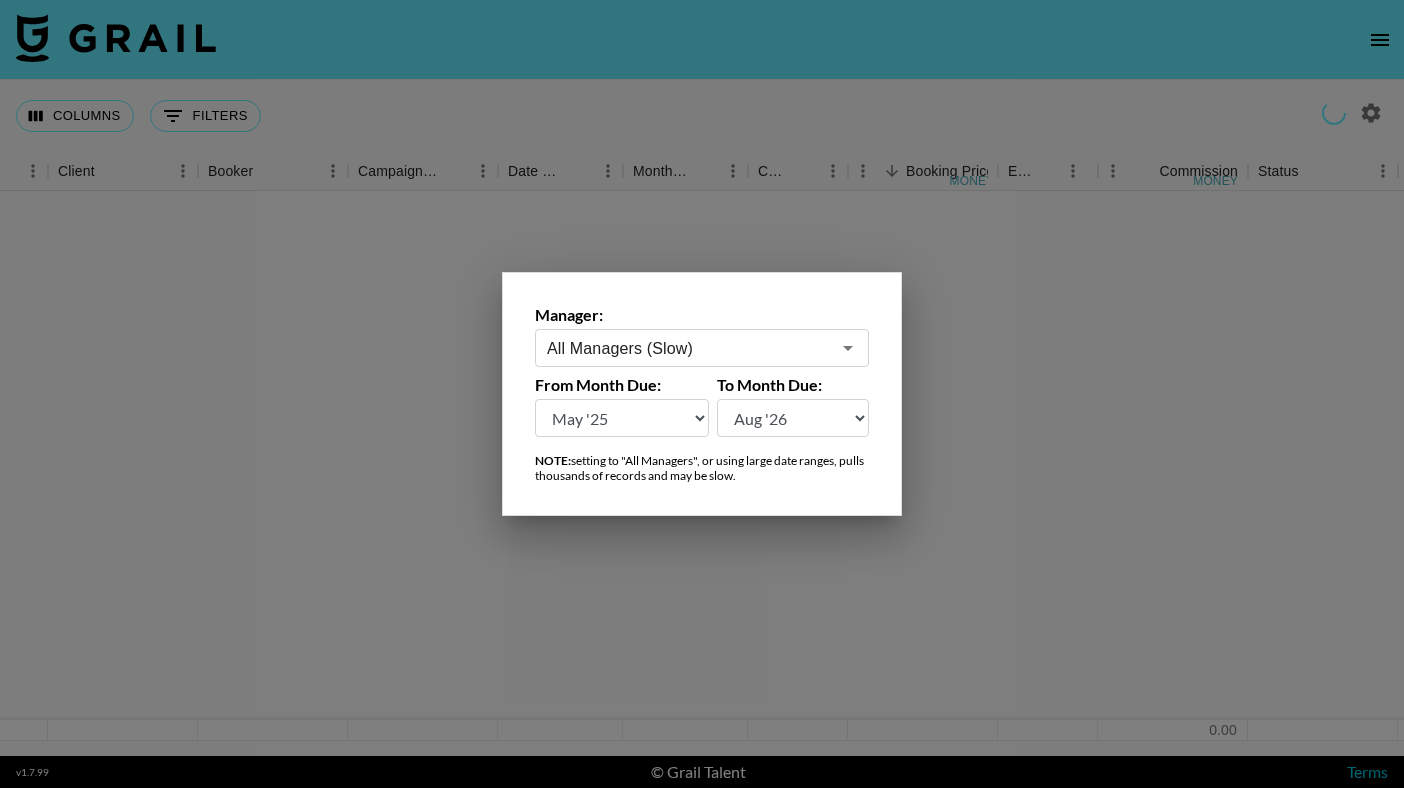 click at bounding box center (702, 394) 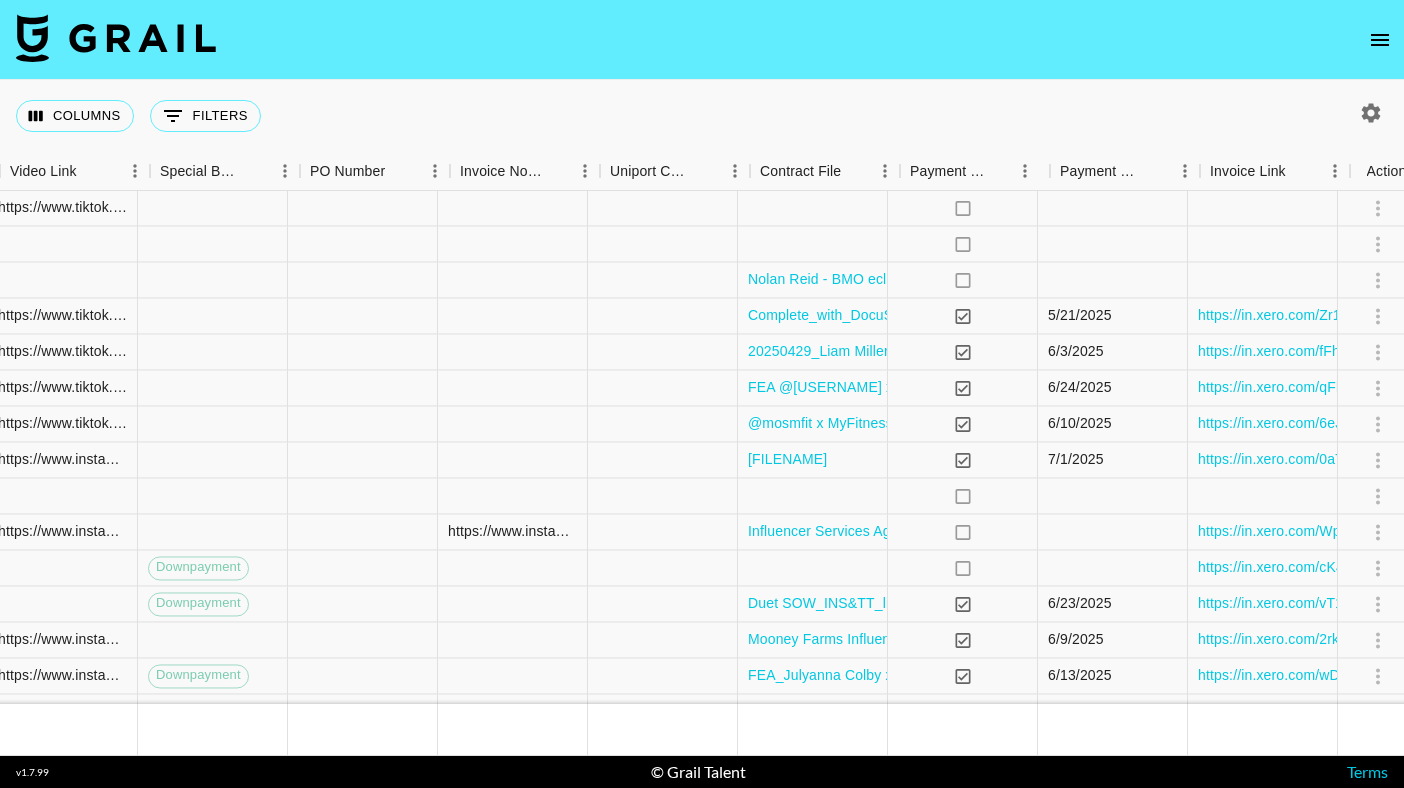 scroll, scrollTop: 989, scrollLeft: 2041, axis: both 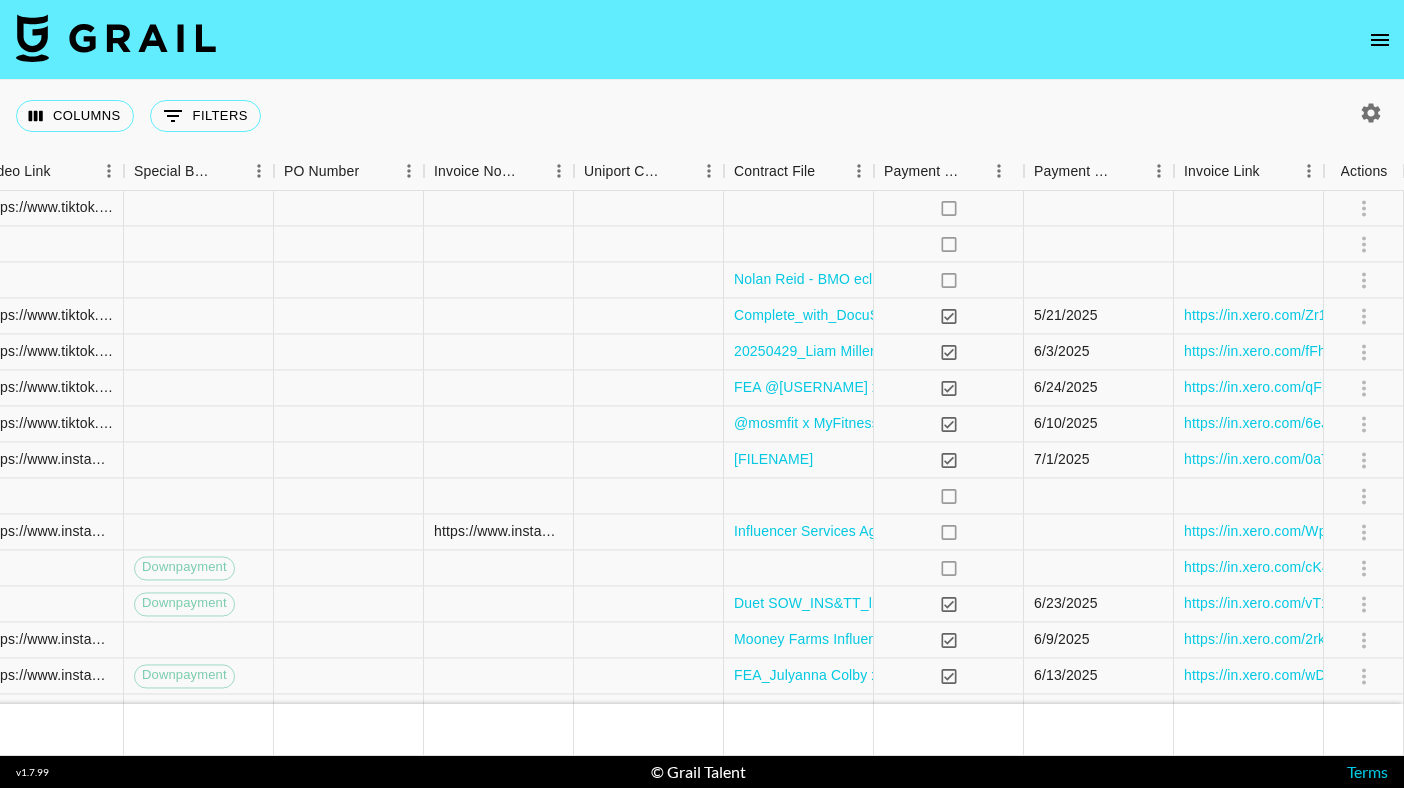 type 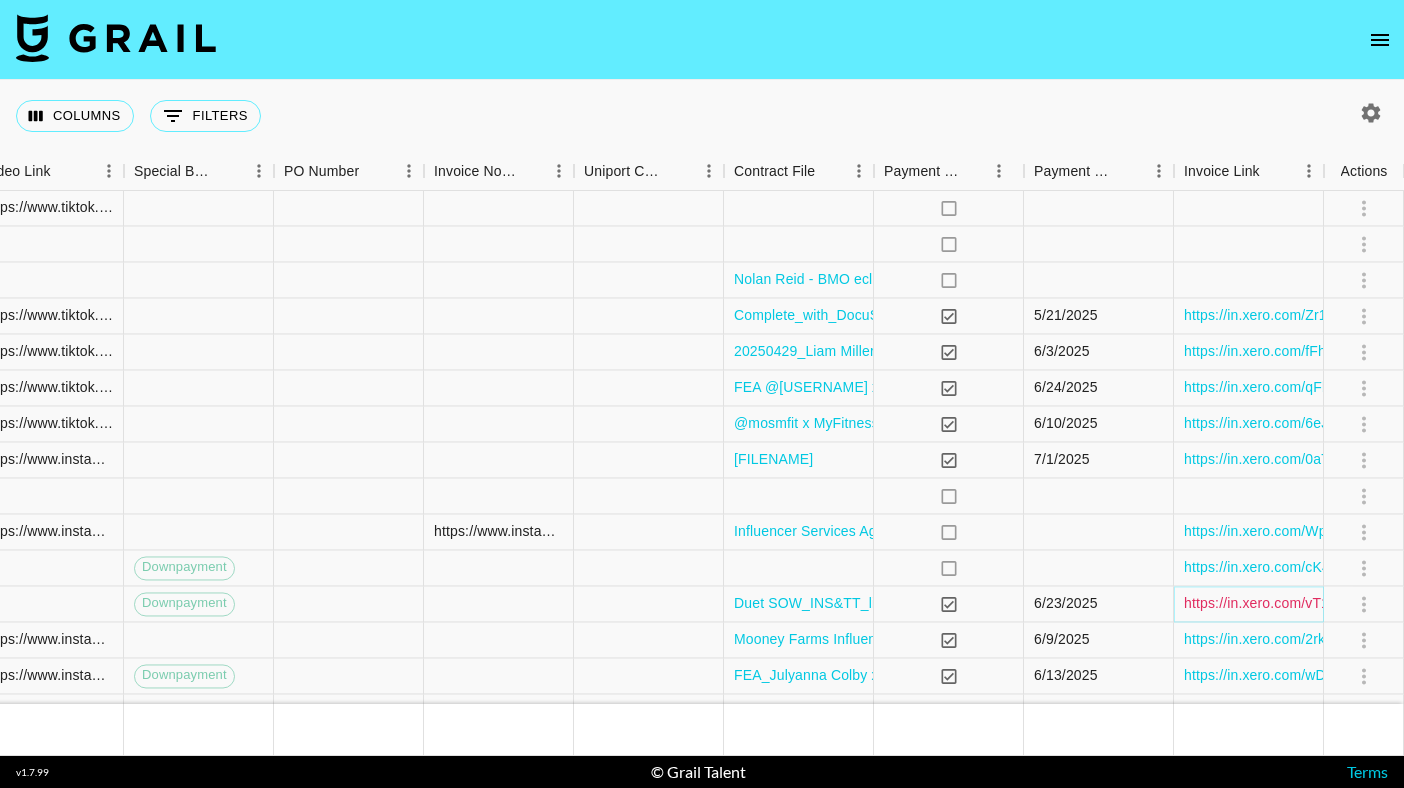 click on "https://in.xero.com/vT1zyqYmx4acjnPHSeArPfrVlWUdT4Oq20wGYUkg" at bounding box center [1410, 604] 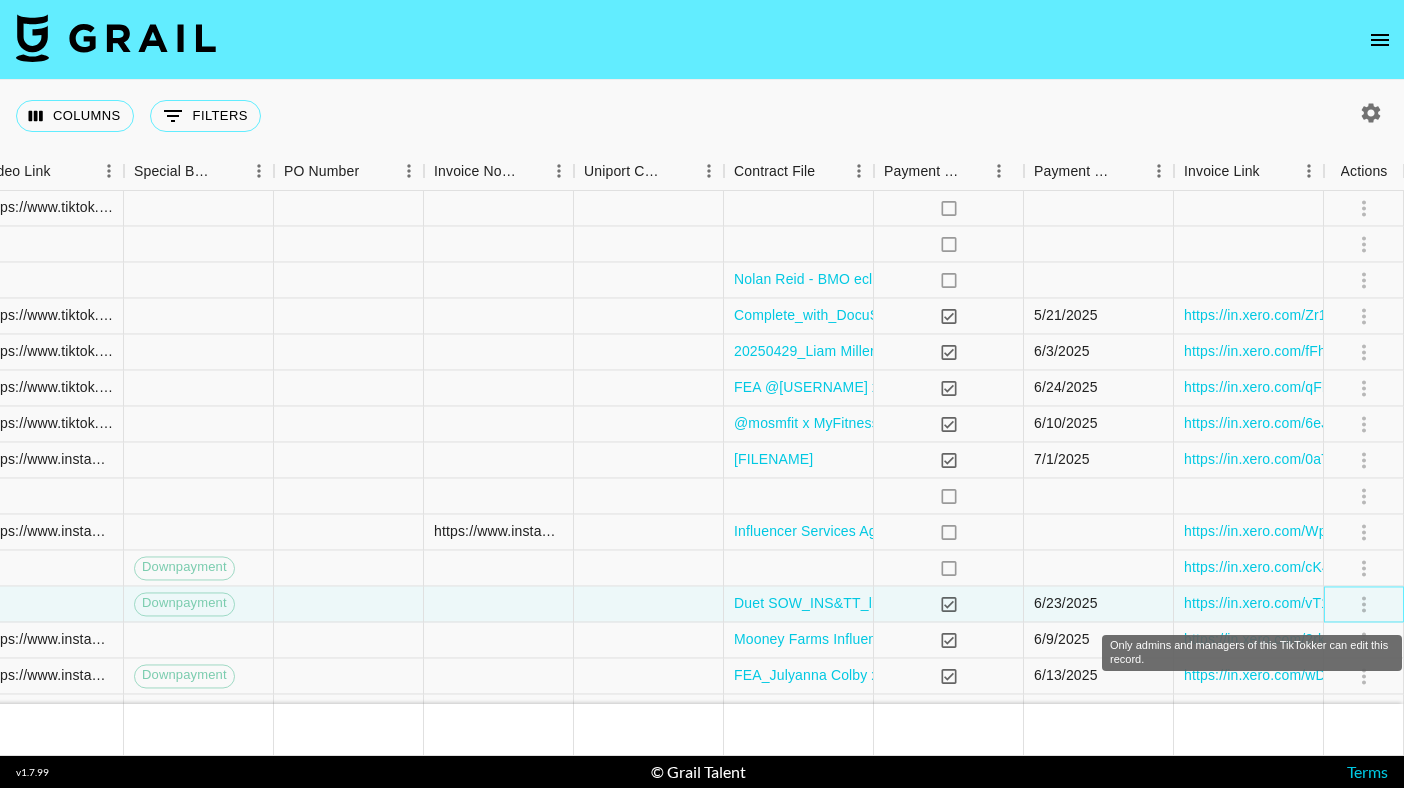 click at bounding box center [1364, 604] 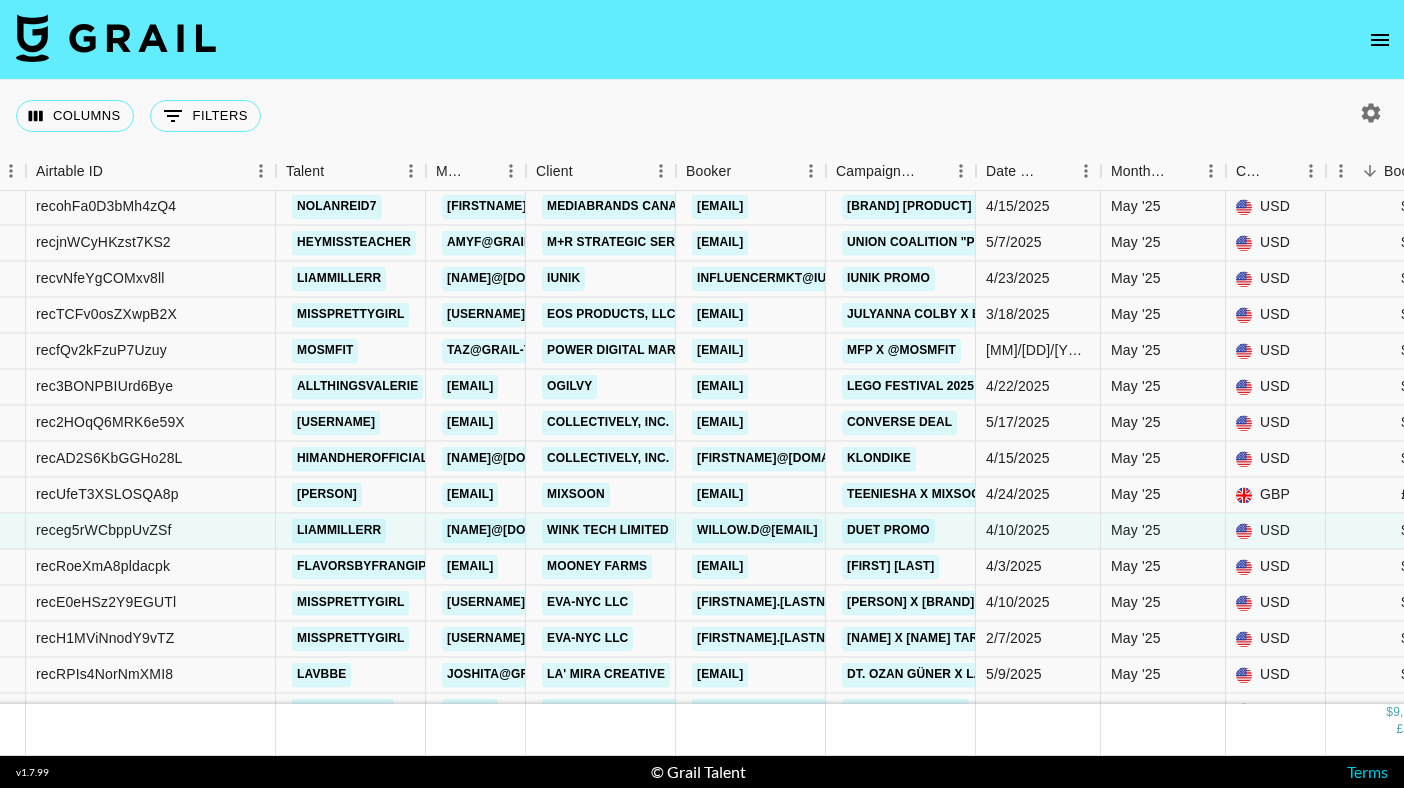 scroll, scrollTop: 1155, scrollLeft: 139, axis: both 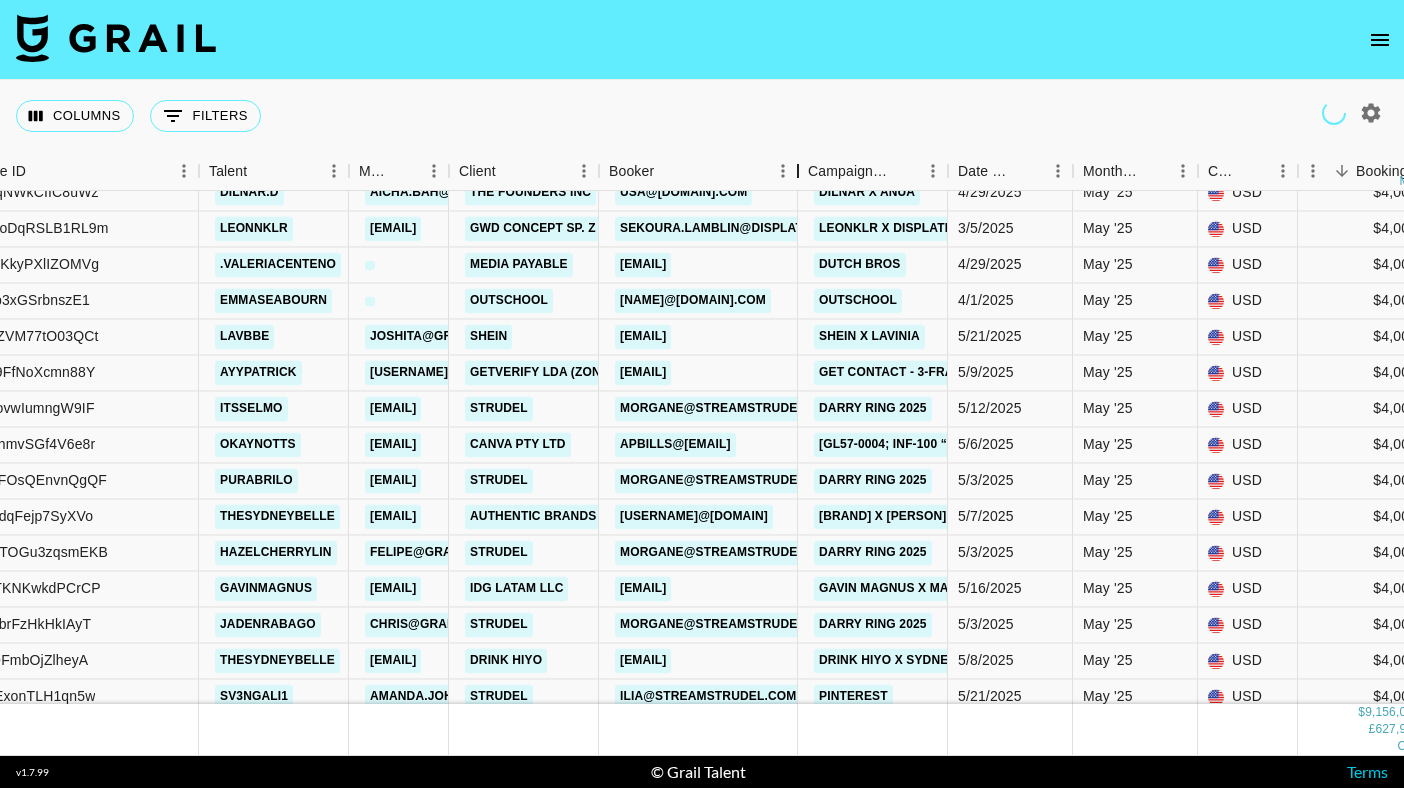 drag, startPoint x: 748, startPoint y: 177, endPoint x: 792, endPoint y: 187, distance: 45.122055 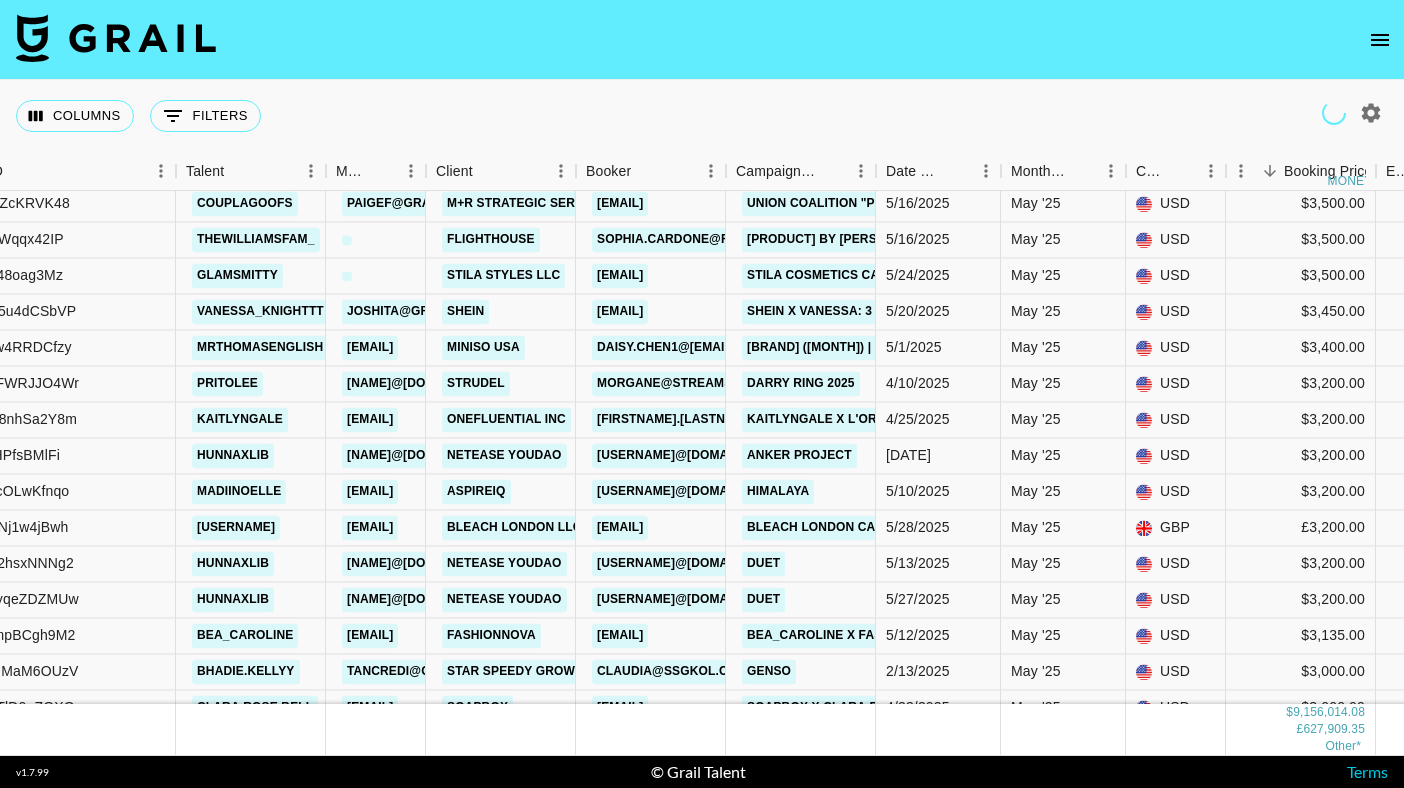 scroll, scrollTop: 5889, scrollLeft: 240, axis: both 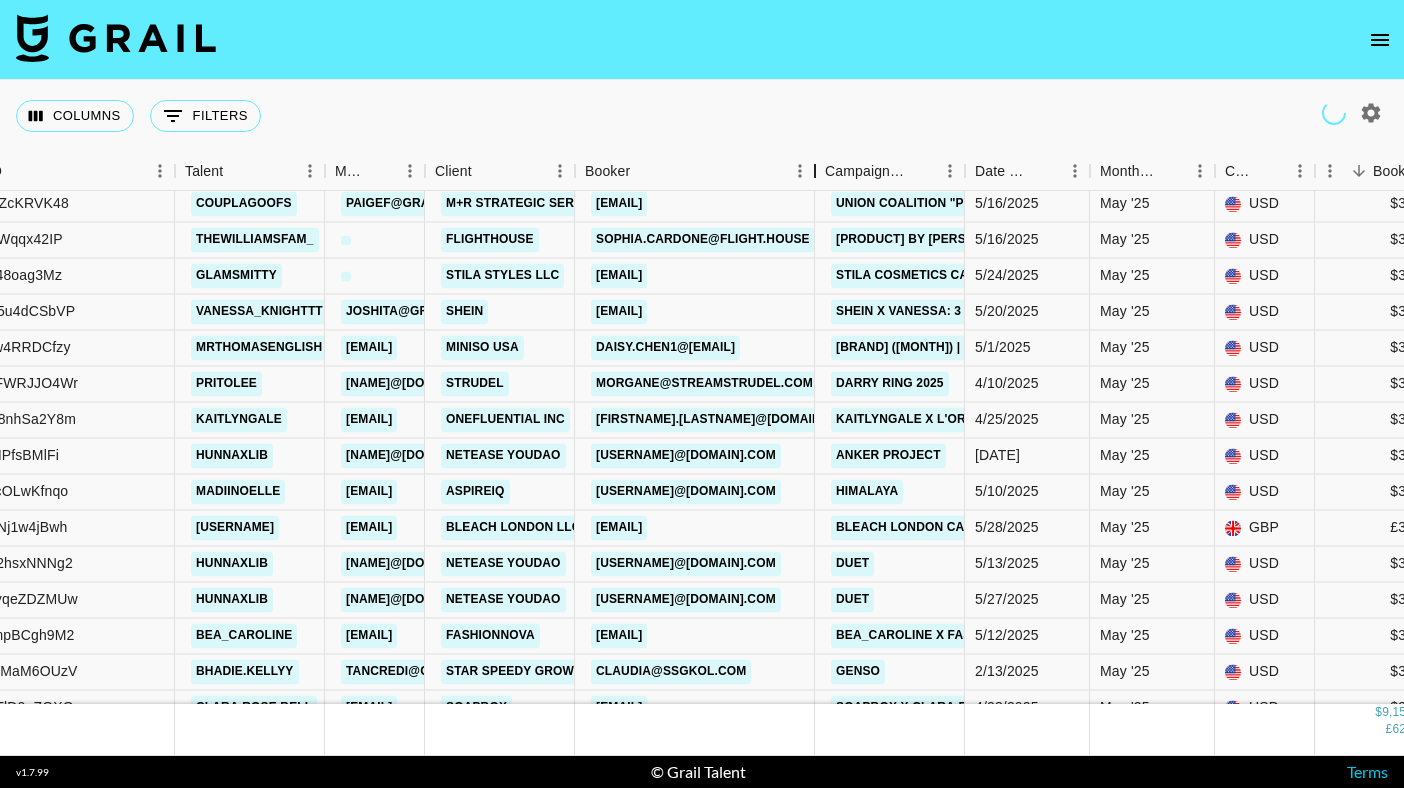 drag, startPoint x: 725, startPoint y: 169, endPoint x: 815, endPoint y: 168, distance: 90.005554 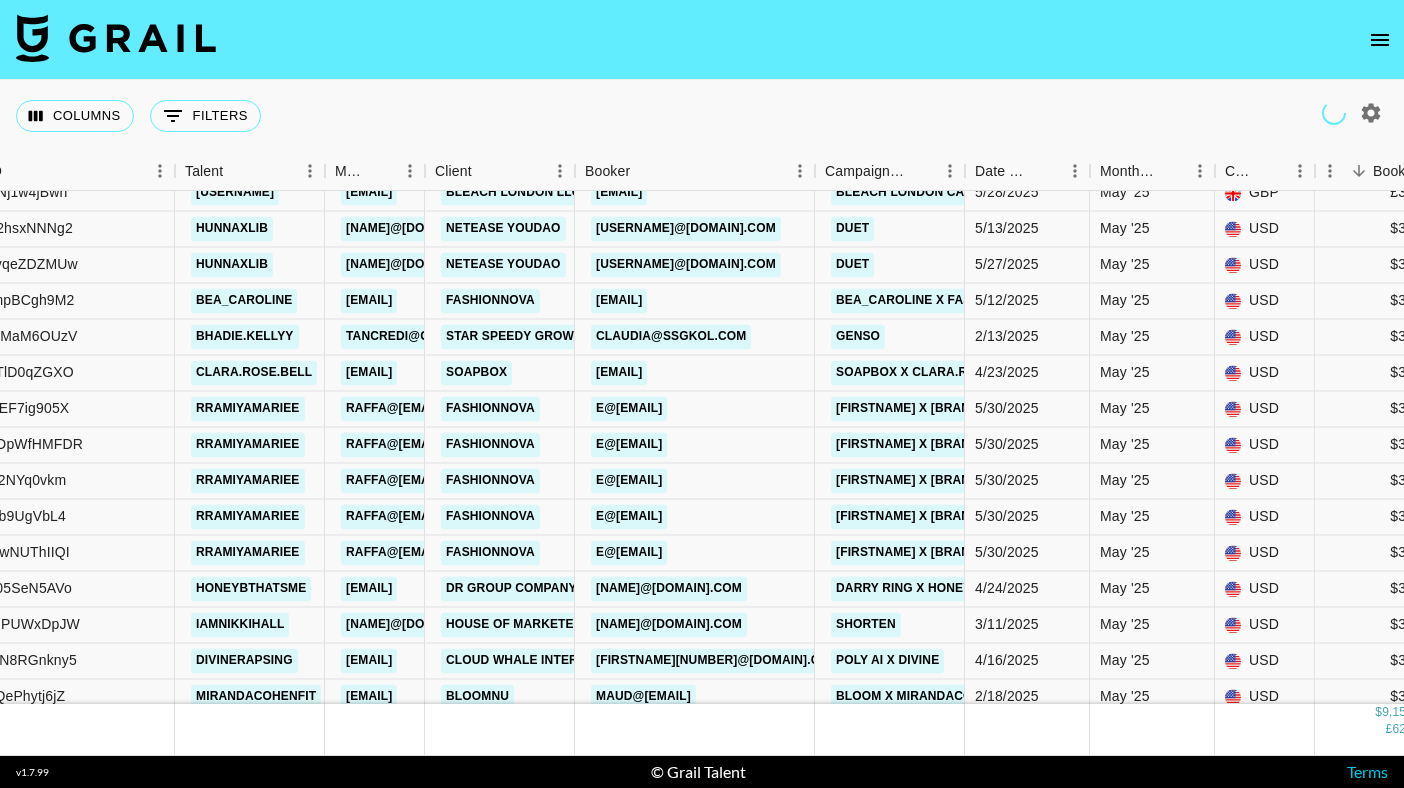 scroll, scrollTop: 6188, scrollLeft: 240, axis: both 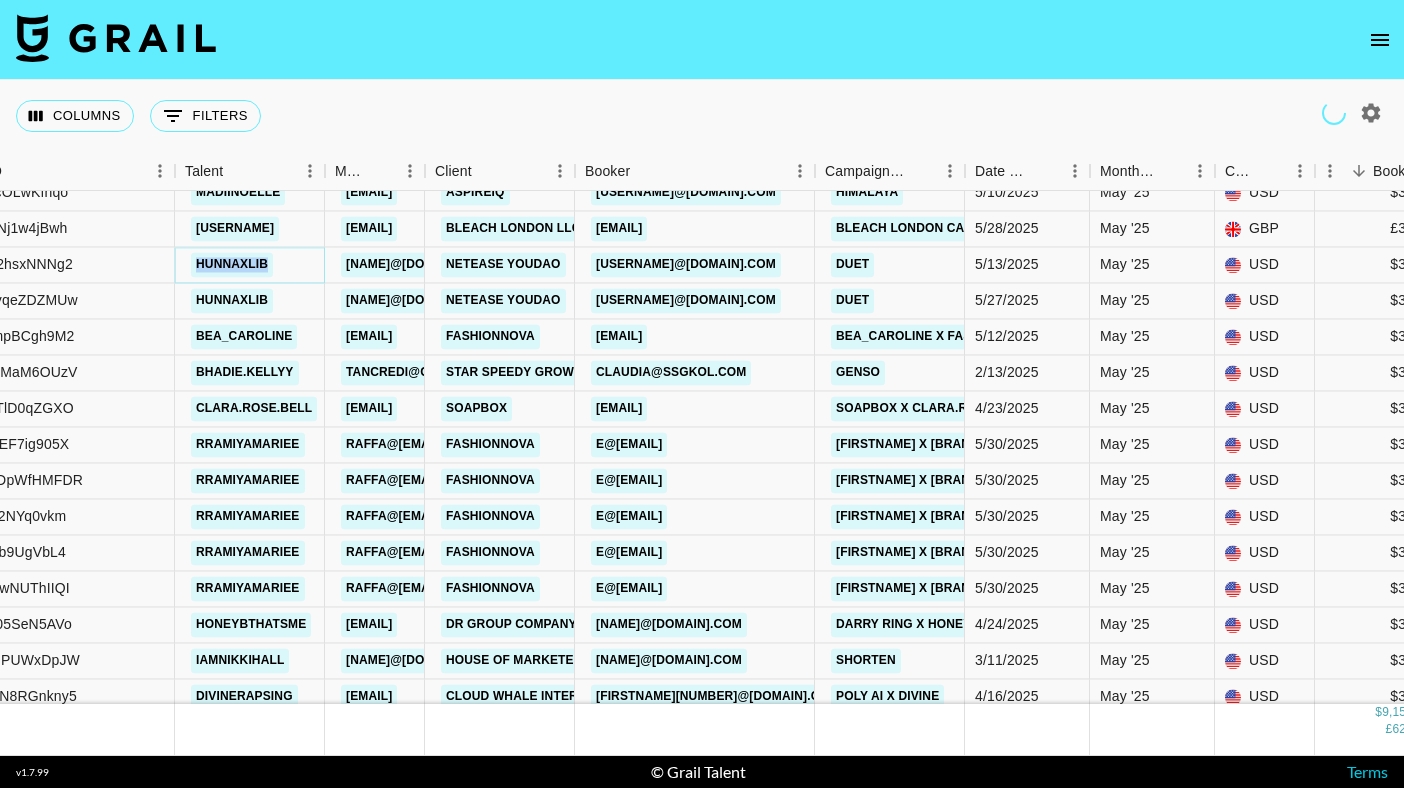 copy on "hunnaxlib" 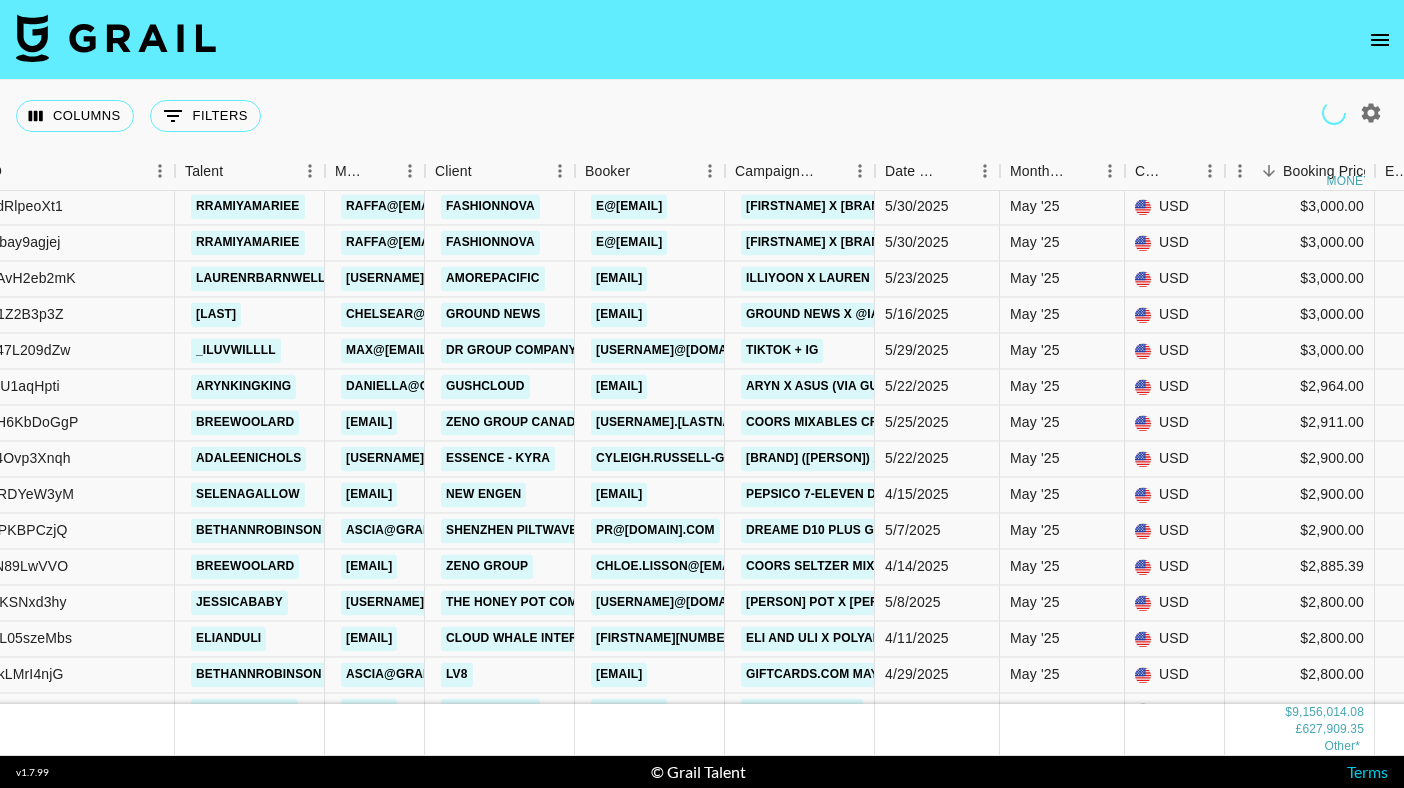 scroll, scrollTop: 7939, scrollLeft: 240, axis: both 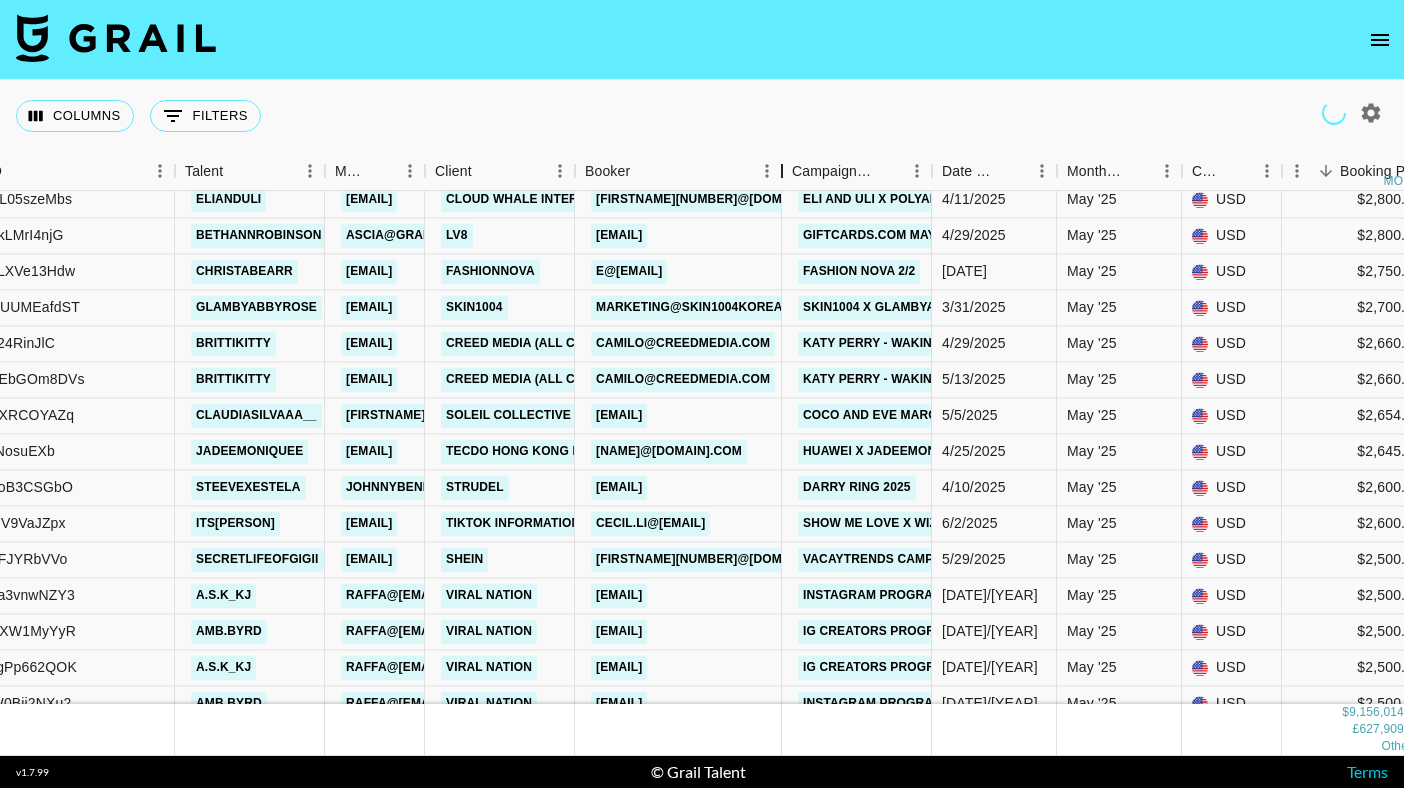 drag, startPoint x: 726, startPoint y: 176, endPoint x: 781, endPoint y: 177, distance: 55.00909 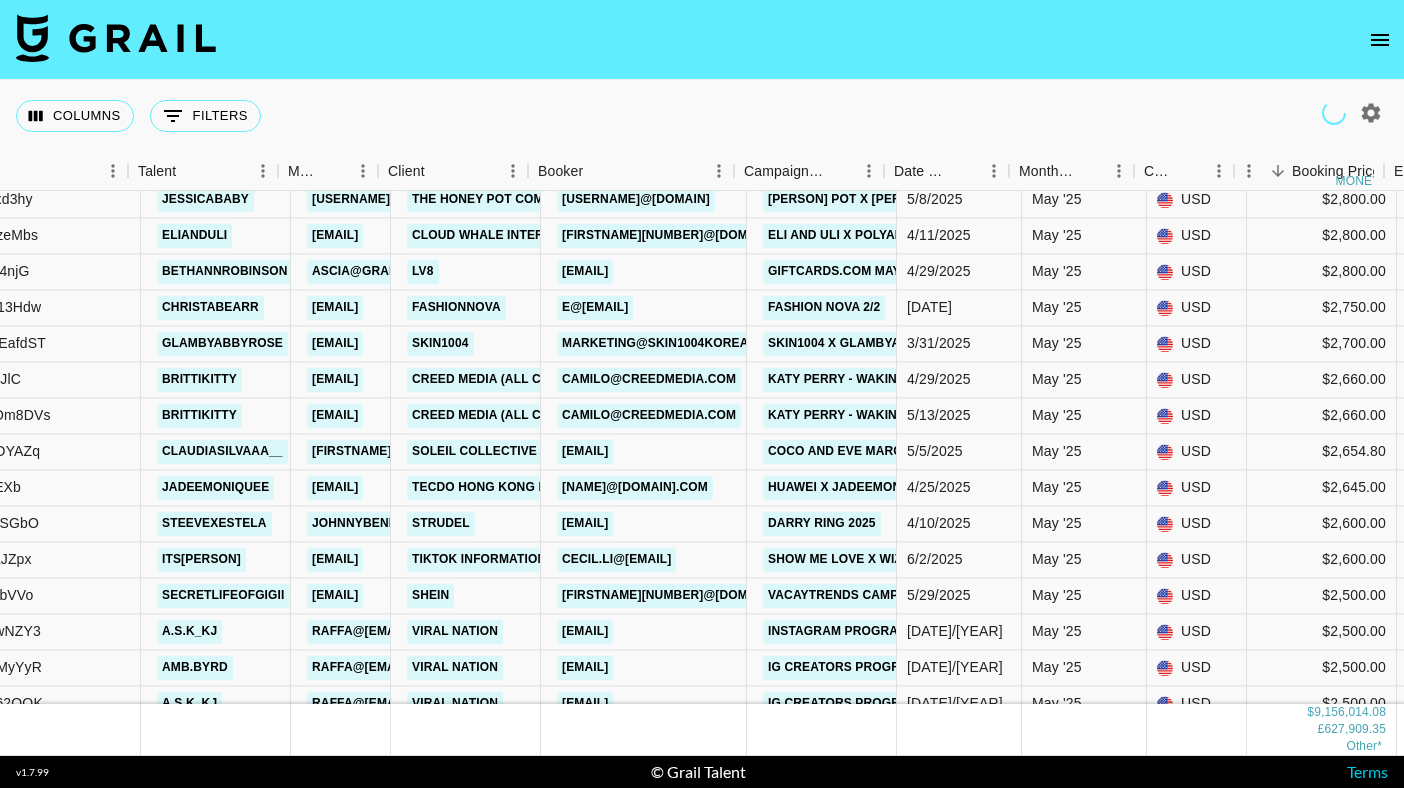 scroll, scrollTop: 8233, scrollLeft: 273, axis: both 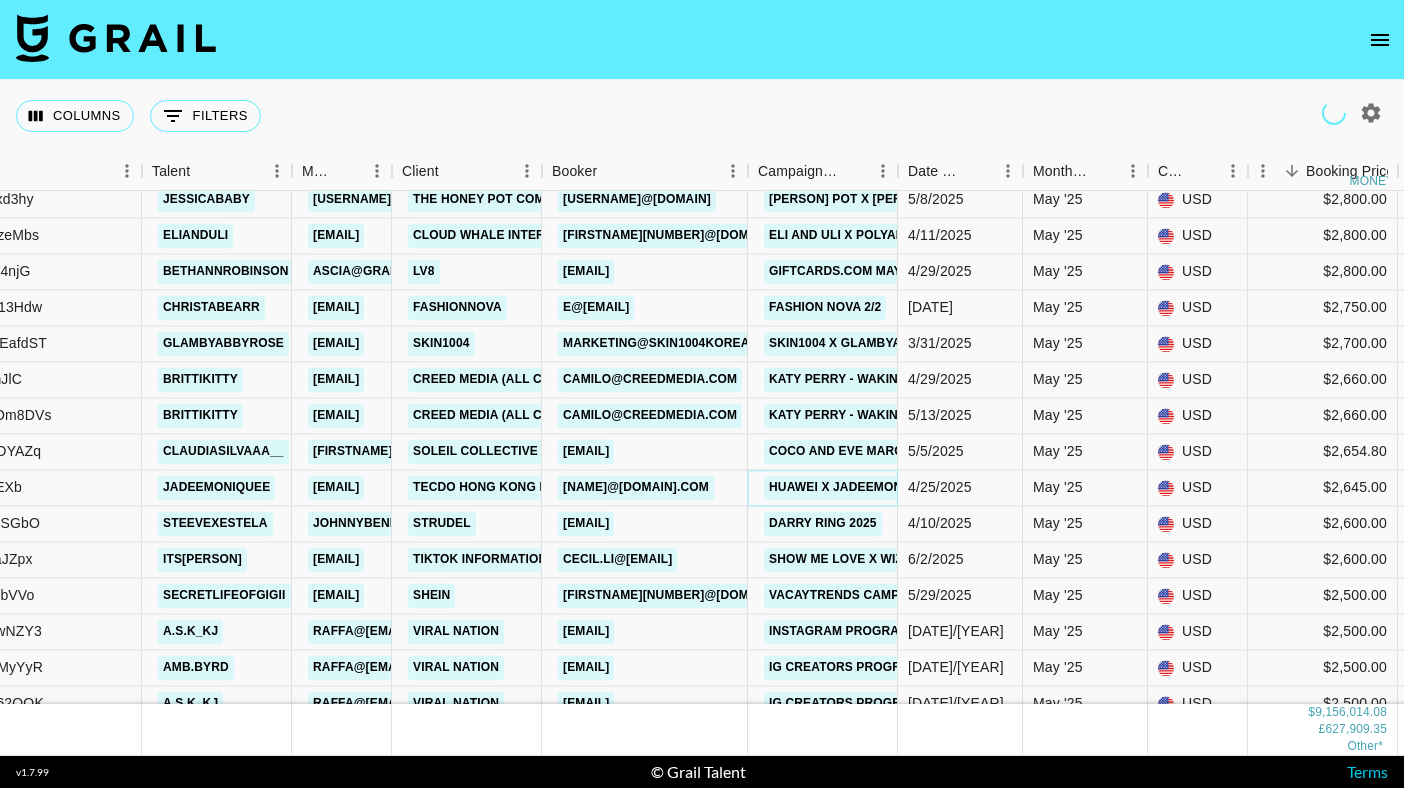click on "Huawei x Jadeemoniquee" at bounding box center (854, 487) 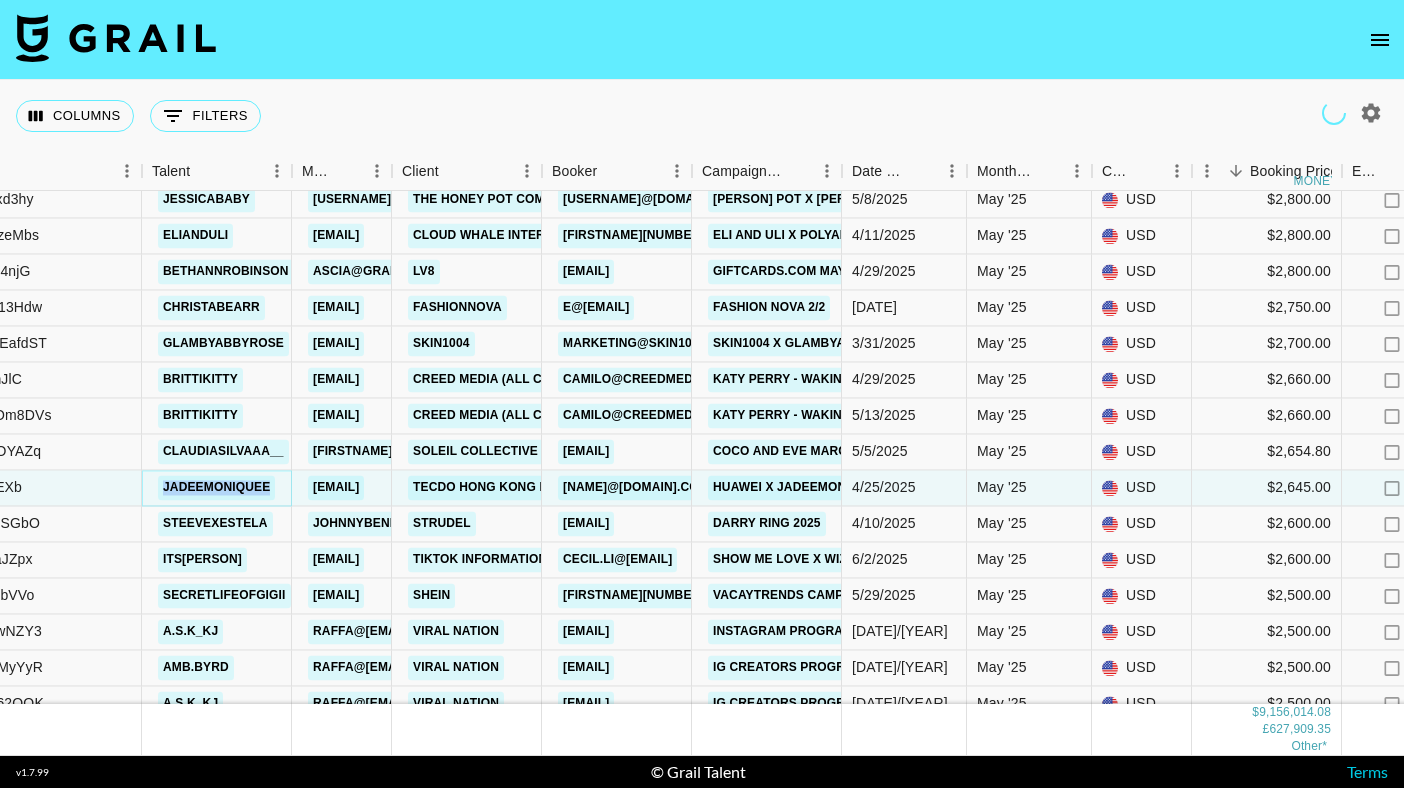 copy on "jadeemoniquee" 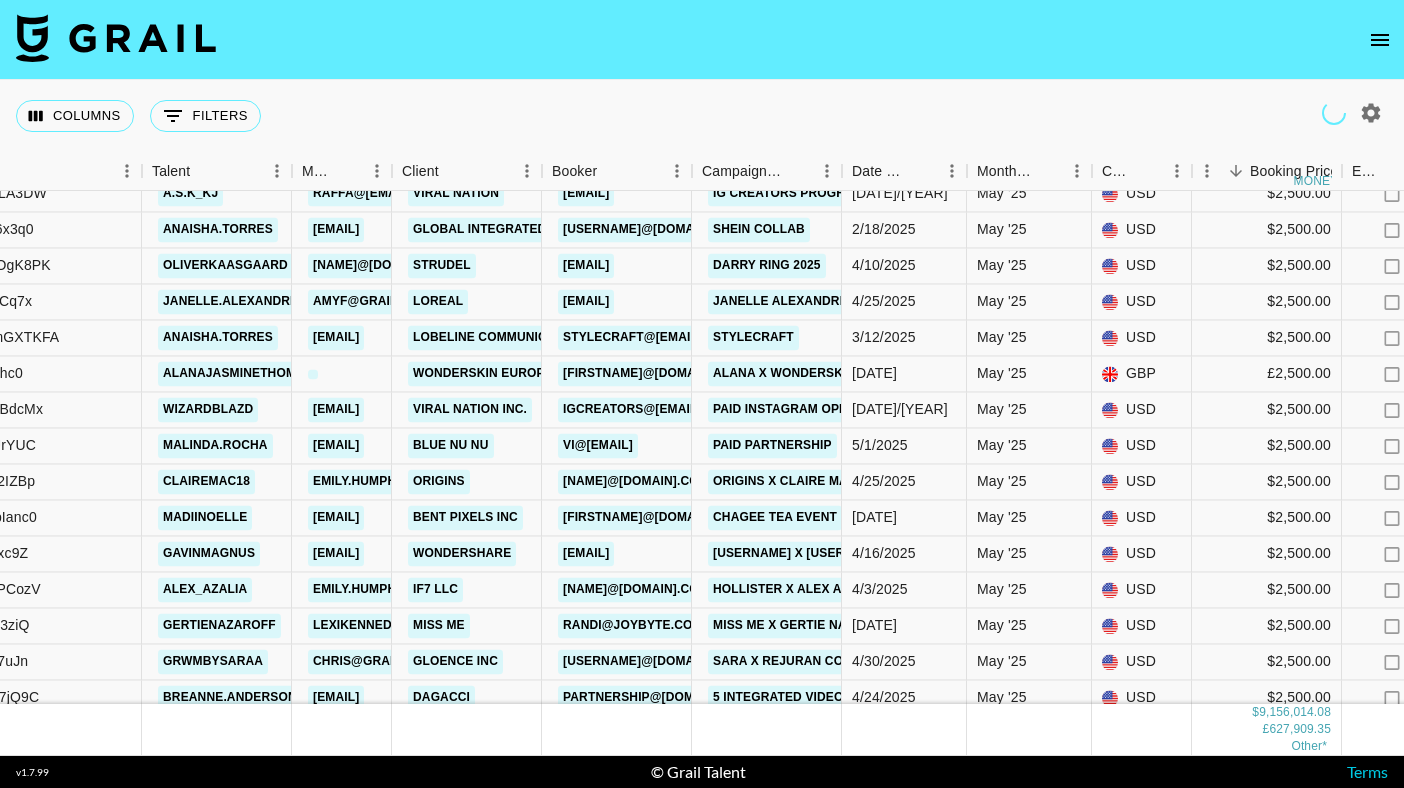 scroll, scrollTop: 8835, scrollLeft: 273, axis: both 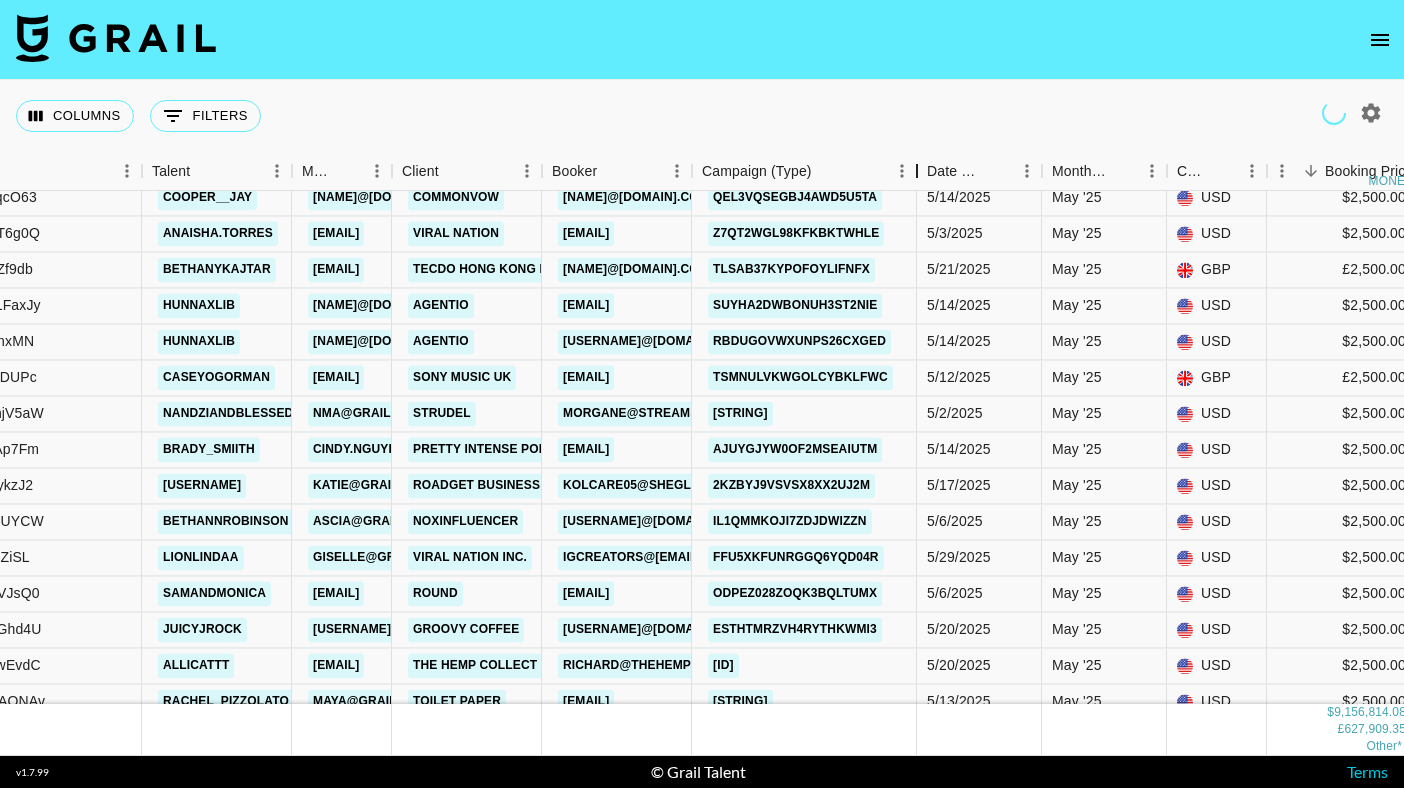drag, startPoint x: 841, startPoint y: 163, endPoint x: 916, endPoint y: 166, distance: 75.059975 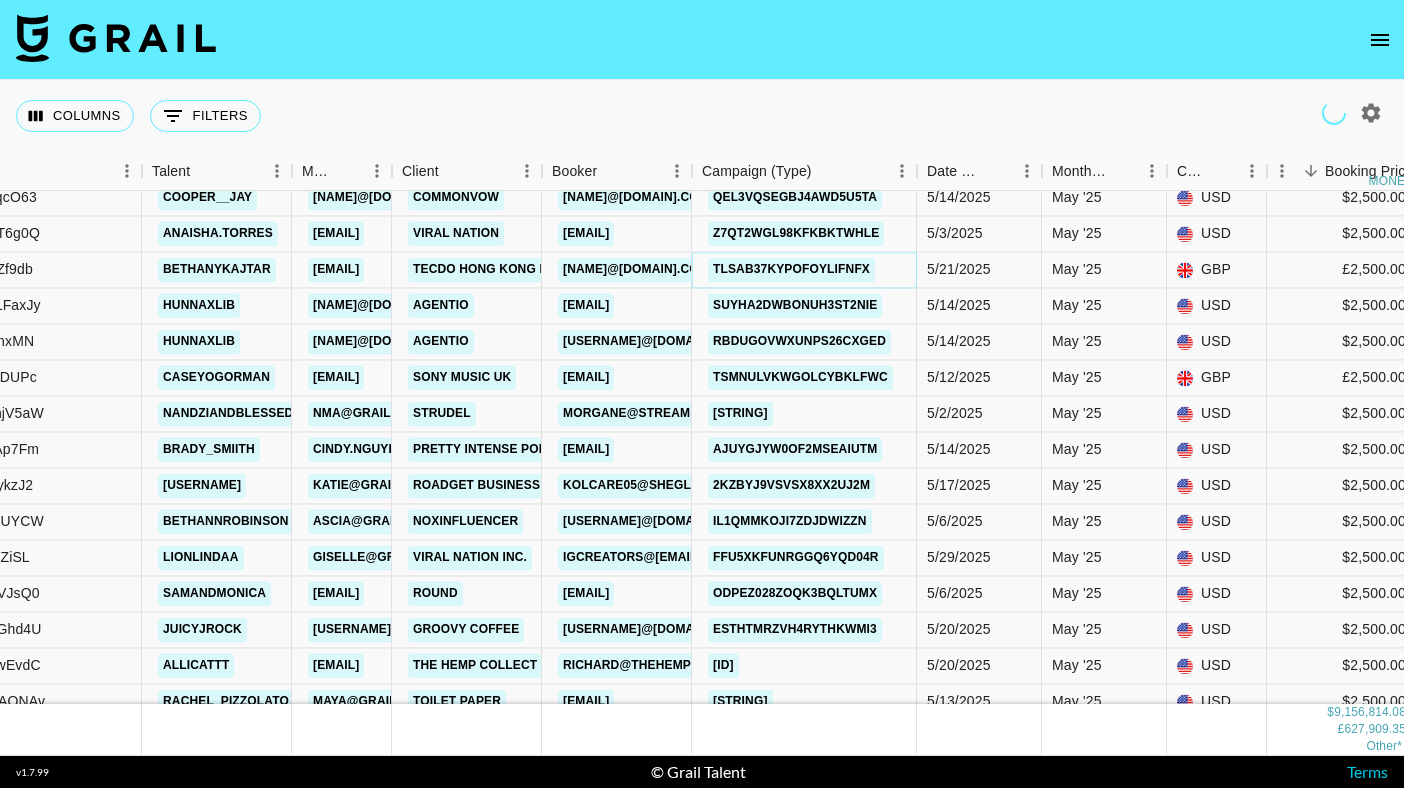 click on "TlsaB37kypofOyLIfnFX" at bounding box center [791, 269] 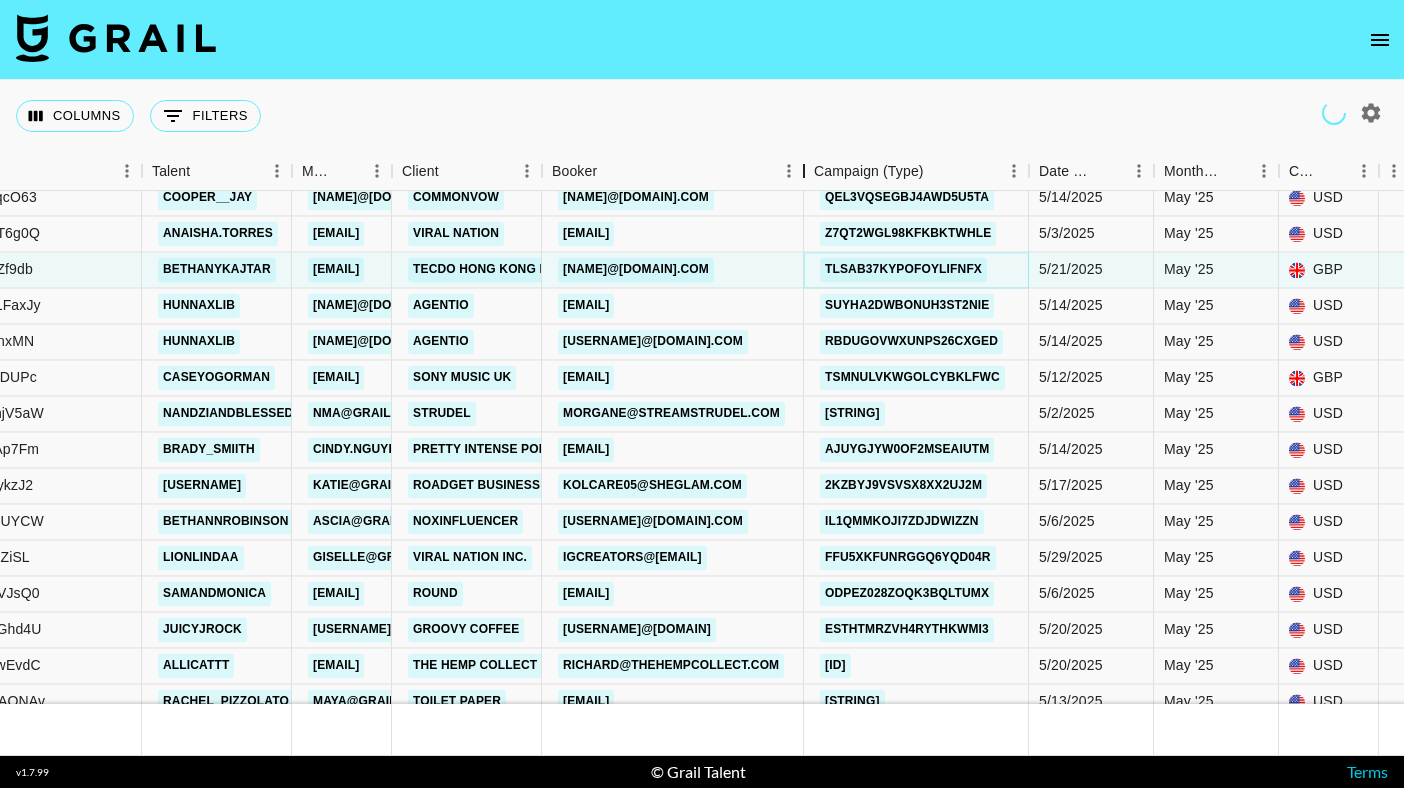 drag, startPoint x: 687, startPoint y: 163, endPoint x: 616, endPoint y: 17, distance: 162.34839 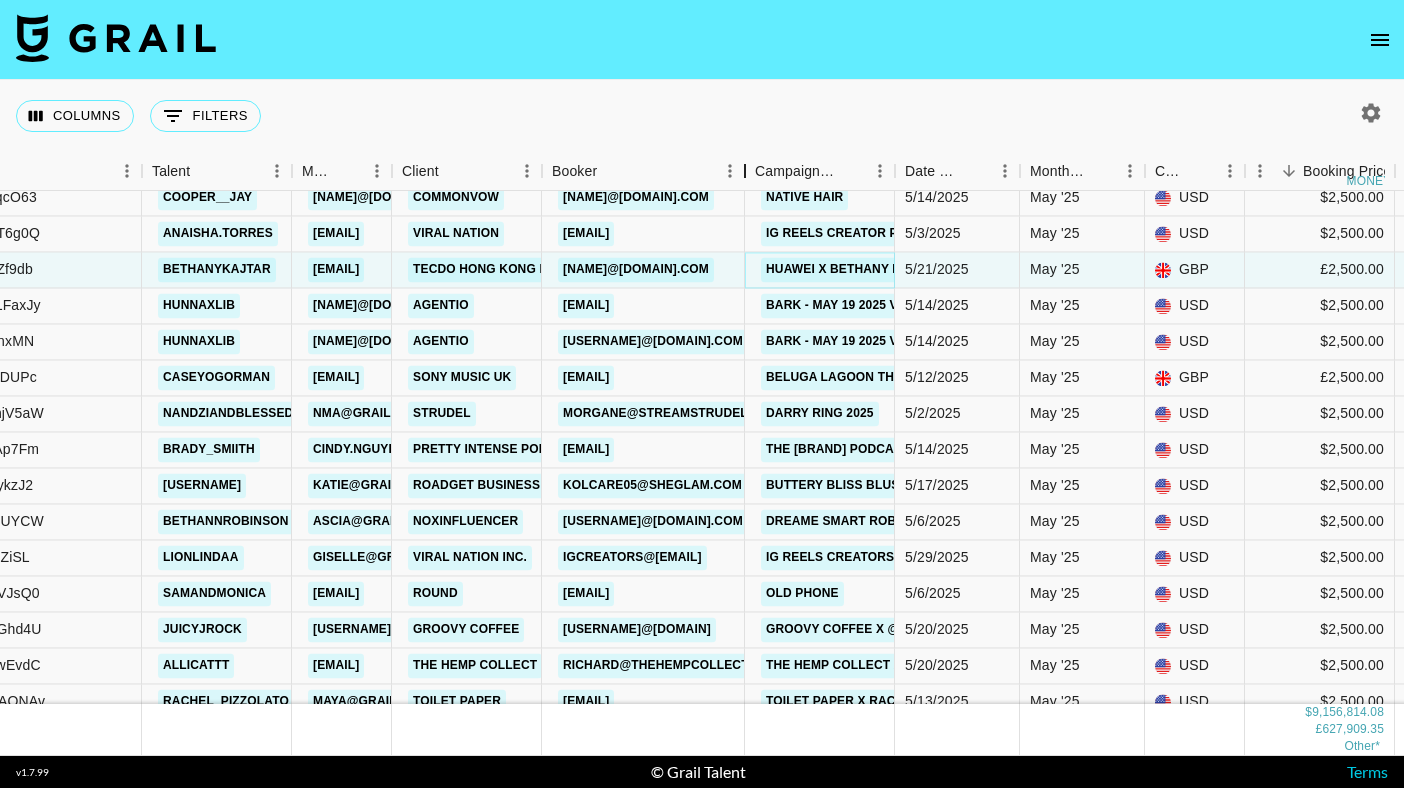 drag, startPoint x: 690, startPoint y: 165, endPoint x: 744, endPoint y: 170, distance: 54.230988 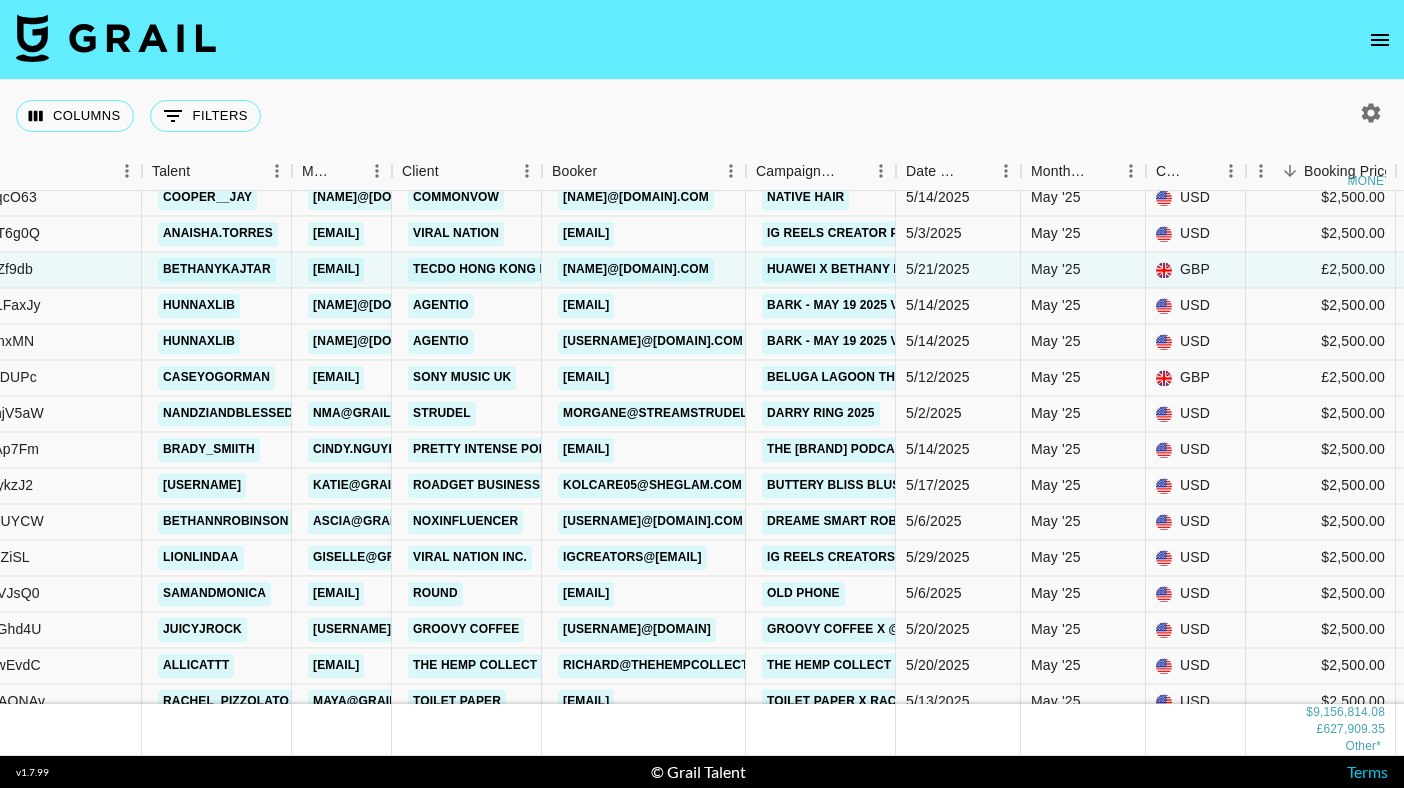 click at bounding box center (702, 40) 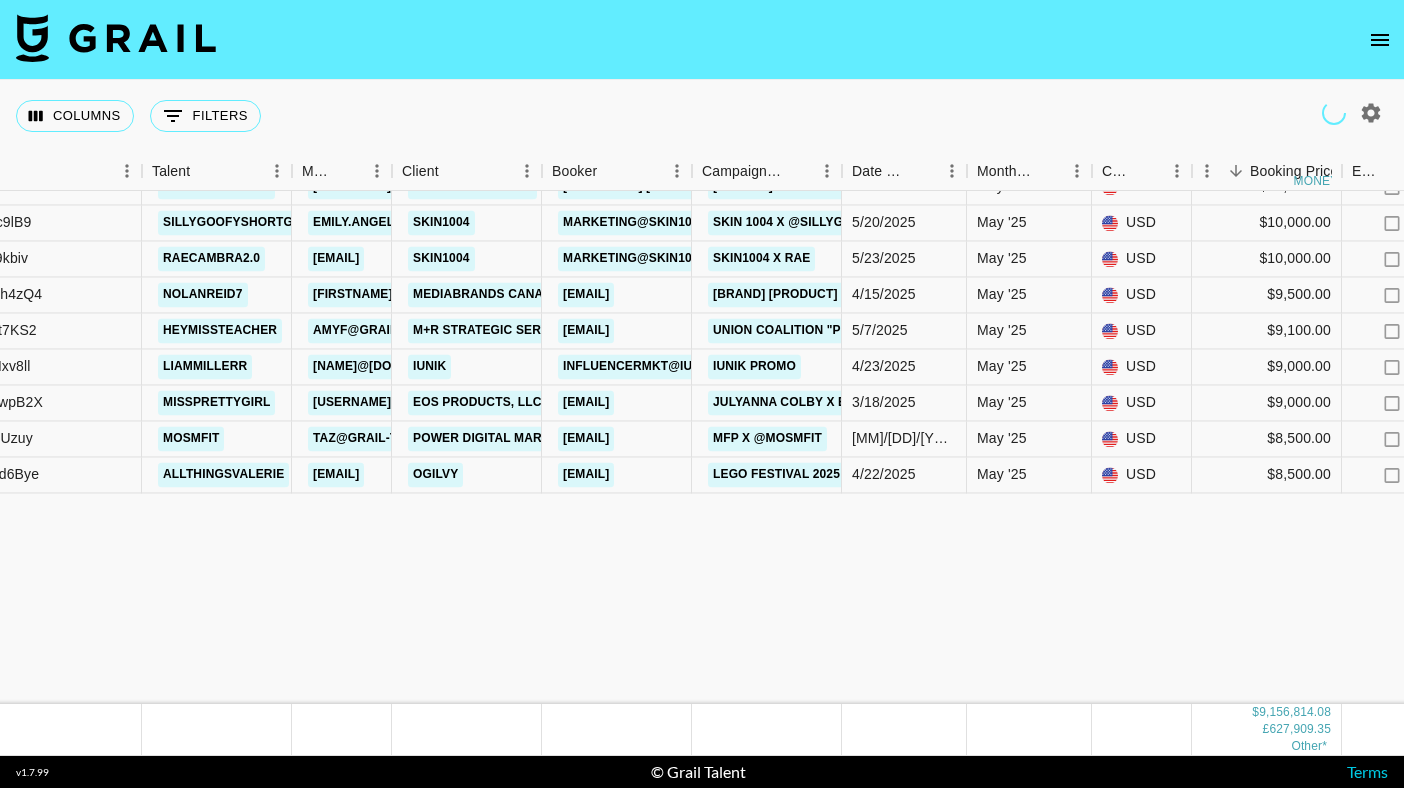 scroll, scrollTop: 432, scrollLeft: 273, axis: both 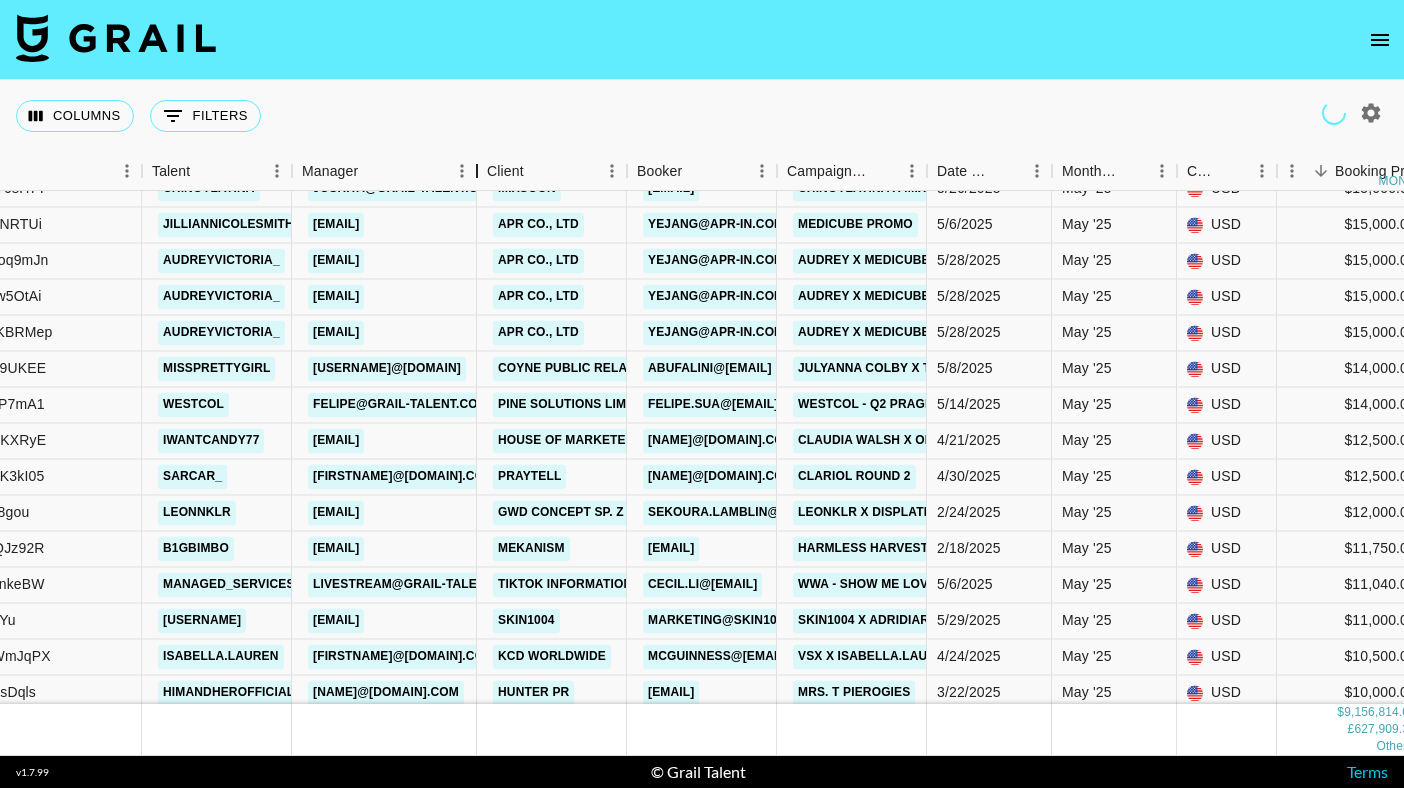 drag, startPoint x: 391, startPoint y: 173, endPoint x: 473, endPoint y: 185, distance: 82.8734 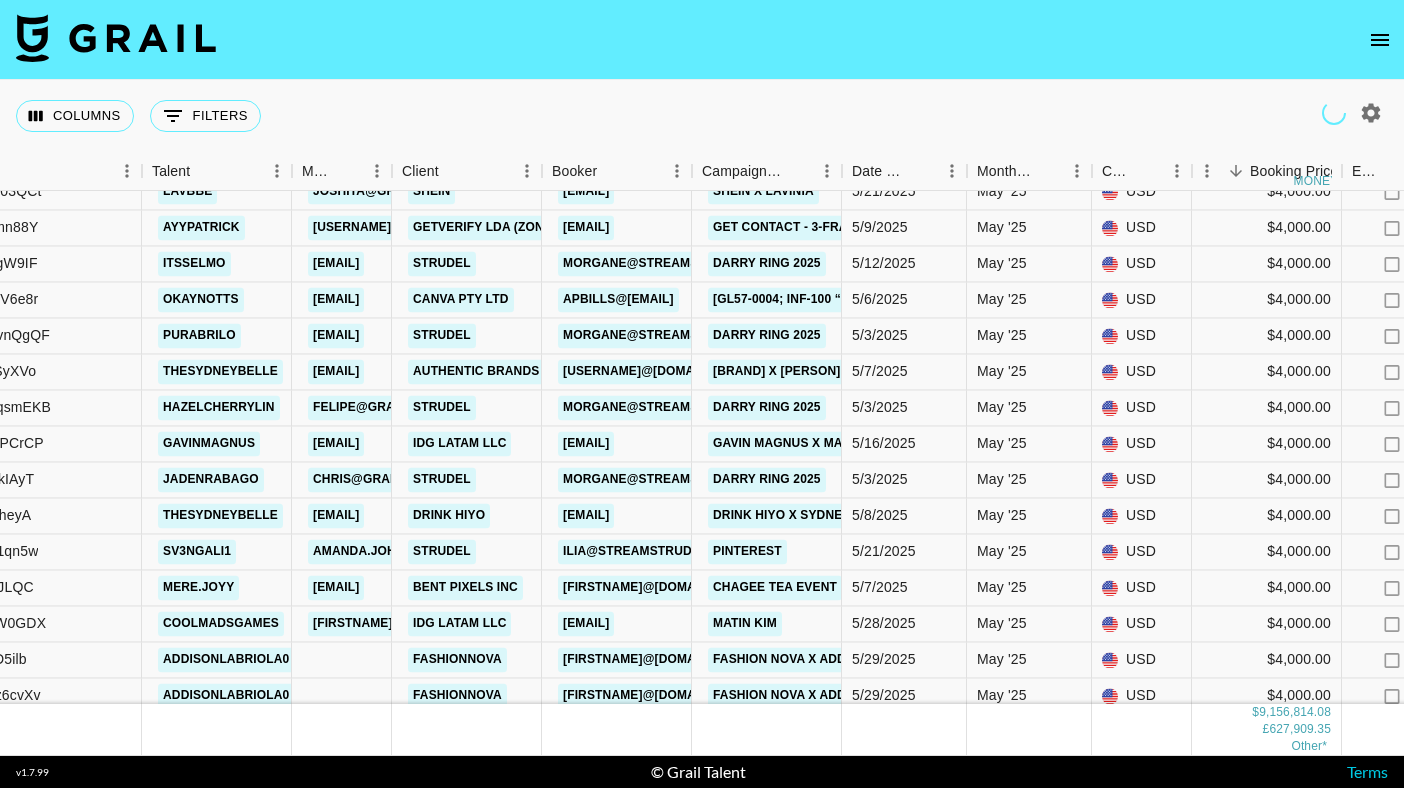scroll, scrollTop: 4166, scrollLeft: 273, axis: both 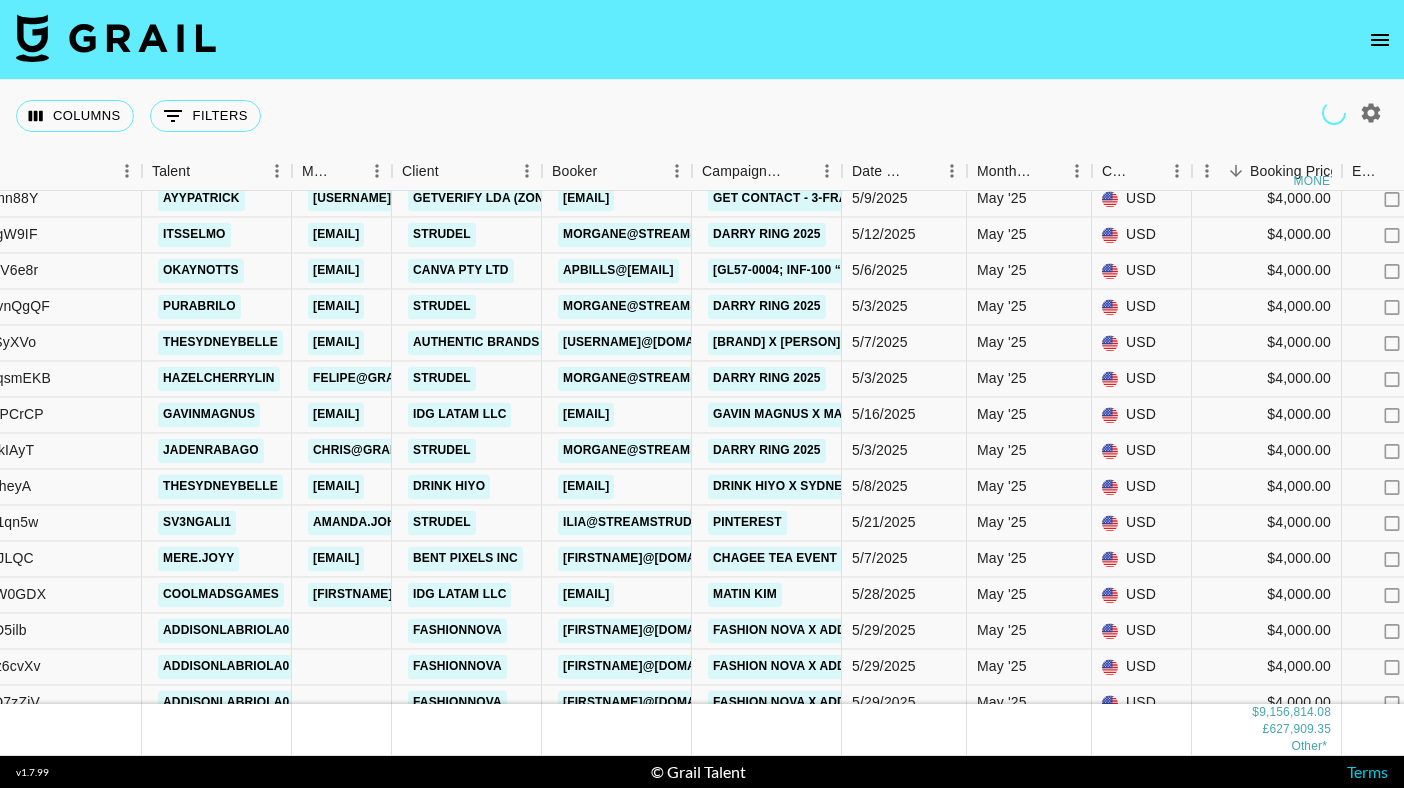 click at bounding box center (702, 40) 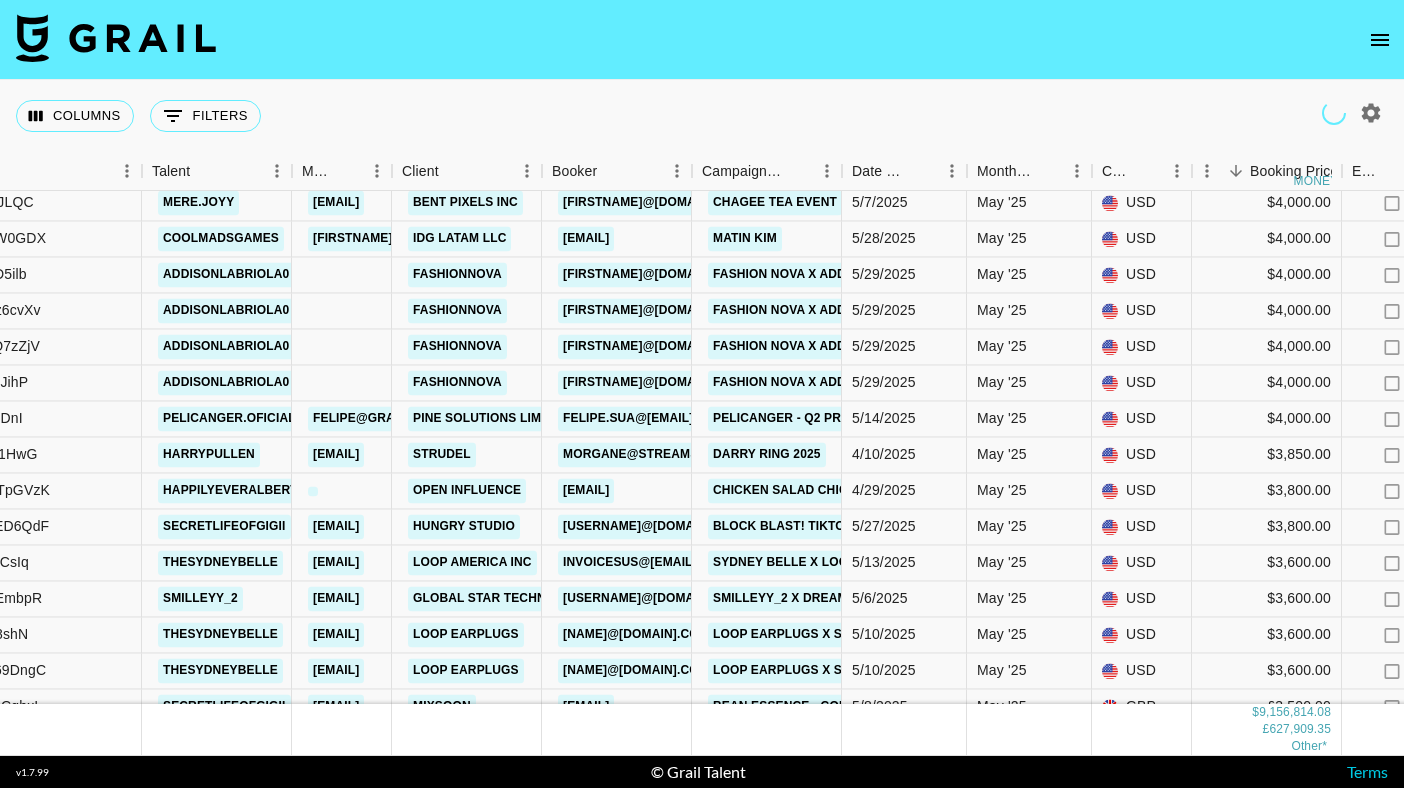 scroll, scrollTop: 4520, scrollLeft: 273, axis: both 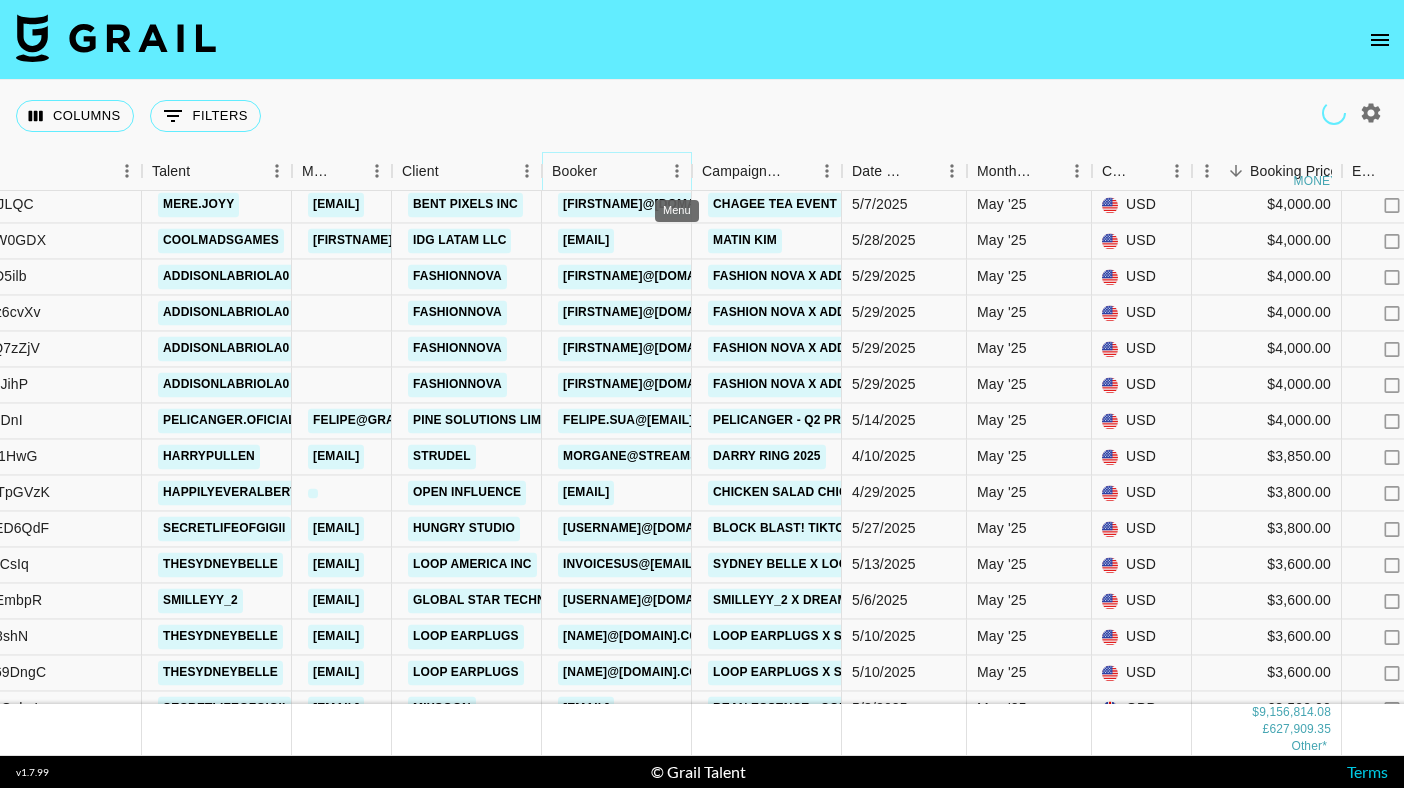 click 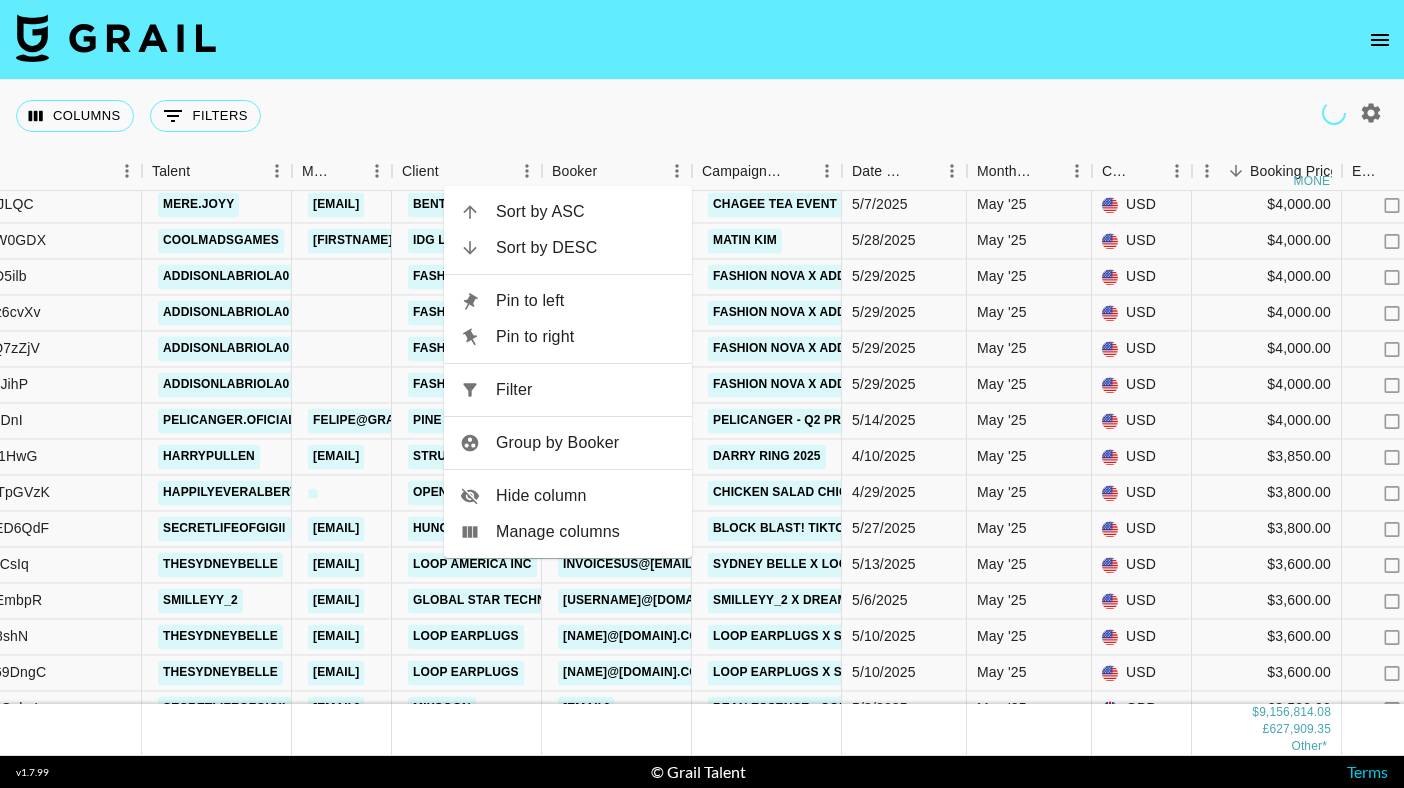 click on "Filter" at bounding box center [586, 390] 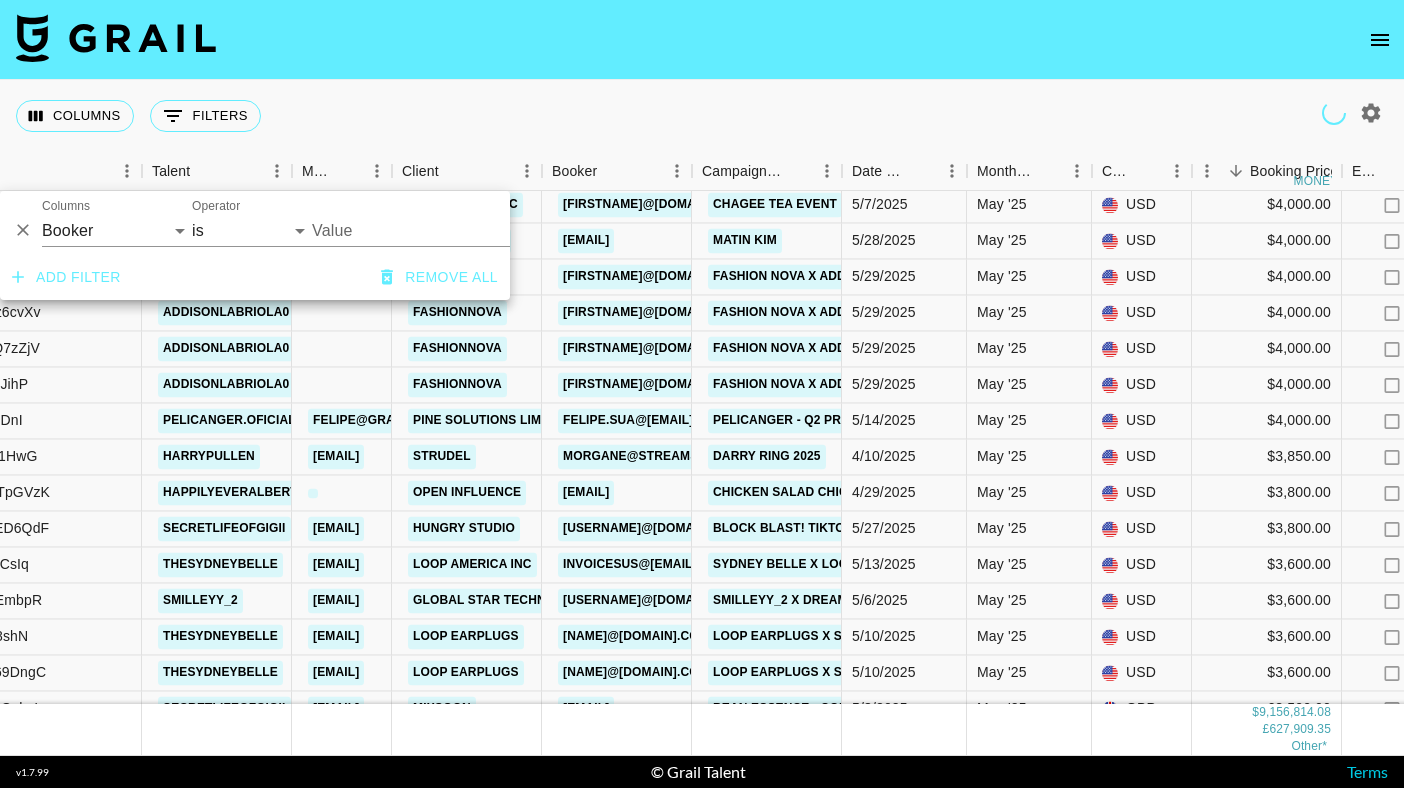 click on "Value" at bounding box center (447, 230) 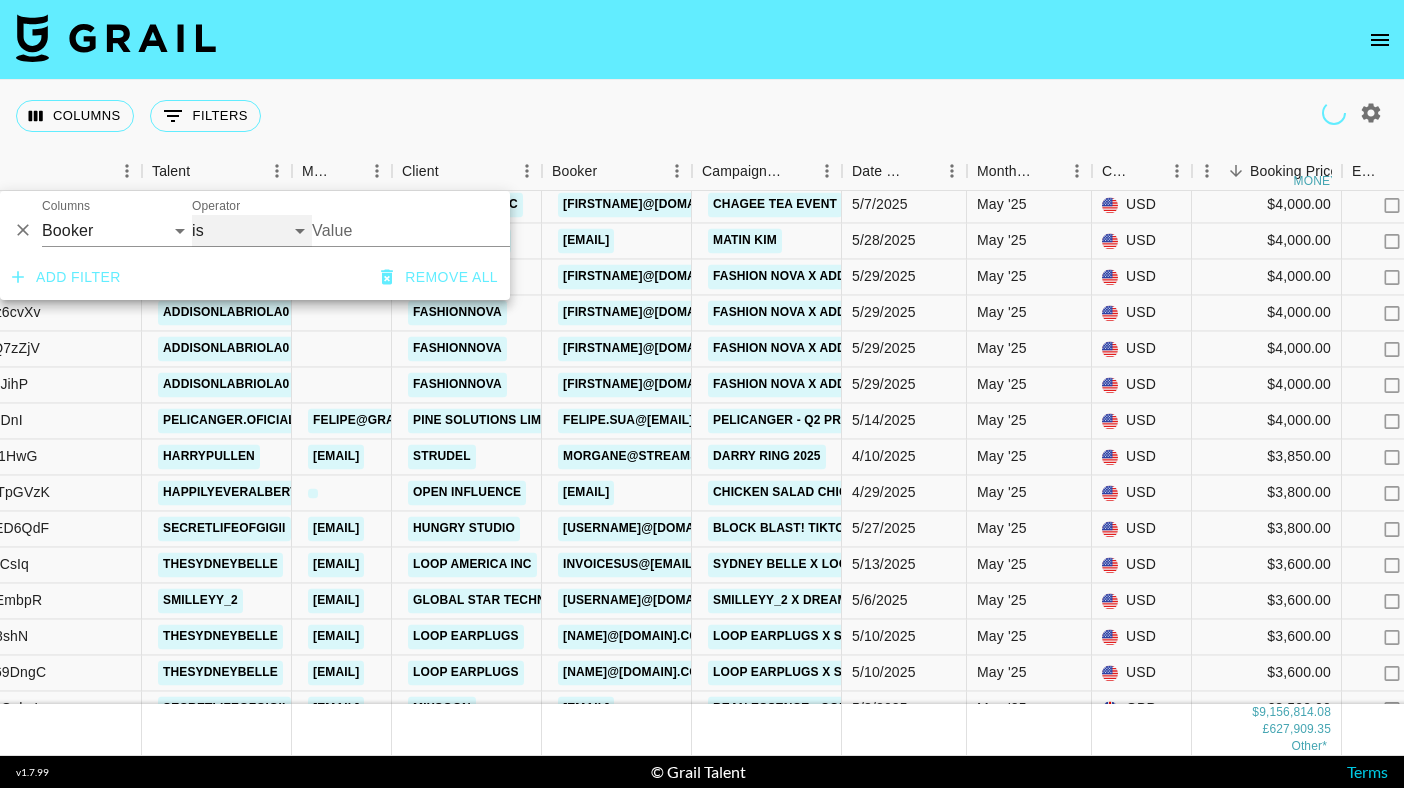 click on "is is not is any of is not any of" at bounding box center (252, 231) 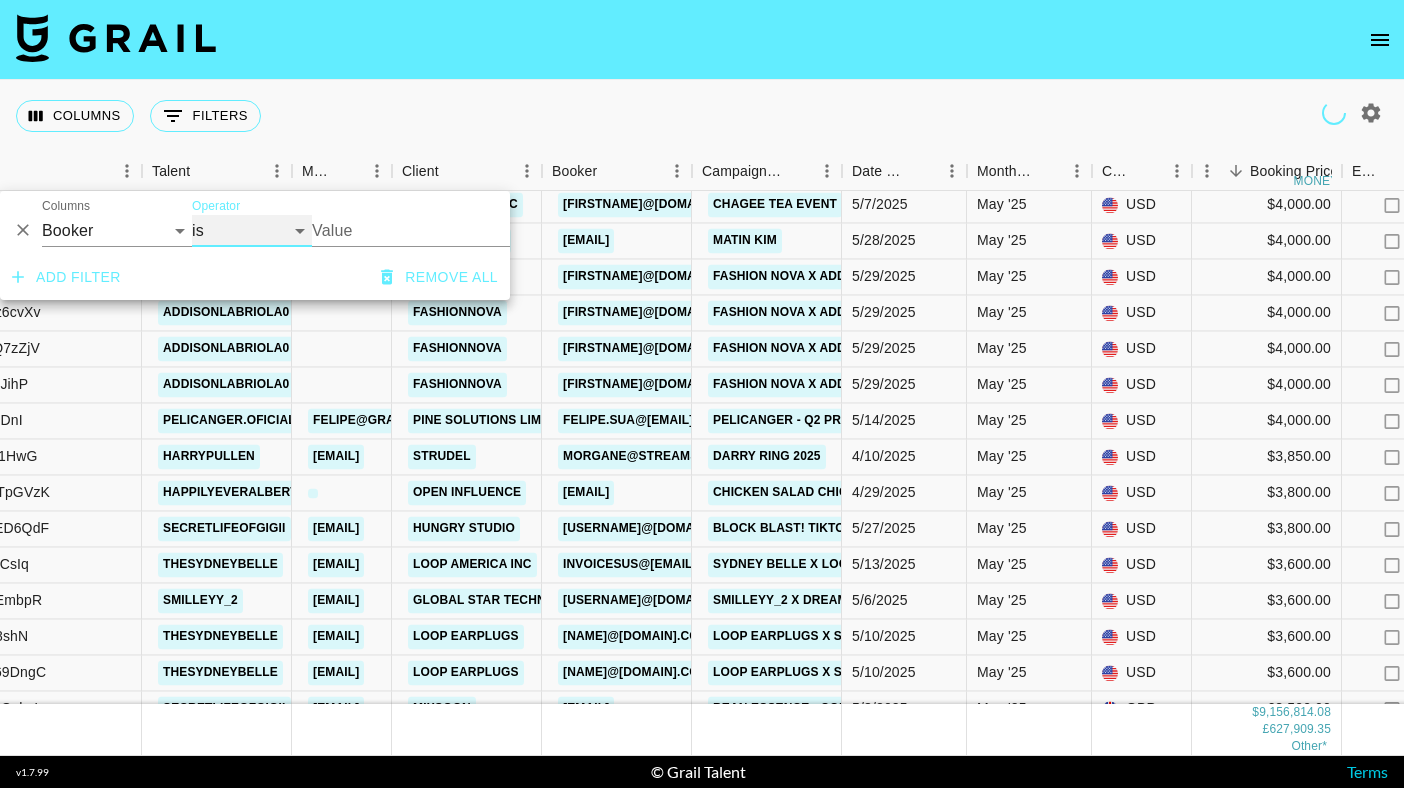 select on "isAnyOf" 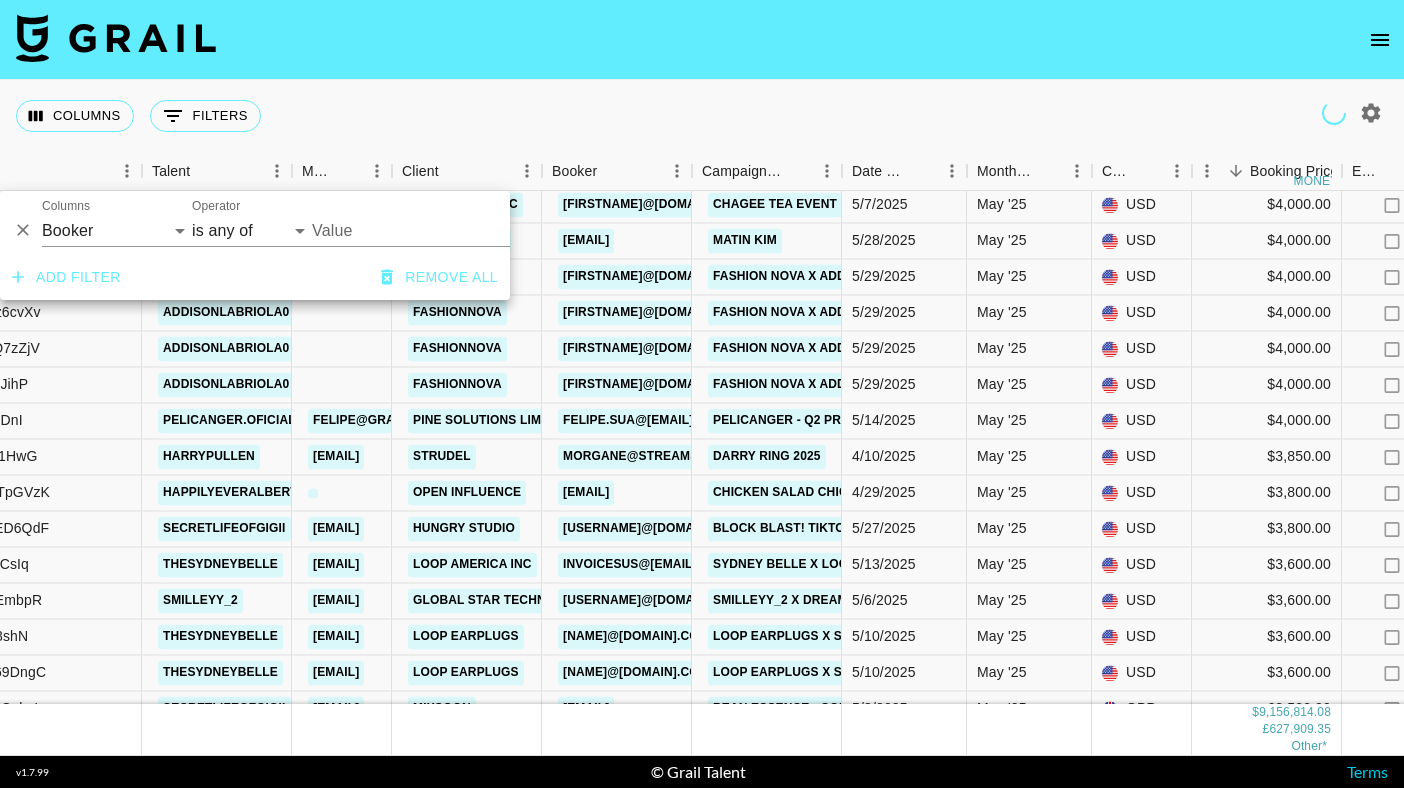 click on "Value" at bounding box center [447, 230] 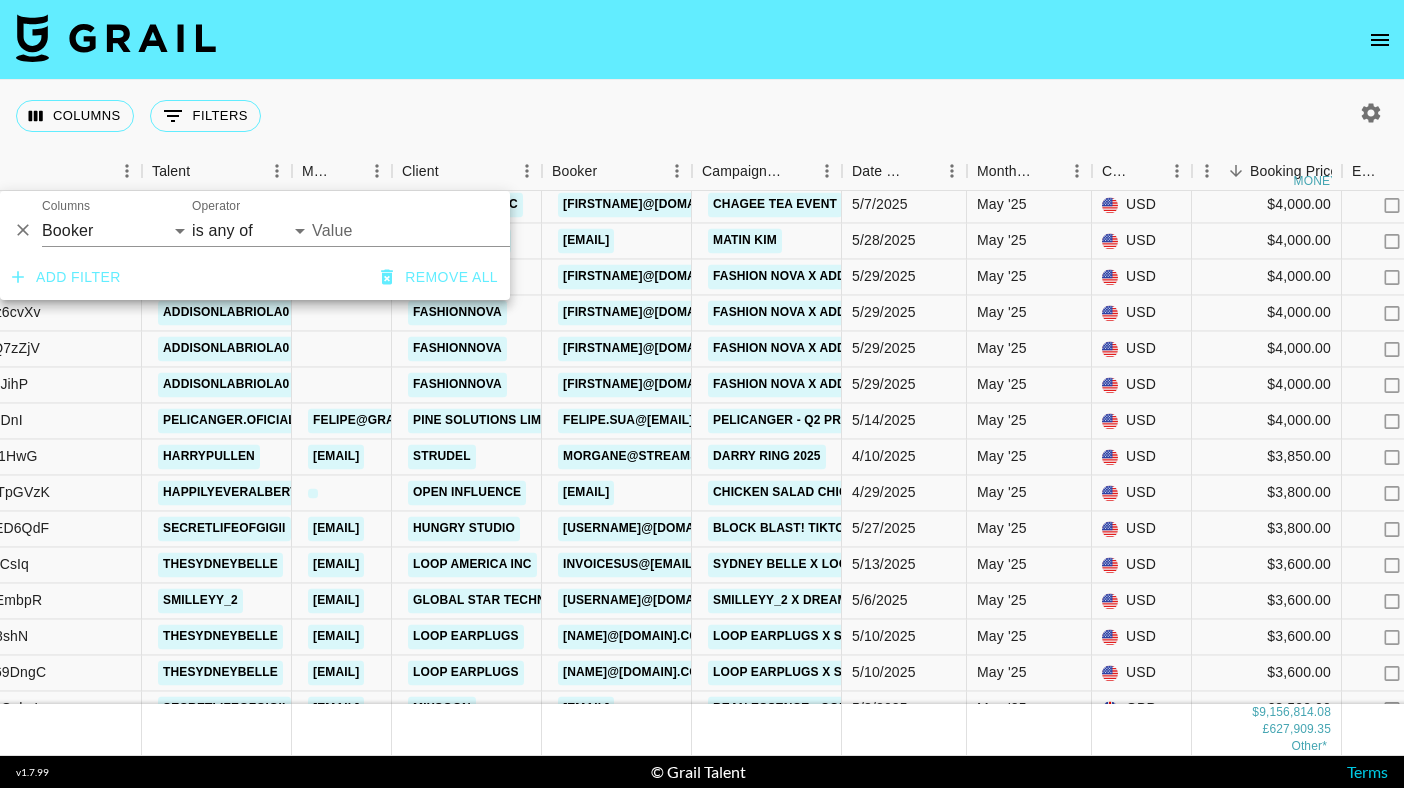 click on "Value" at bounding box center (447, 230) 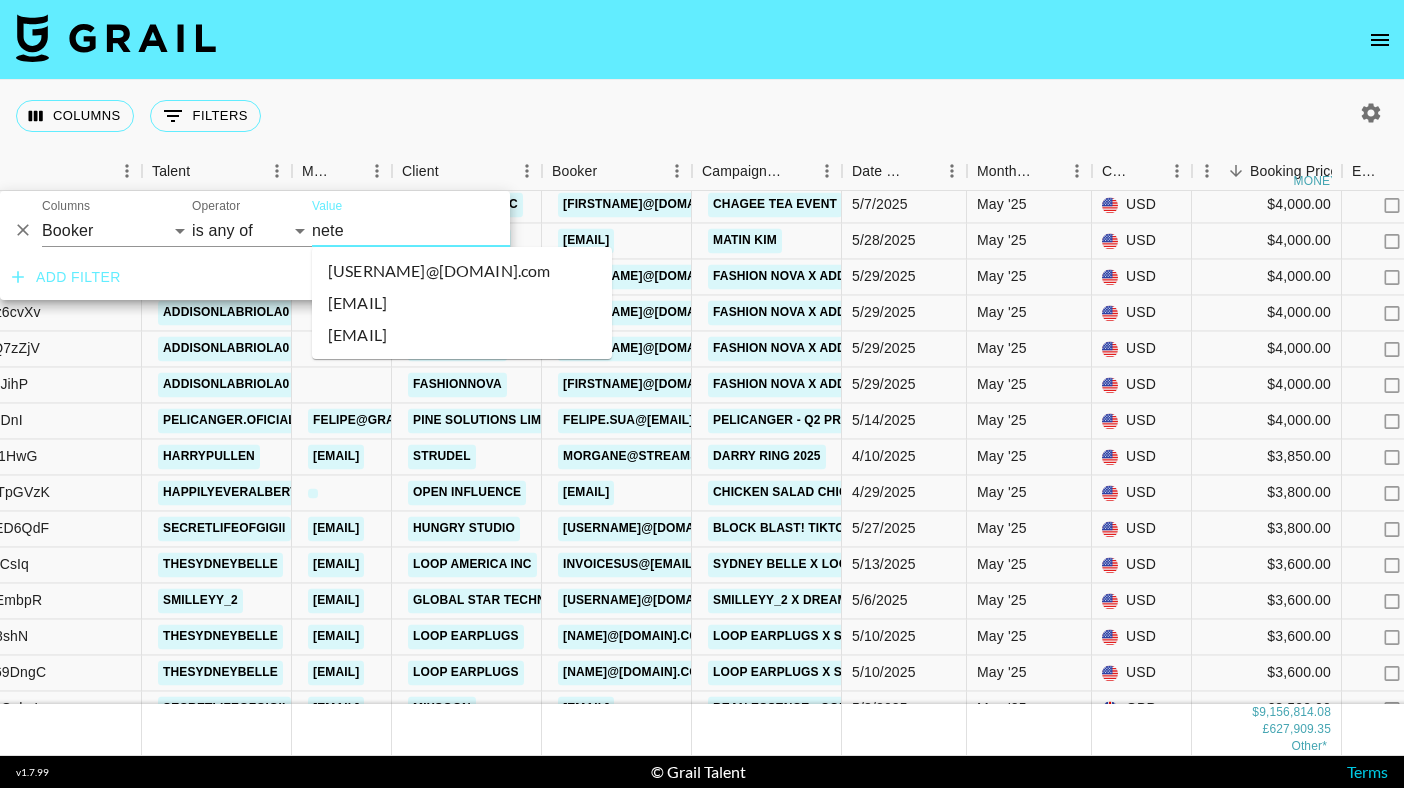 type on "[USERNAME]" 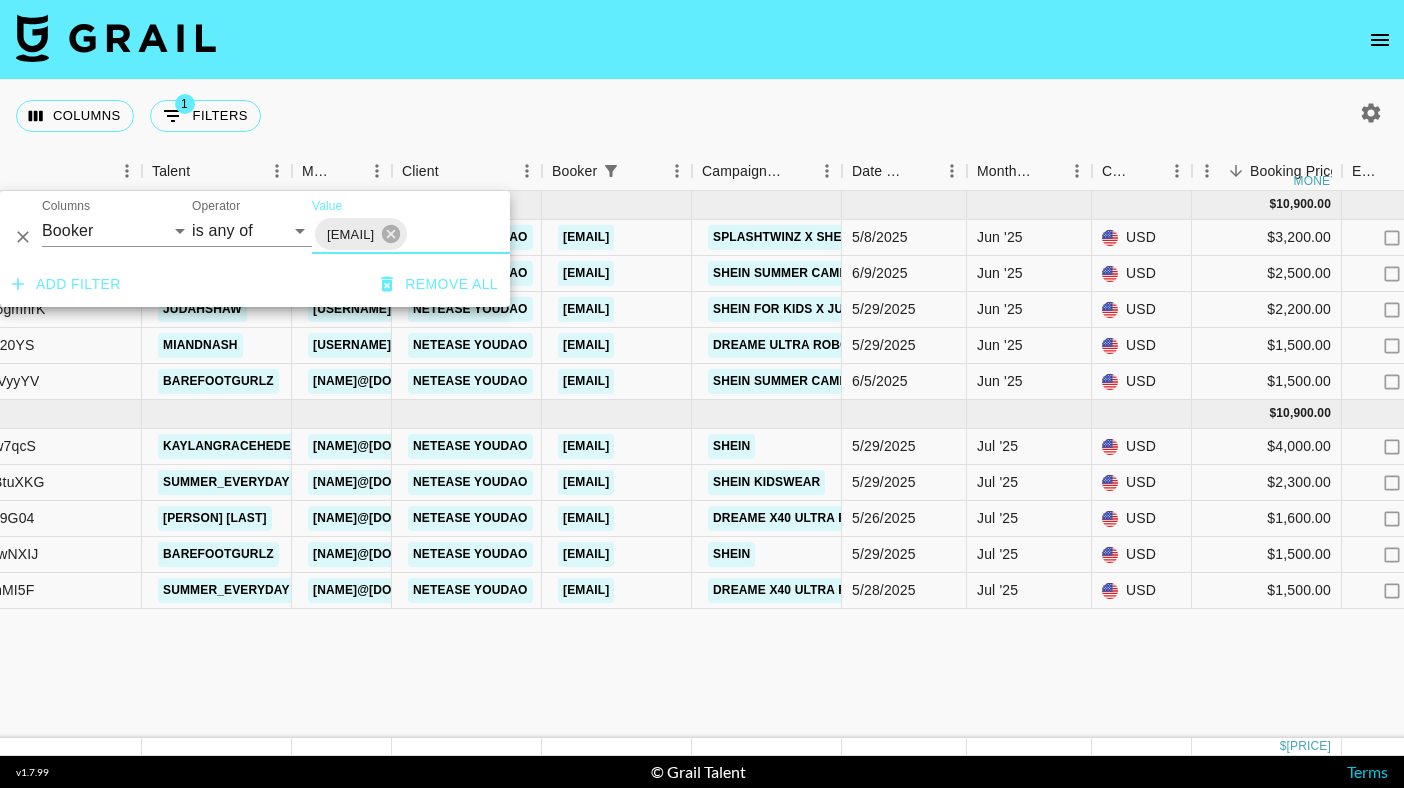 click at bounding box center (702, 40) 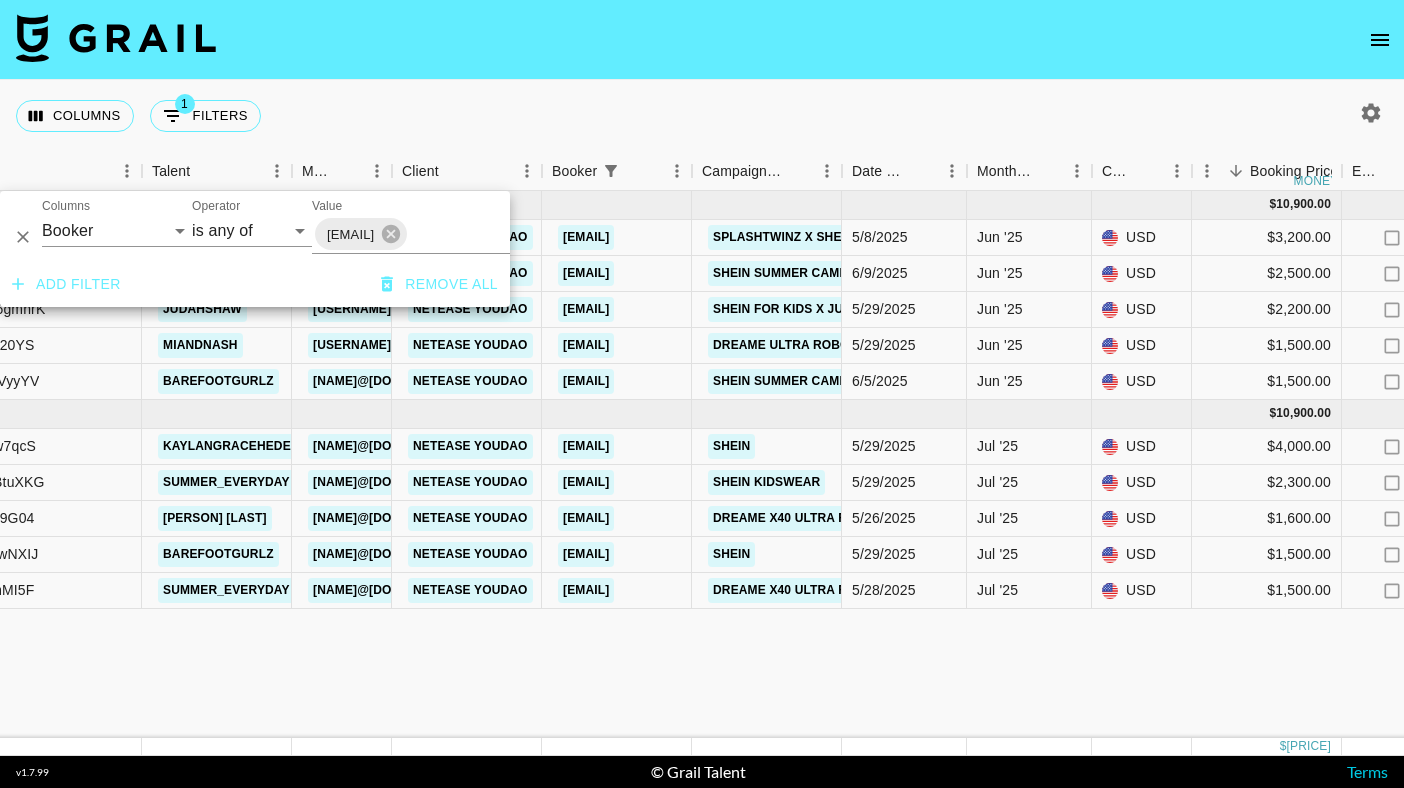 scroll, scrollTop: 0, scrollLeft: 273, axis: horizontal 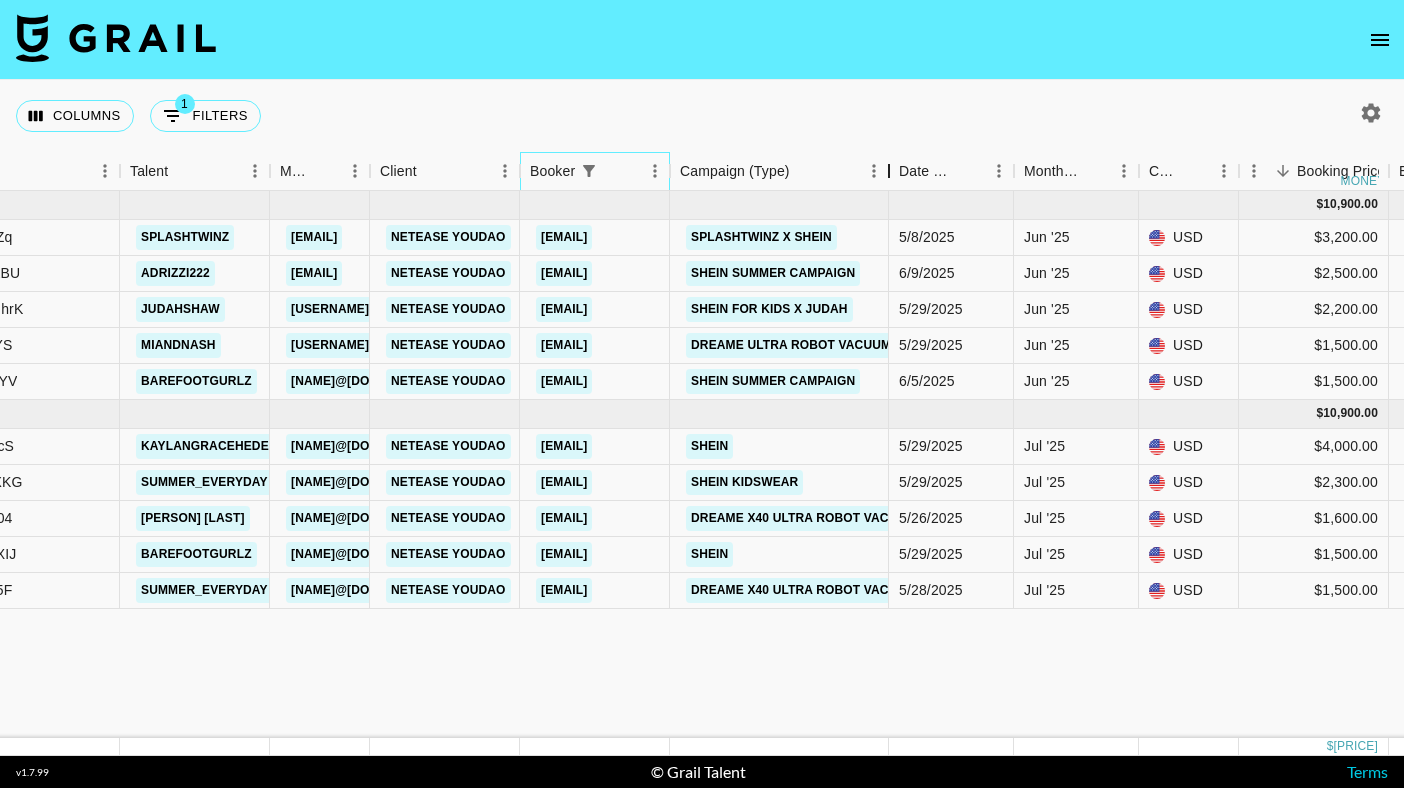 drag, startPoint x: 820, startPoint y: 175, endPoint x: 889, endPoint y: 178, distance: 69.065186 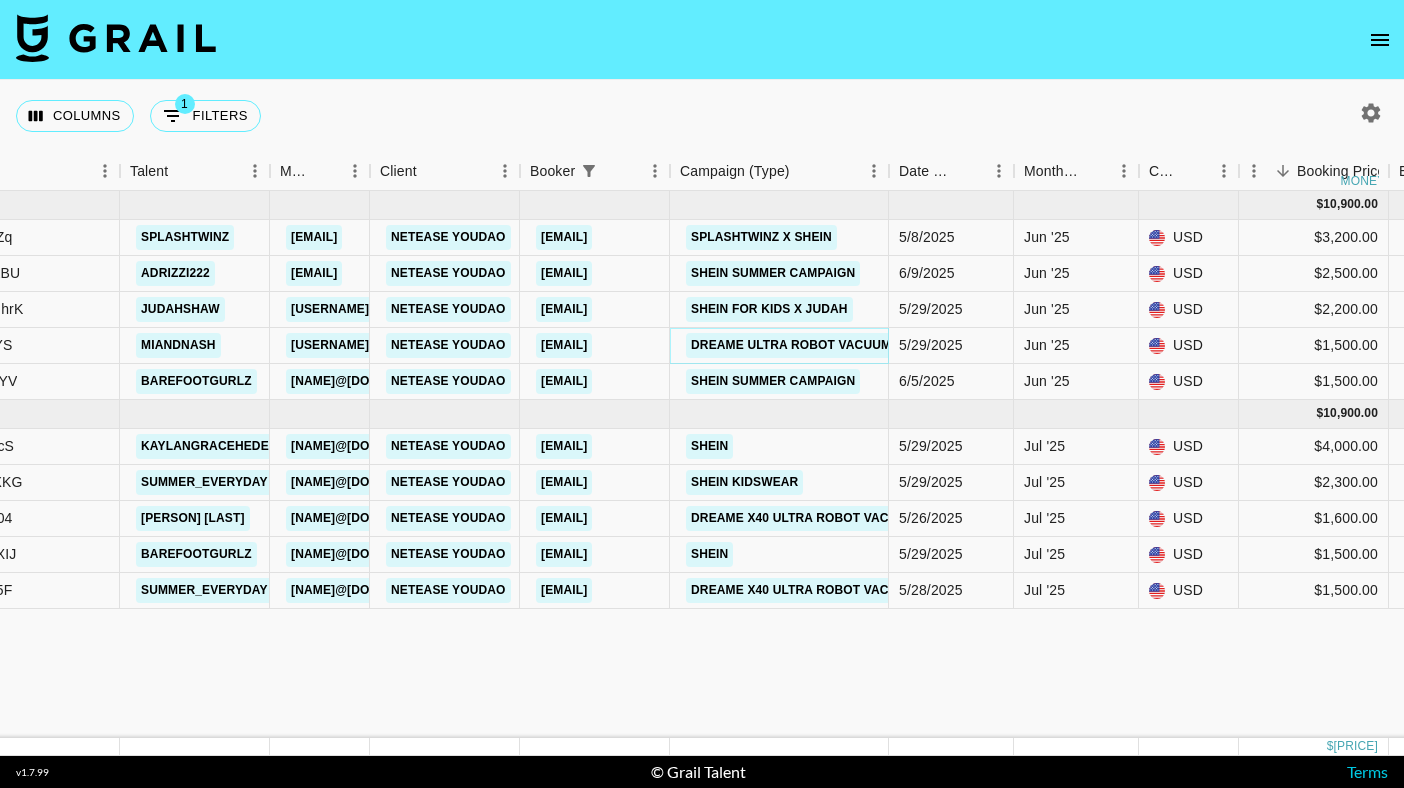 click on "Dreame Ultra Robot Vacuum x Mia" at bounding box center [810, 345] 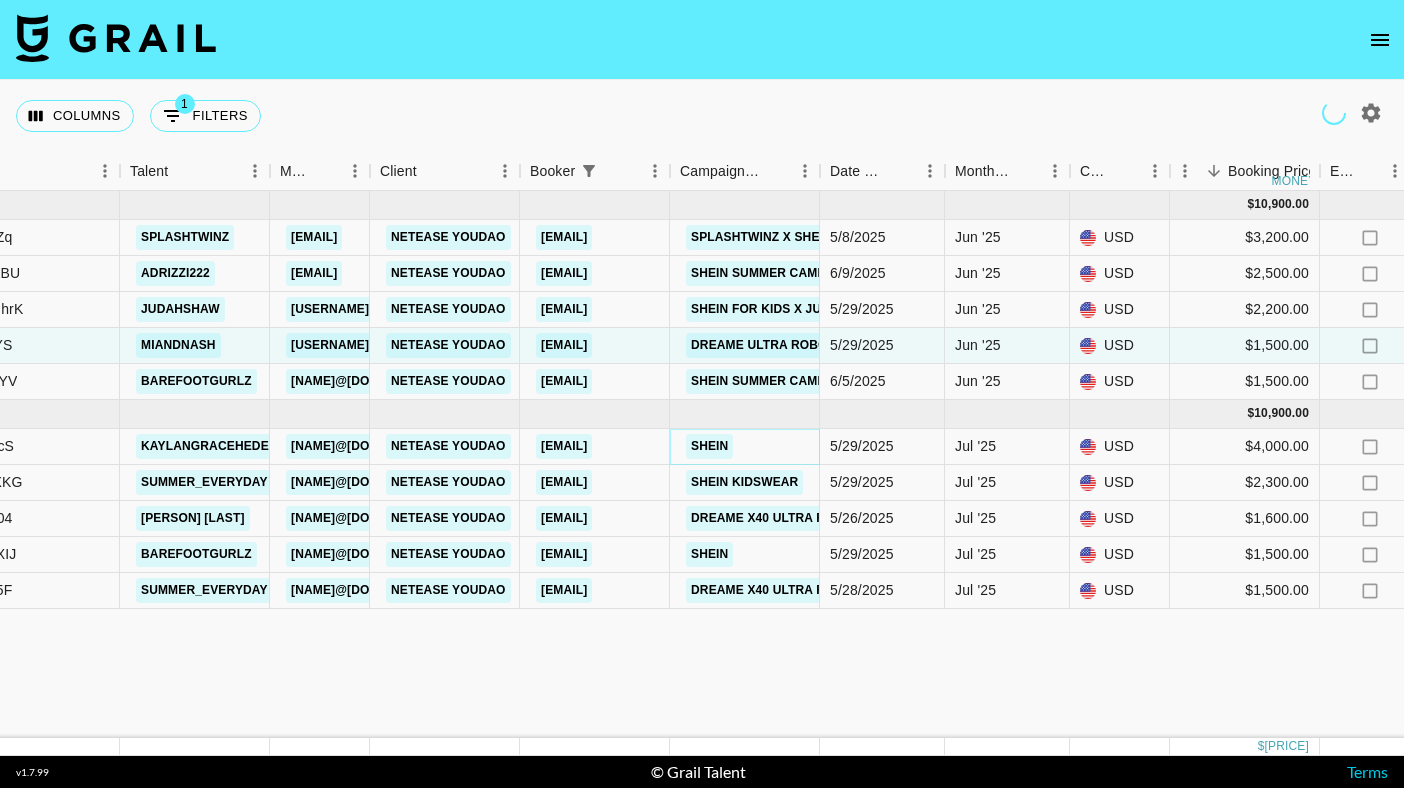 click on "SHEIN" at bounding box center (709, 446) 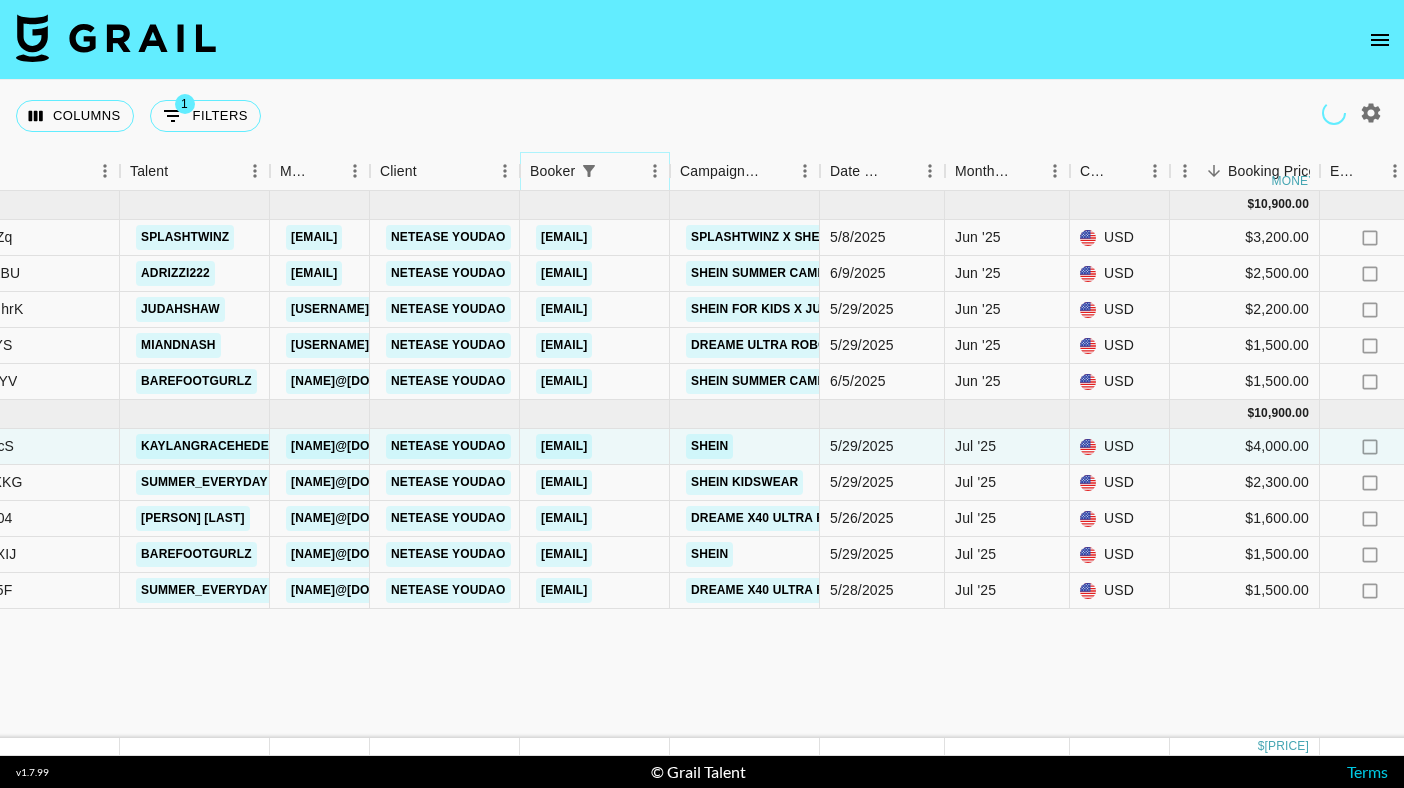 click 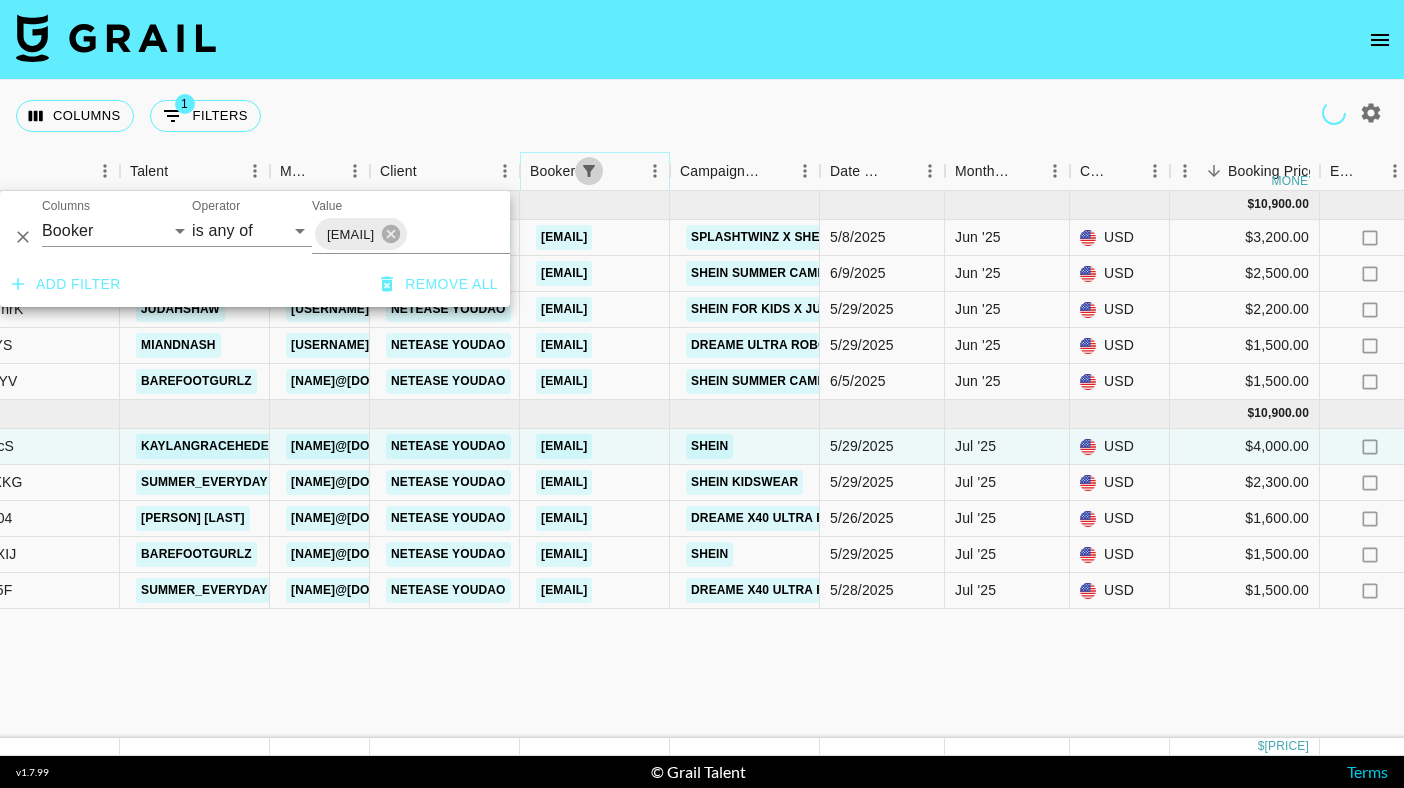 click 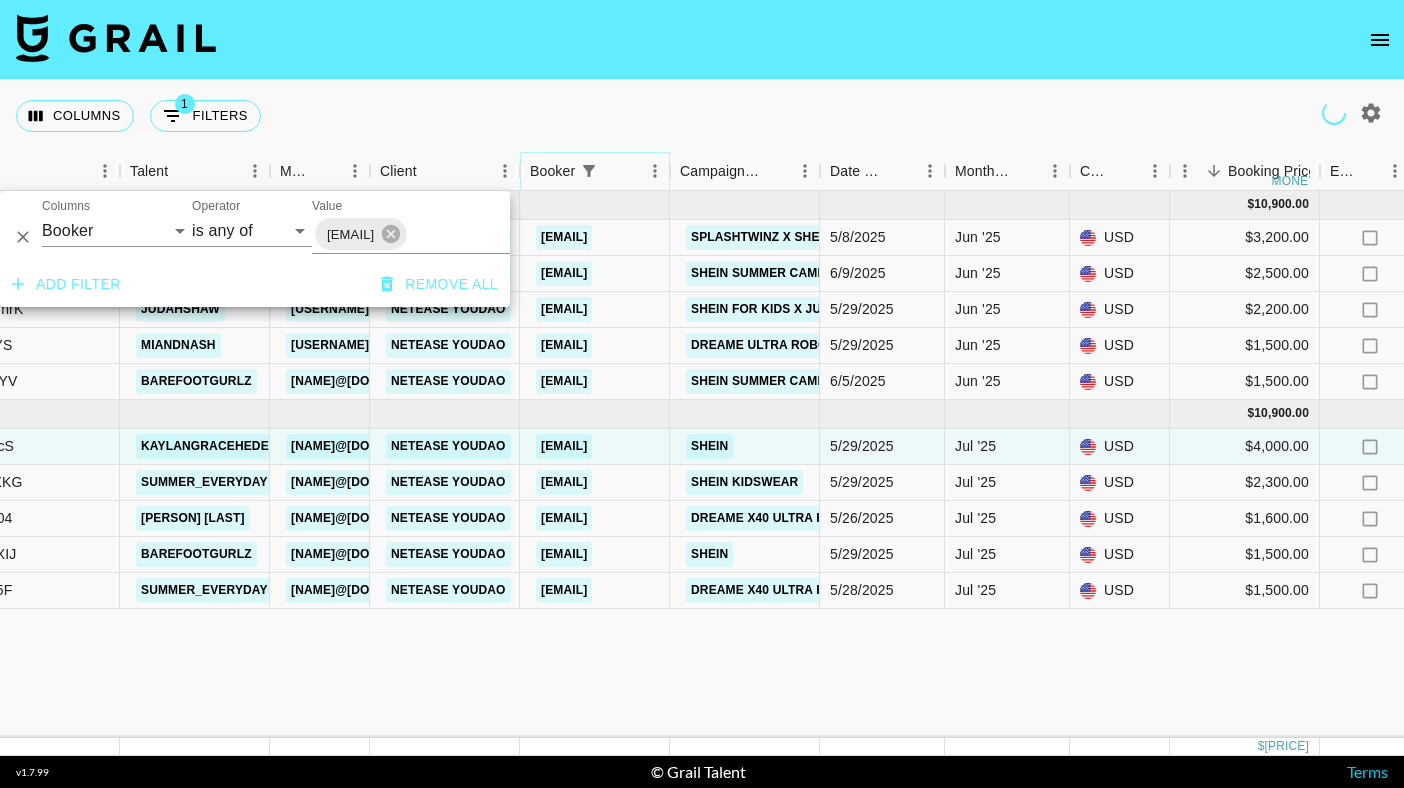 scroll, scrollTop: 0, scrollLeft: 51, axis: horizontal 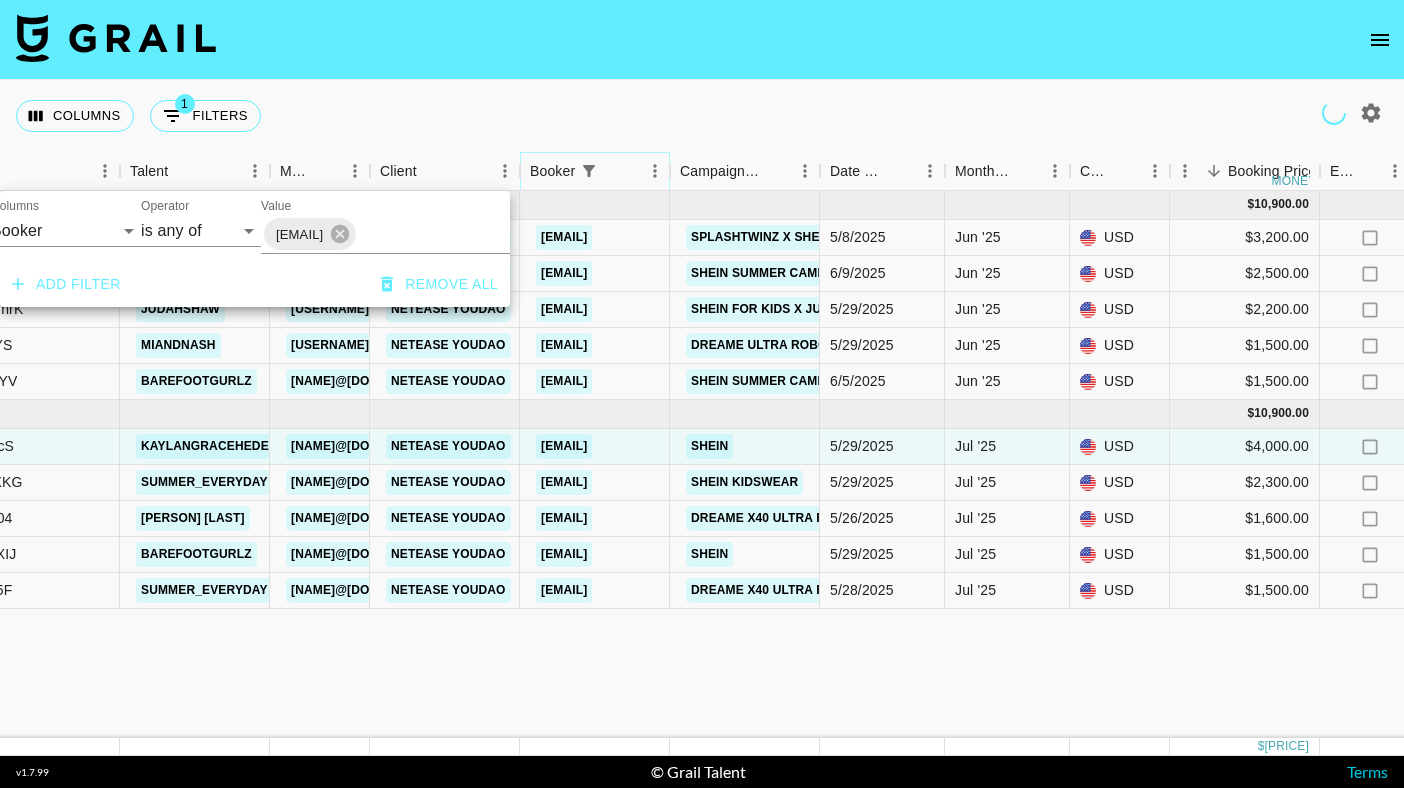 click on "[EMAIL]" at bounding box center (299, 234) 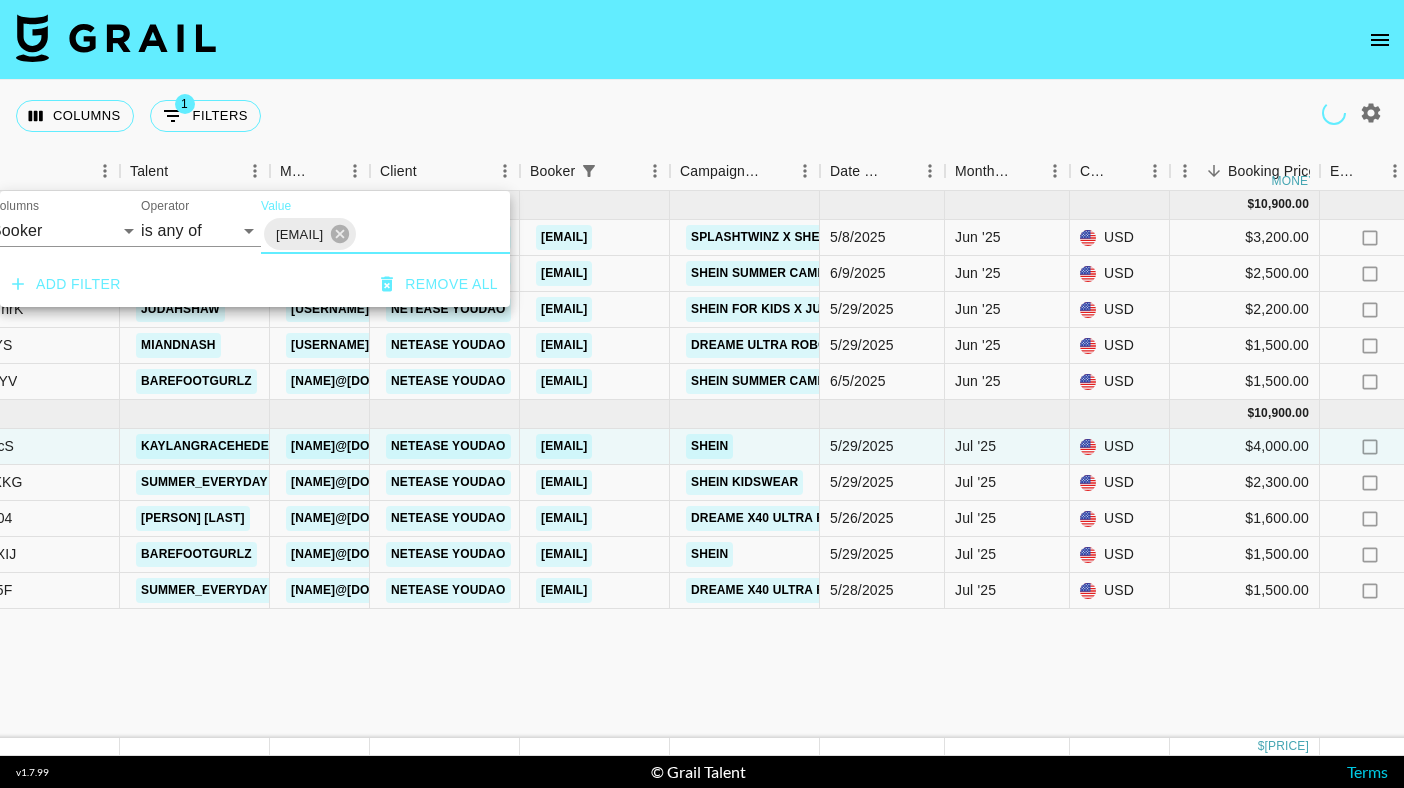 click on "[EMAIL]" at bounding box center [299, 234] 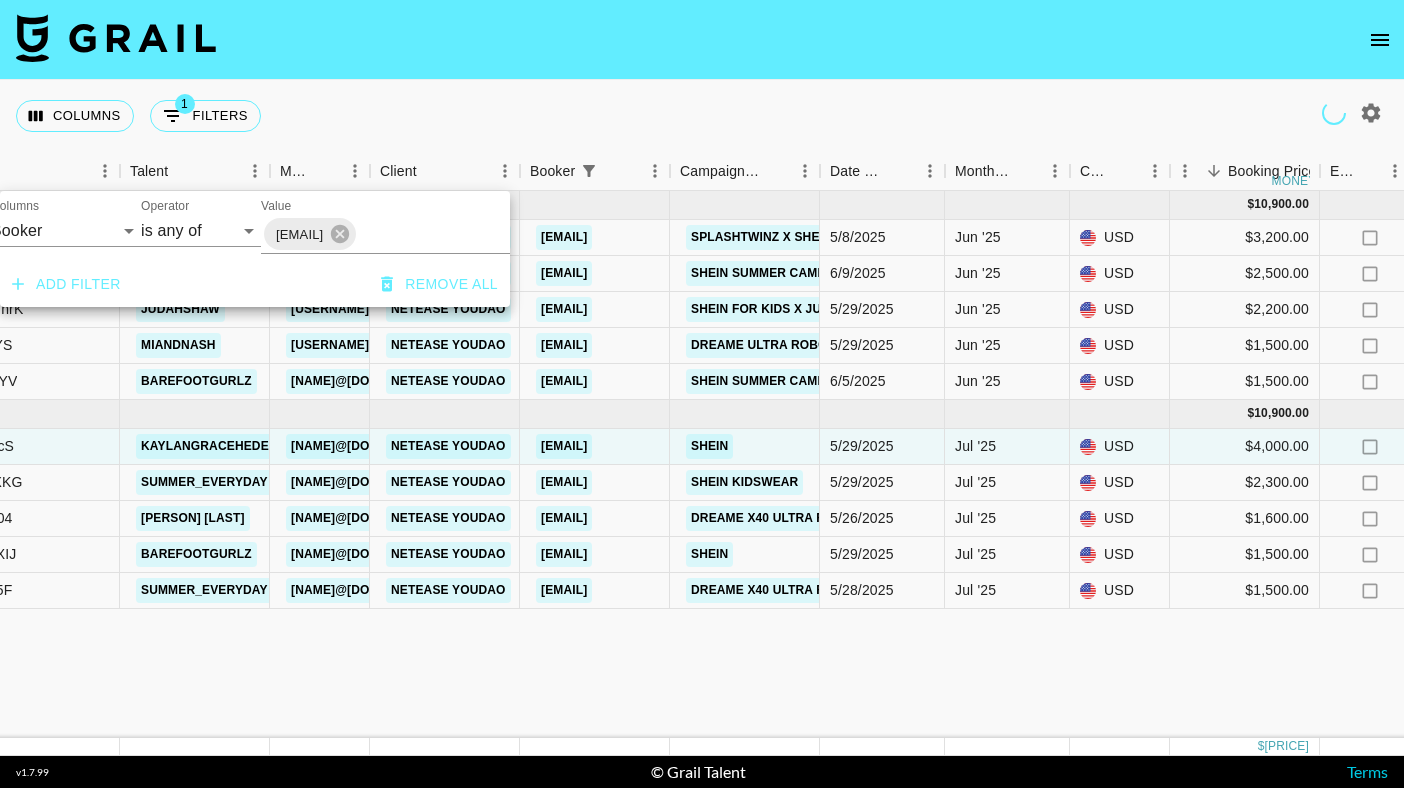 click on "Columns 1 Filters + Booking" at bounding box center (702, 116) 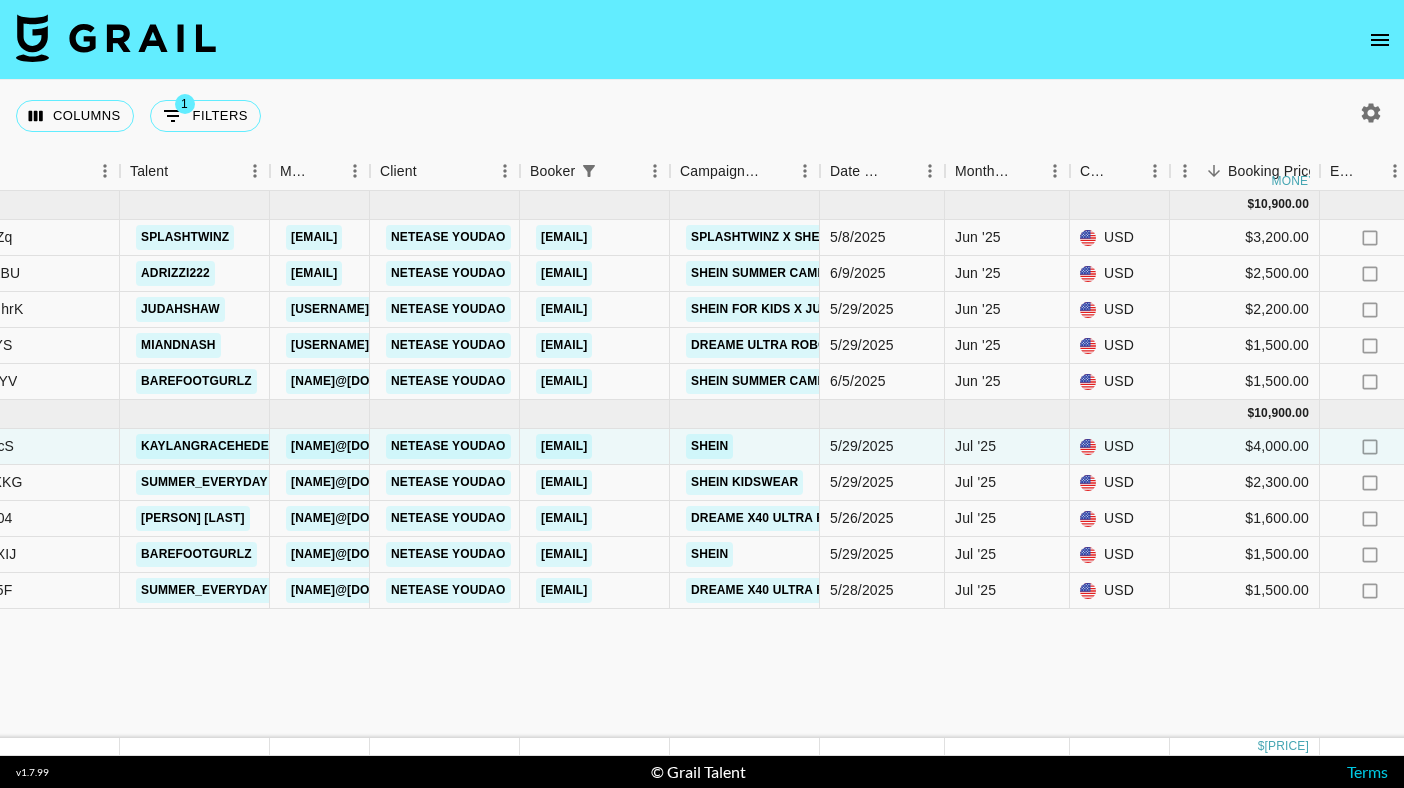 click at bounding box center [702, 40] 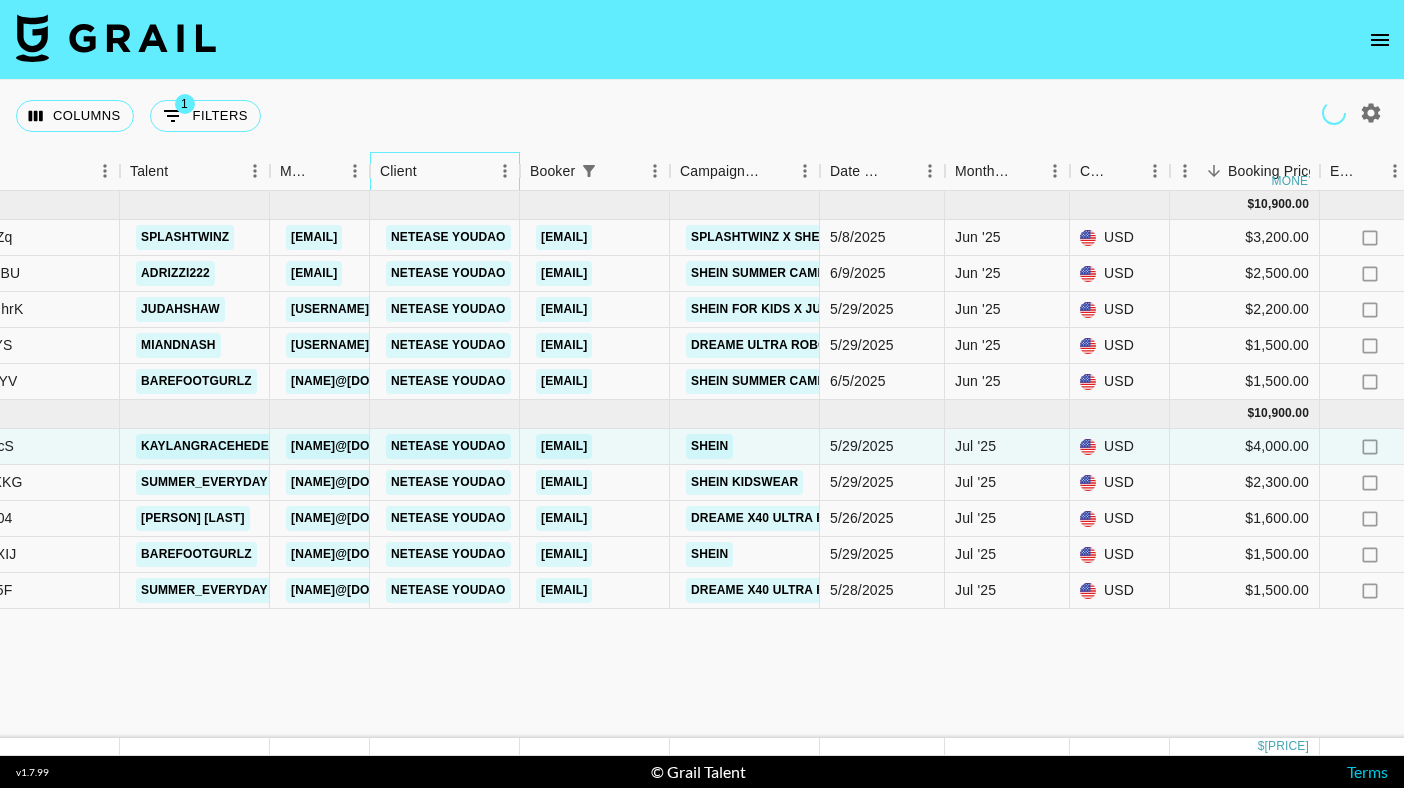 click on "Client" at bounding box center (435, 171) 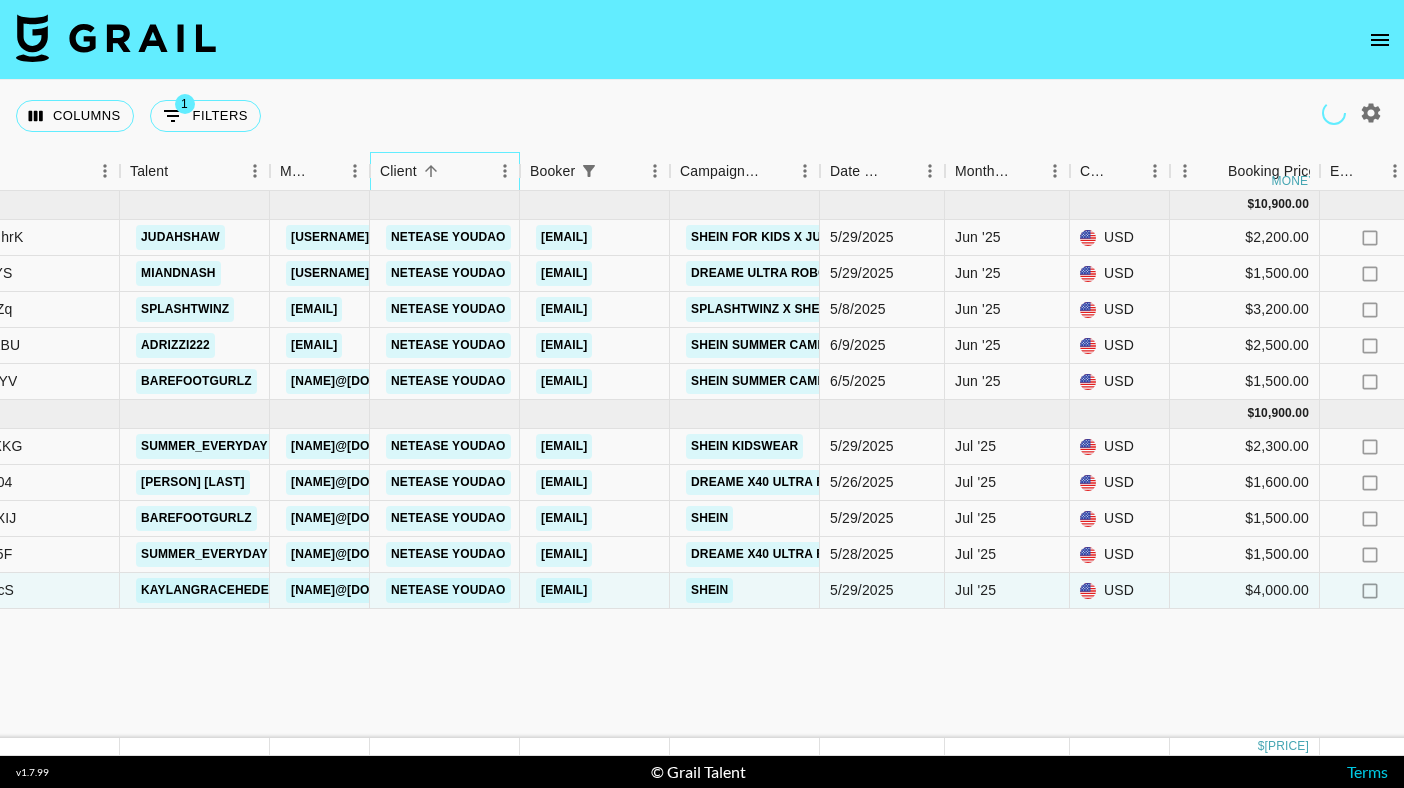 click on "Client" at bounding box center [435, 171] 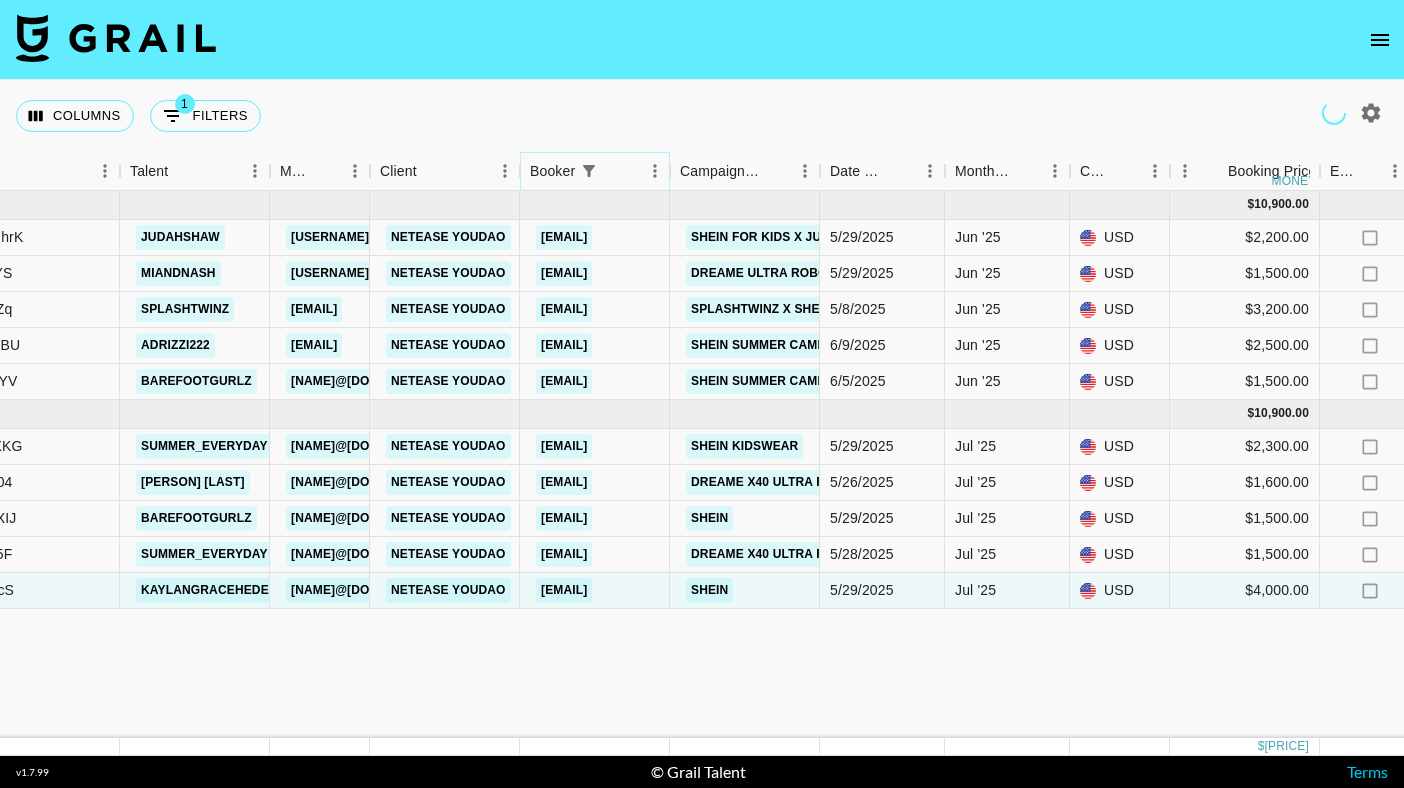 click 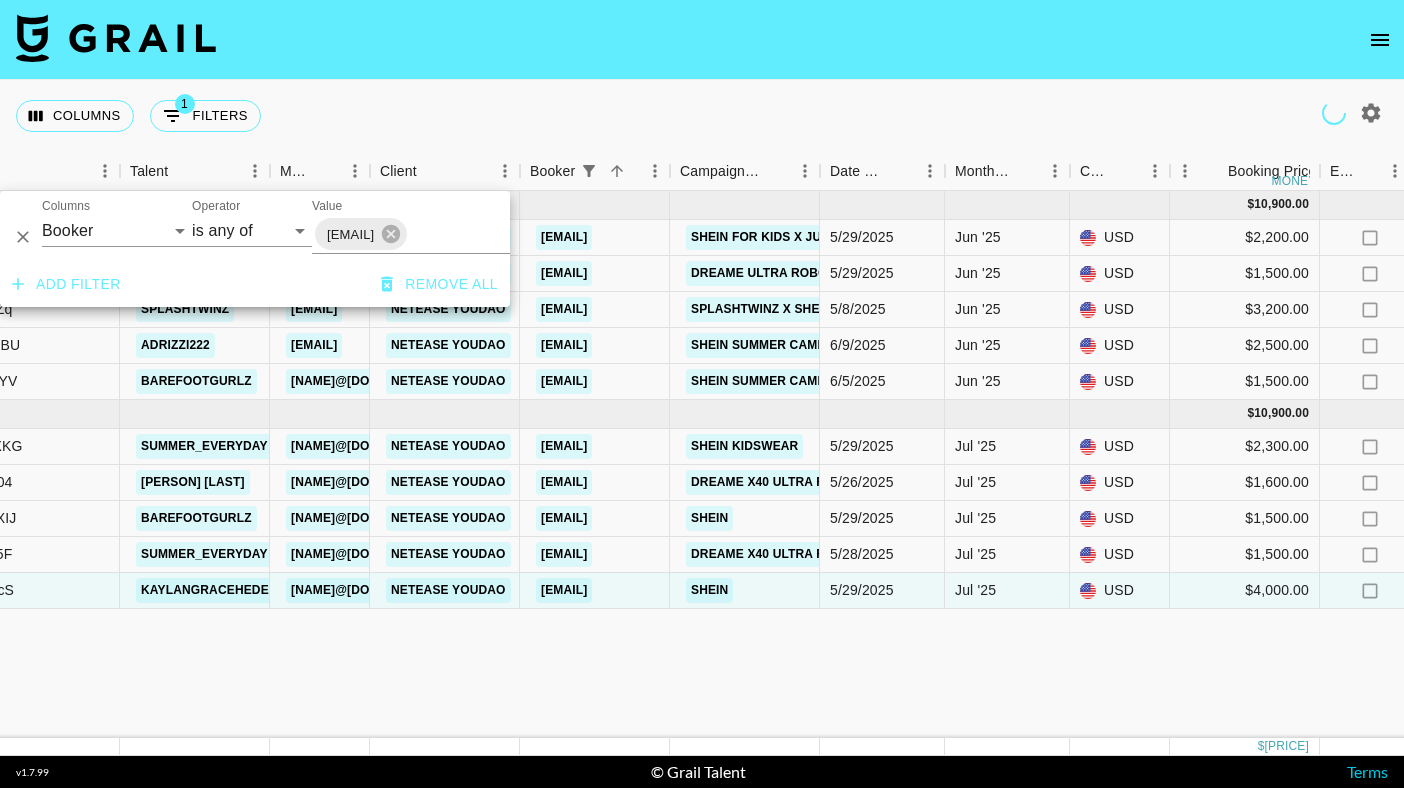 click on "Remove all" at bounding box center (439, 284) 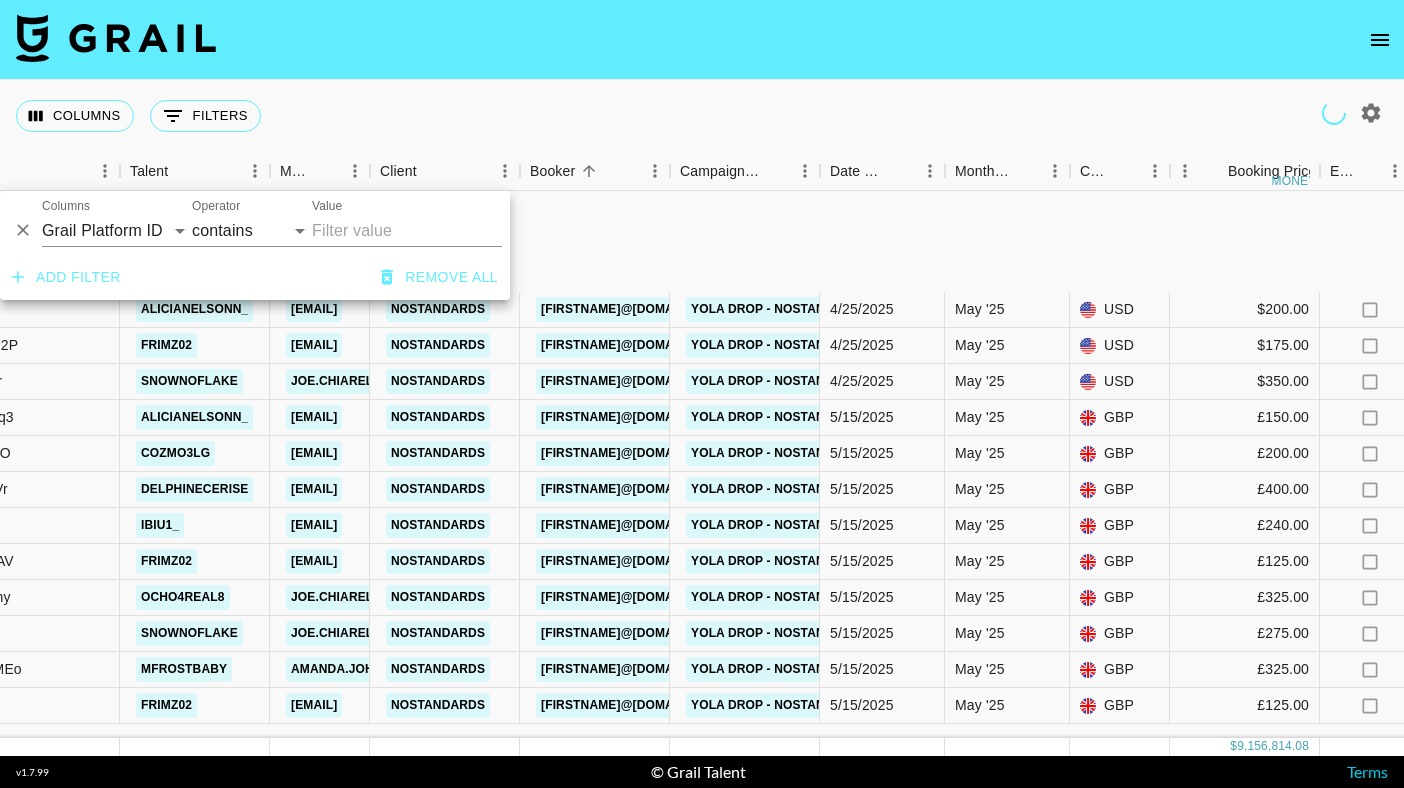 click on "Columns 1 Filters + Booking" at bounding box center (702, 116) 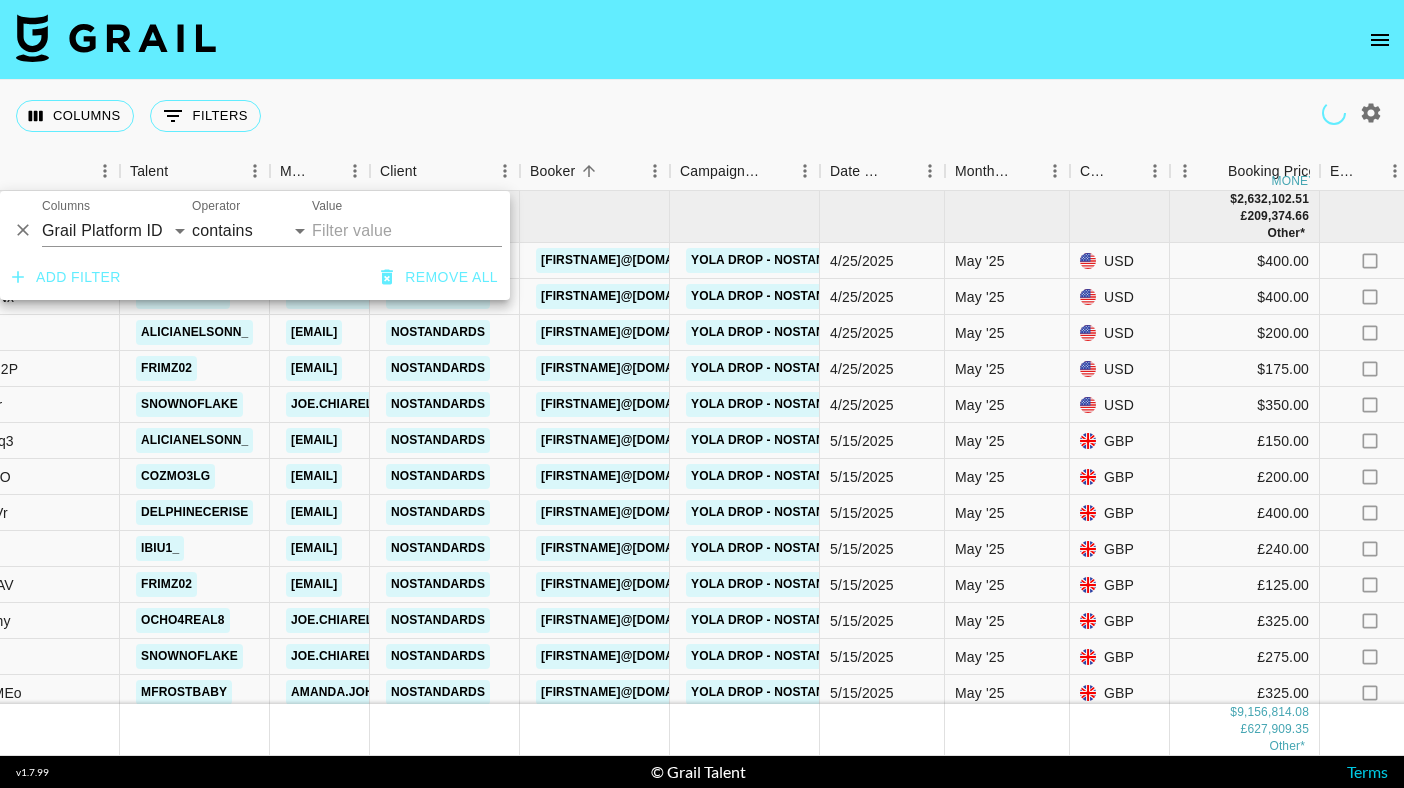 click on "Columns 0 Filters + Booking" at bounding box center [702, 116] 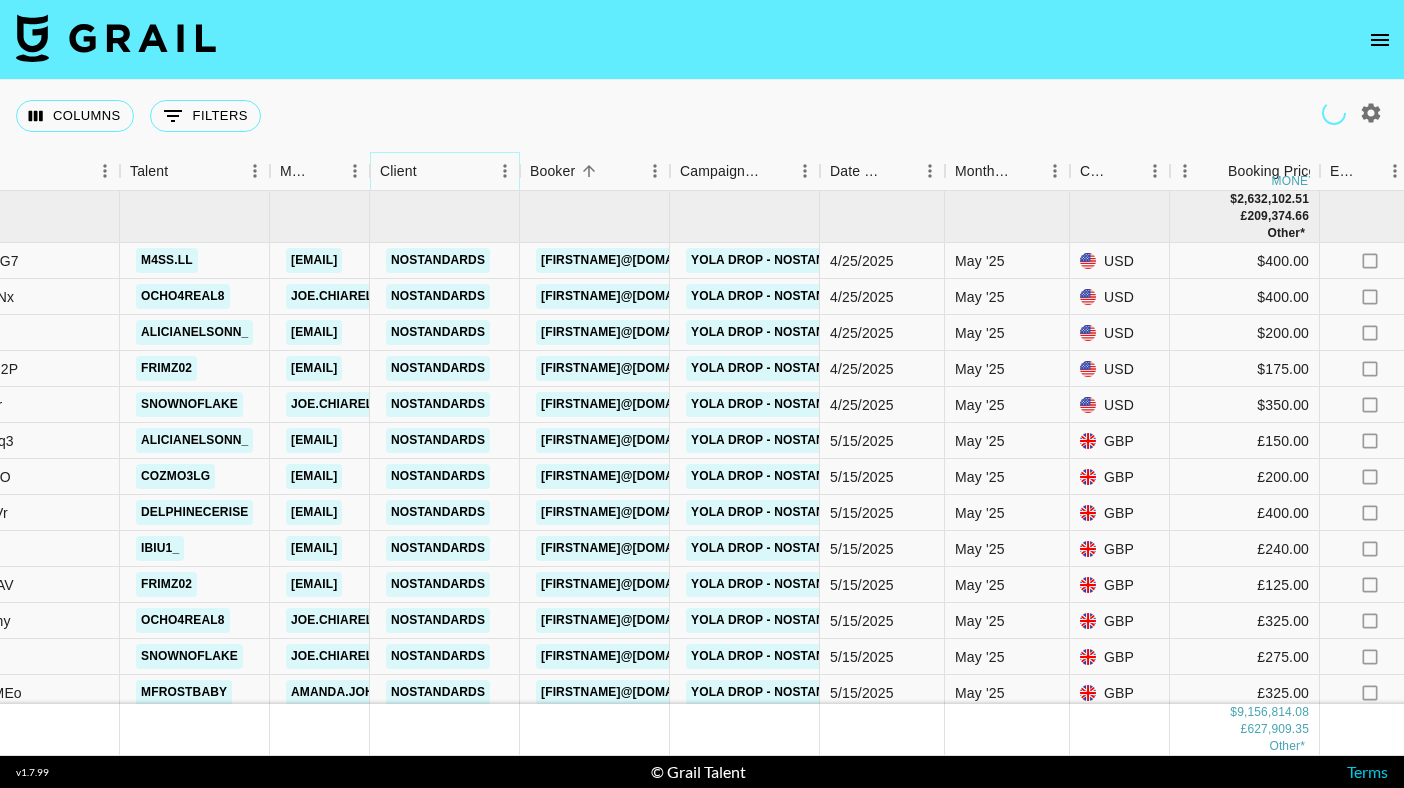 click 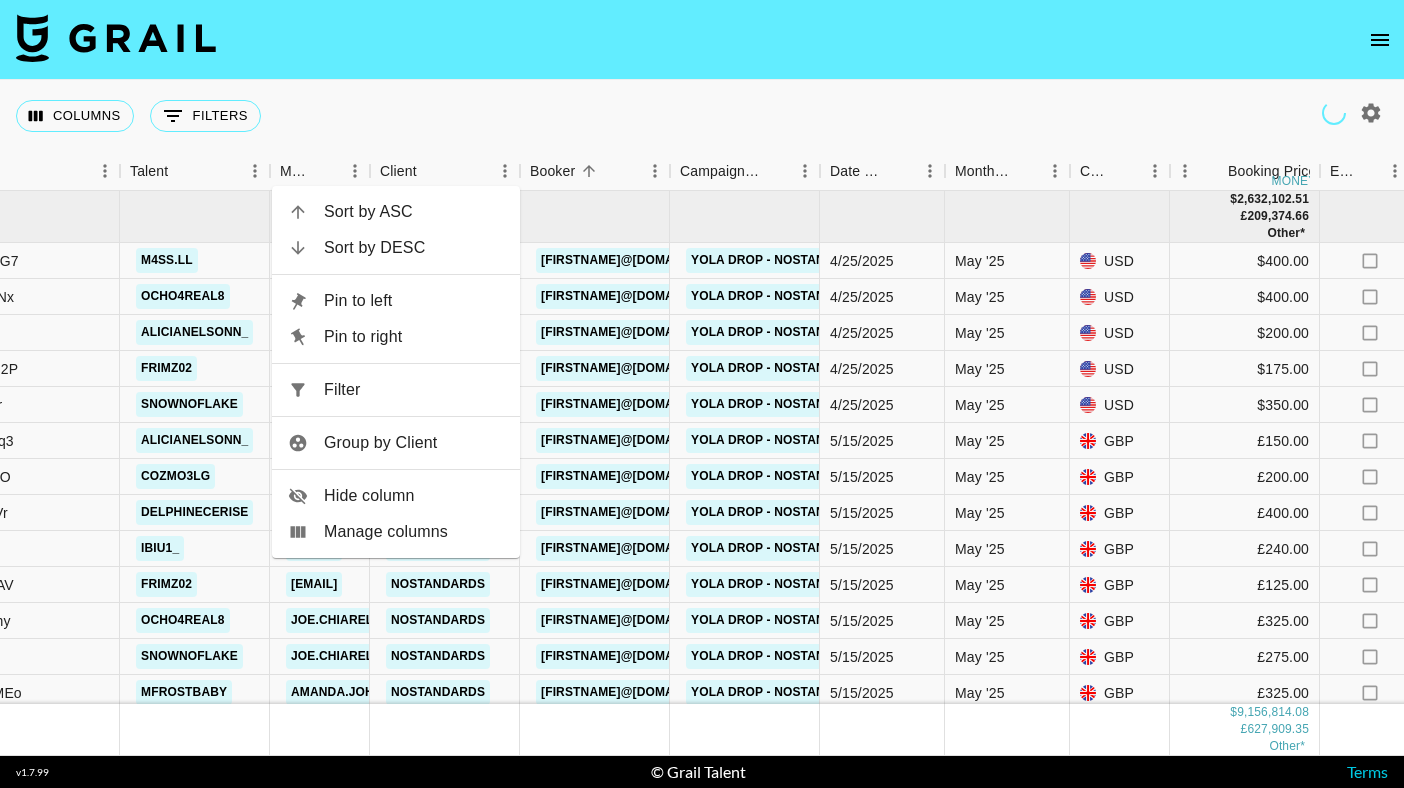 click at bounding box center (702, 40) 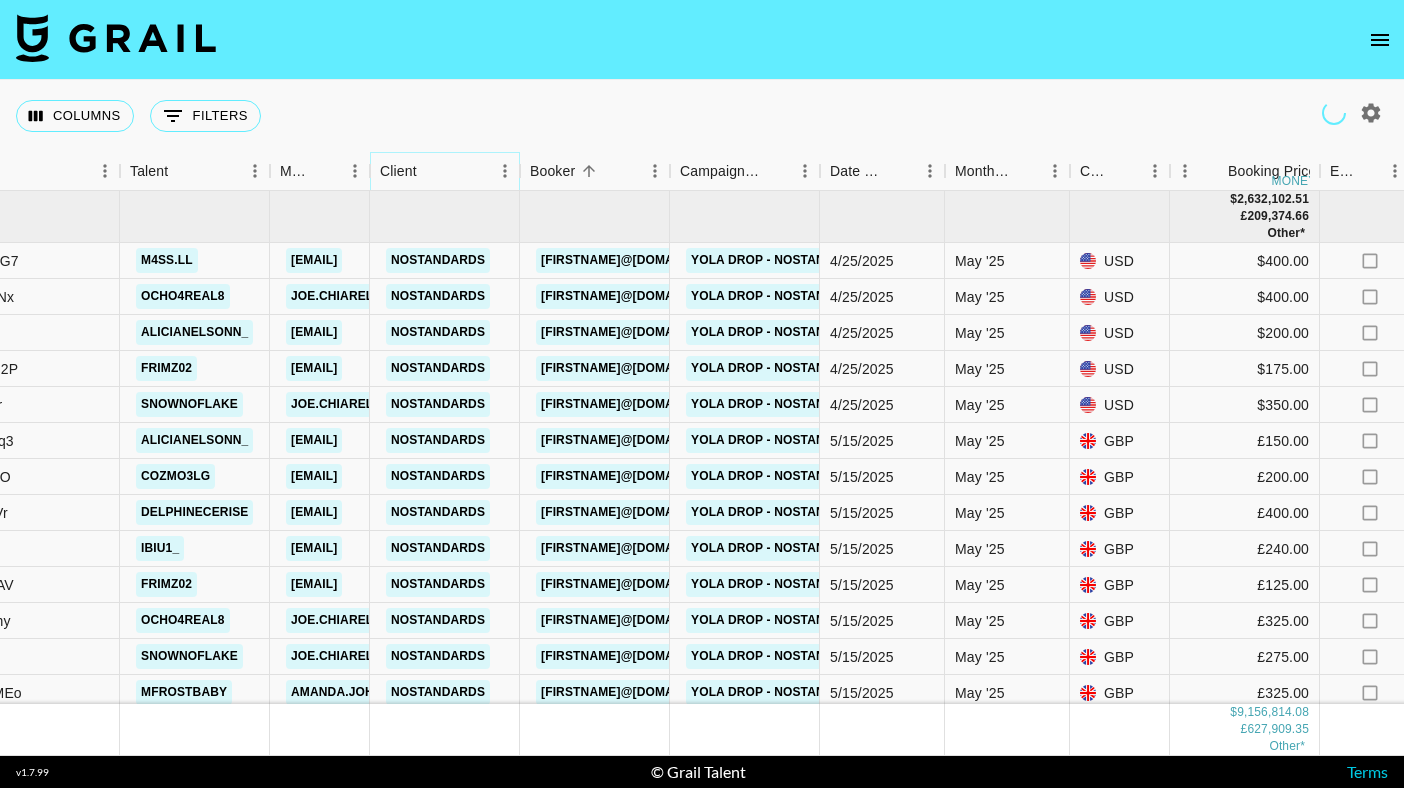 click 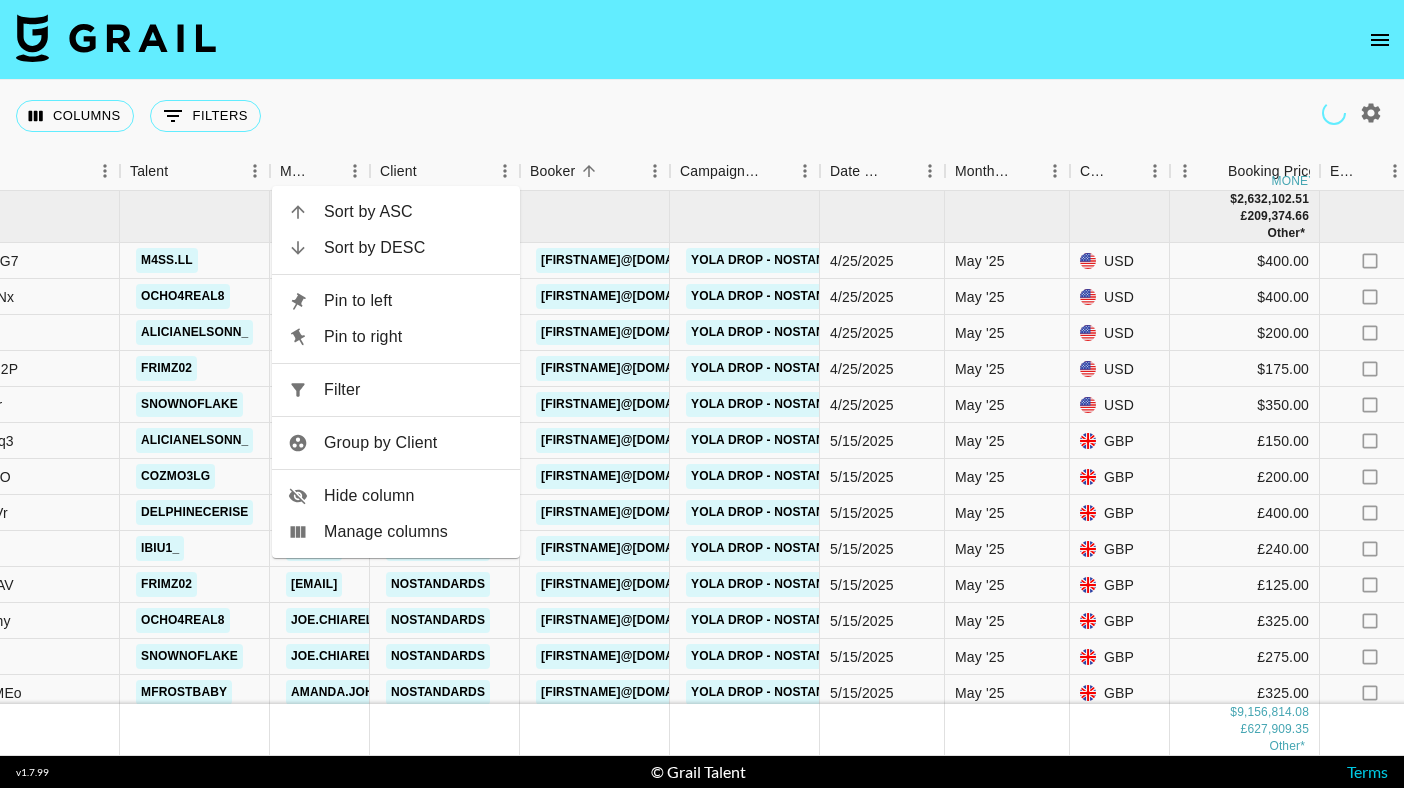 click on "Columns 0 Filters + Booking" at bounding box center (702, 116) 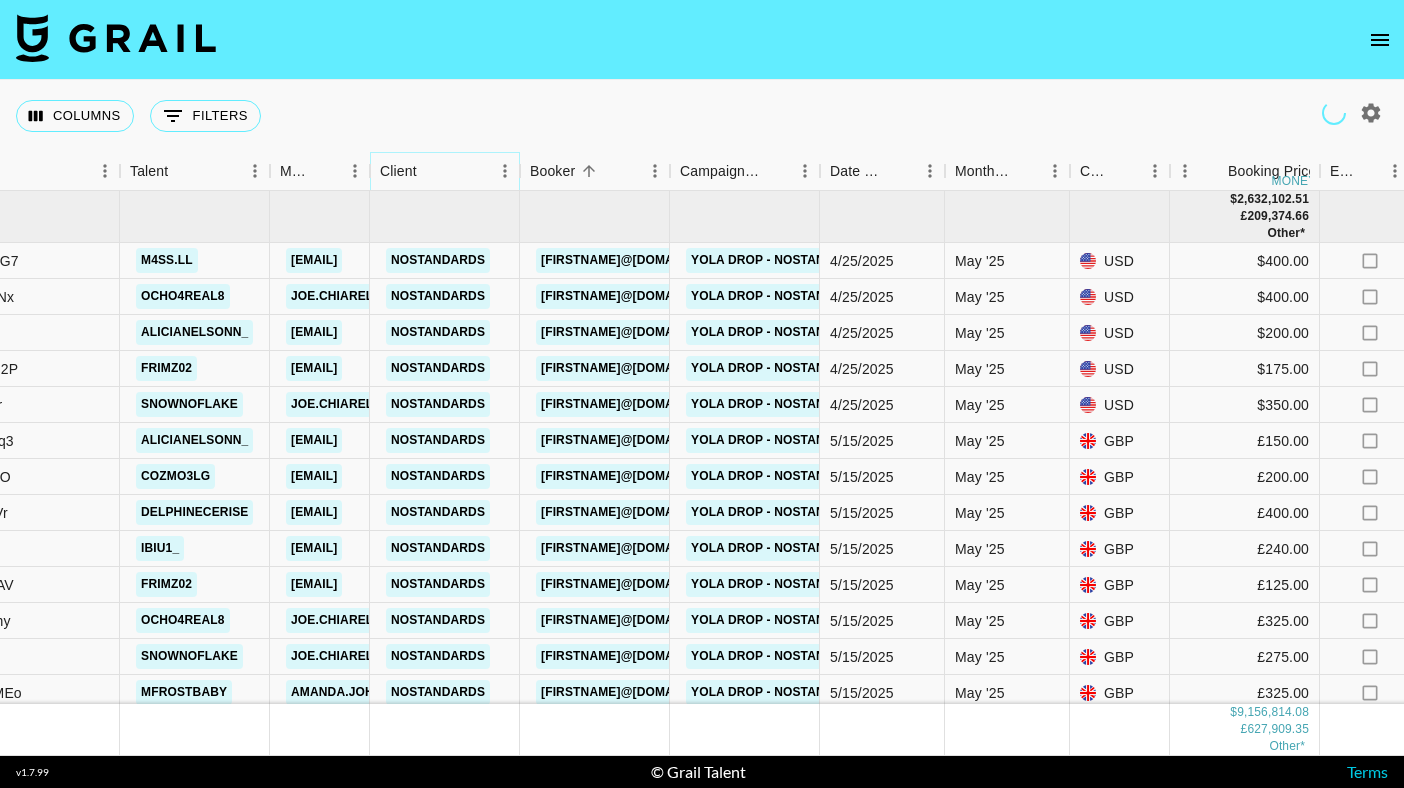 click 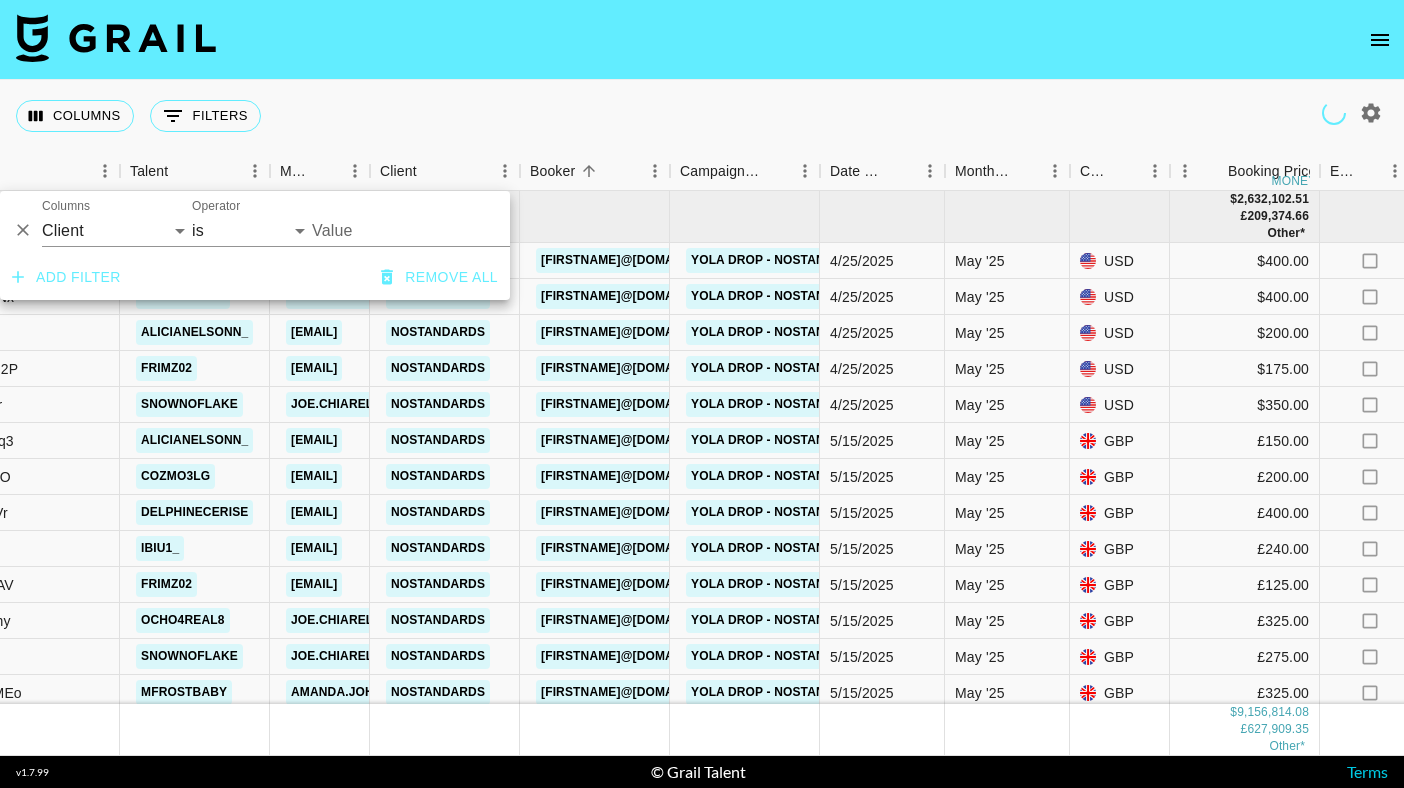 click on "Filter" at bounding box center [427, 301] 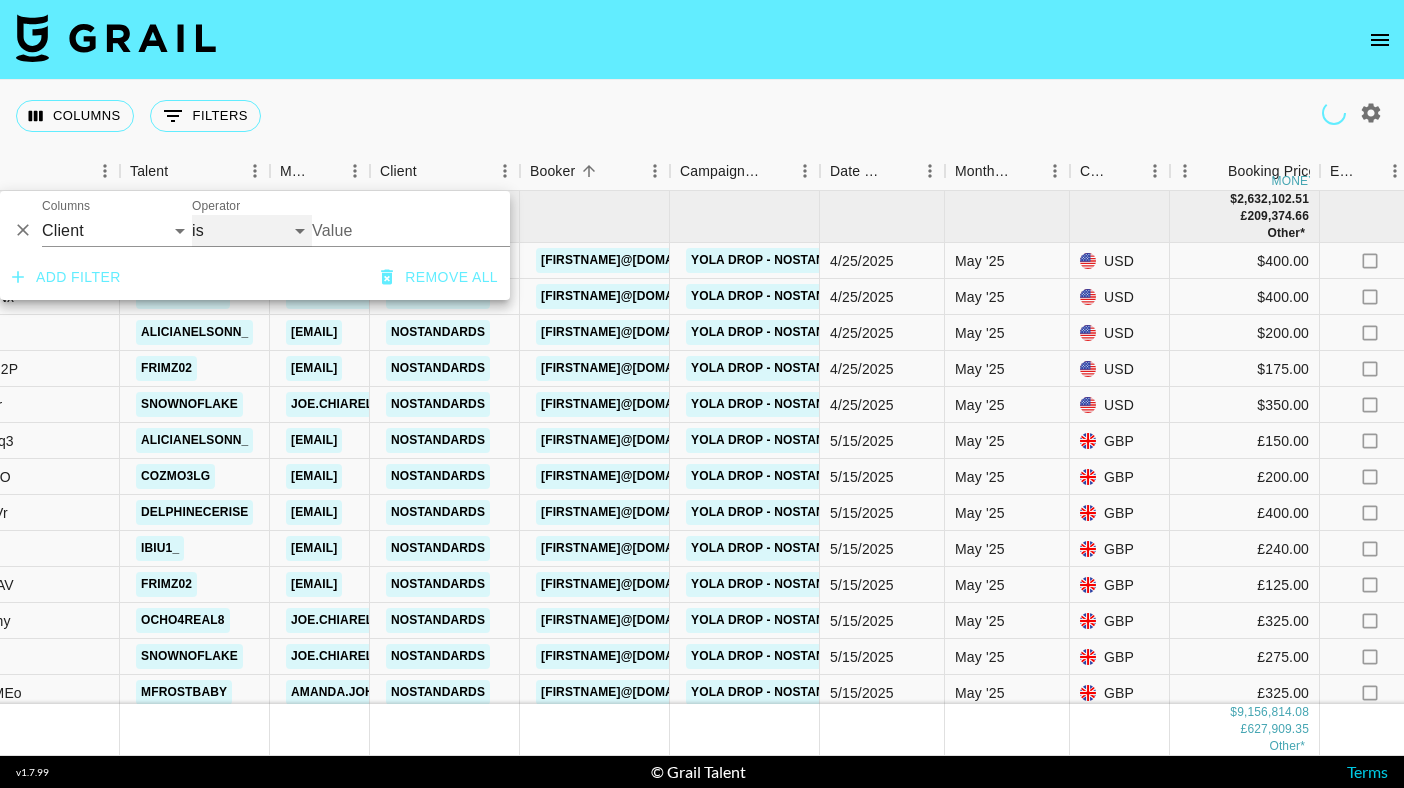 click on "is is not is any of is not any of" at bounding box center (252, 231) 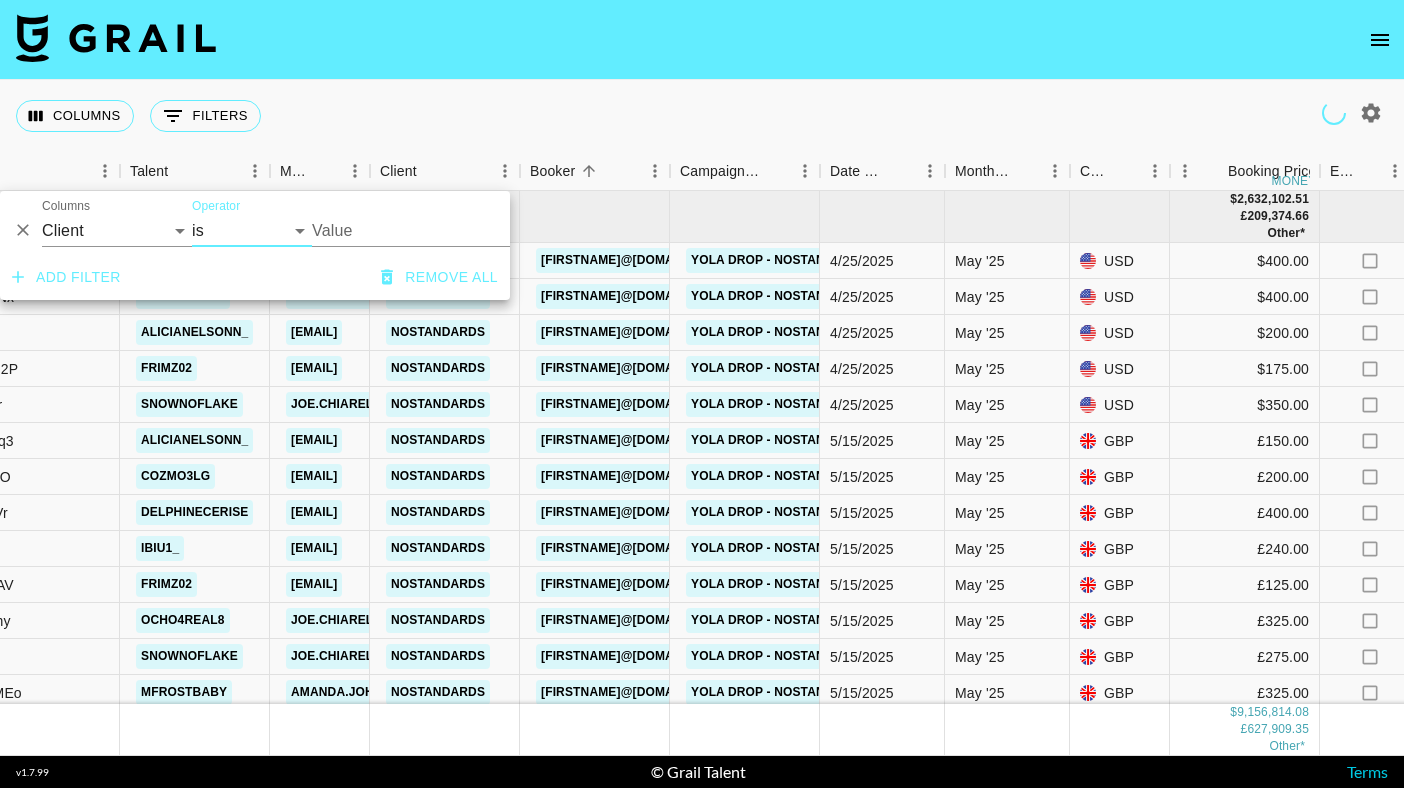 click on "Value" at bounding box center [447, 230] 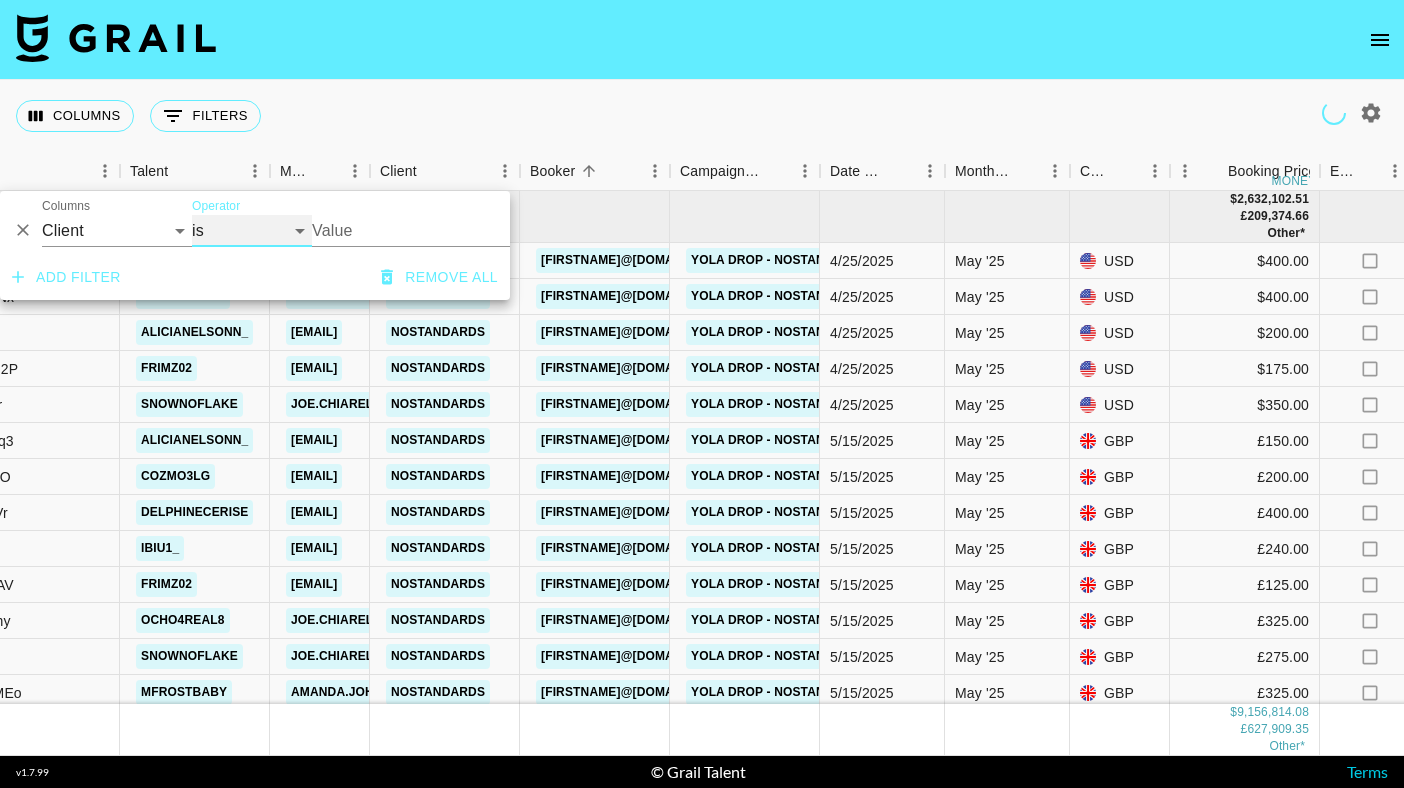 click on "is is not is any of is not any of" at bounding box center [252, 231] 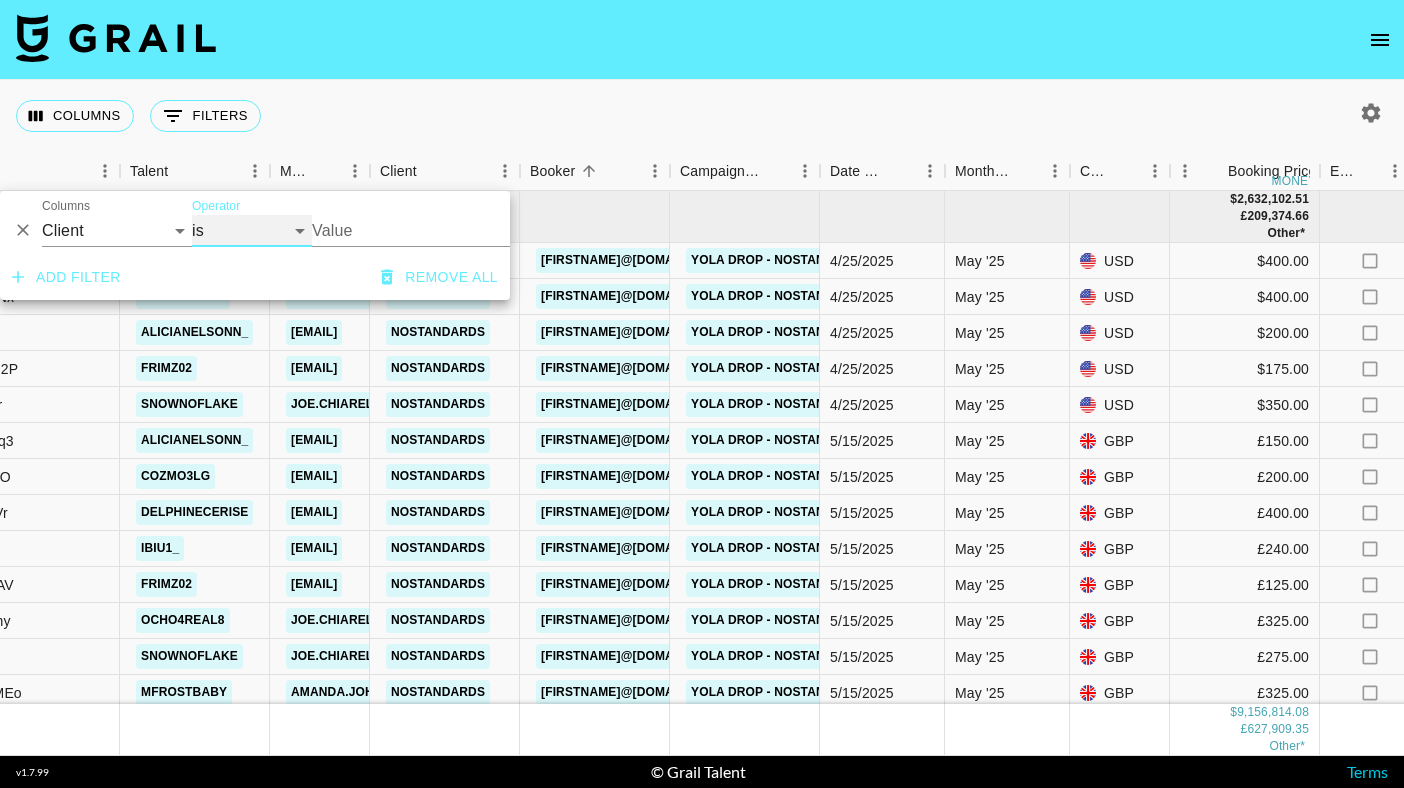 select on "isAnyOf" 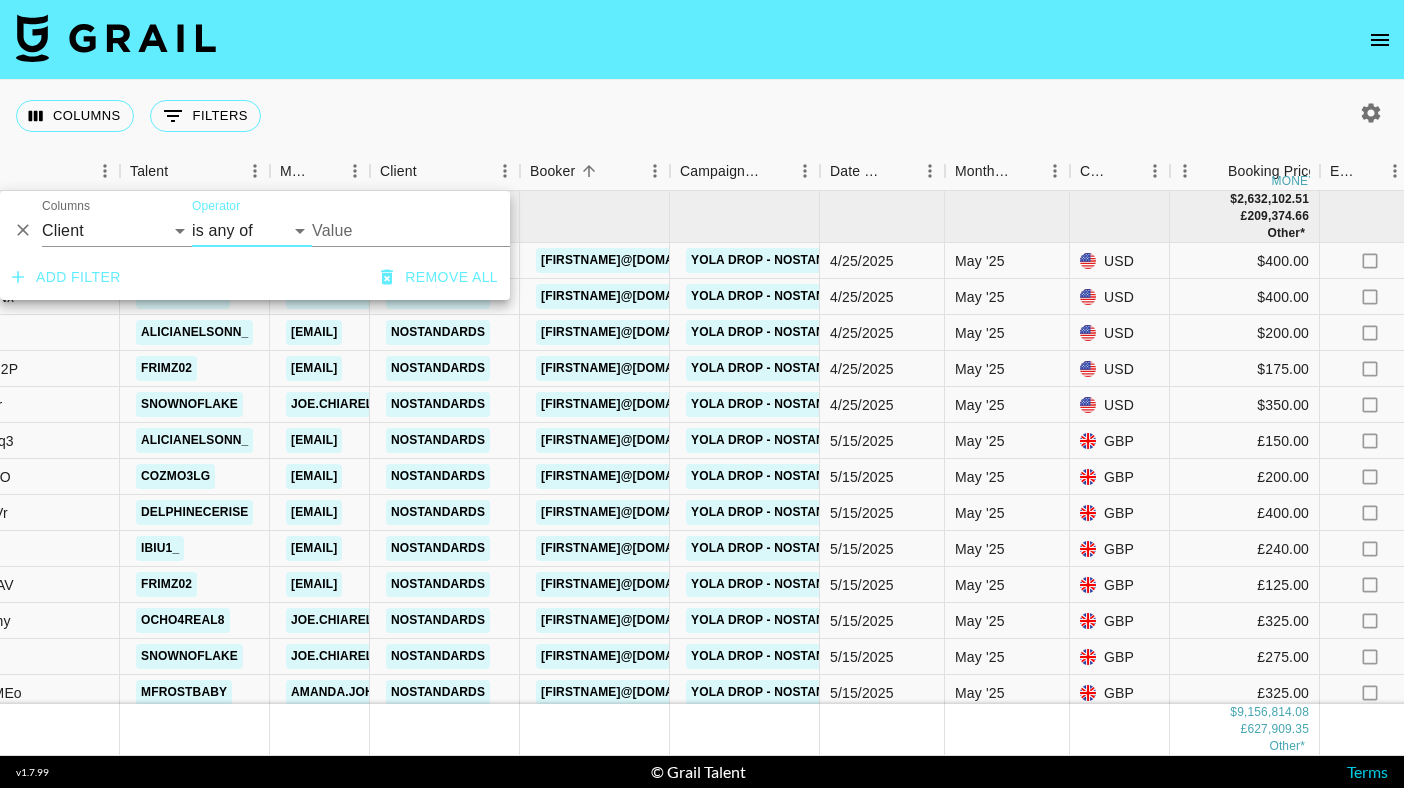 click on "Value" at bounding box center [447, 230] 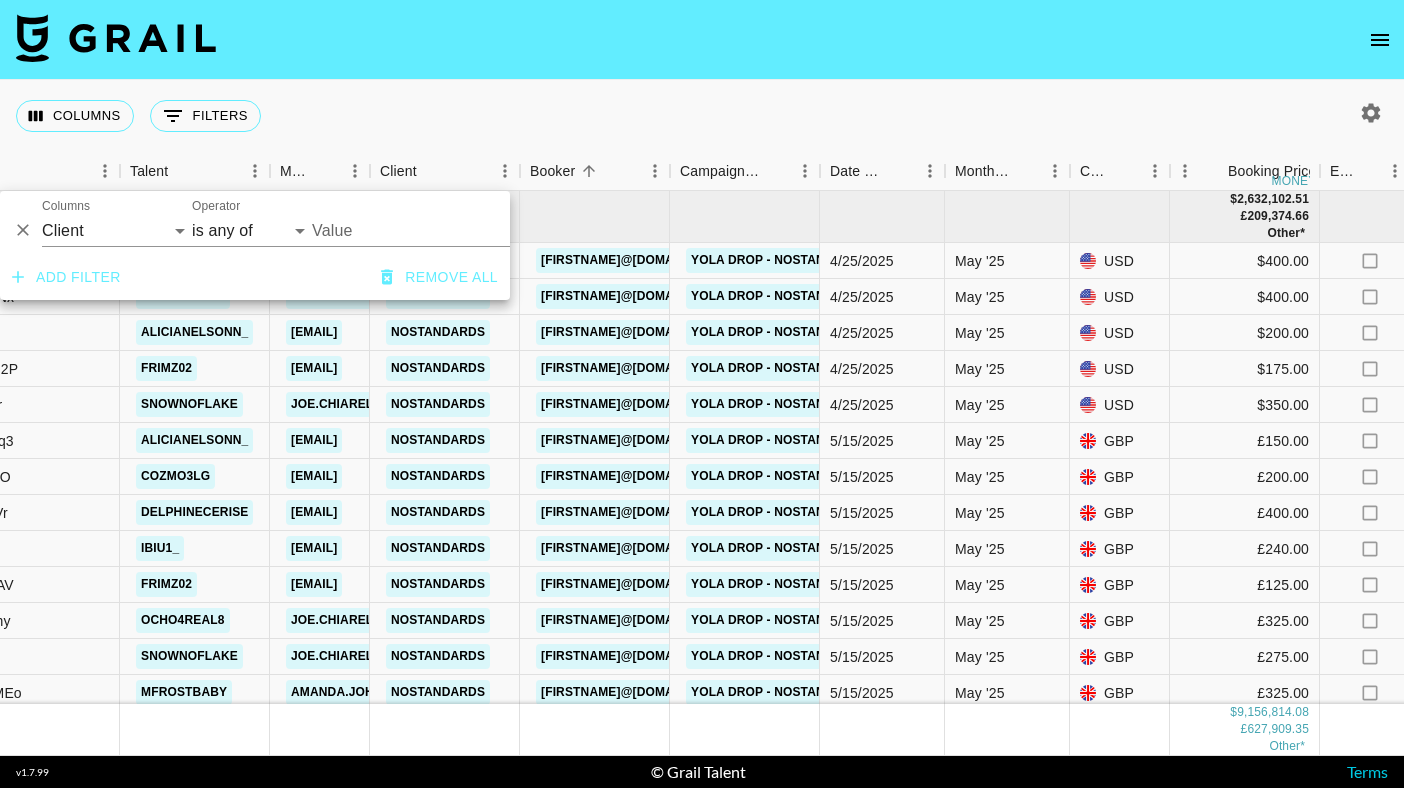click on "Value" at bounding box center (447, 230) 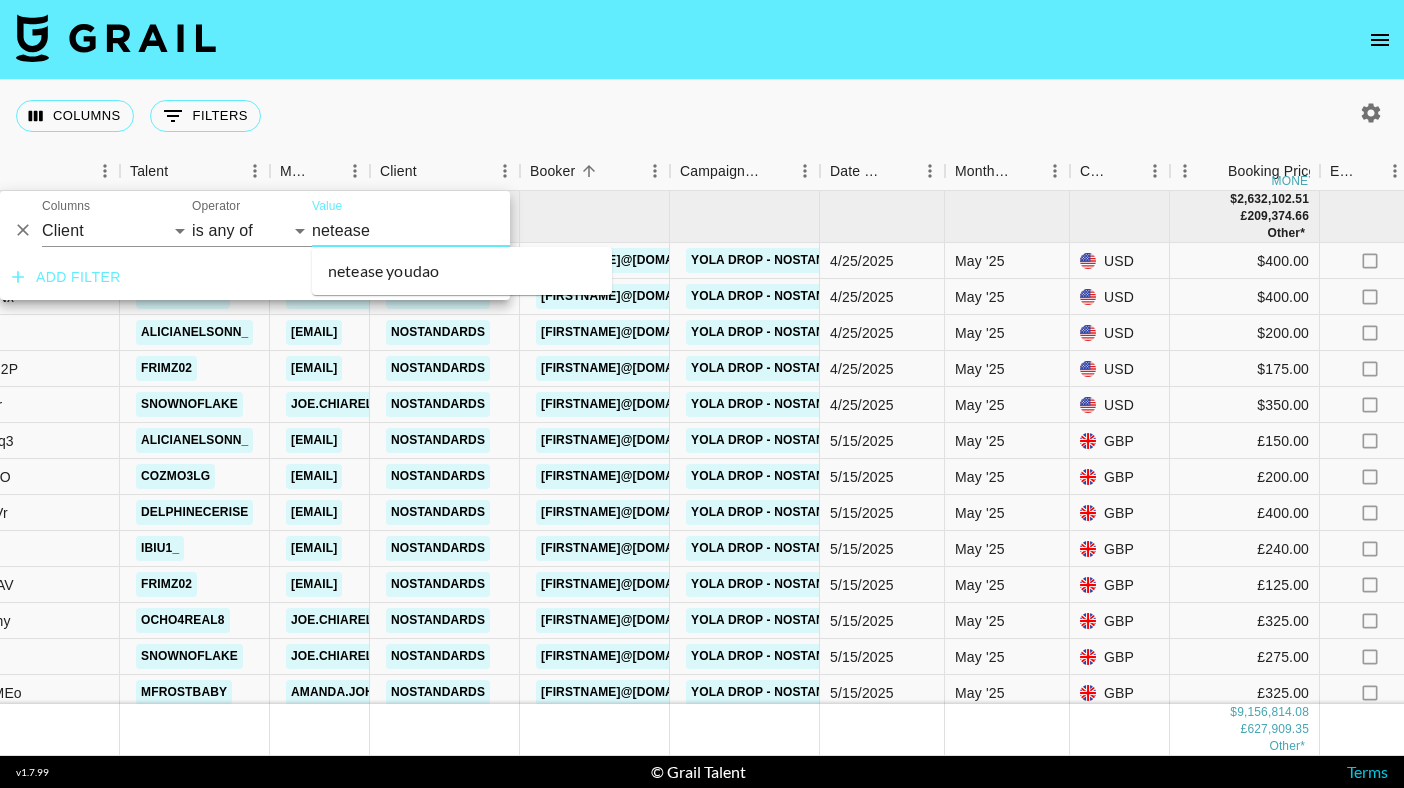 type on "netease" 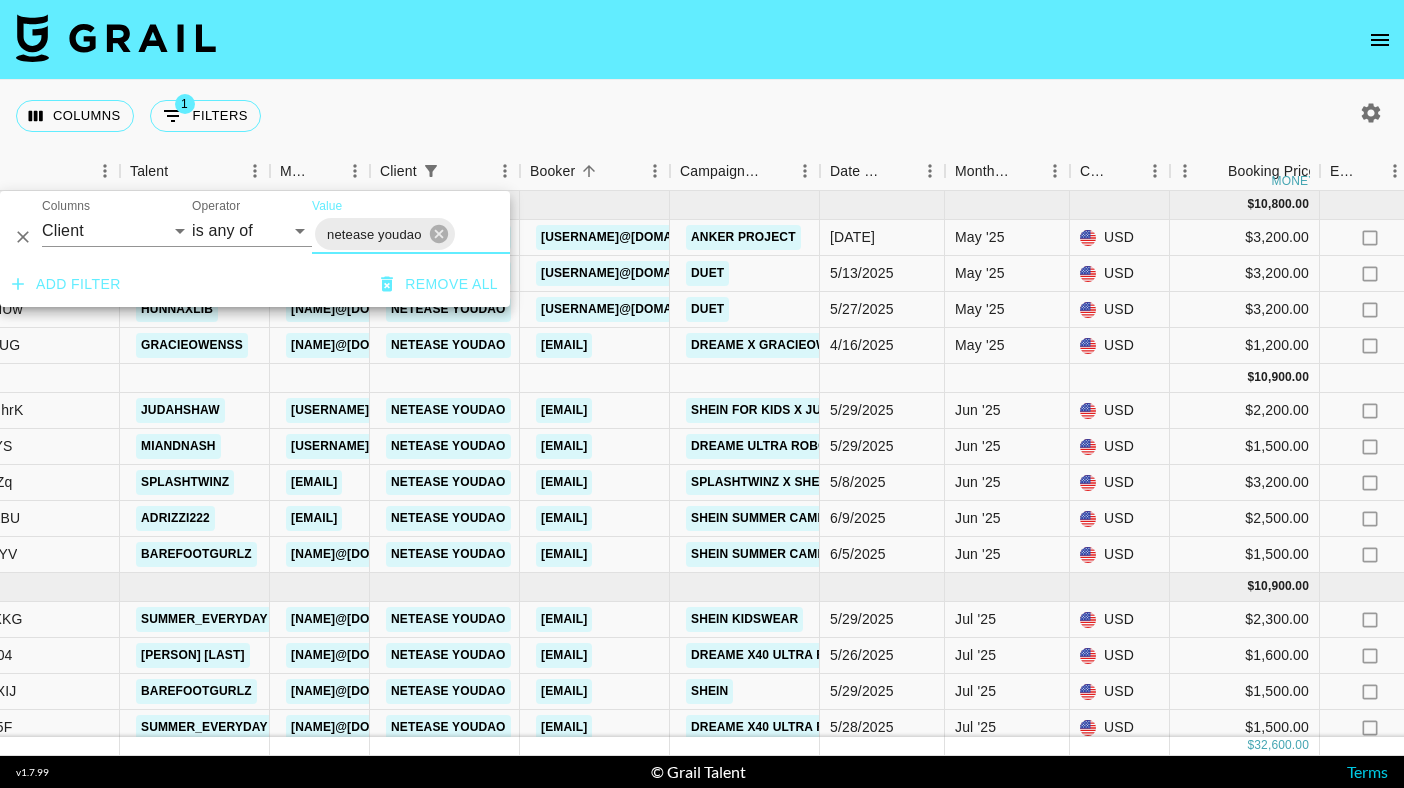 click at bounding box center [702, 40] 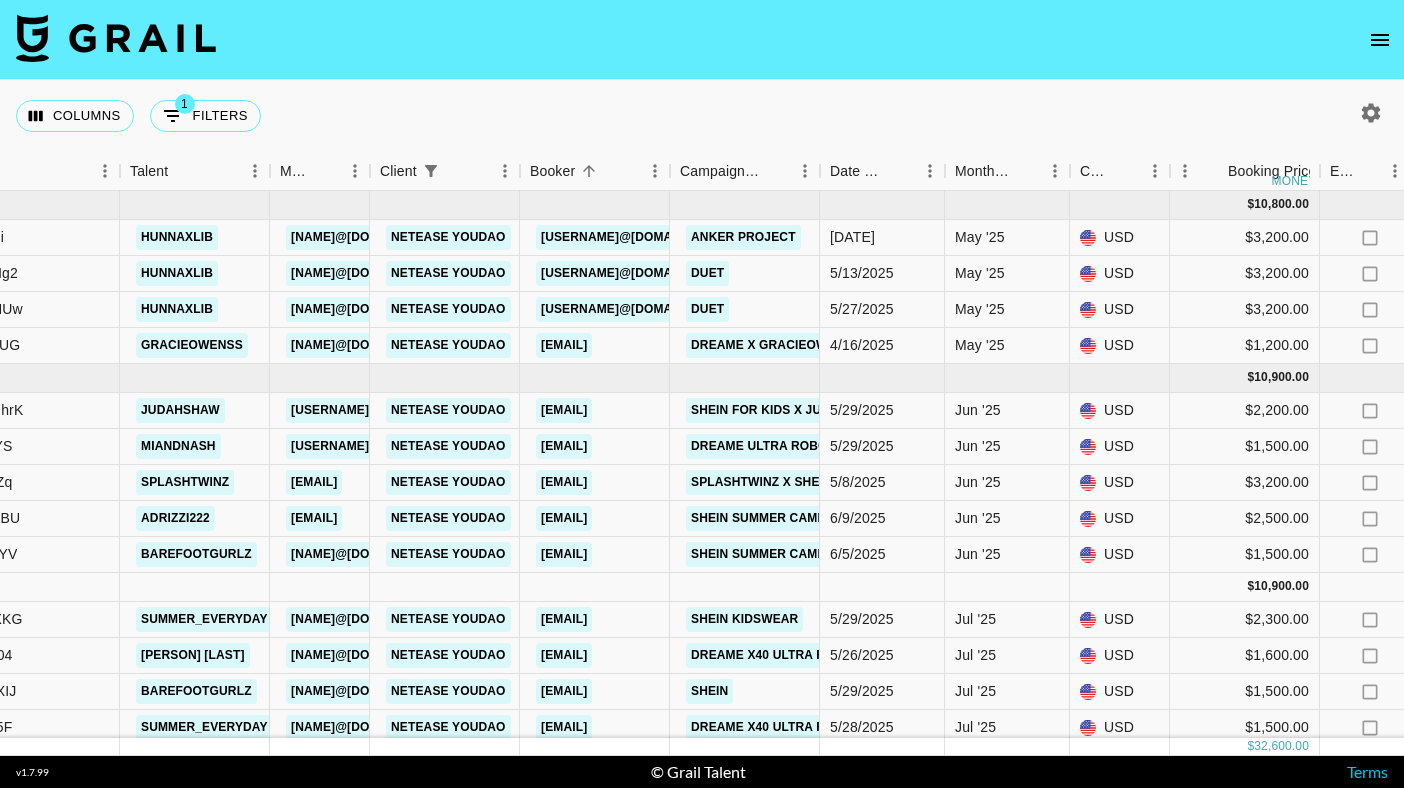 scroll, scrollTop: 44, scrollLeft: 295, axis: both 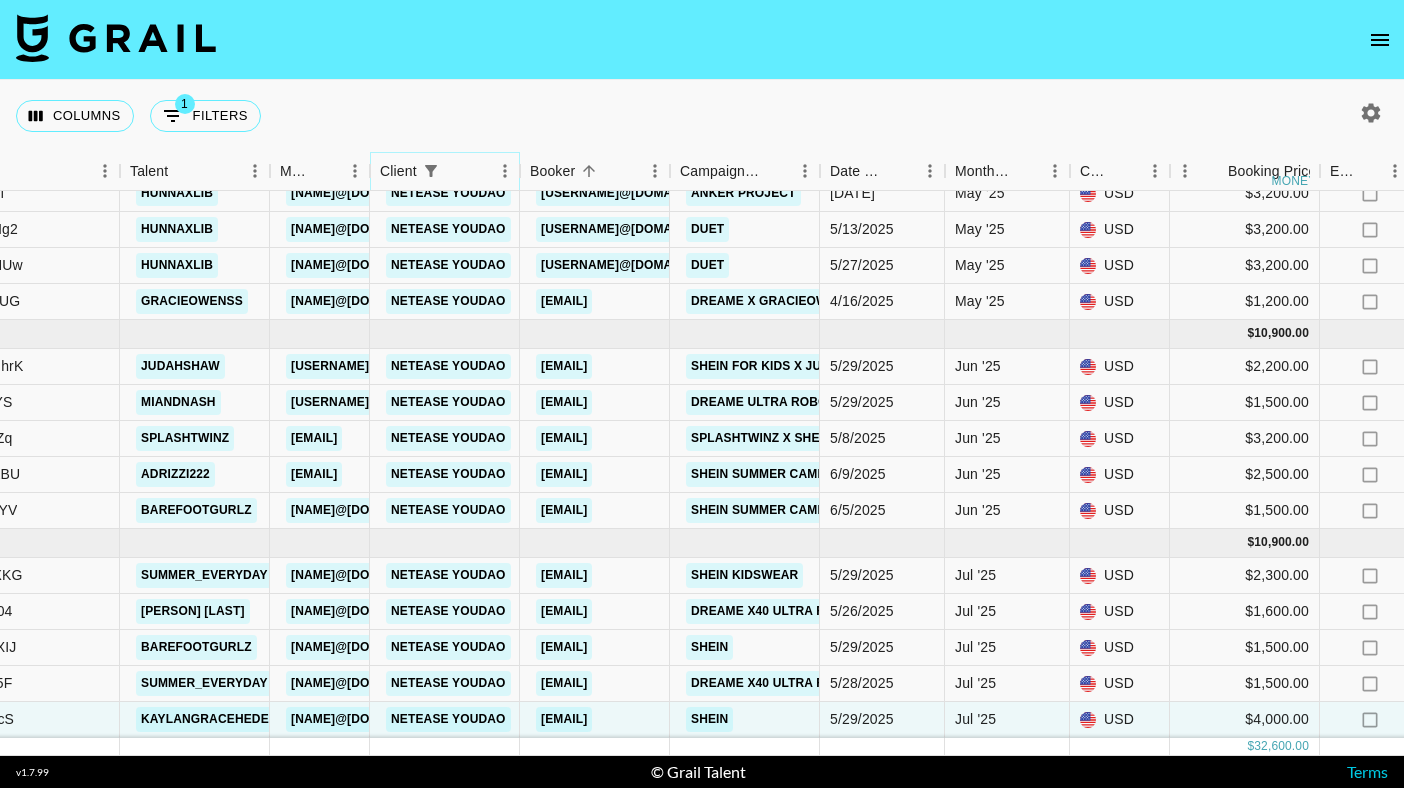 click 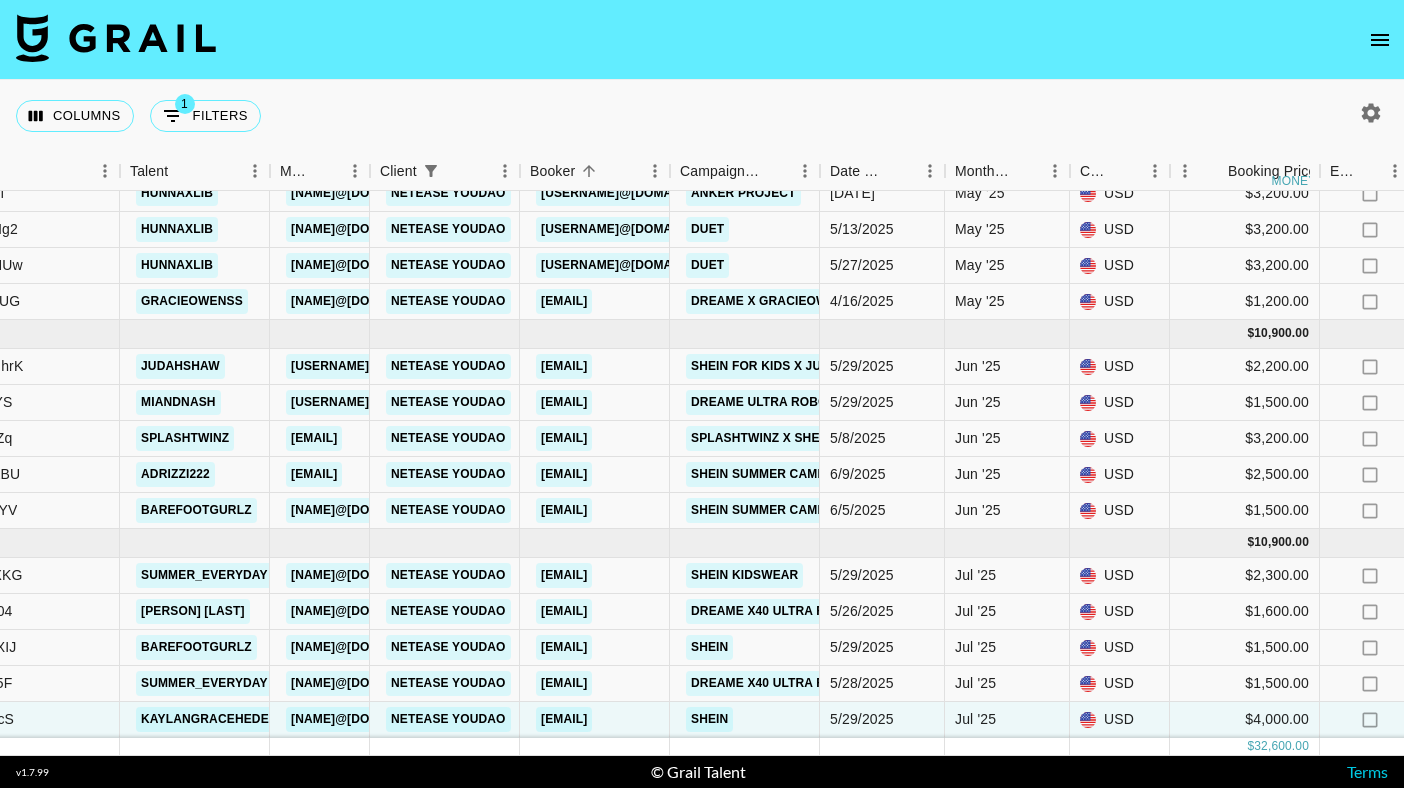 select on "clientId" 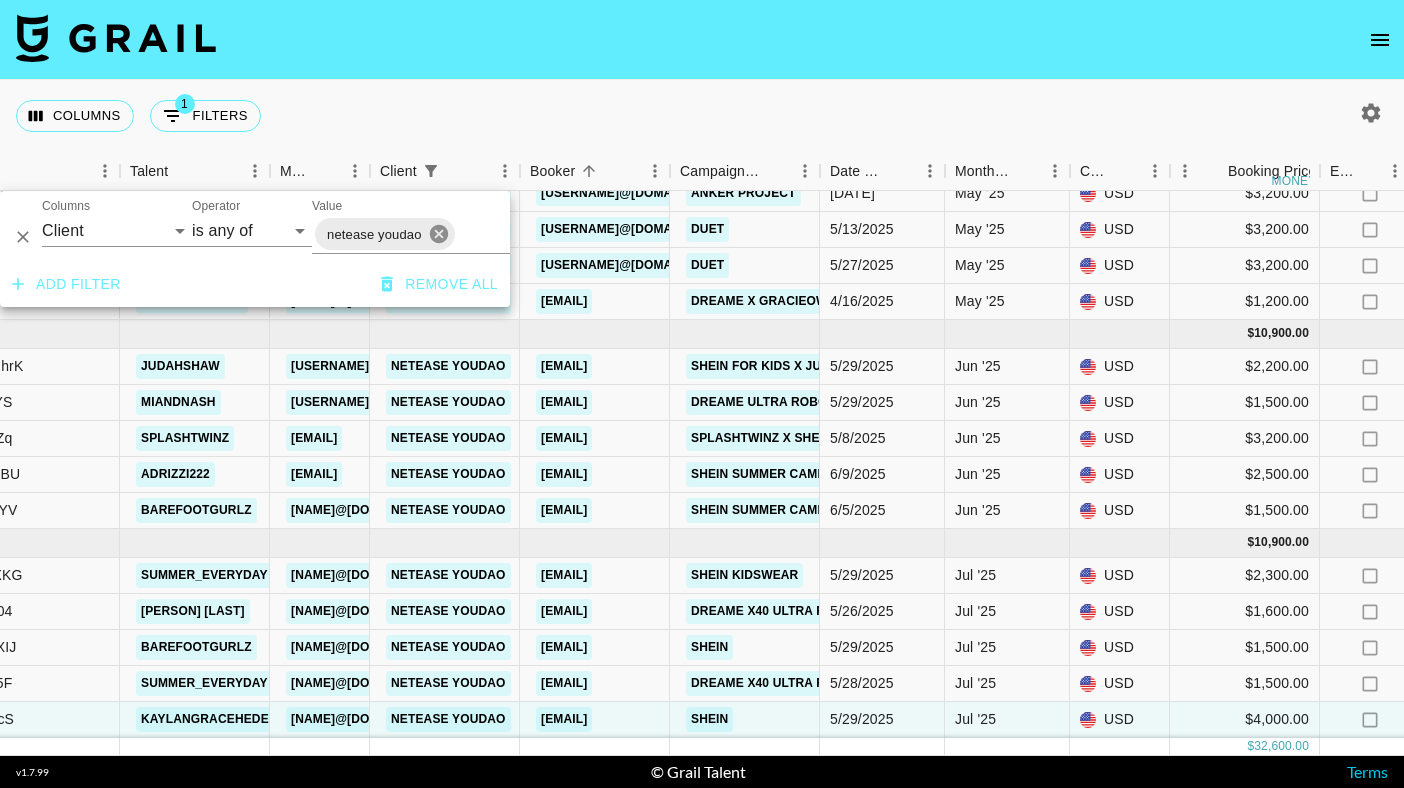 click 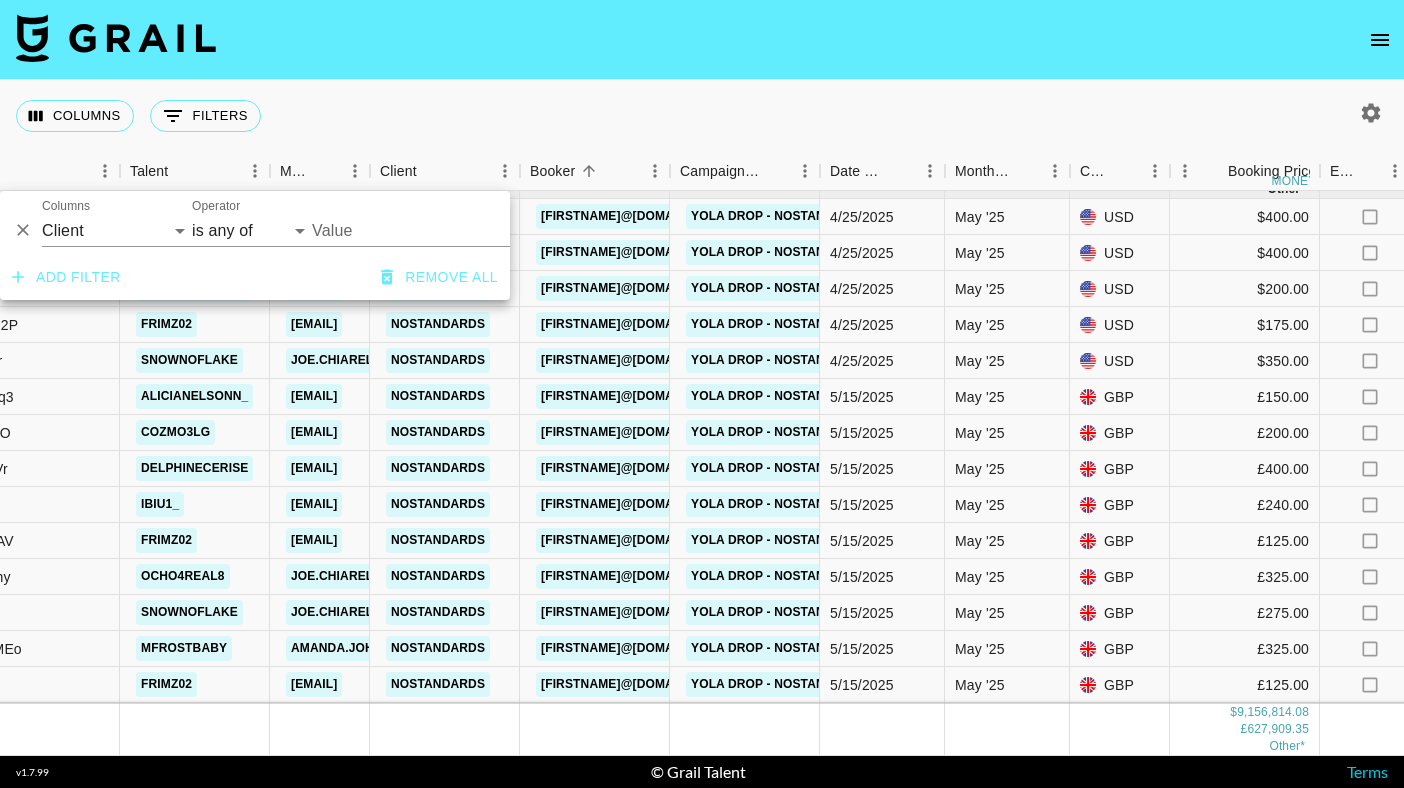 click on "Value" at bounding box center [447, 230] 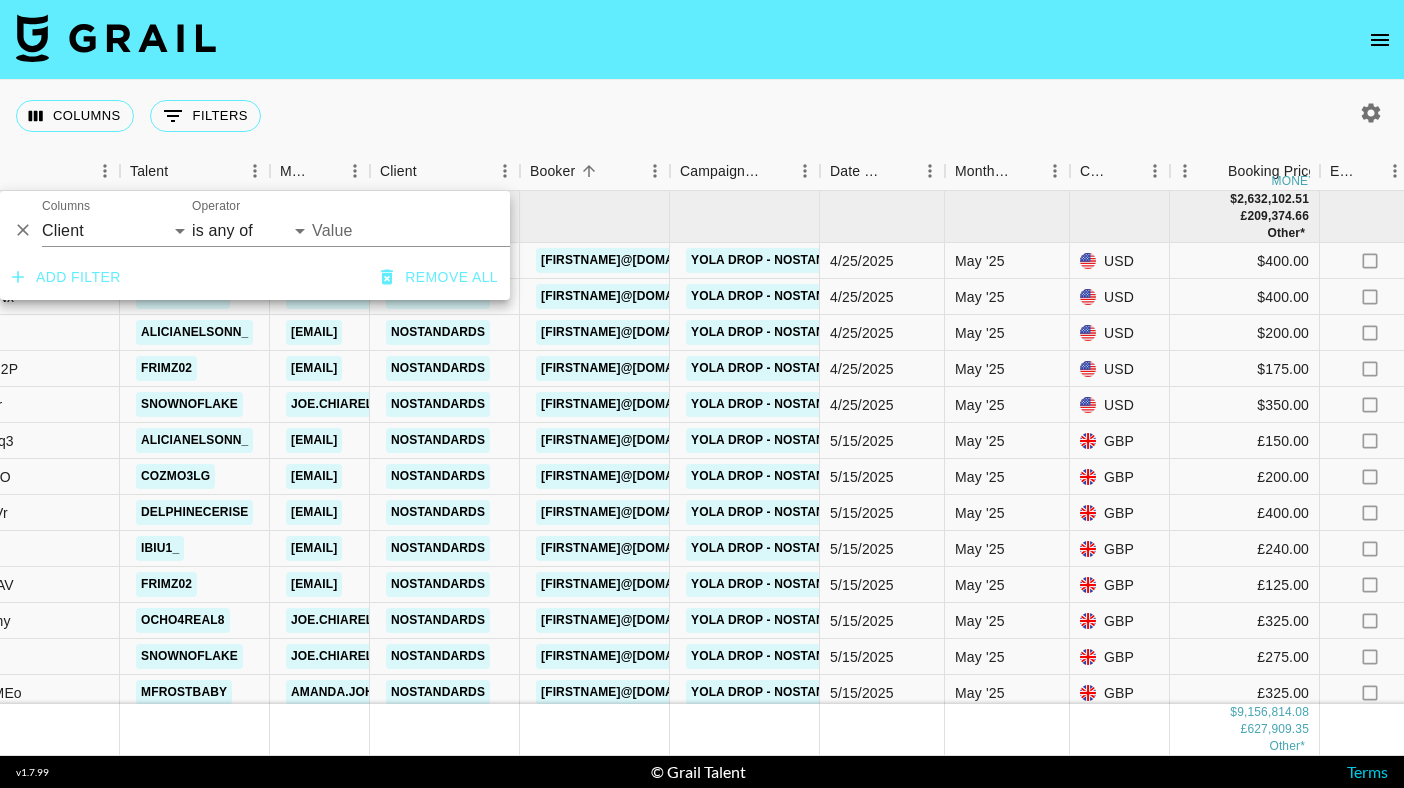 click on "Value" at bounding box center (447, 230) 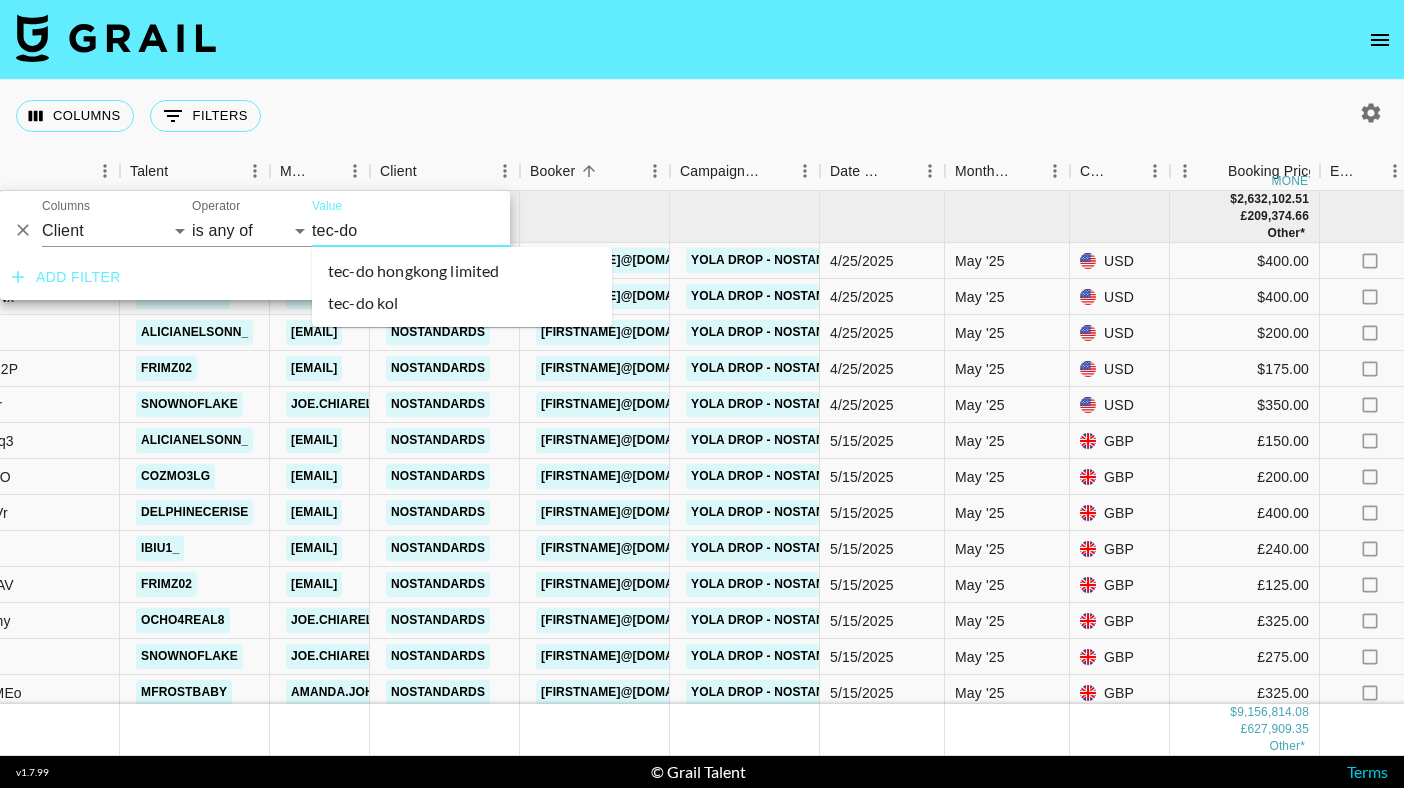 type on "tec-do" 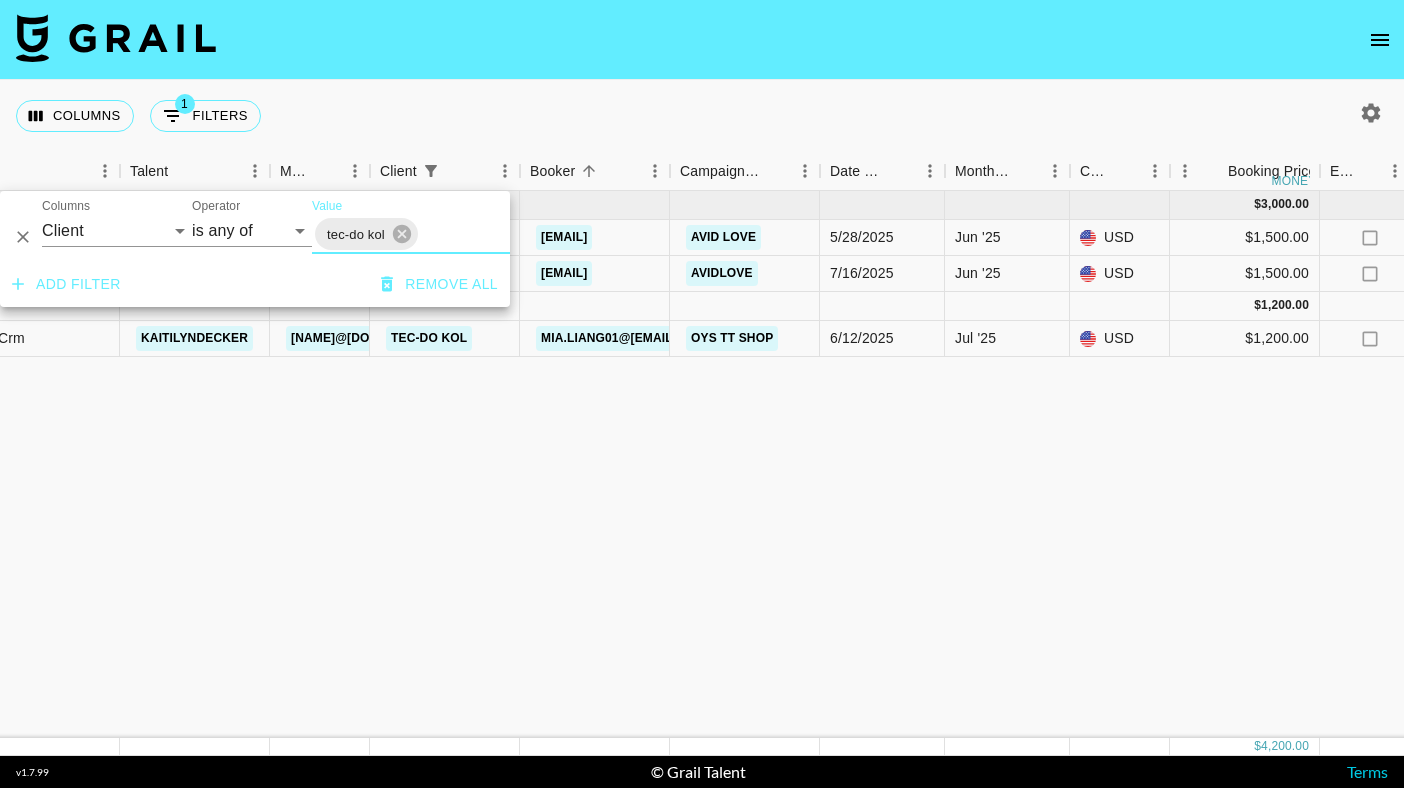click on "Columns 1 Filters + Booking" at bounding box center (702, 116) 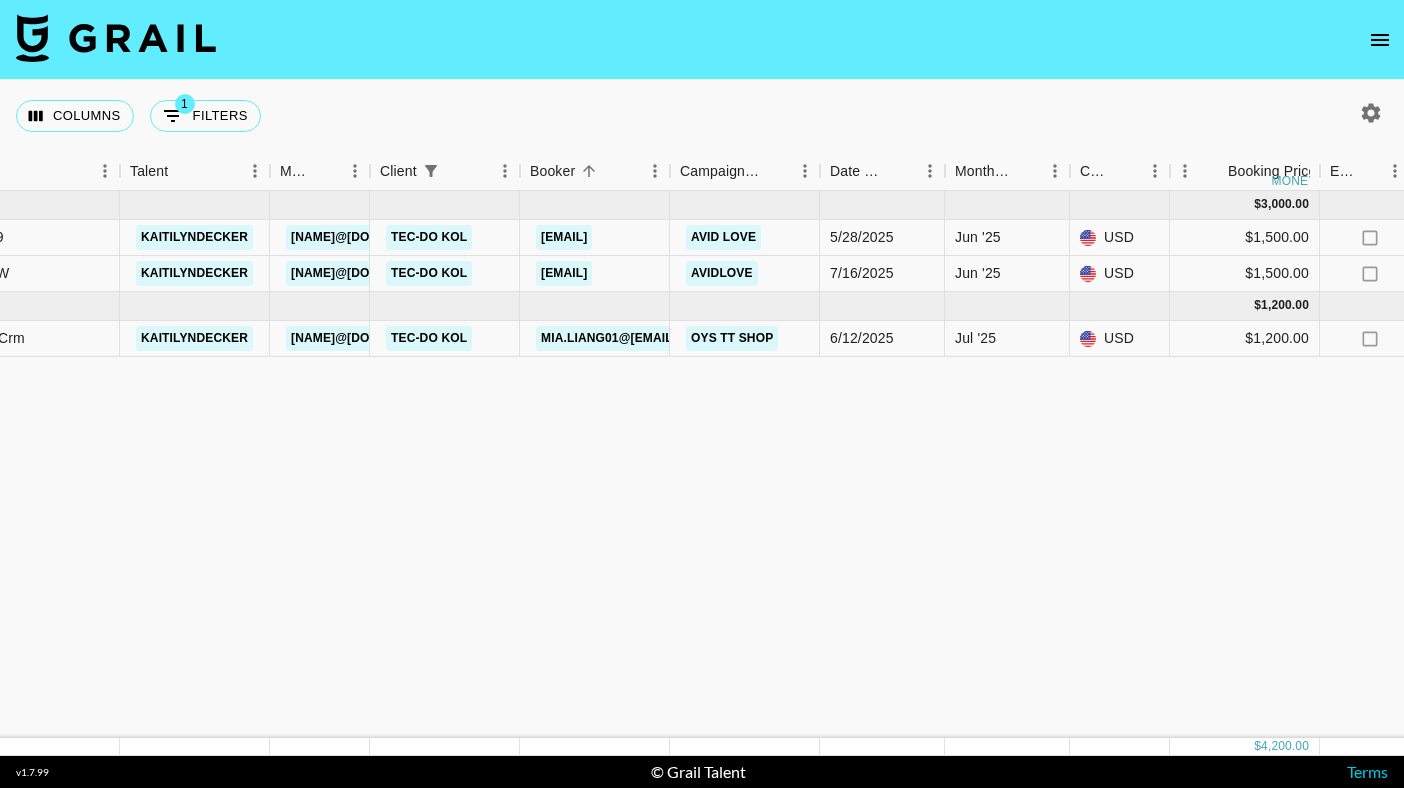 click on "[MONTH] '[YEAR]  ( 2 ) $ 3,000.00 $ 292.88 recJS7IveAY2QIl09 [FIRST] [LAST] [EMAIL] Tec-Do KOL [EMAIL] Avid Love [DATE]/[YEAR] [MONTH] '[YEAR]  USD $1,500.00 no $146.44 cancelled [URL] AvidLove.pdf no [URL] recuCZ7jgo25fJx9W [FIRST] [LAST] [EMAIL] Tec-Do KOL [EMAIL] AvidLove [DATE]/[YEAR] [MONTH] '[YEAR]  USD $1,500.00 no $146.44 approved [URL] AvidLove.pdf no [URL] Jul '[YEAR]  ( 1 ) $ 1,200.00 $ 117.15 rec1sDOAhVn0AXCrm [FIRST] [LAST] [EMAIL] Tec-Do KOL [EMAIL] OYS TT SHOP [DATE]/[YEAR] [MONTH] '[YEAR]  USD $1,200.00 no $117.15 approved [URL] OYS.pdf yes [DATE]/[YEAR] [URL]" at bounding box center (1427, 464) 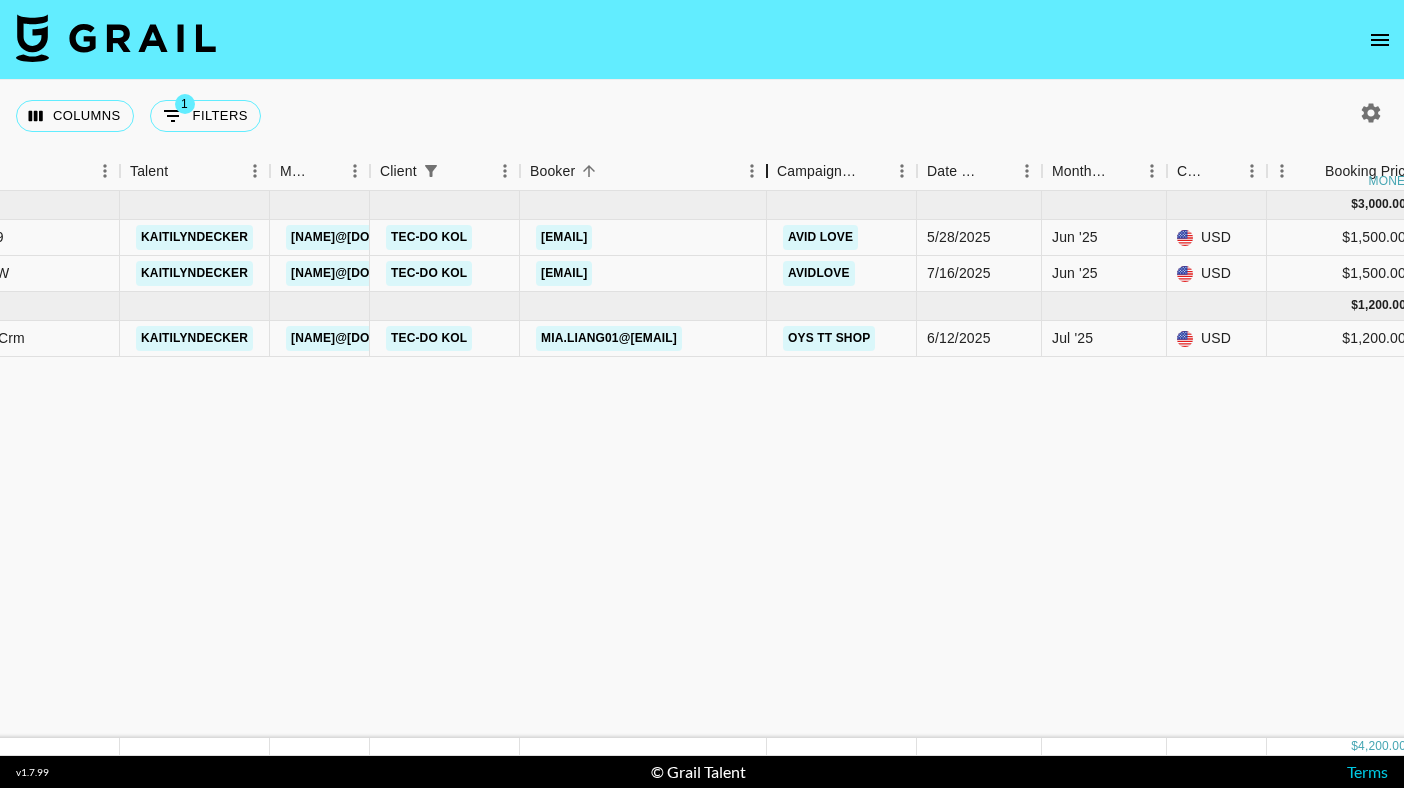 drag, startPoint x: 671, startPoint y: 173, endPoint x: 764, endPoint y: 167, distance: 93.193344 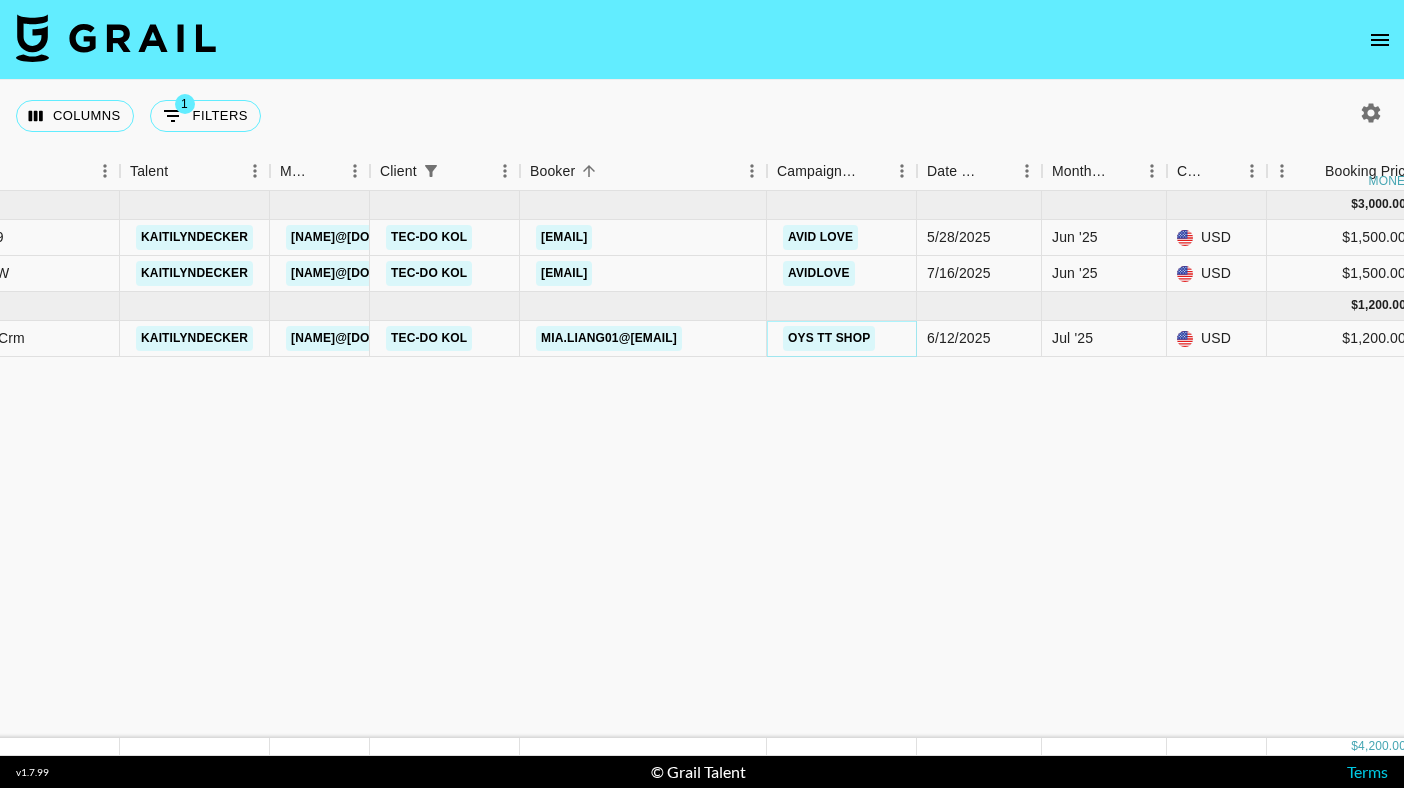 drag, startPoint x: 791, startPoint y: 341, endPoint x: 856, endPoint y: 457, distance: 132.96992 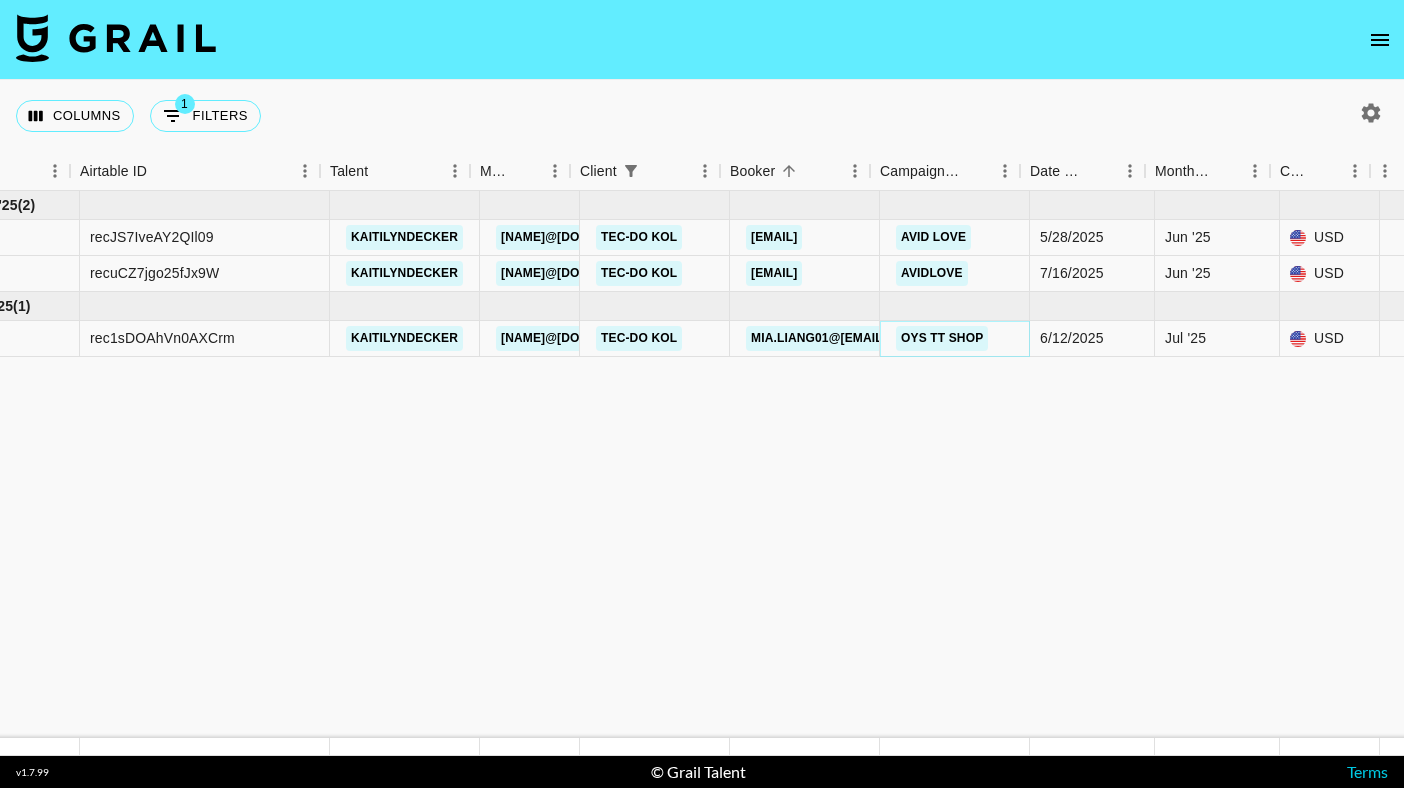 scroll, scrollTop: 0, scrollLeft: 47, axis: horizontal 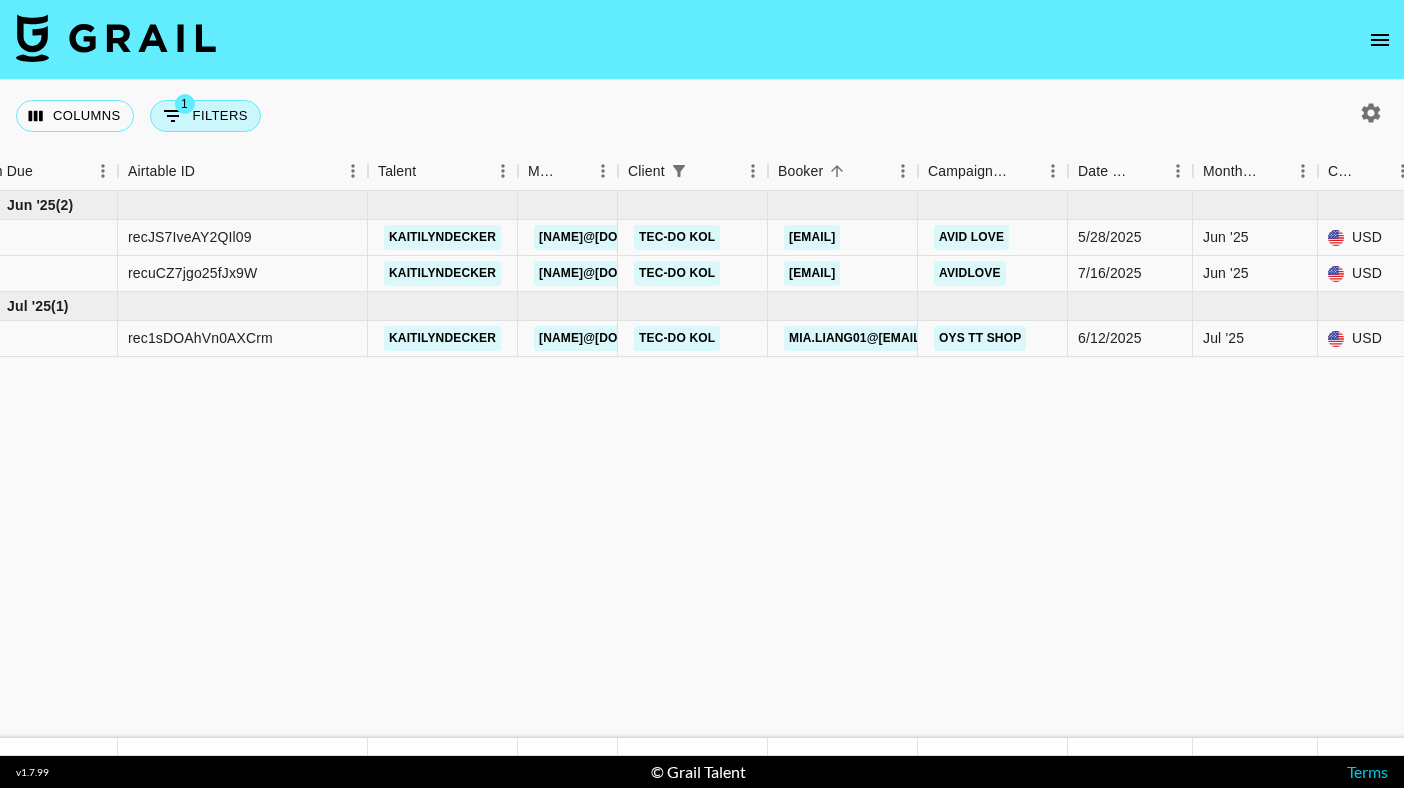 click on "1 Filters" at bounding box center (205, 116) 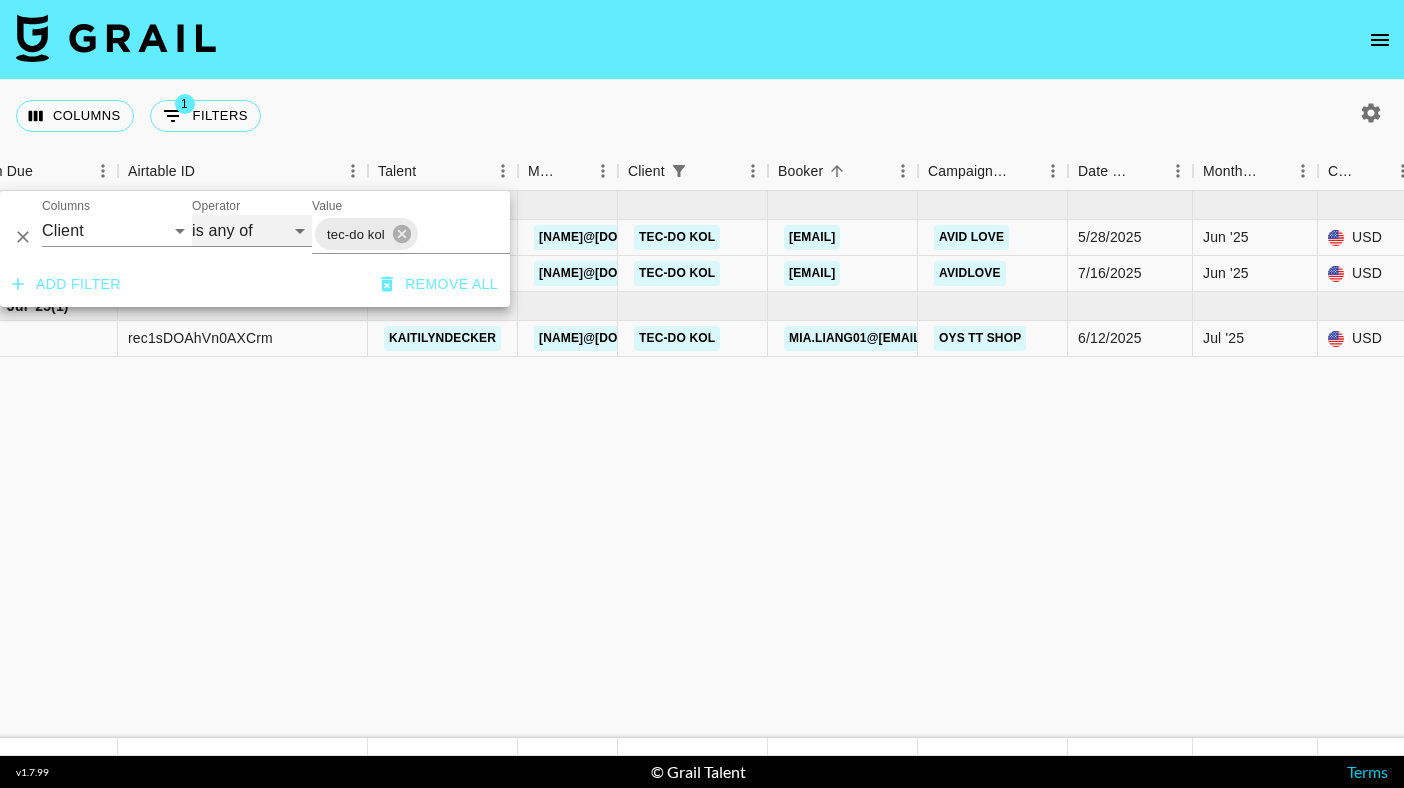 click on "is is not is any of is not any of" at bounding box center (252, 231) 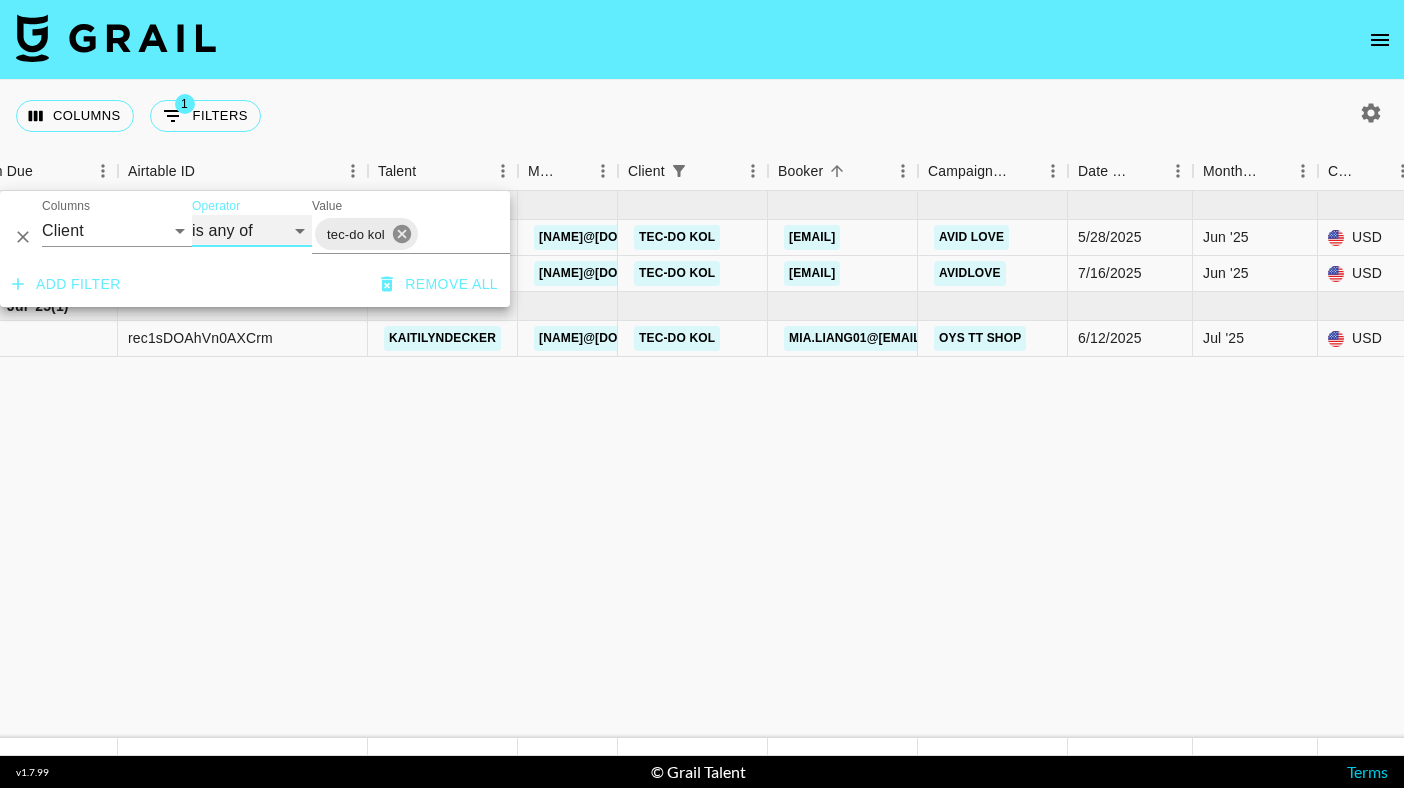 click 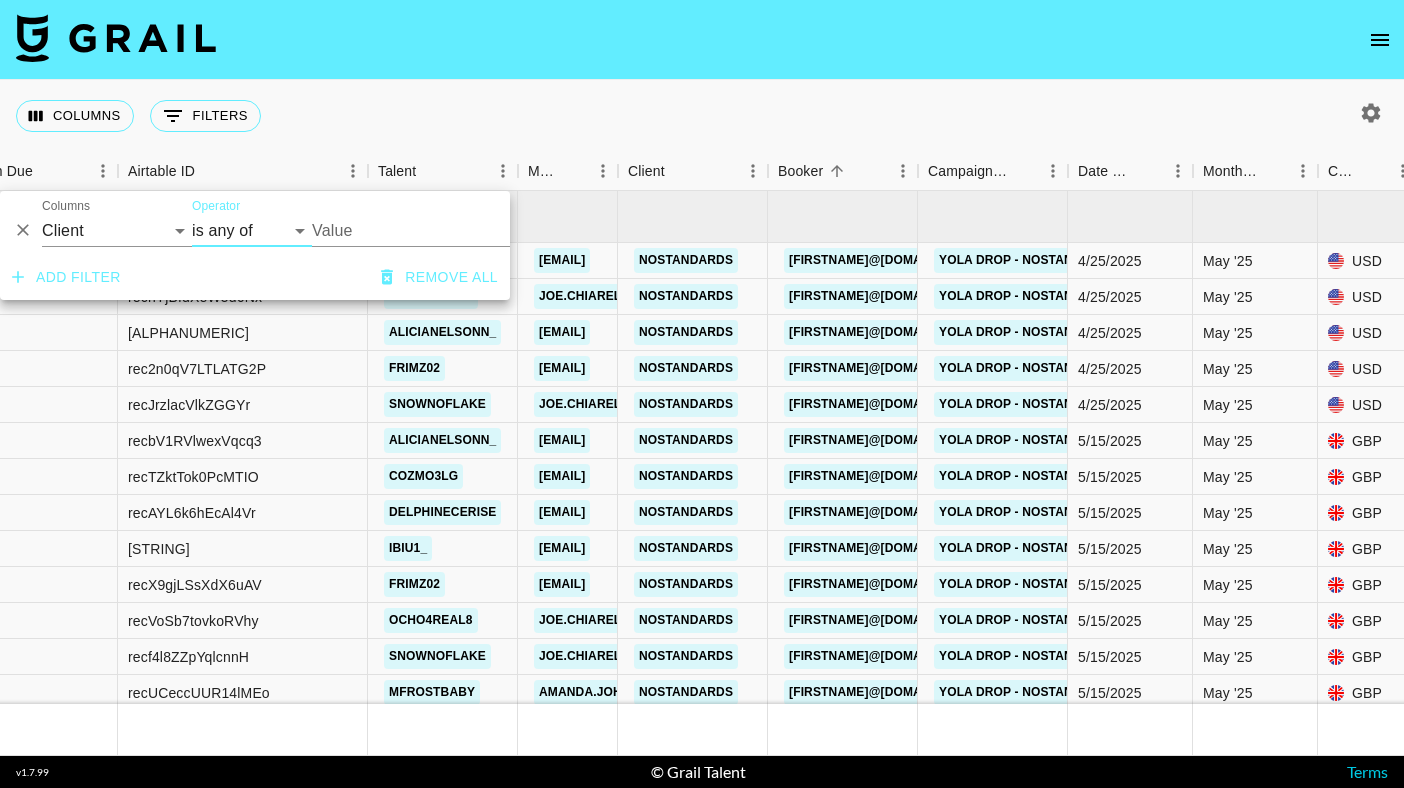 click on "Value" at bounding box center (447, 230) 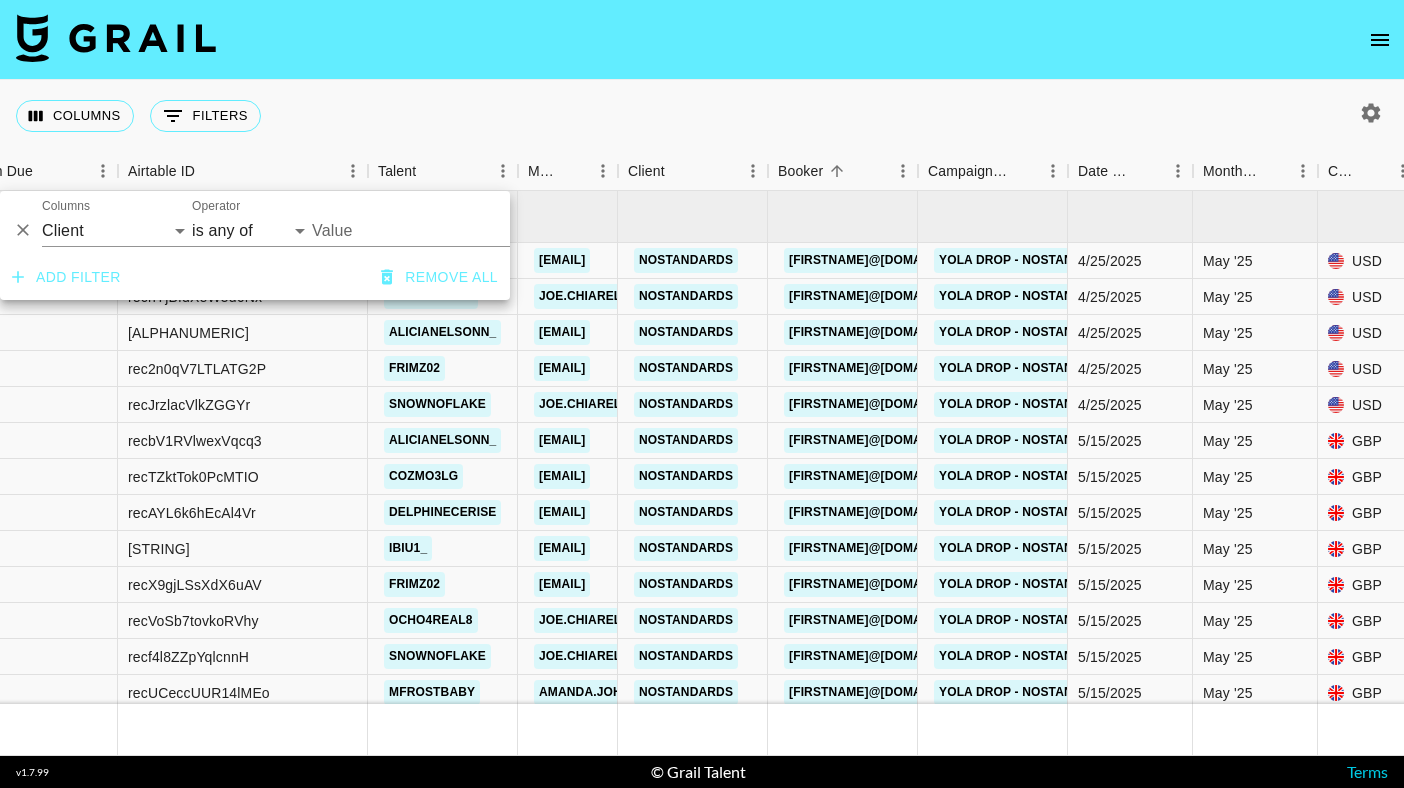 click on "Value" at bounding box center [447, 230] 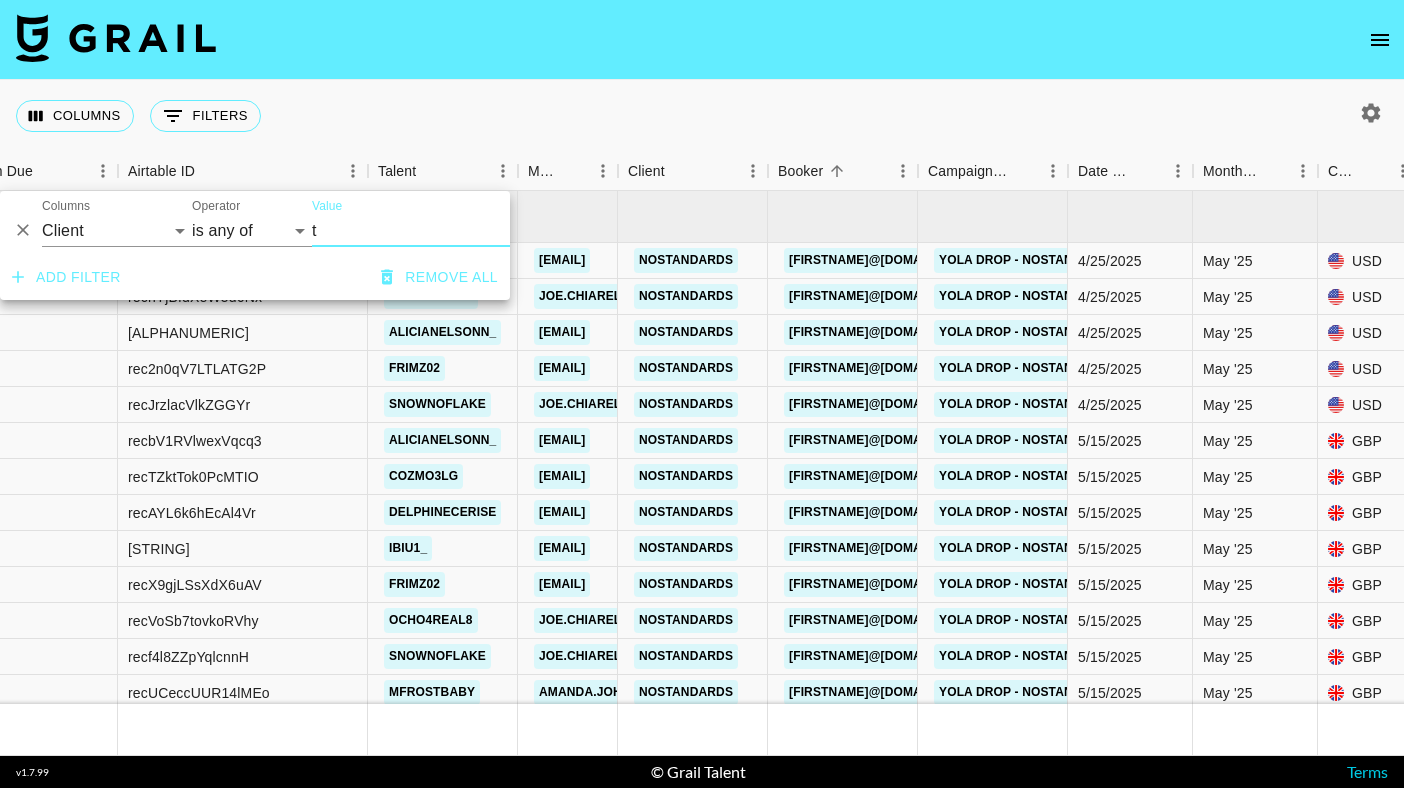 type on "te" 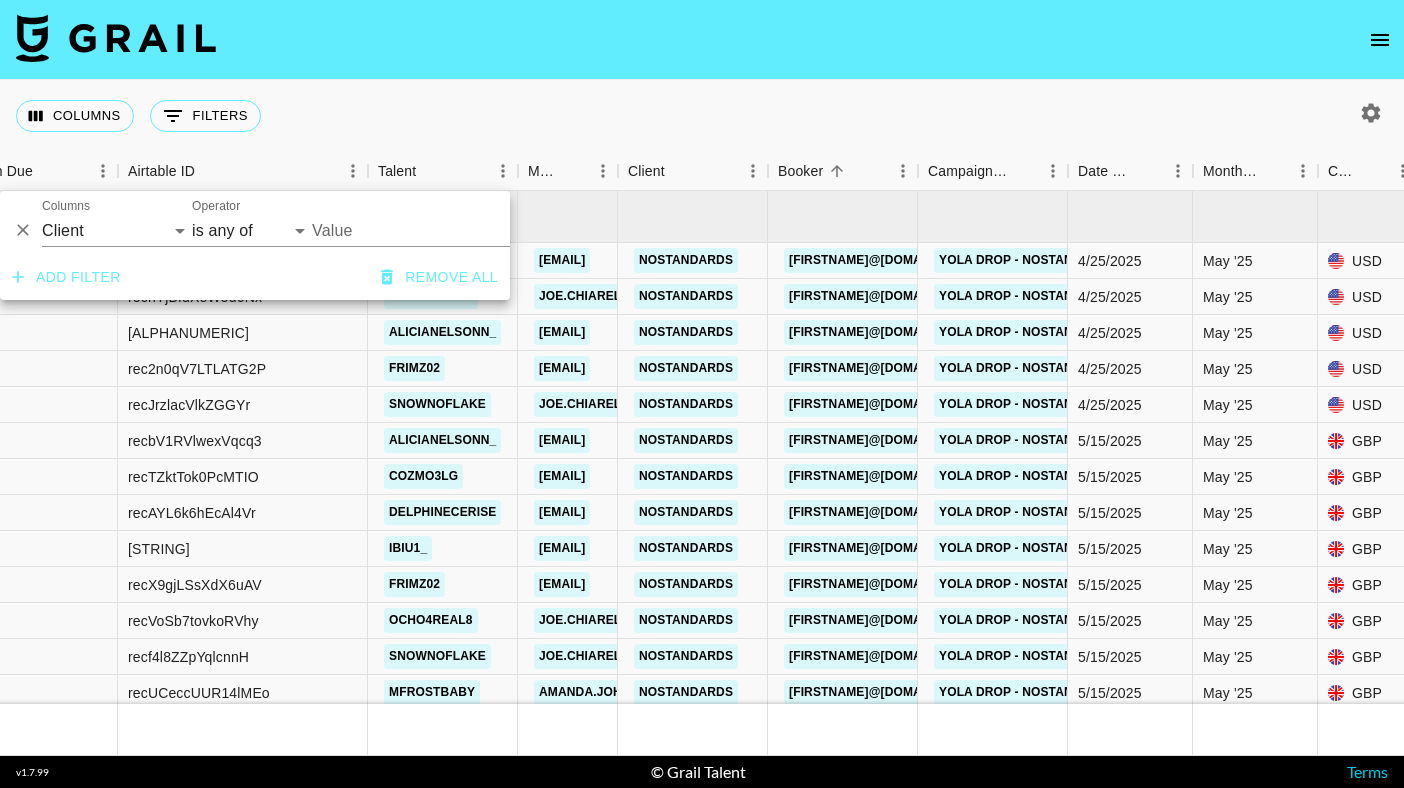 click on "Value" at bounding box center (447, 230) 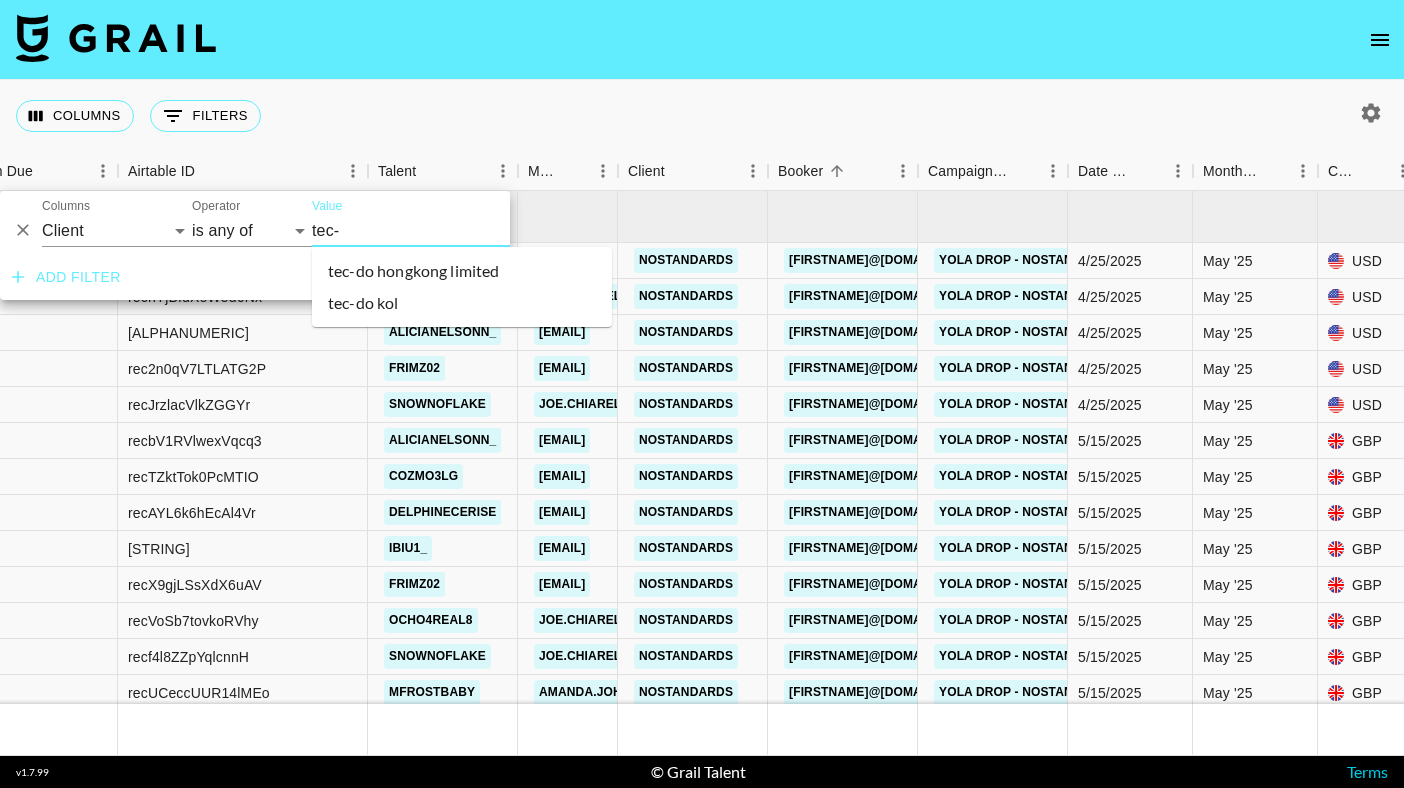 type on "[COMPANY]" 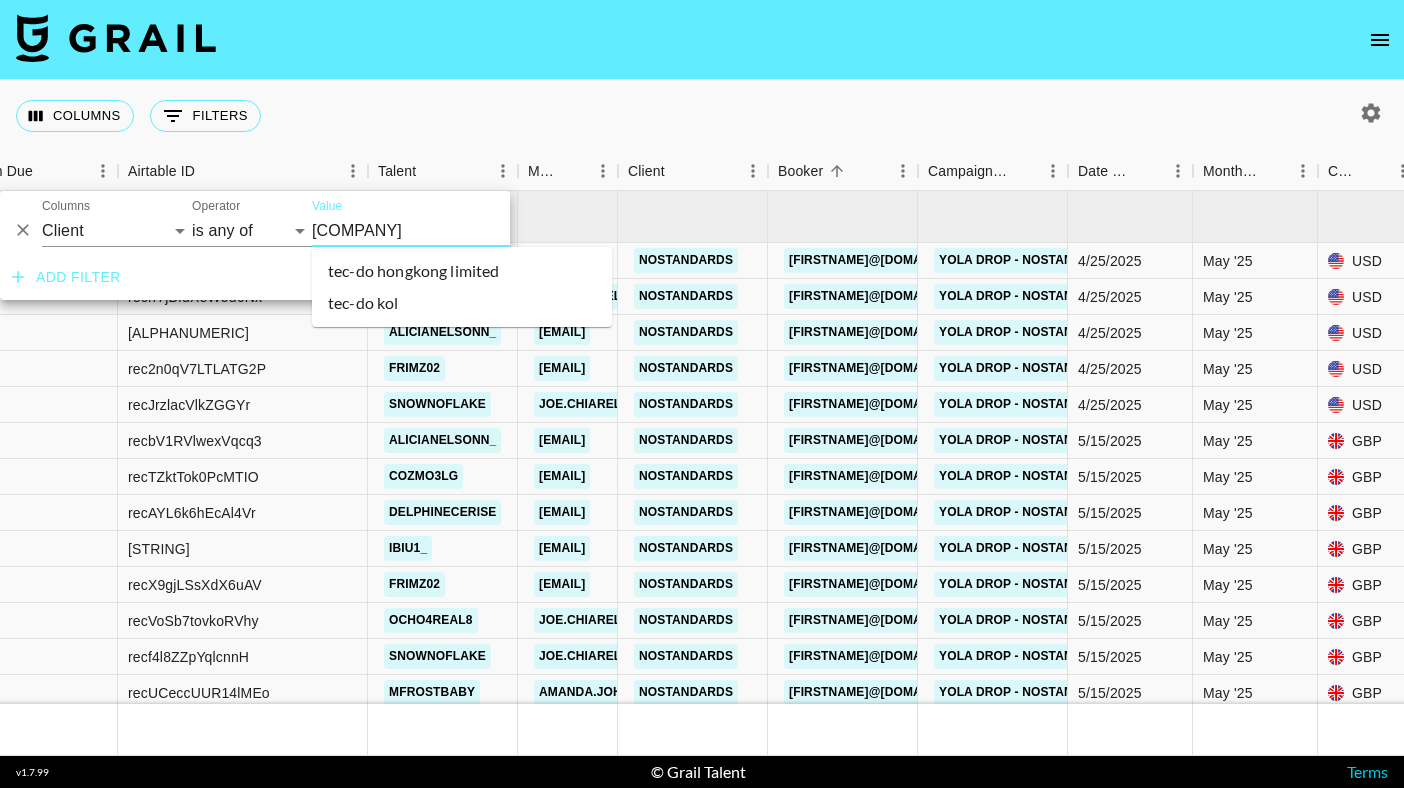 click on "tec-do hongkong limited" at bounding box center [462, 271] 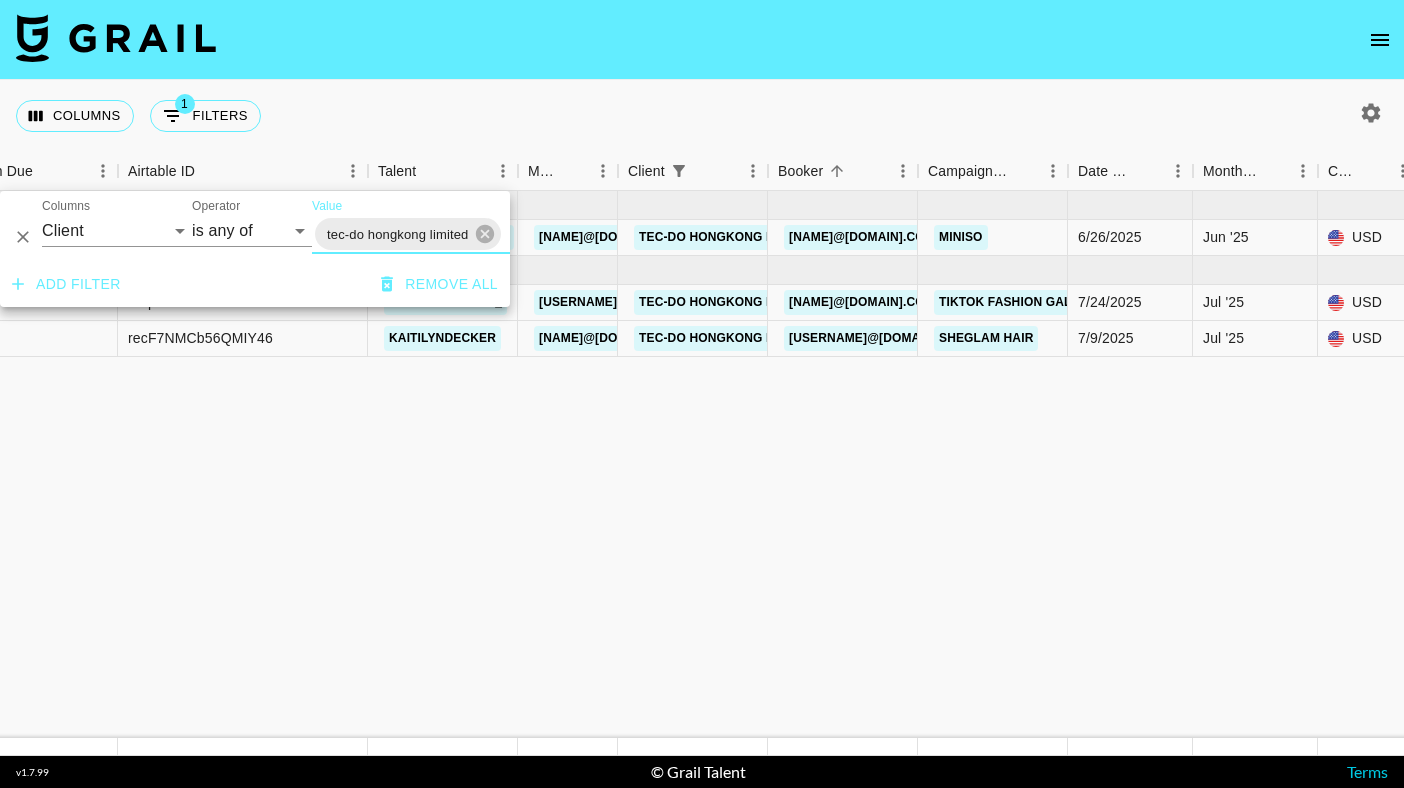 click at bounding box center [702, 40] 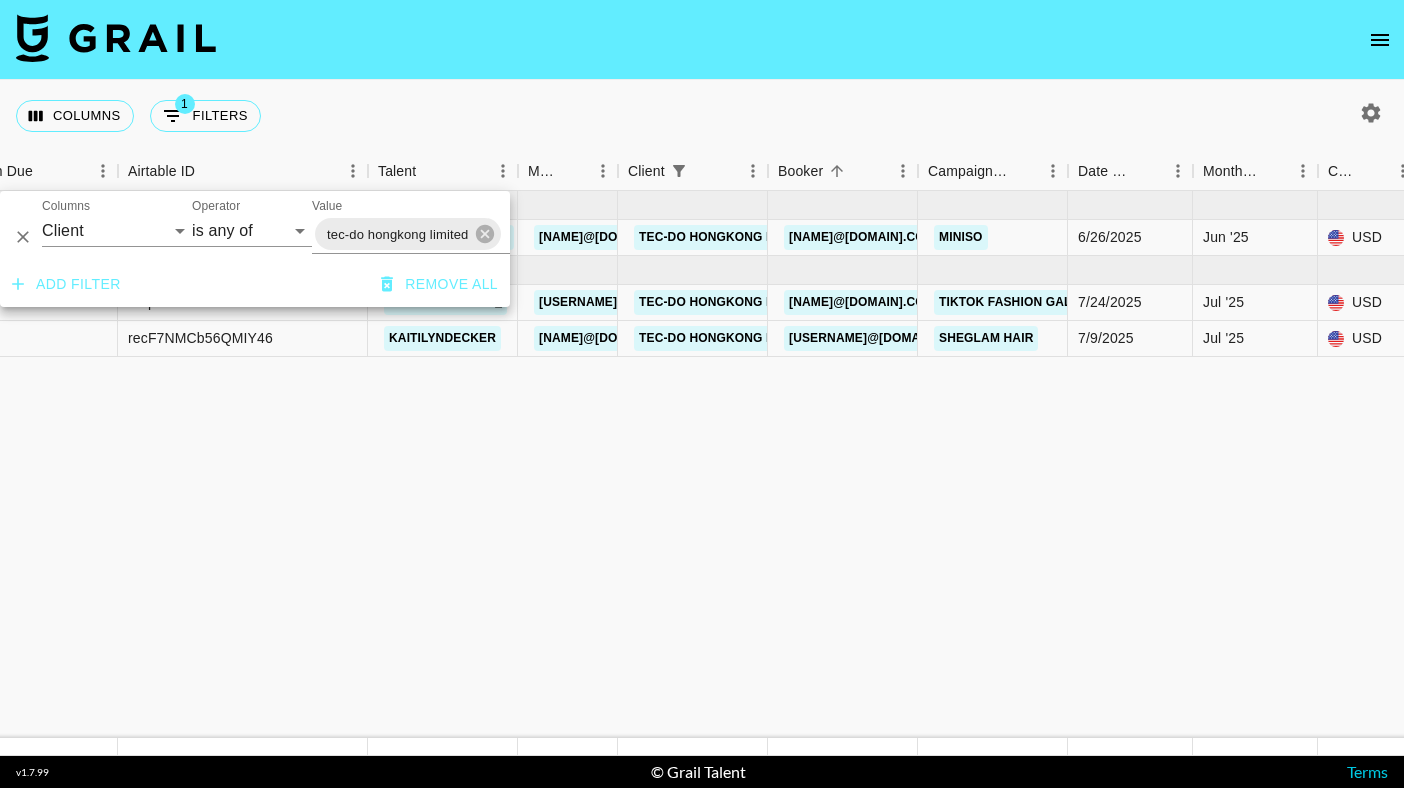 click on "[MONTH] '[YEAR]  ( 1 ) $ 555.00 $ 54.18 [ALPHANUMERIC] [LAST] [LAST] @[DOMAIN].com [COMPANY] [CITY] [COMPANY] [NAME]@[DOMAIN].com [COMPANY] [DATE] [MONTH] '[YEAR]  USD $555.00 no $54.18 approved [URL] [ALPHANUMERIC] [DATE] [URL] [MONTH] '[YEAR]  ( 2 ) $ 11,250.00 $ 1,098.28 [ALPHANUMERIC] [LAST] [LAST] @[DOMAIN].com [COMPANY] [COMPANY] [PRODUCT] [DATE] [MONTH] '[YEAR]  USD $7,250.00 no $707.78 no [ALPHANUMERIC] [LAST] [NAME]@[DOMAIN].com [COMPANY] [COMPANY] [PRODUCT] [DATE] [MONTH] '[YEAR]  USD $4,000.00 no $390.50 declined no" at bounding box center [1675, 464] 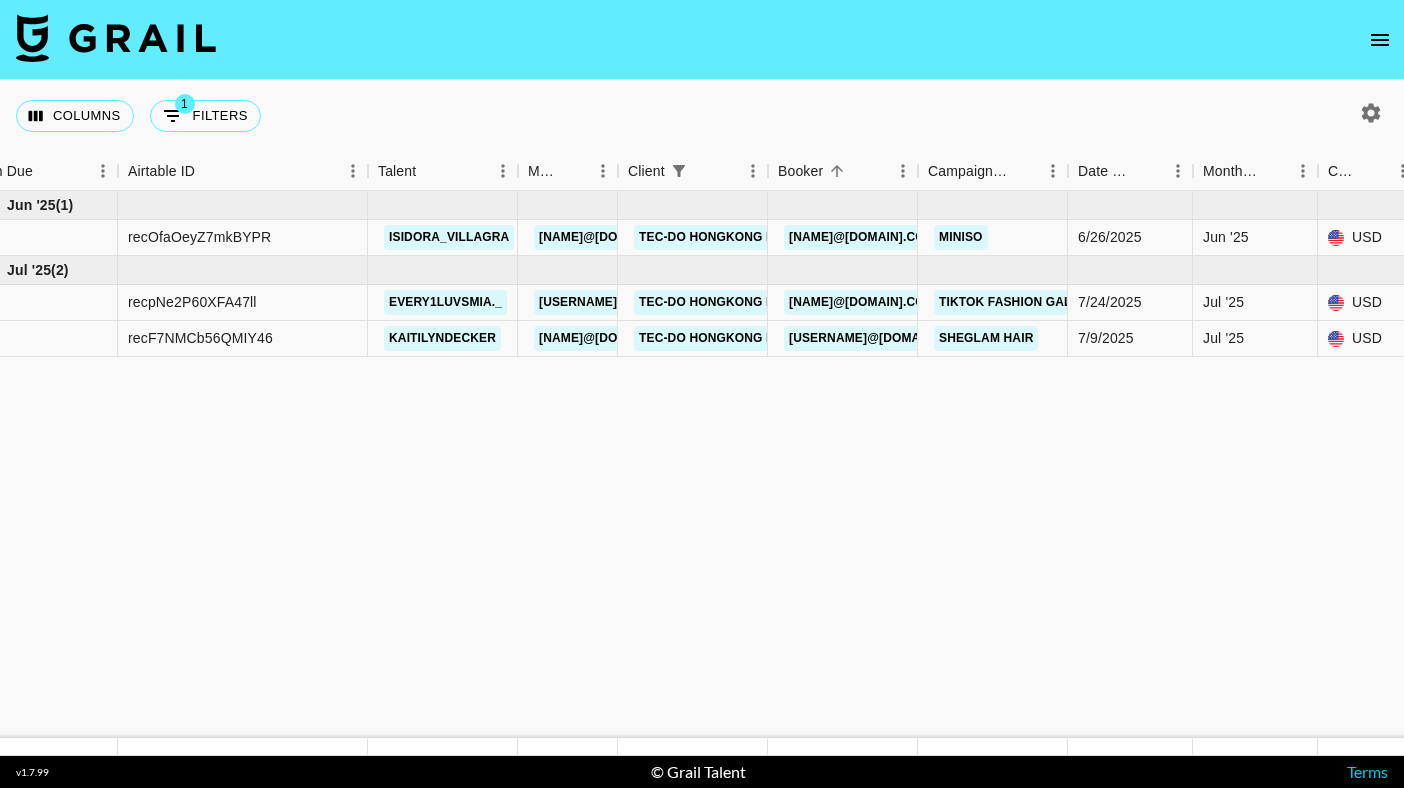 click on "[MONTH] '[YEAR]  ( 1 ) $ 555.00 $ 54.18 [ALPHANUMERIC] [LAST] [LAST] @[DOMAIN].com [COMPANY] [CITY] [COMPANY] [NAME]@[DOMAIN].com [COMPANY] [DATE] [MONTH] '[YEAR]  USD $555.00 no $54.18 approved [URL] [ALPHANUMERIC] [DATE] [URL] [MONTH] '[YEAR]  ( 2 ) $ 11,250.00 $ 1,098.28 [ALPHANUMERIC] [LAST] [LAST] @[DOMAIN].com [COMPANY] [COMPANY] [PRODUCT] [DATE] [MONTH] '[YEAR]  USD $7,250.00 no $707.78 no [ALPHANUMERIC] [LAST] [NAME]@[DOMAIN].com [COMPANY] [COMPANY] [PRODUCT] [DATE] [MONTH] '[YEAR]  USD $4,000.00 no $390.50 declined no" at bounding box center [1675, 464] 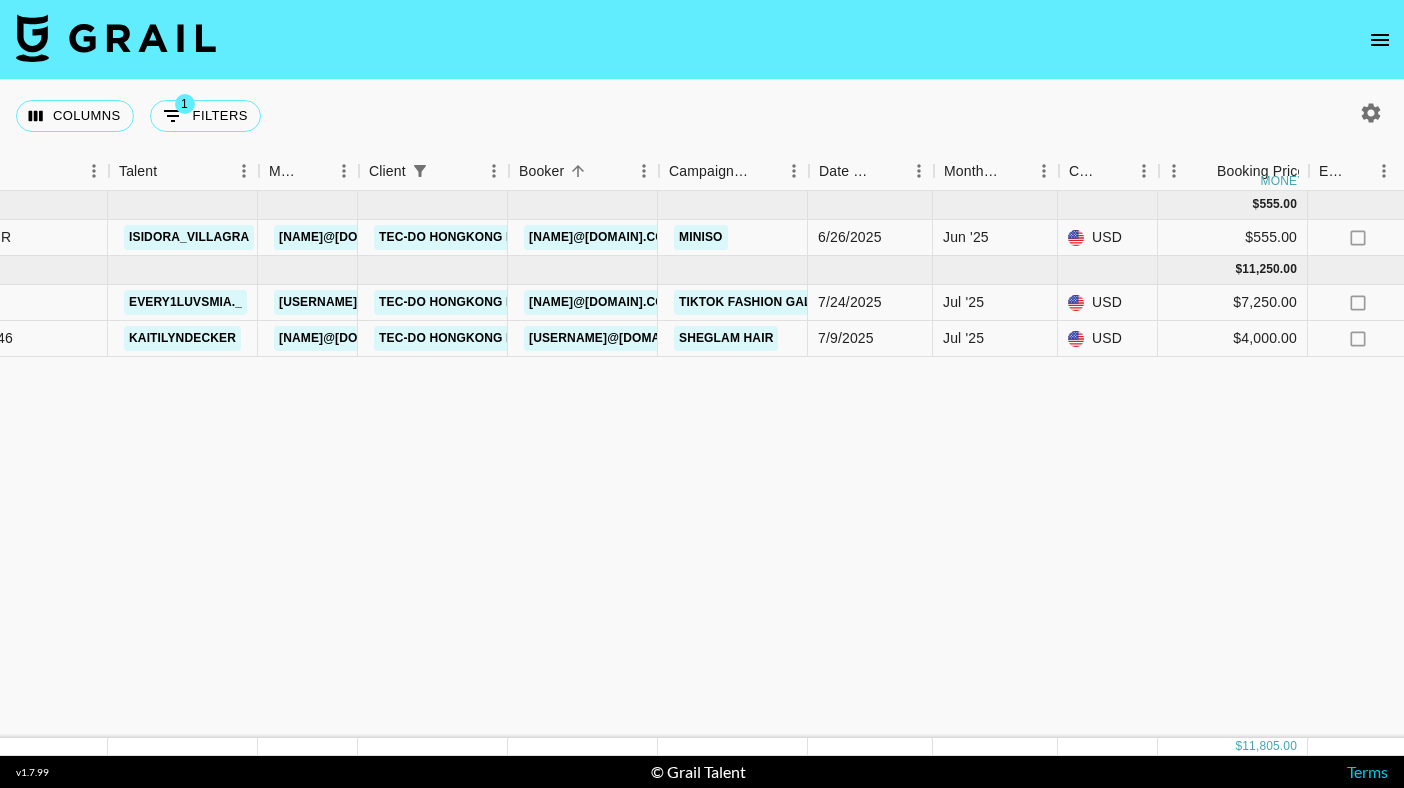 scroll, scrollTop: 0, scrollLeft: 306, axis: horizontal 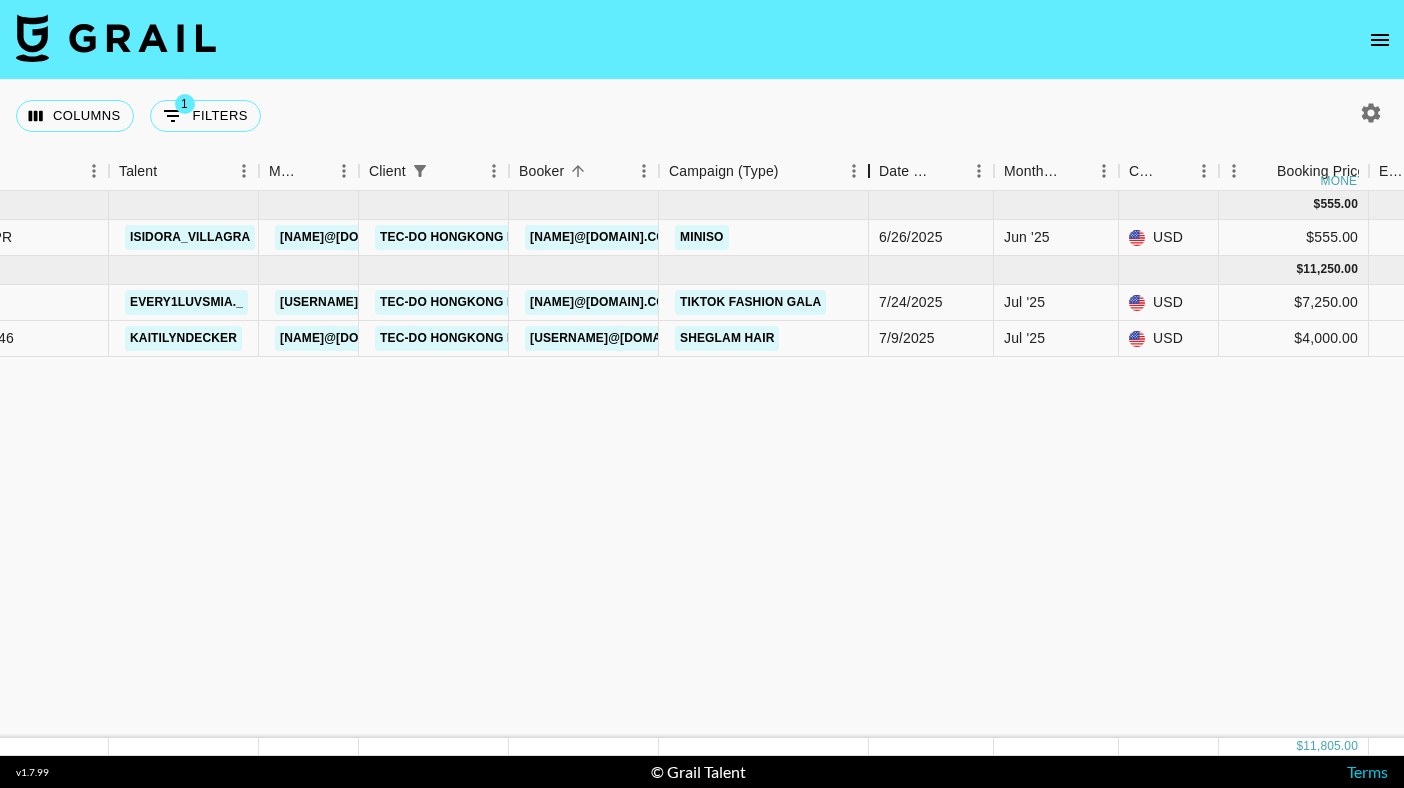 drag, startPoint x: 806, startPoint y: 174, endPoint x: 865, endPoint y: 181, distance: 59.413803 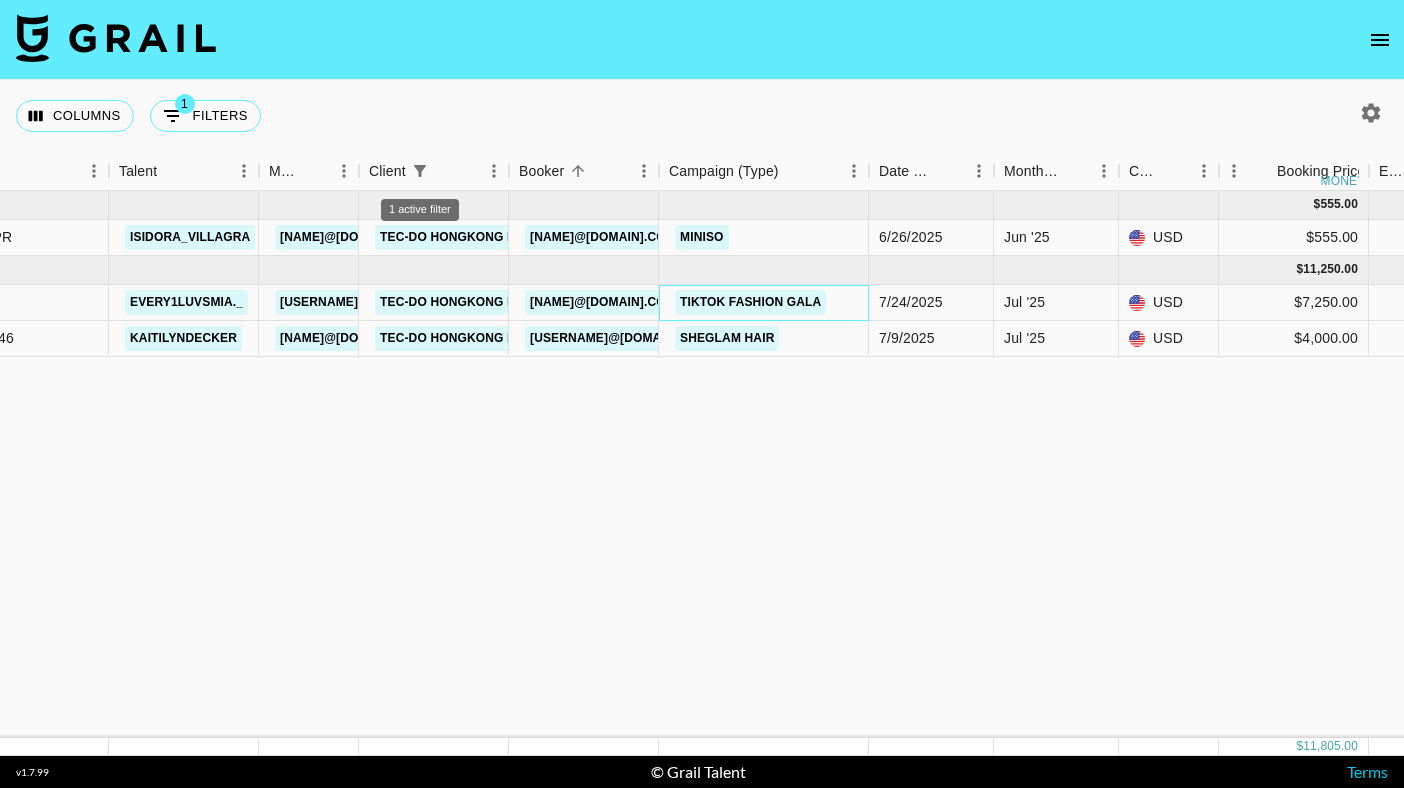 click 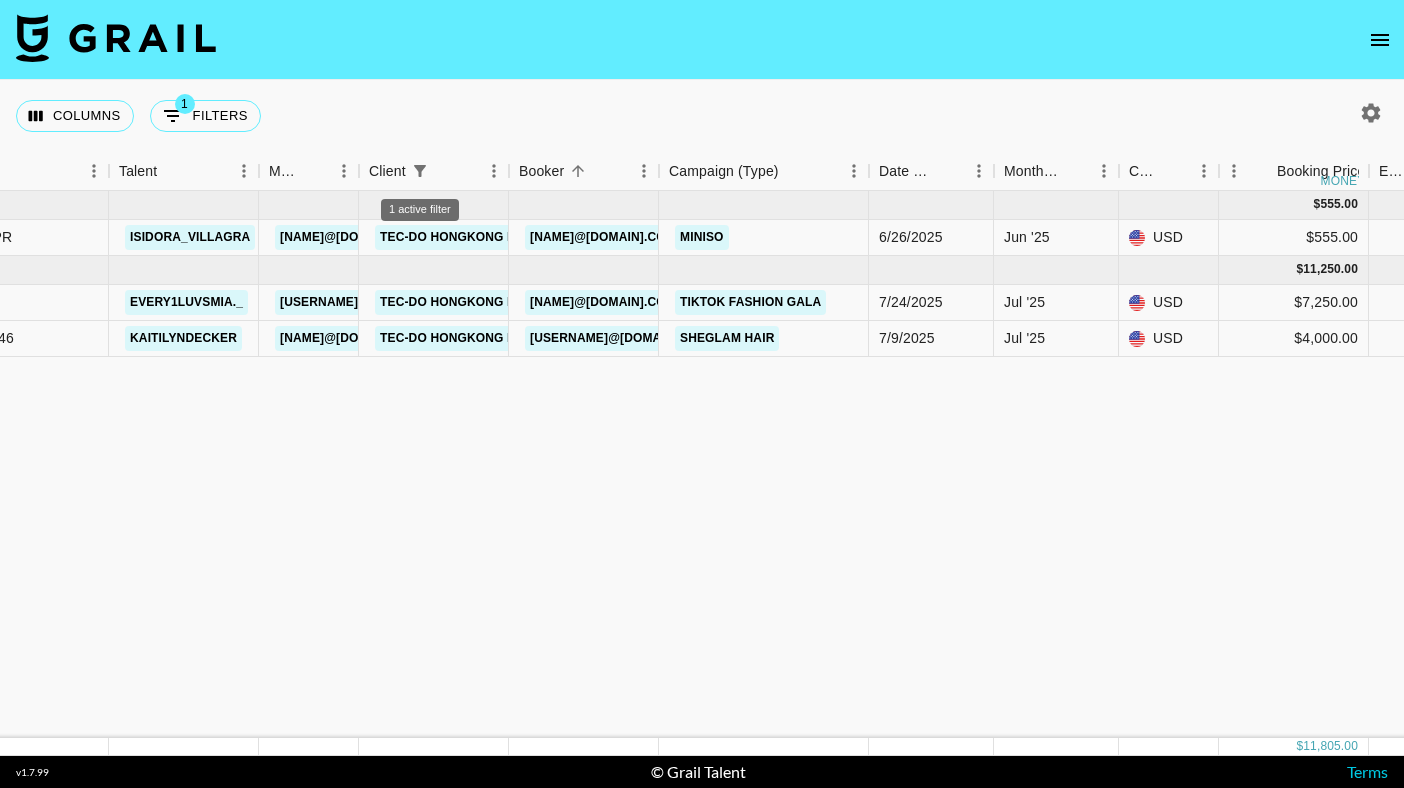 select on "clientId" 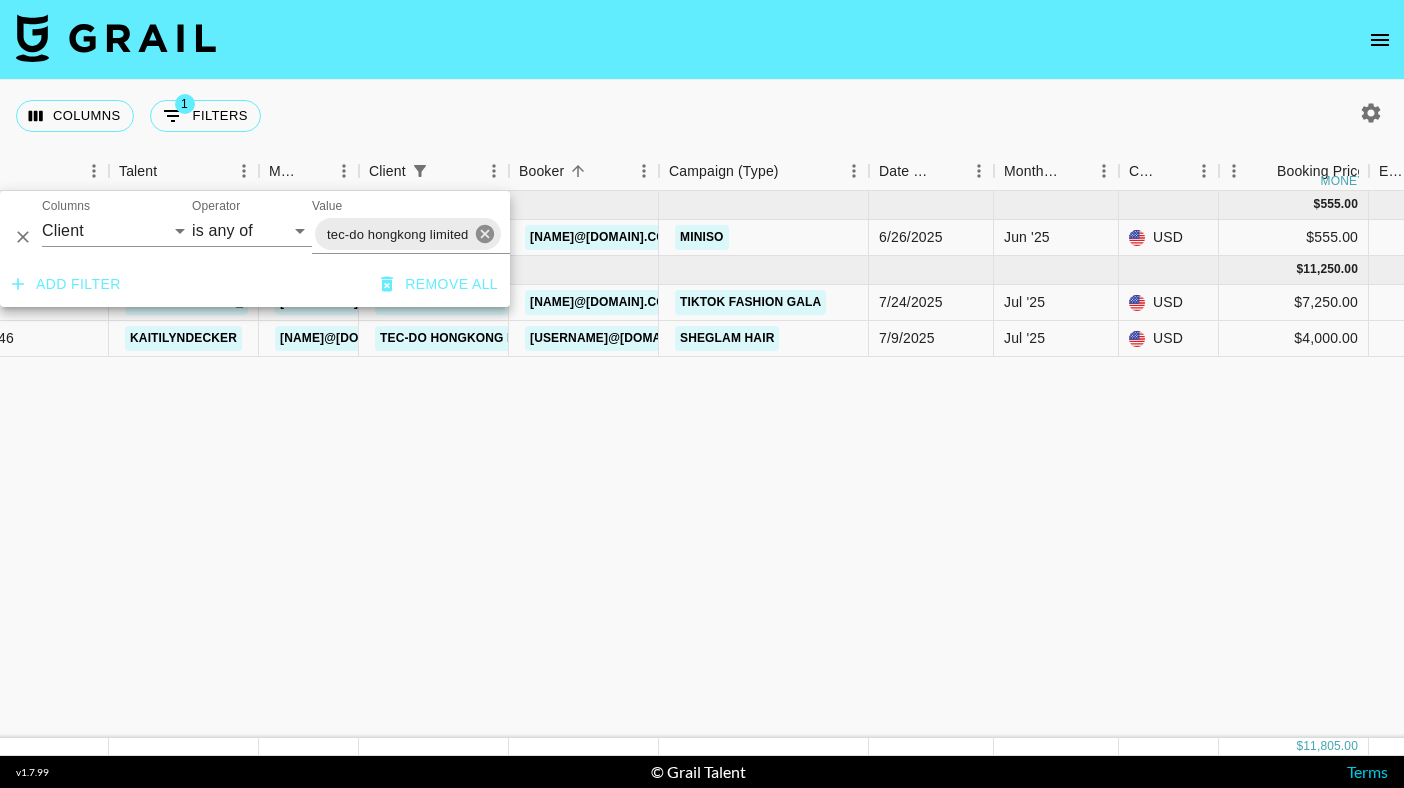 click 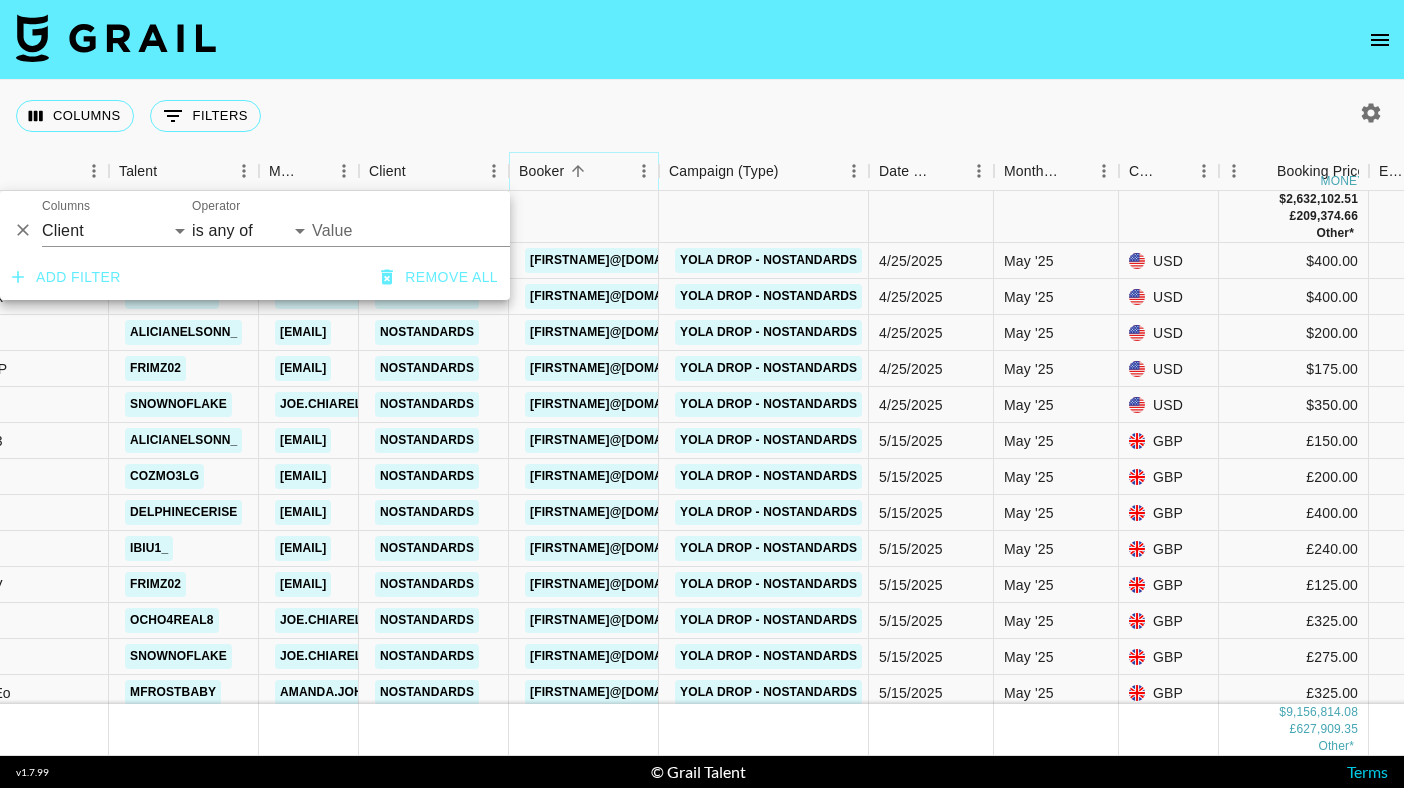 click at bounding box center [578, 171] 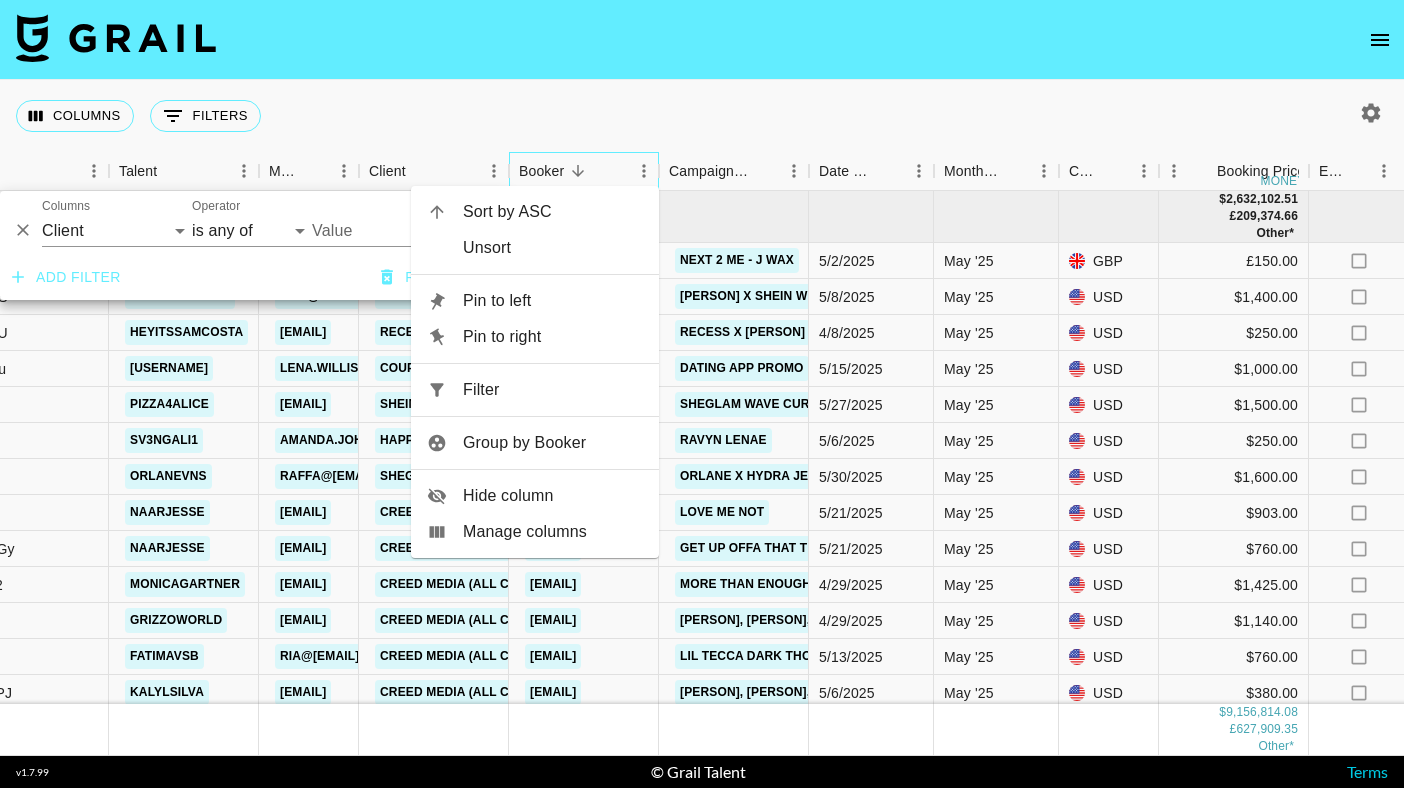 click at bounding box center [659, 171] 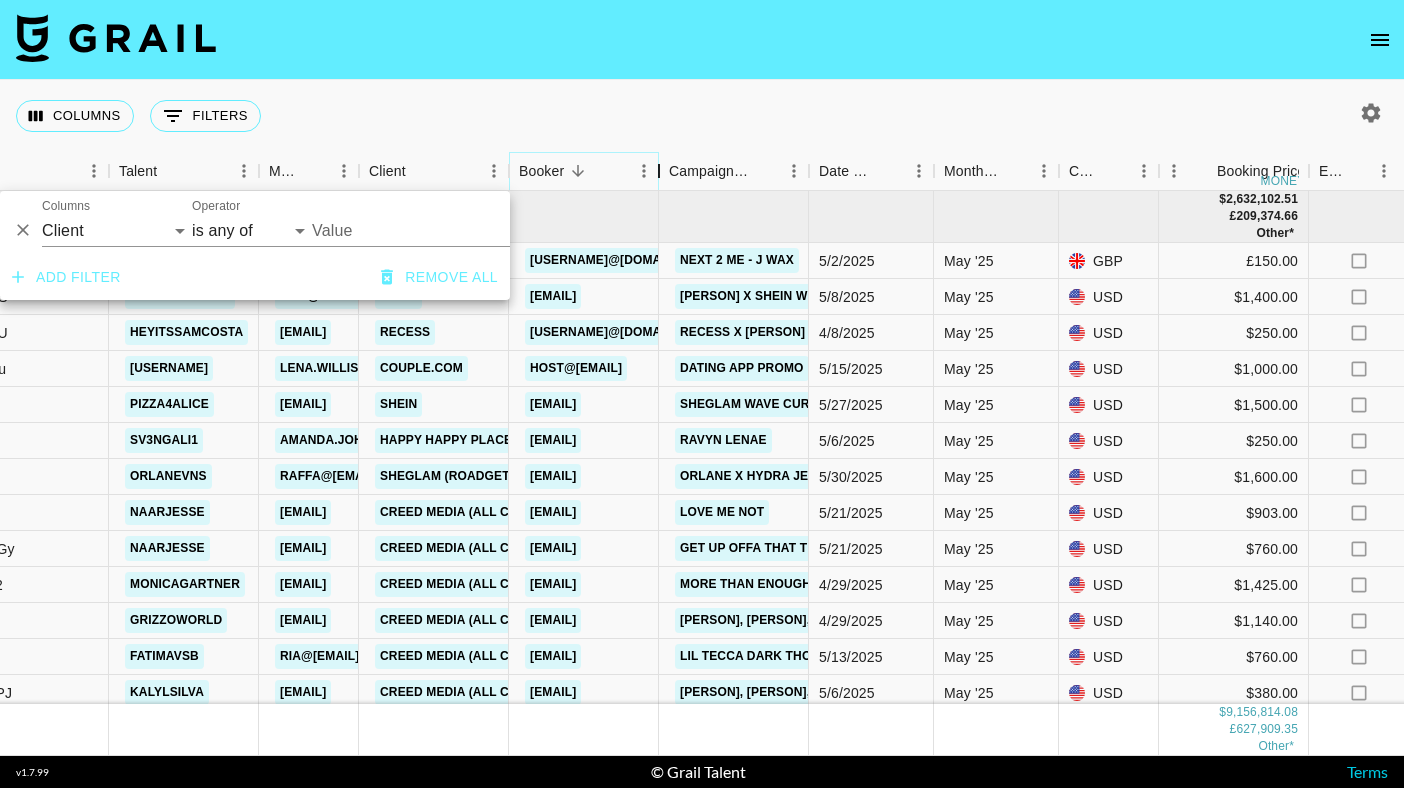 click 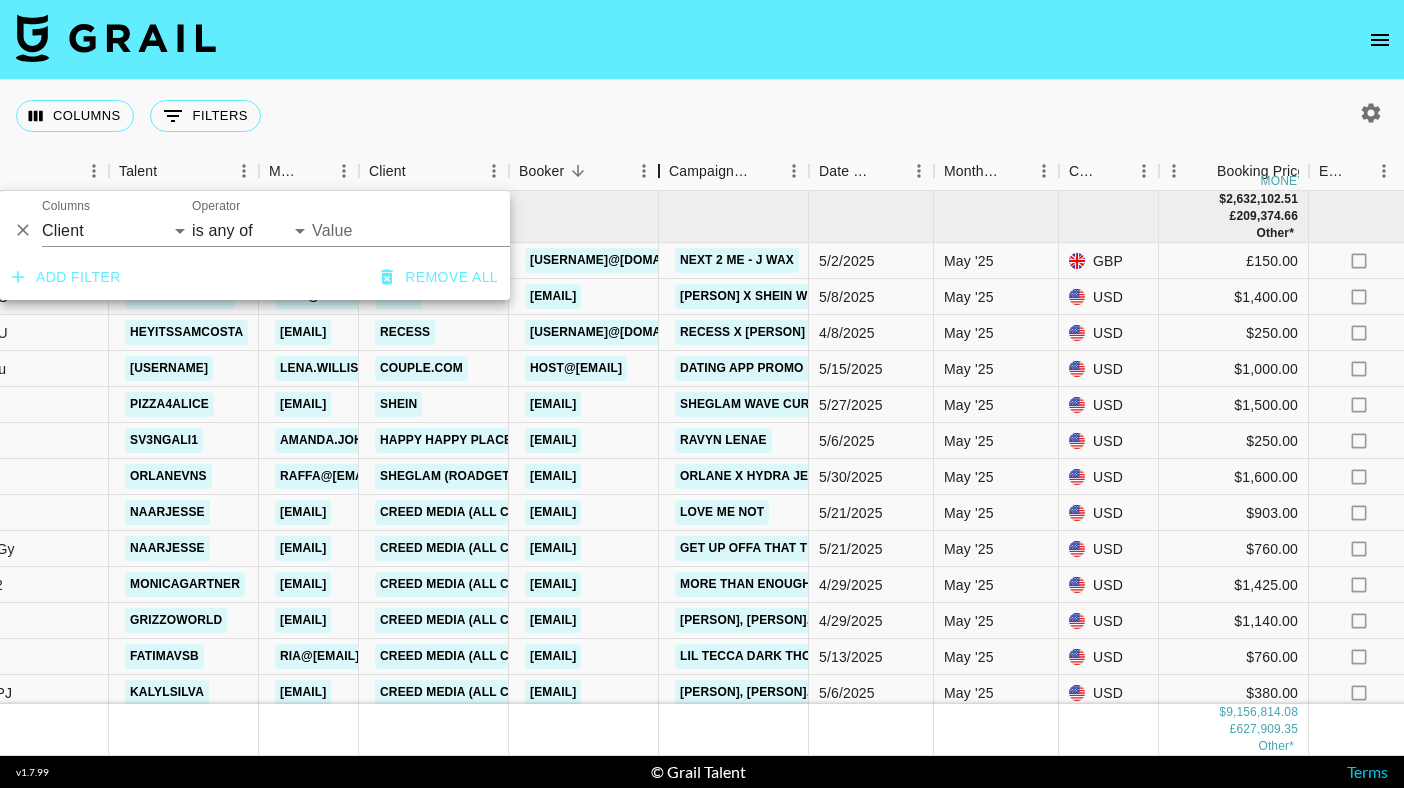 click on "Columns 0 Filters + Booking" at bounding box center [702, 116] 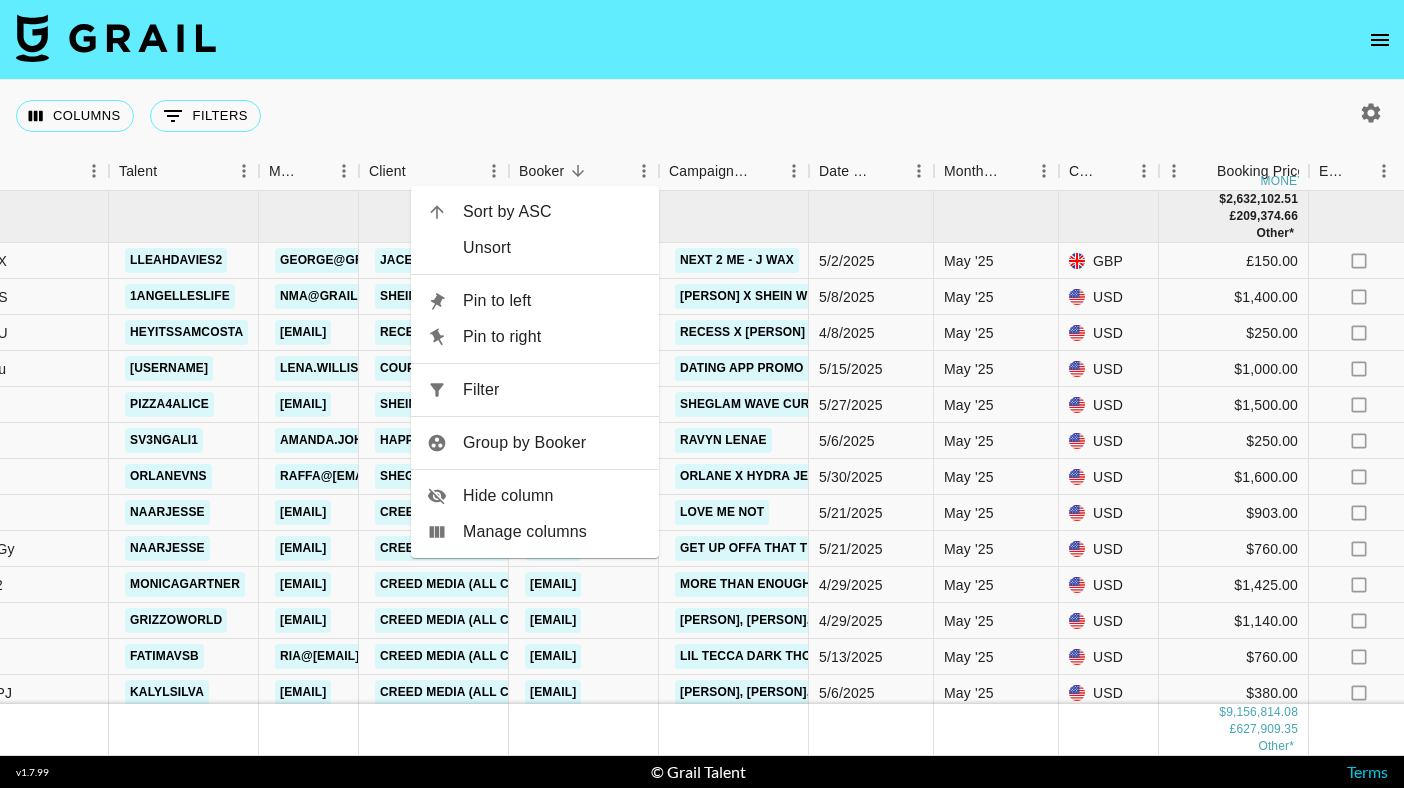 click on "Filter" at bounding box center [553, 390] 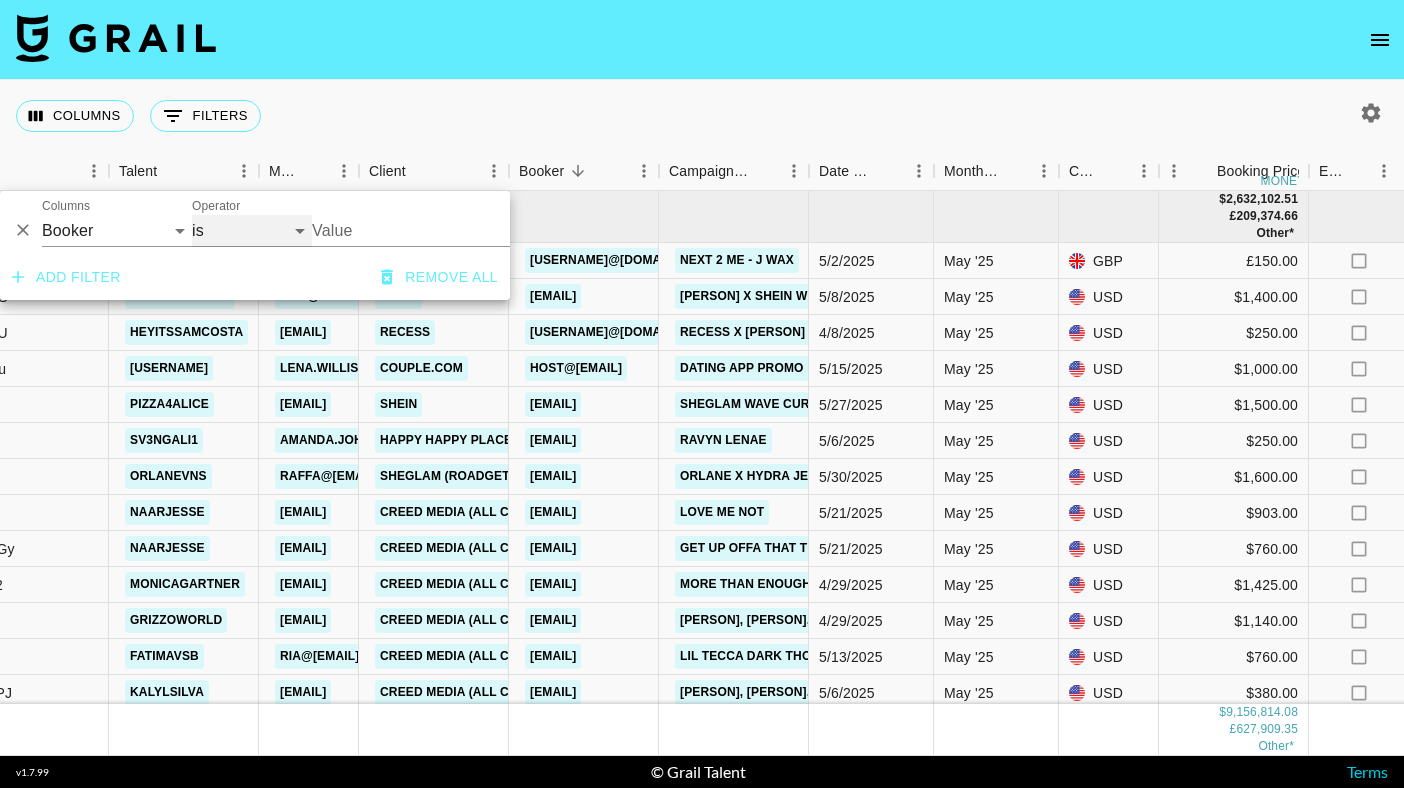 click on "is is not is any of is not any of" at bounding box center [252, 231] 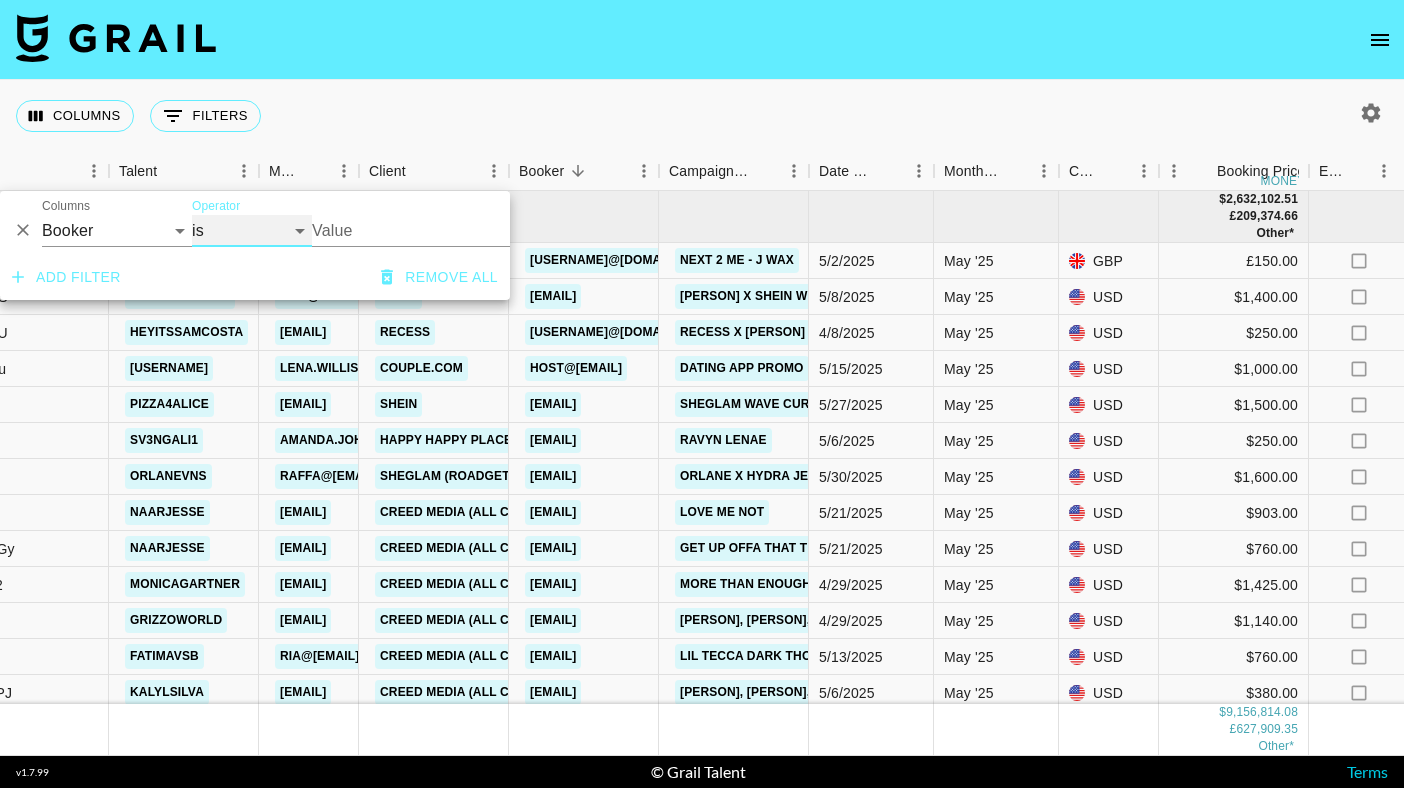 select on "isAnyOf" 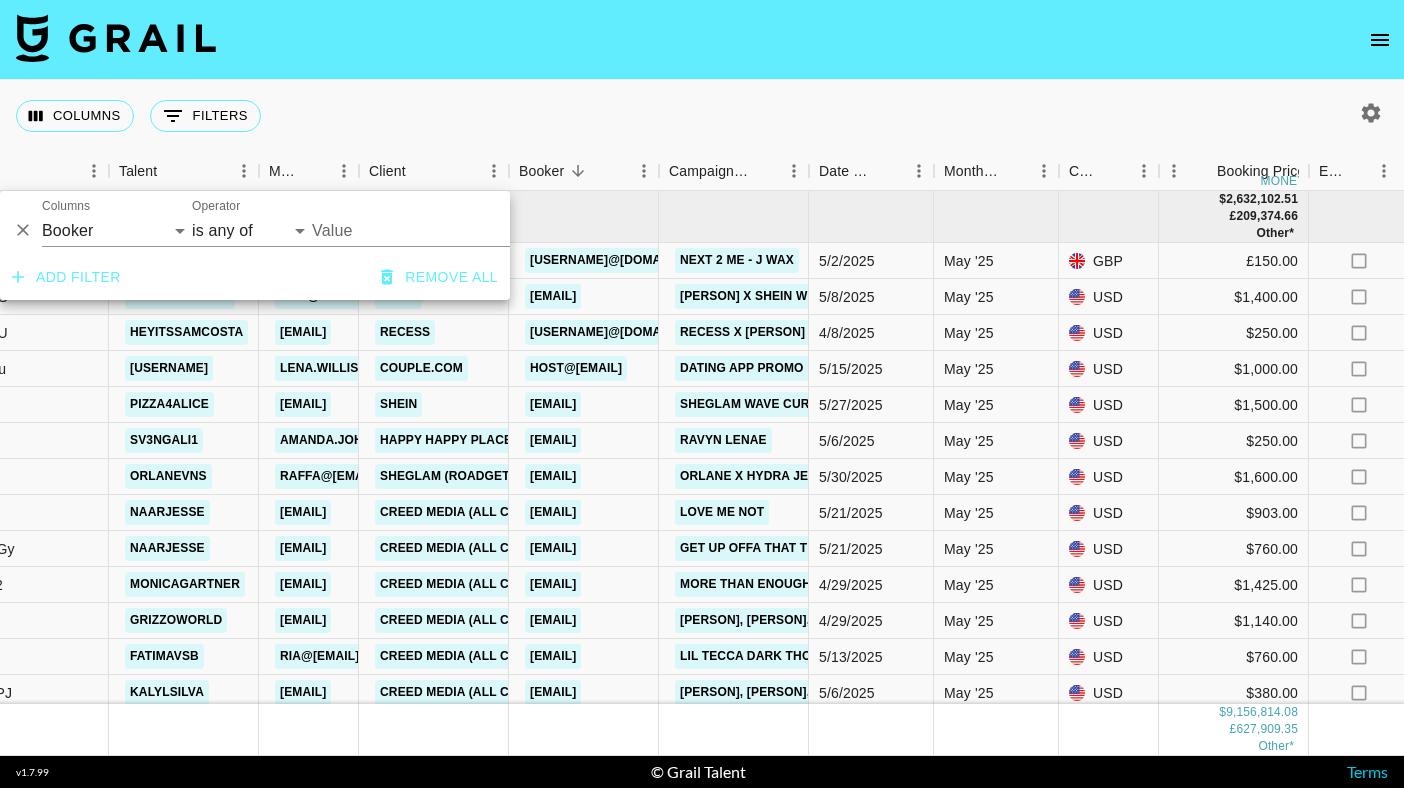 click on "Value" at bounding box center (447, 230) 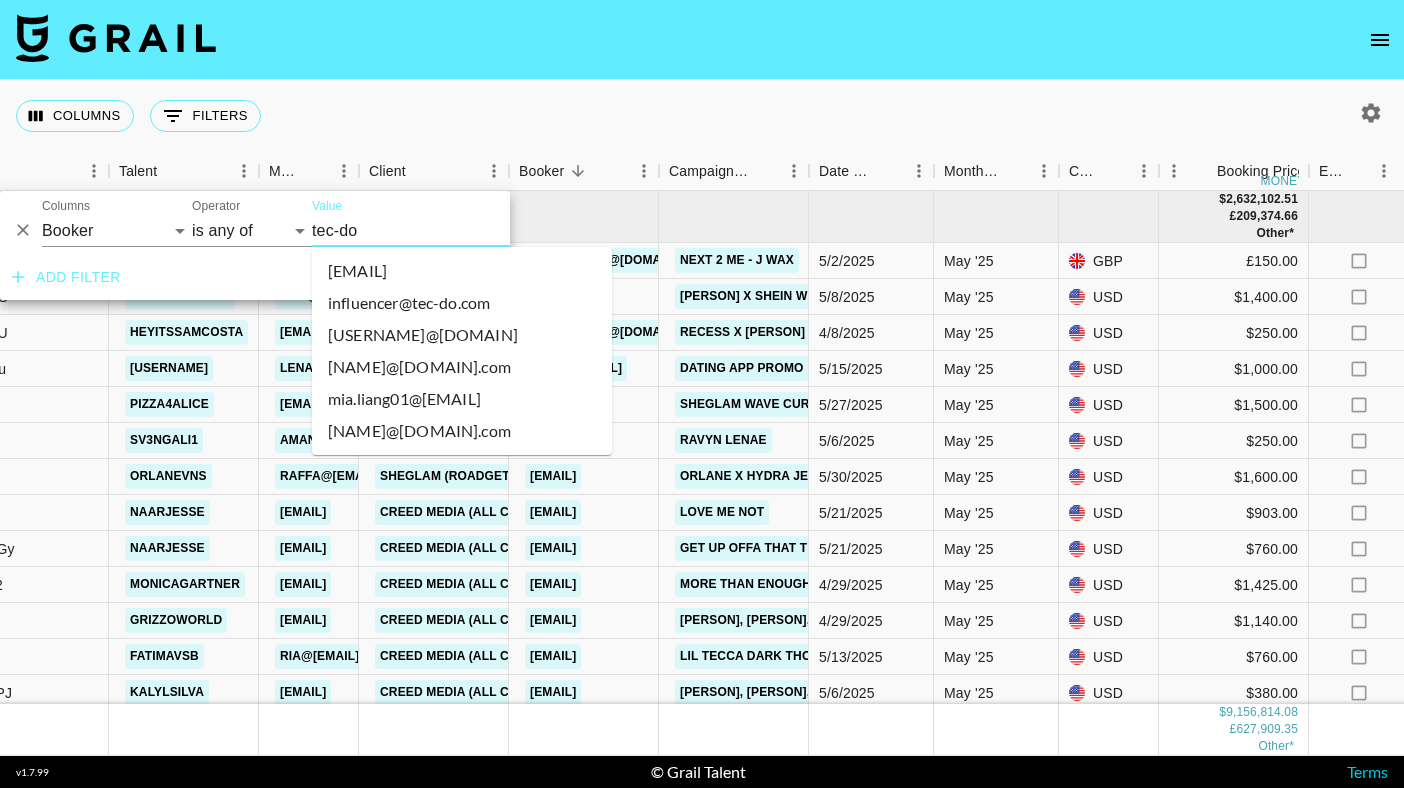 type on "tec-do" 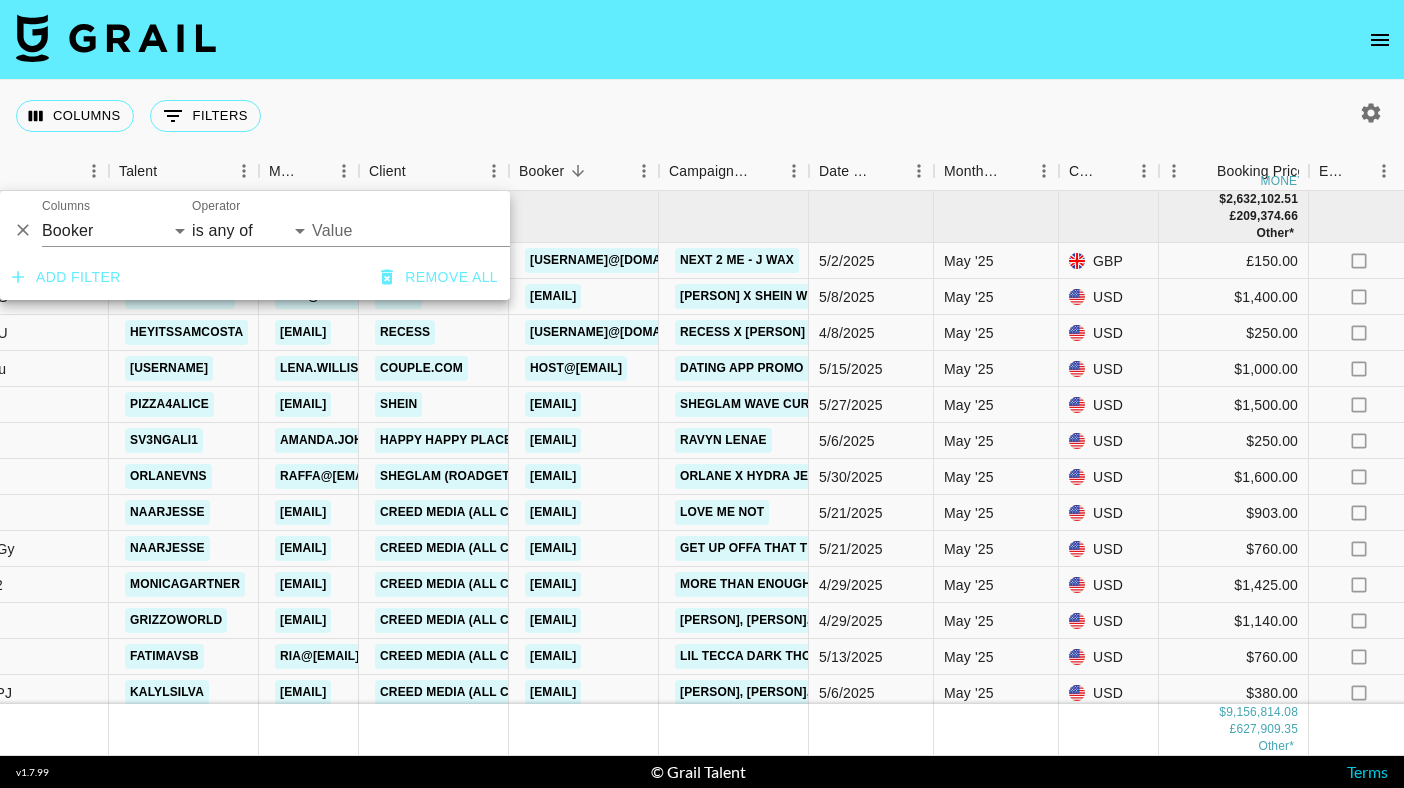 click on "Value" at bounding box center [447, 230] 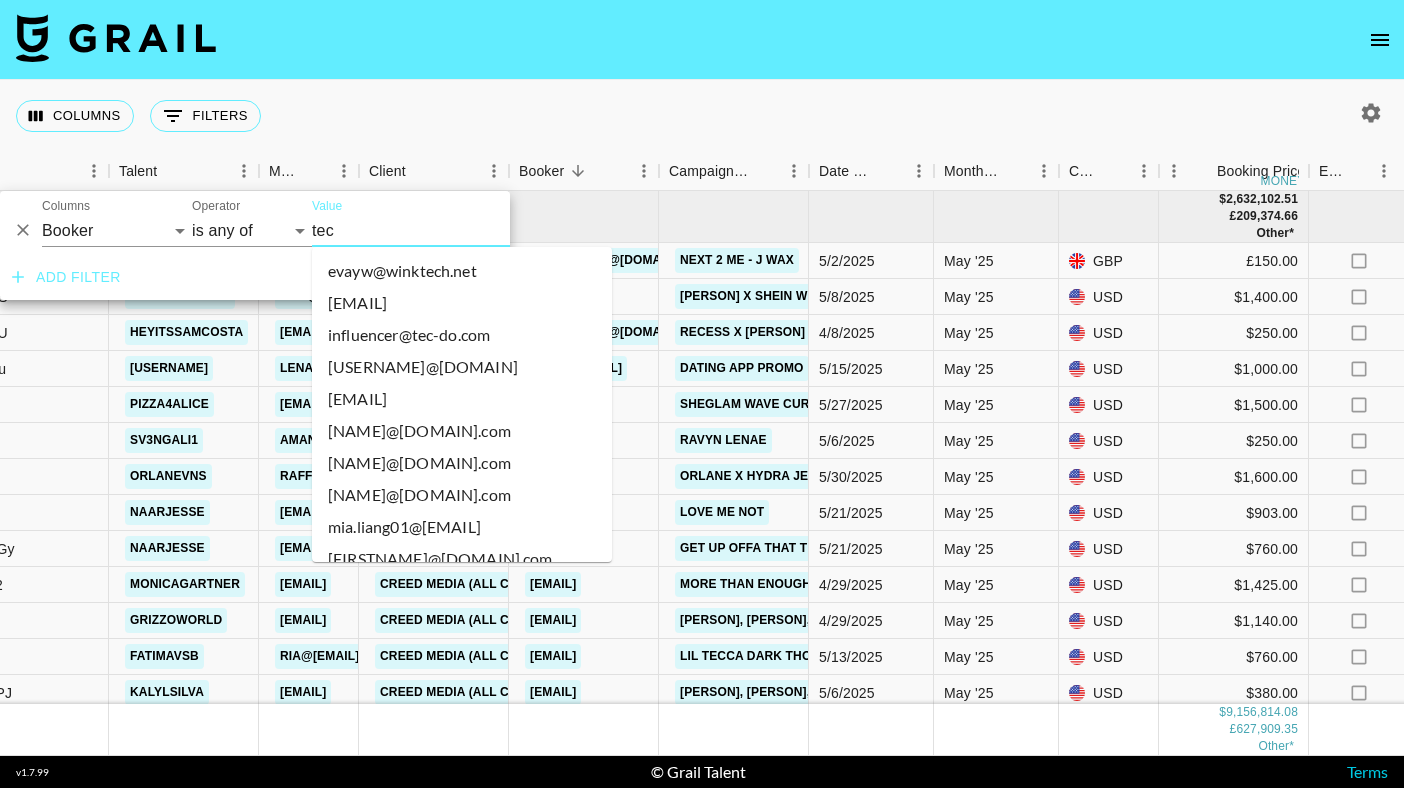 type on "tec-" 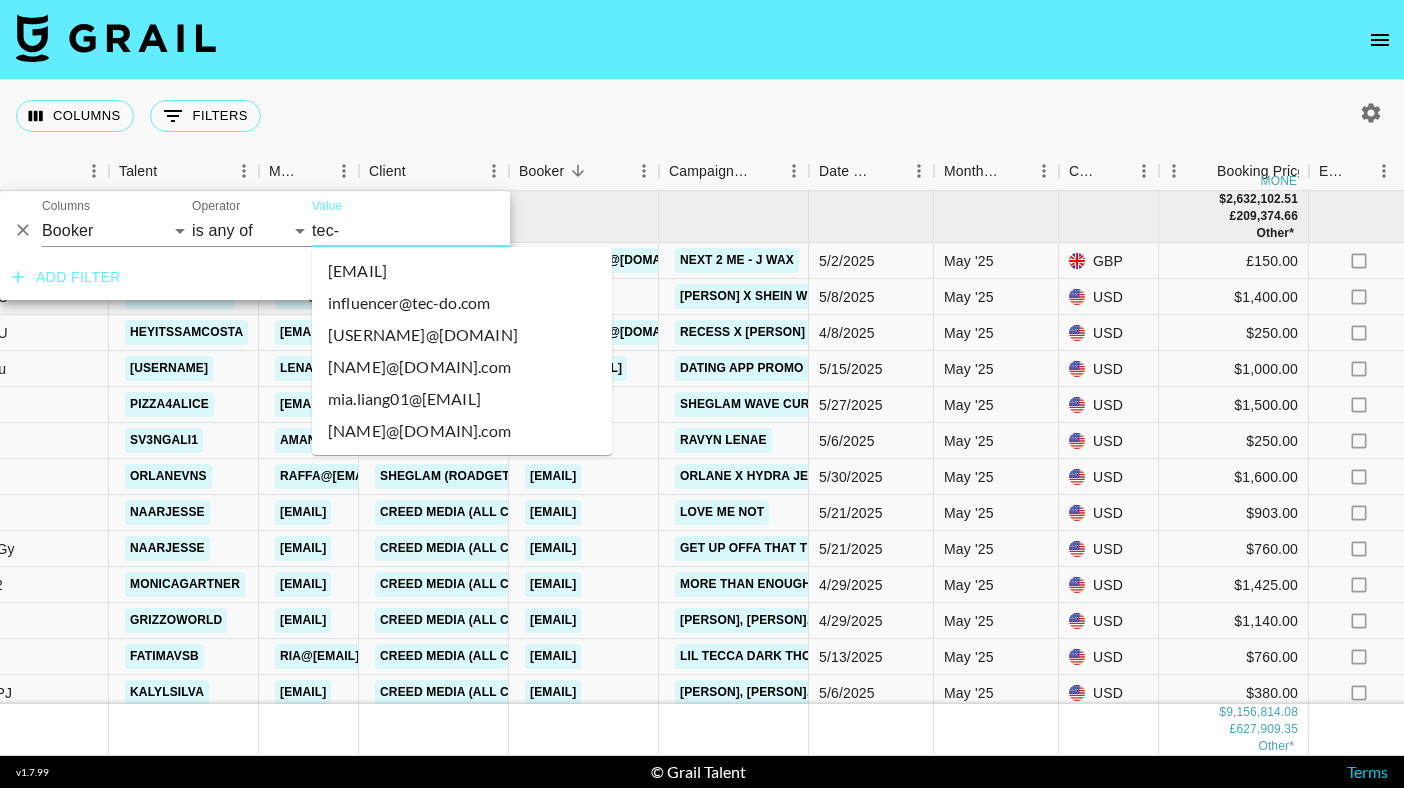 click on "[EMAIL]" at bounding box center (462, 271) 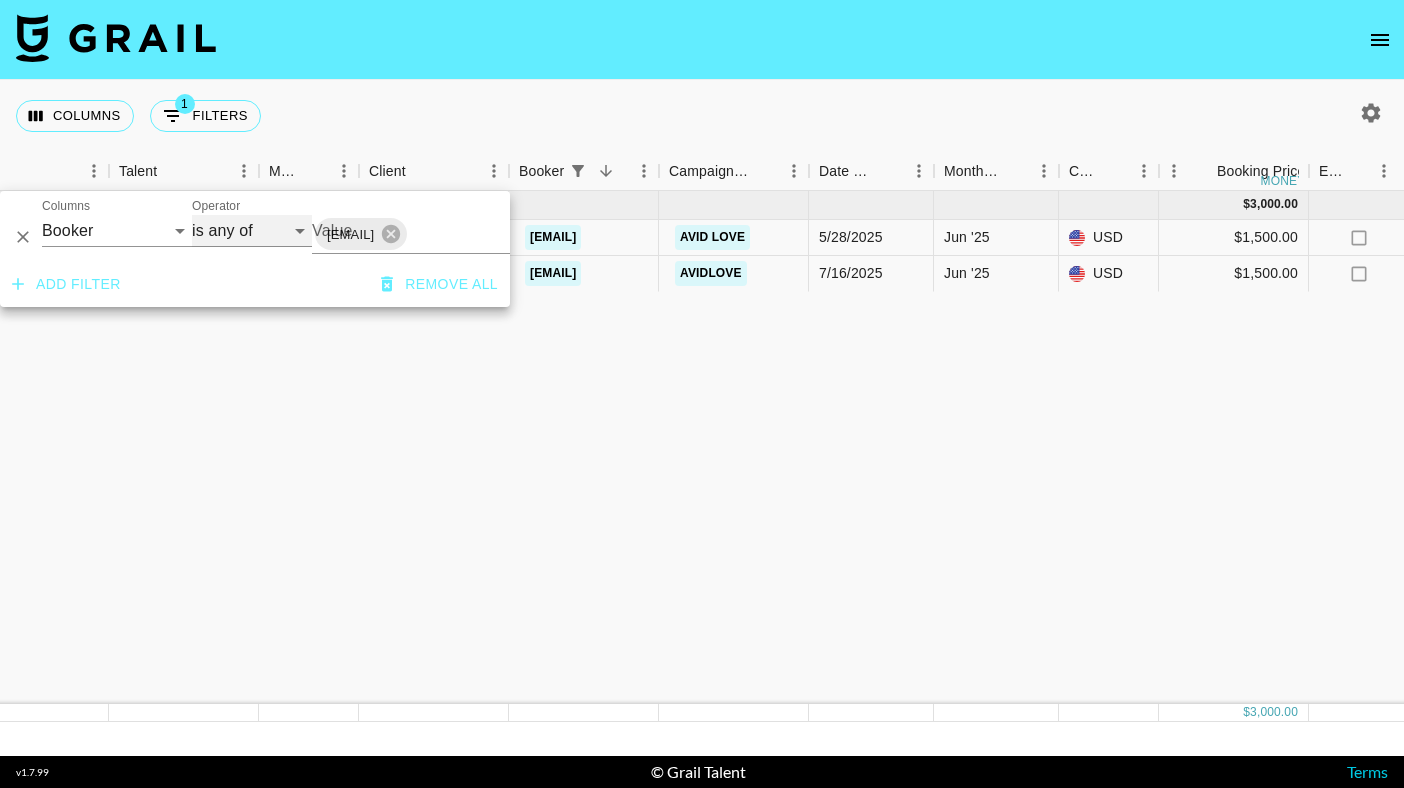 click on "is is not is any of is not any of" at bounding box center (252, 231) 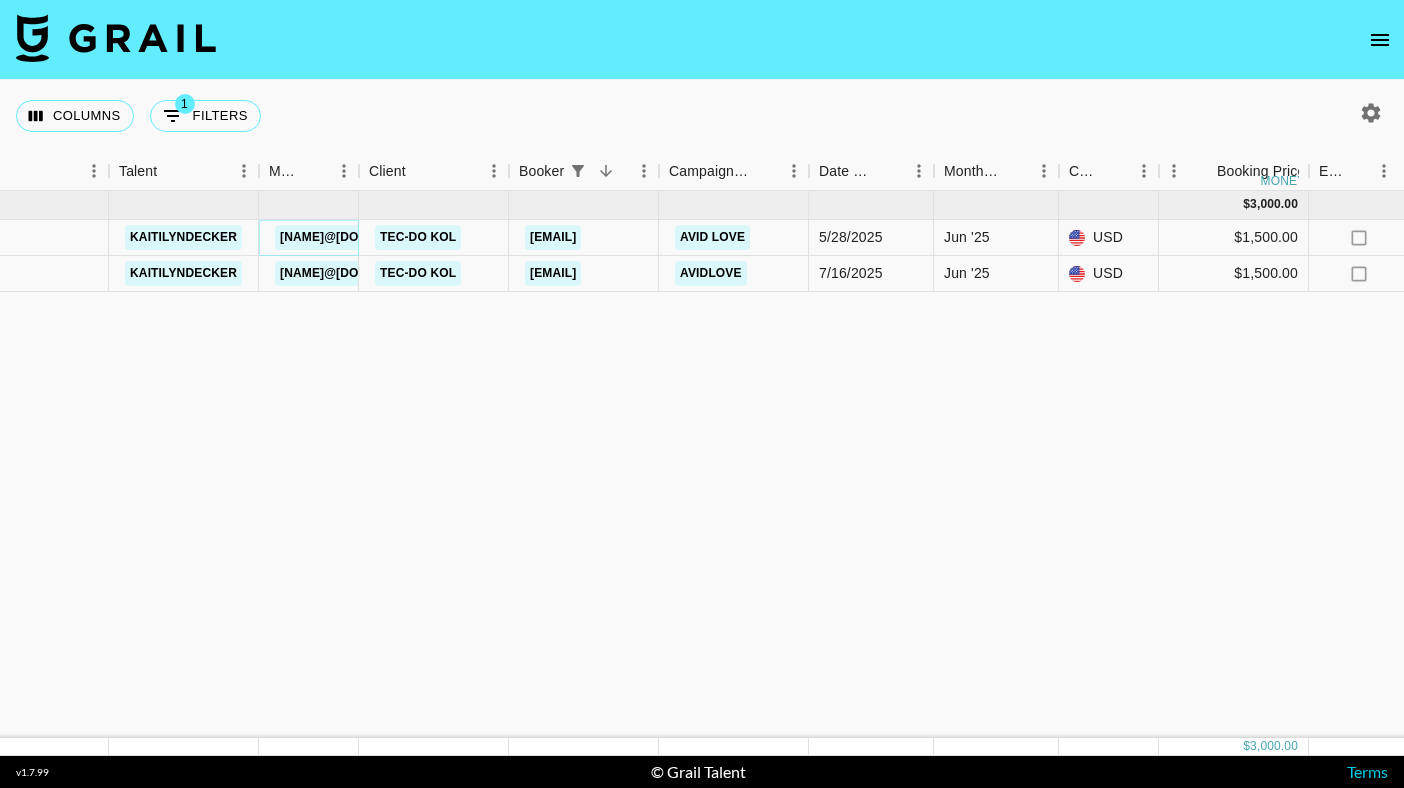 click on "[NAME]@[DOMAIN].com" at bounding box center (353, 237) 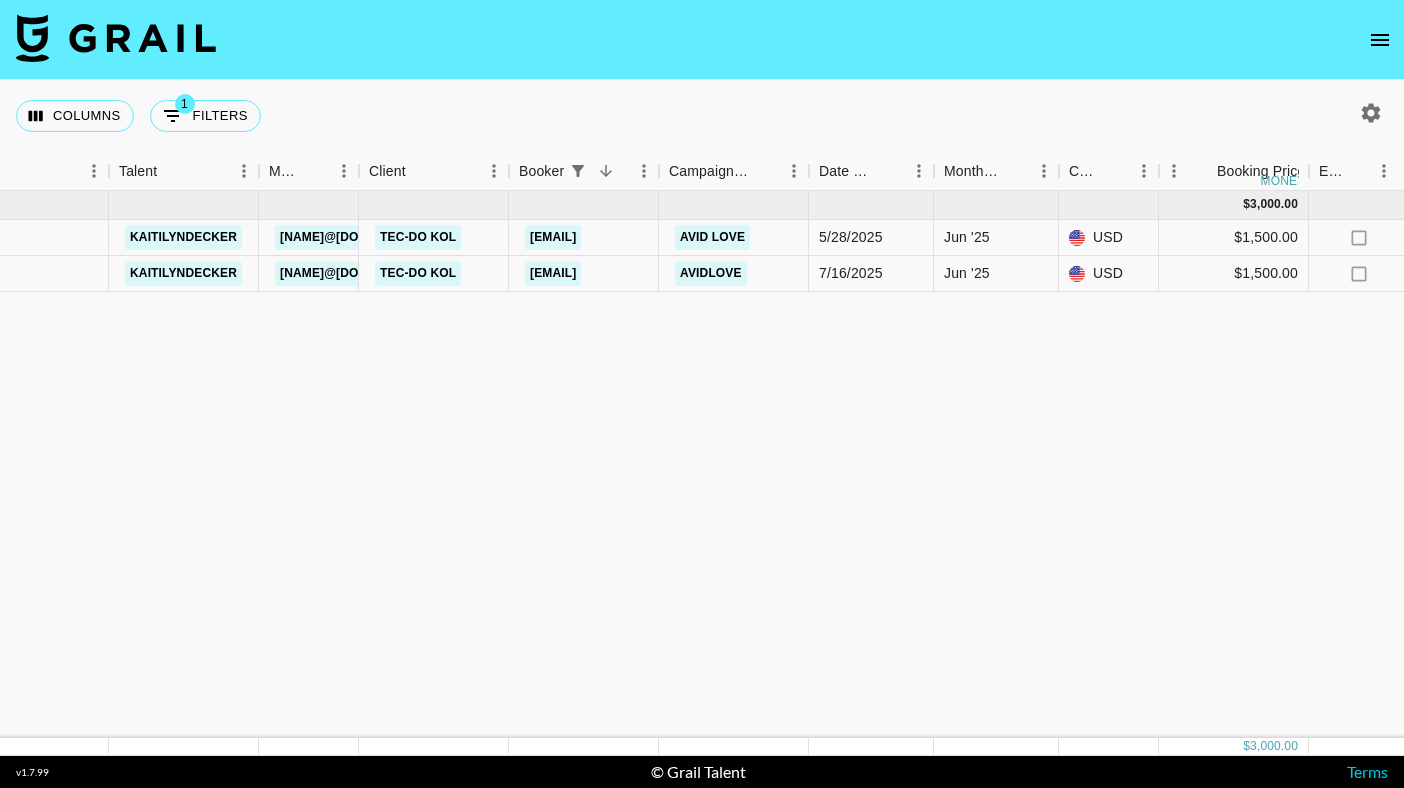 click on "[MONTH] '[YEAR]  ( 2 ) $ 3,000.00 $ 292.88 [ID] [USERNAME] [USERNAME]@[DOMAIN].com [BRAND] [BRAND] [USERNAME]@[DOMAIN].com [BRAND] [USERNAME] [MONTH]/[DAY]/[YEAR] [MONTH] '[YEAR]  USD $1,500.00 no $146.44 cancelled [URL] [FILENAME] no [URL] [ID] [ID] [USERNAME] [USERNAME]@[DOMAIN].com [BRAND] [BRAND] [USERNAME]@[DOMAIN].com [BRAND] [USERNAME] [MONTH]/[DAY]/[YEAR] [MONTH] '[YEAR]  USD $1,500.00 no $146.44 approved [URL] [FILENAME] no [URL]" at bounding box center [1416, 464] 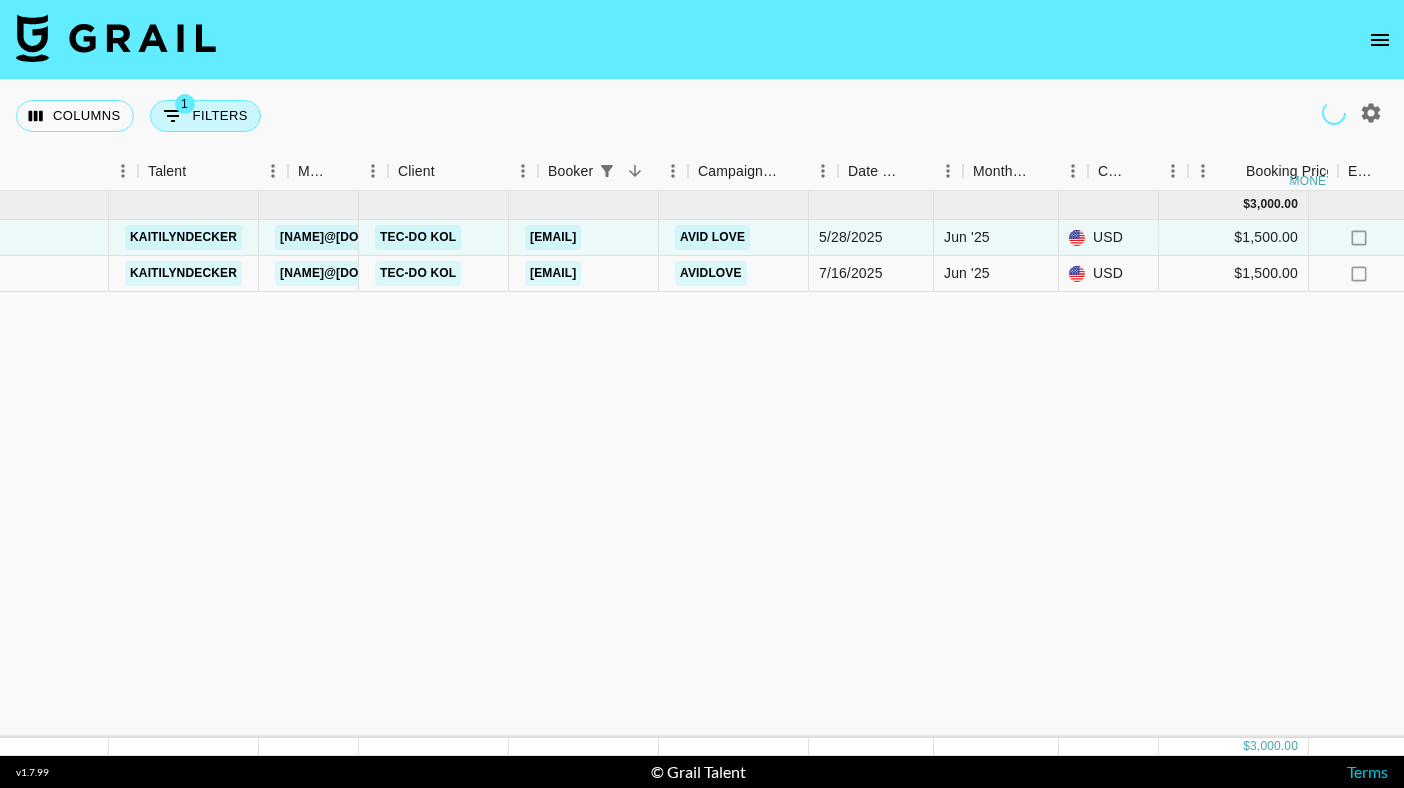 click on "Columns 1 Filters + Booking" at bounding box center [702, 116] 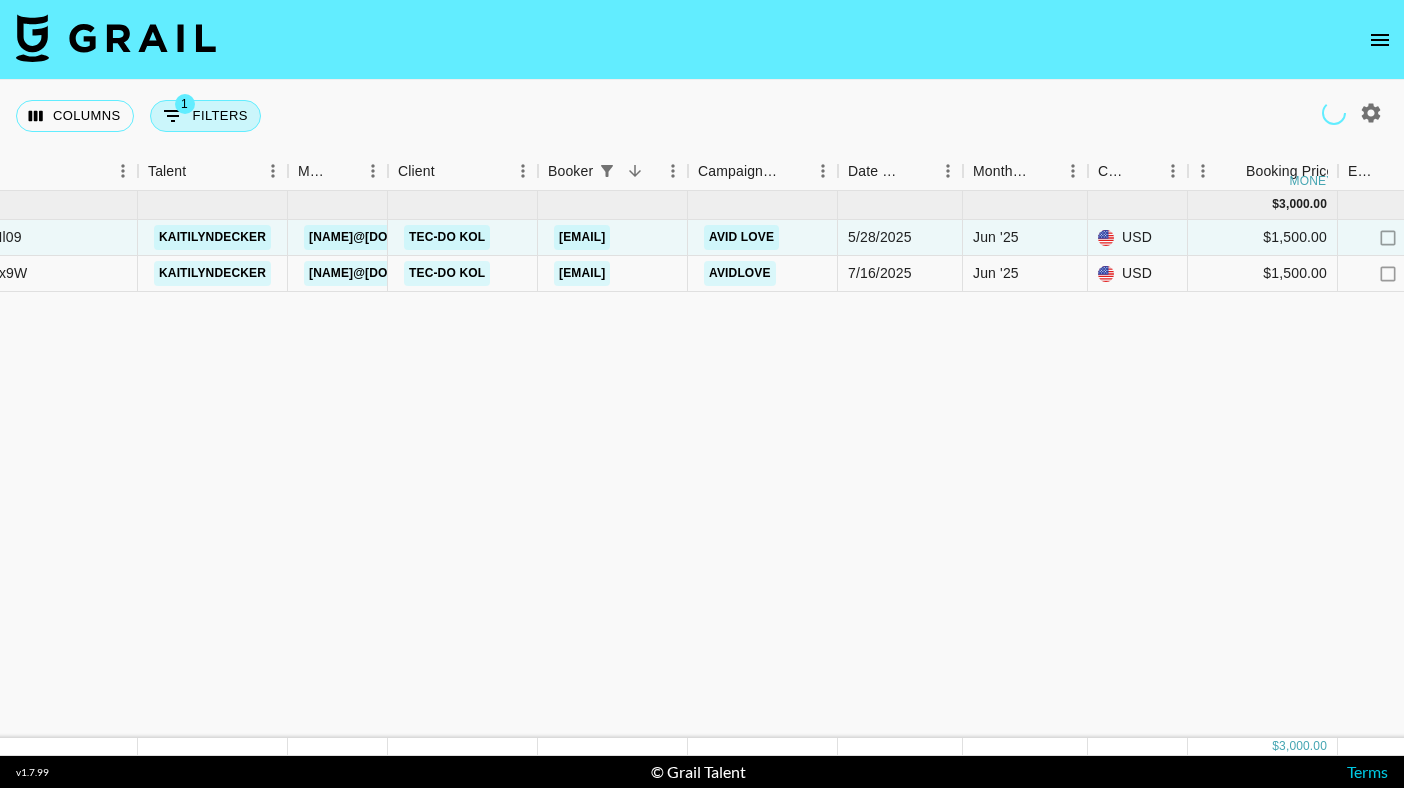 click on "1 Filters" at bounding box center (205, 116) 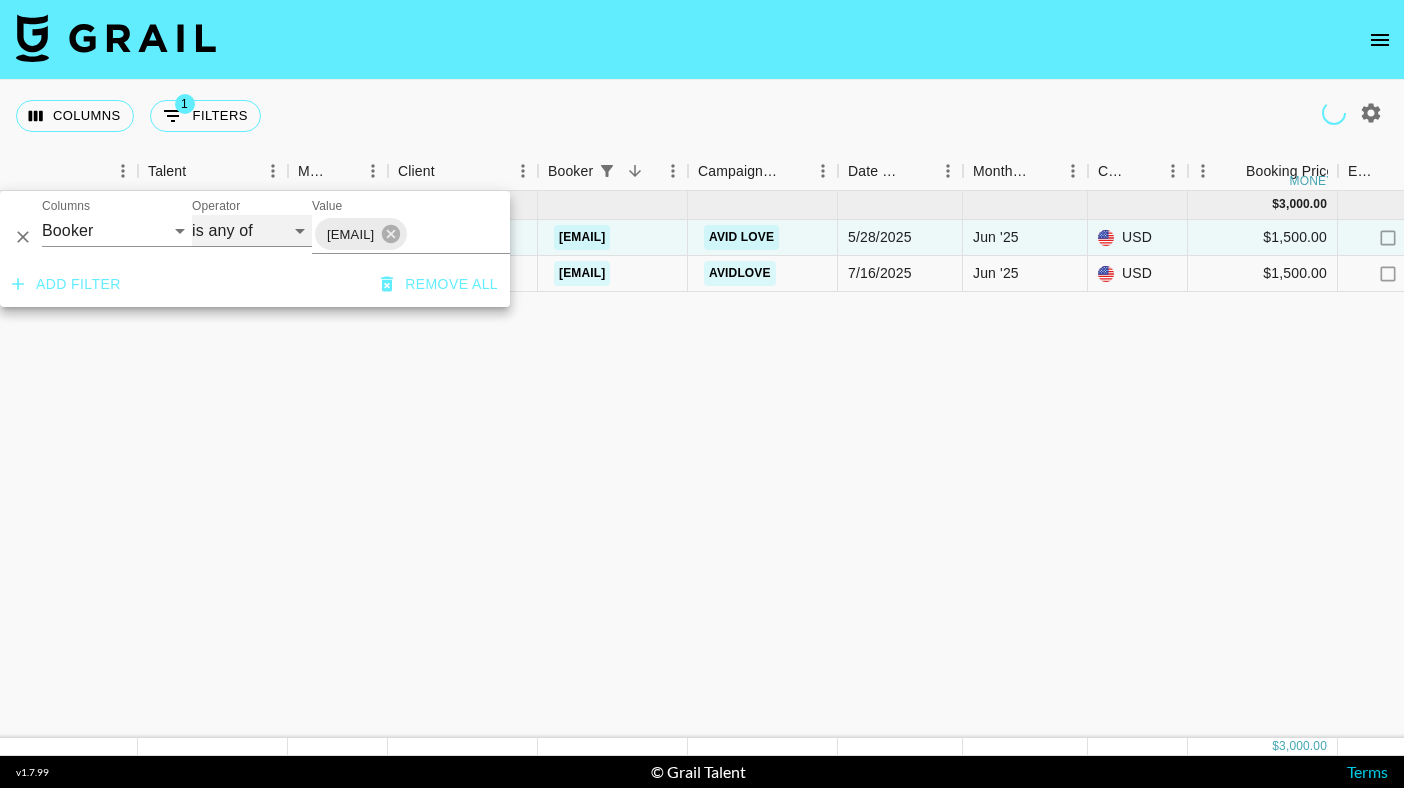 click on "is is not is any of is not any of" at bounding box center (252, 231) 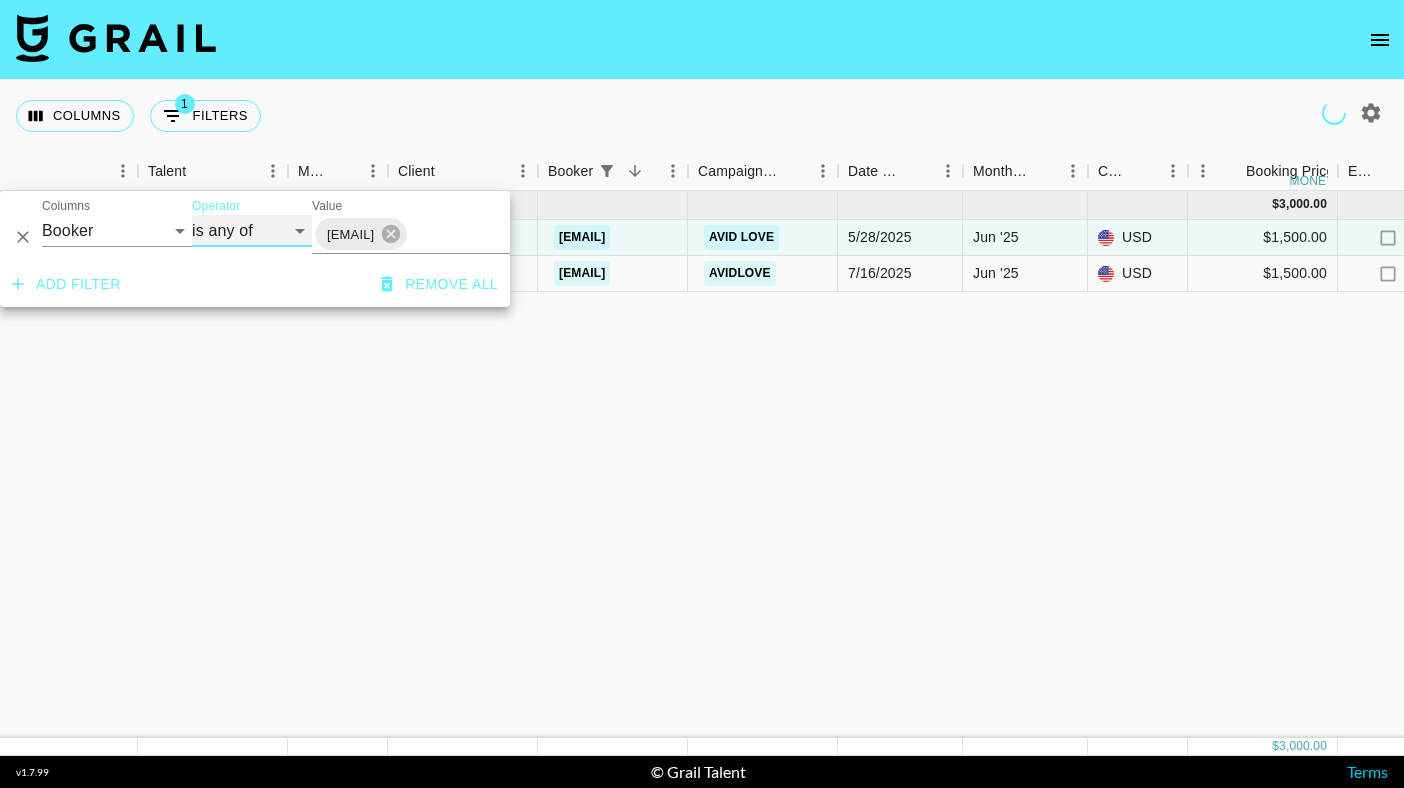 select on "is" 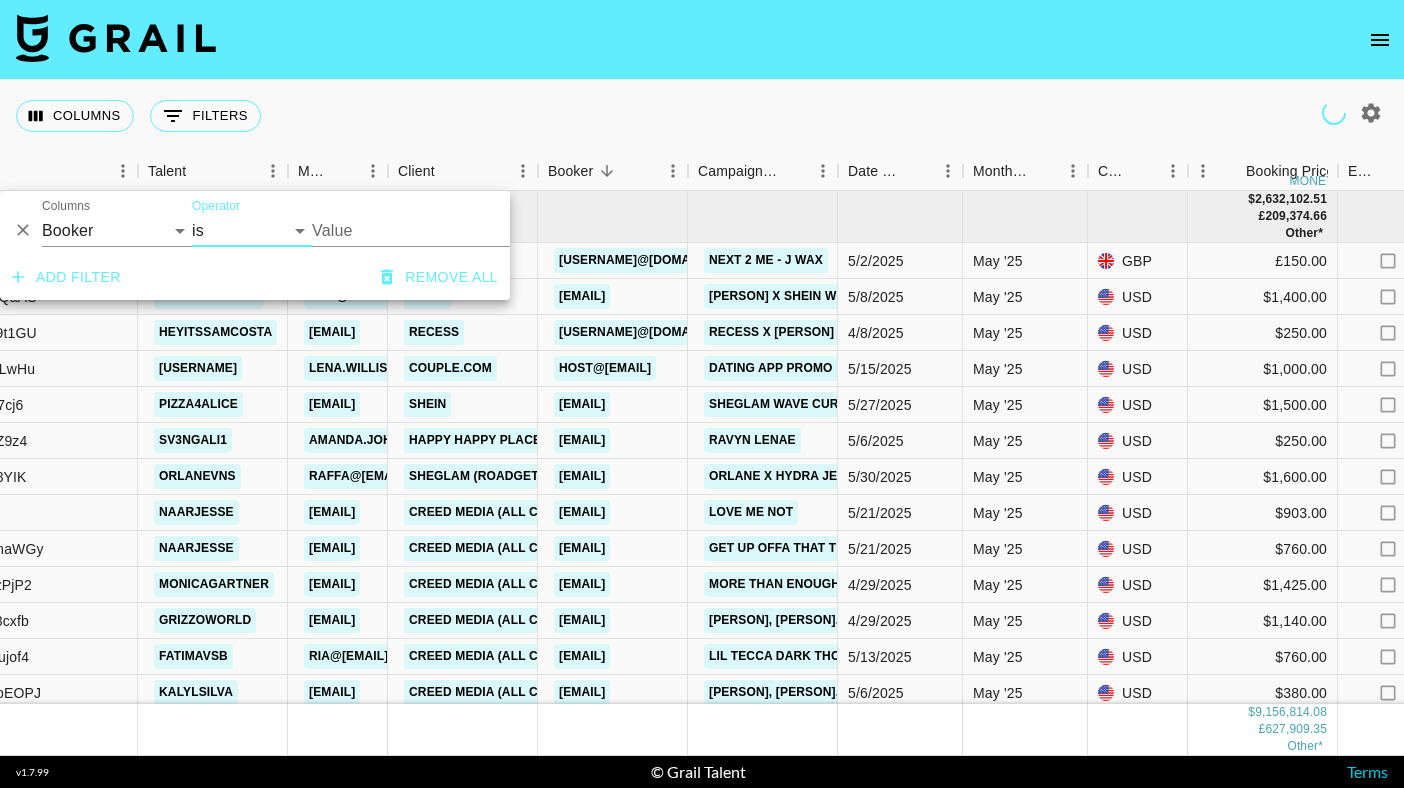 click on "Value" at bounding box center (447, 230) 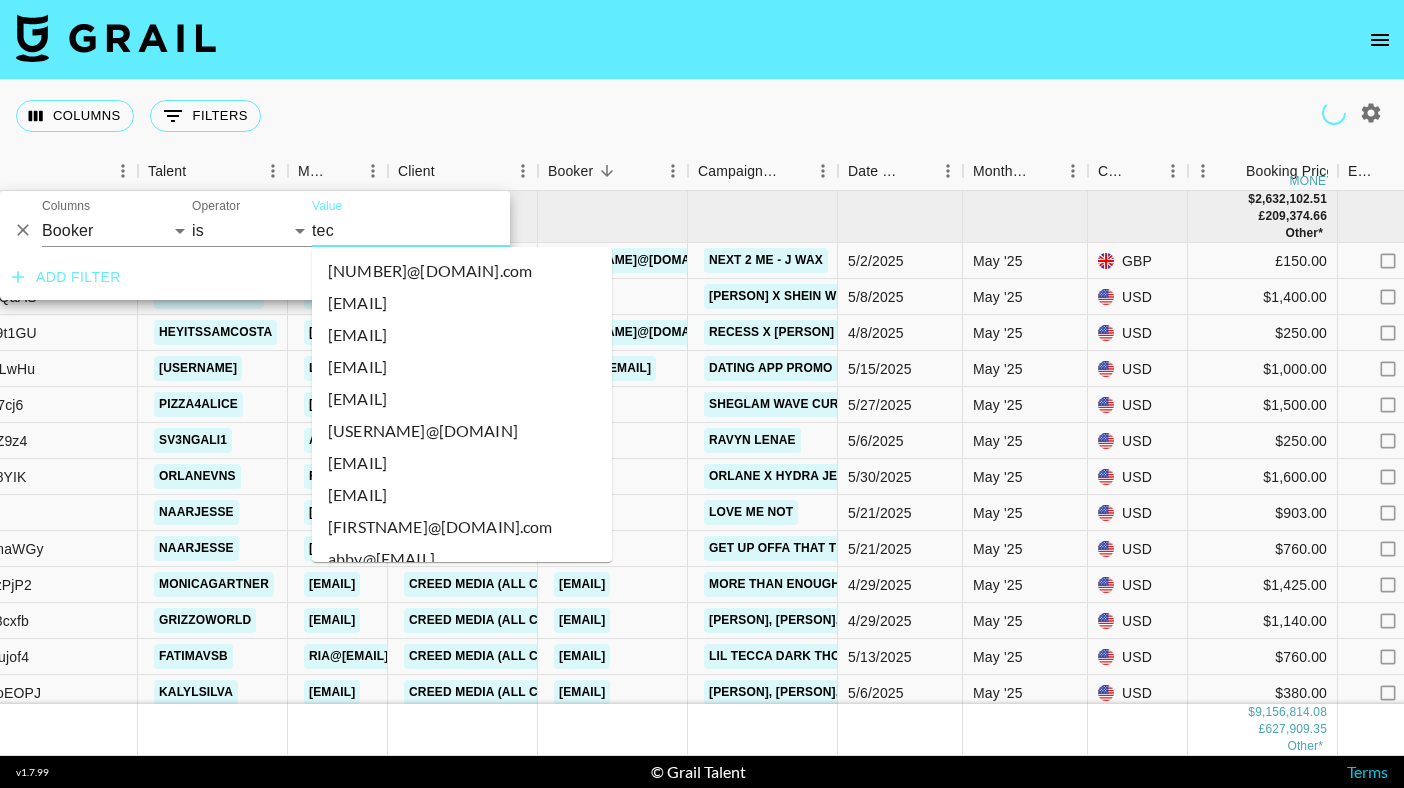 type on "tech" 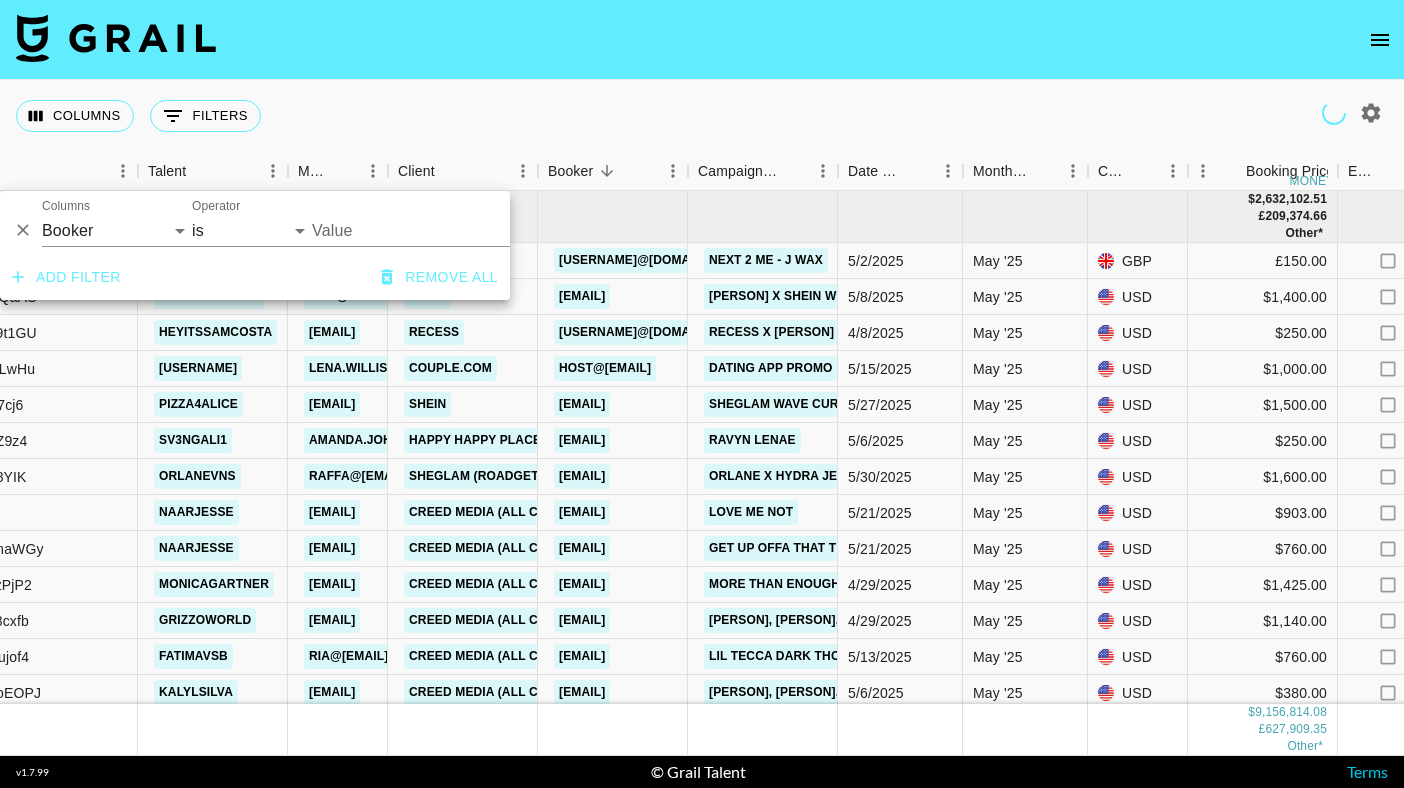 click on "Value" at bounding box center (447, 230) 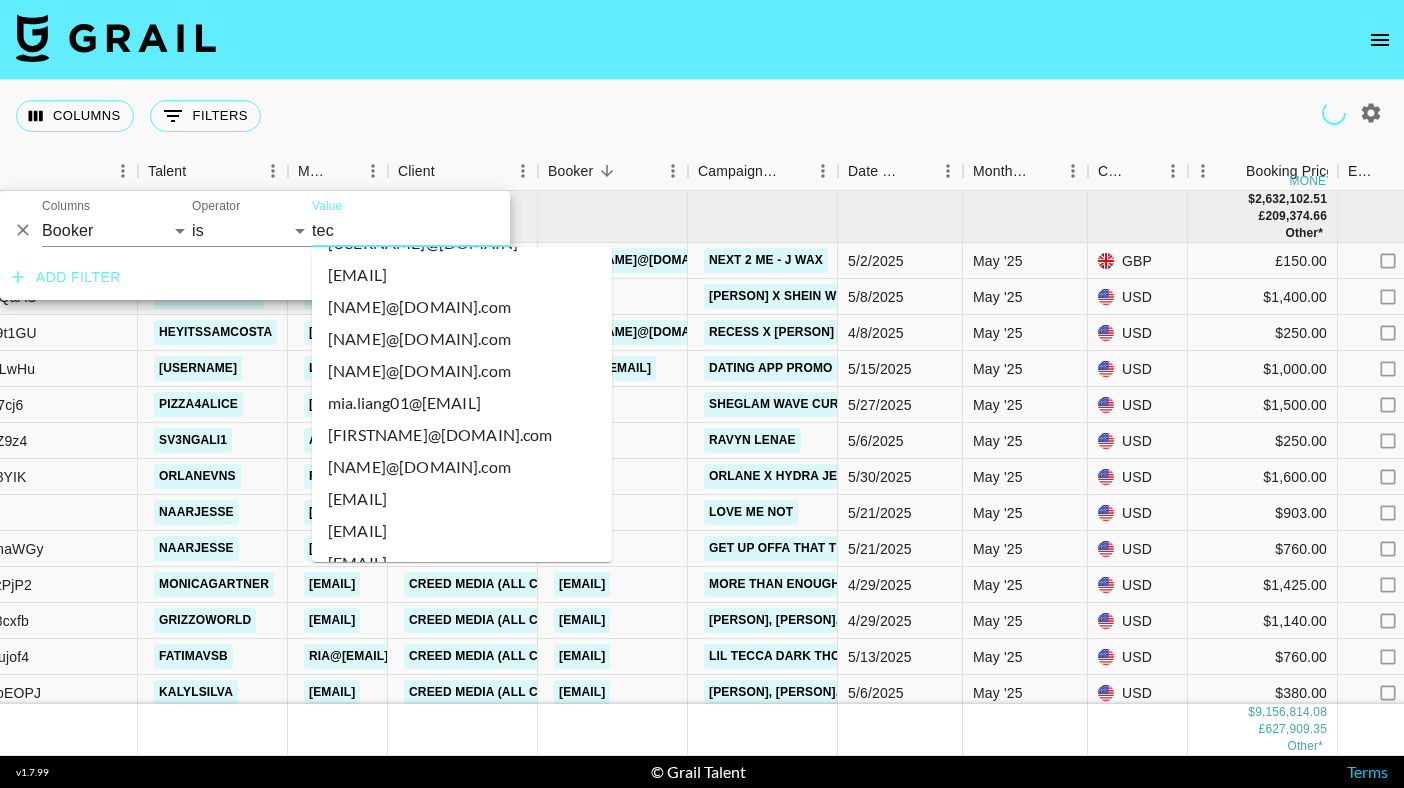 scroll, scrollTop: 213, scrollLeft: 0, axis: vertical 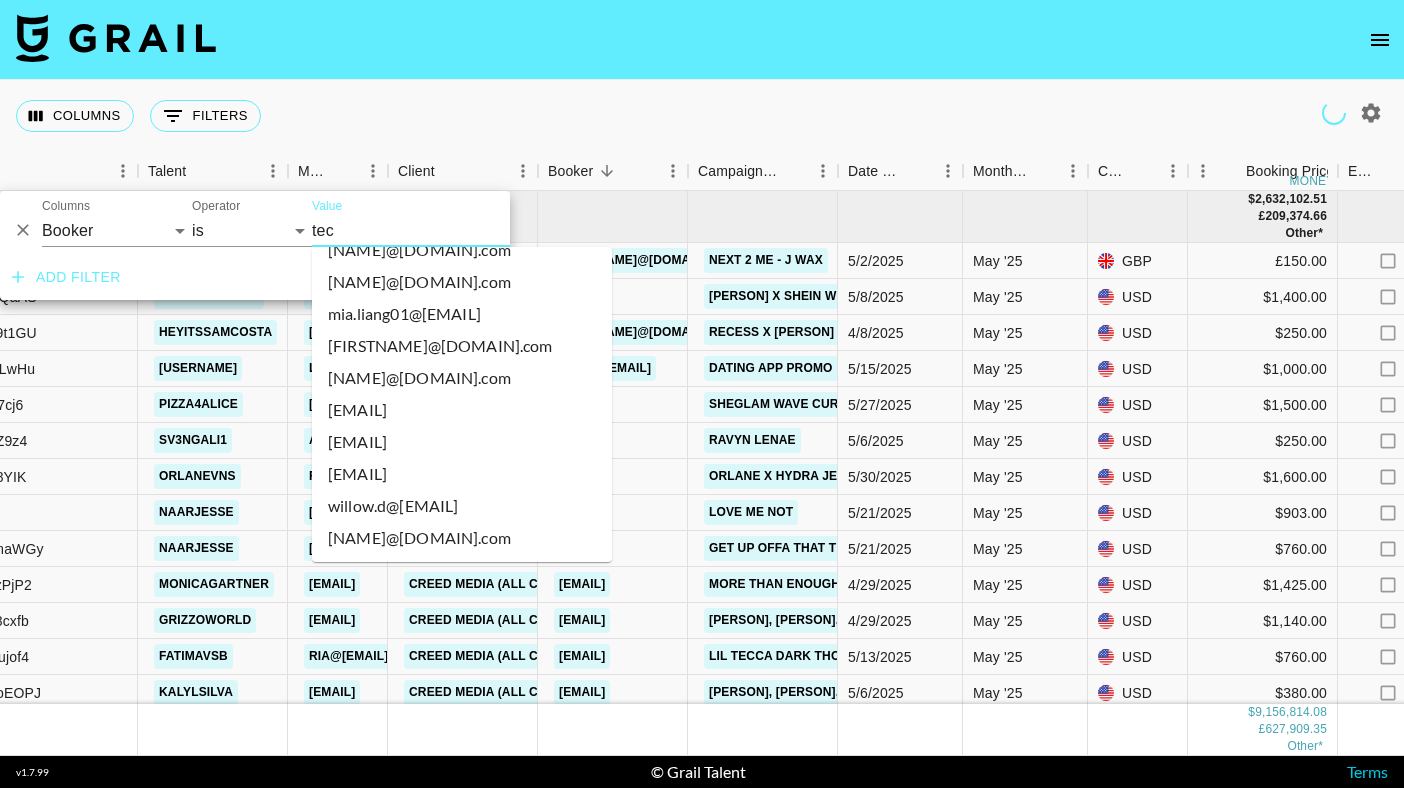 type on "tec" 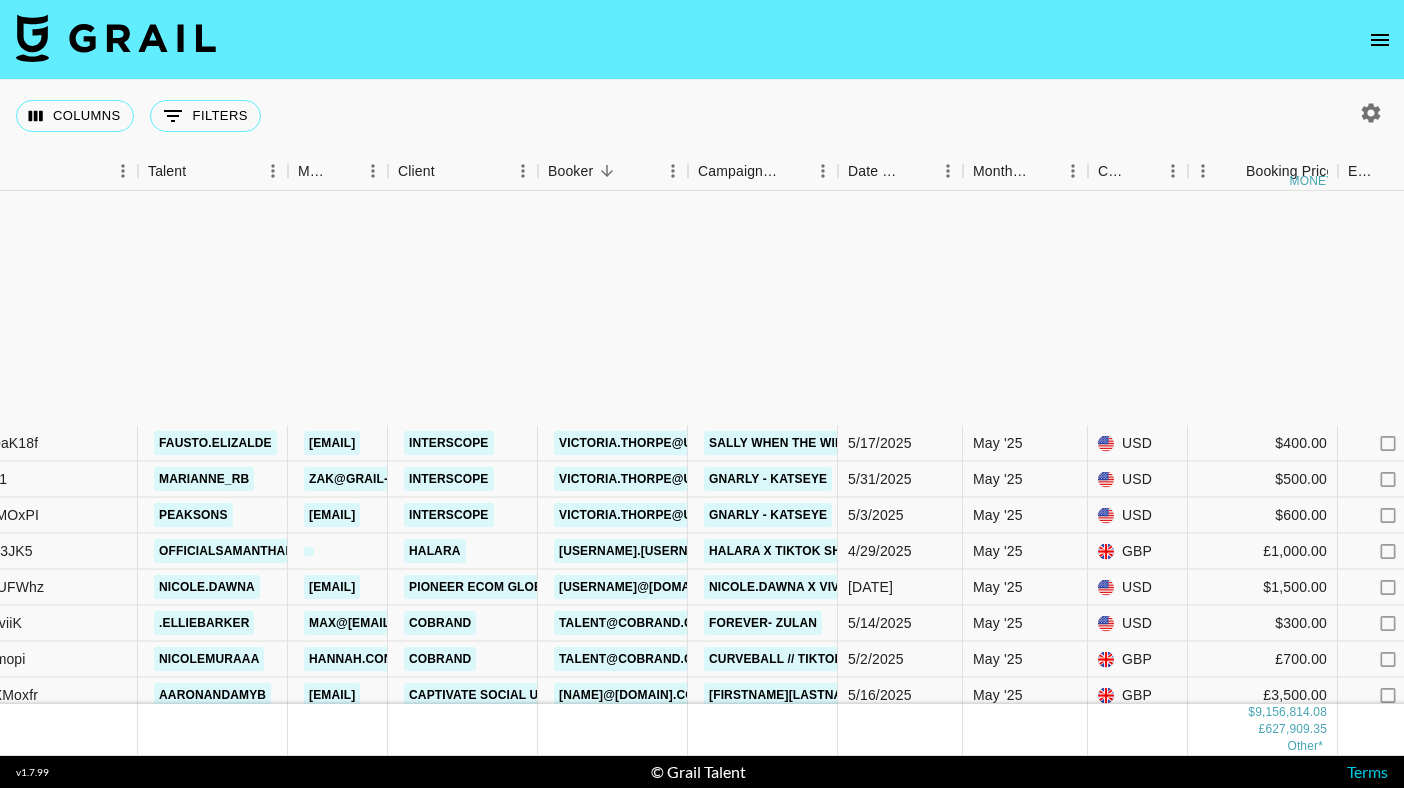 scroll, scrollTop: 10486, scrollLeft: 277, axis: both 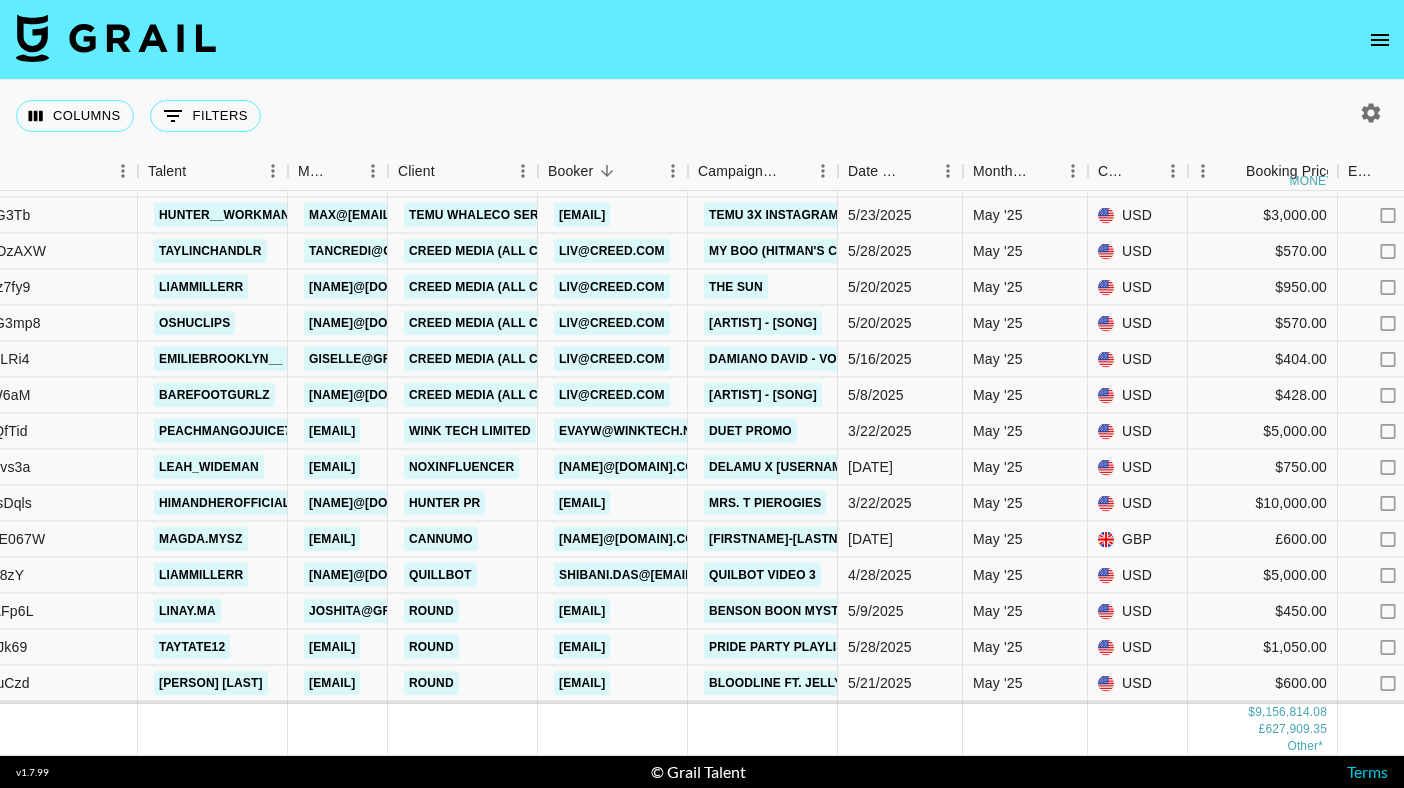 click at bounding box center (702, 40) 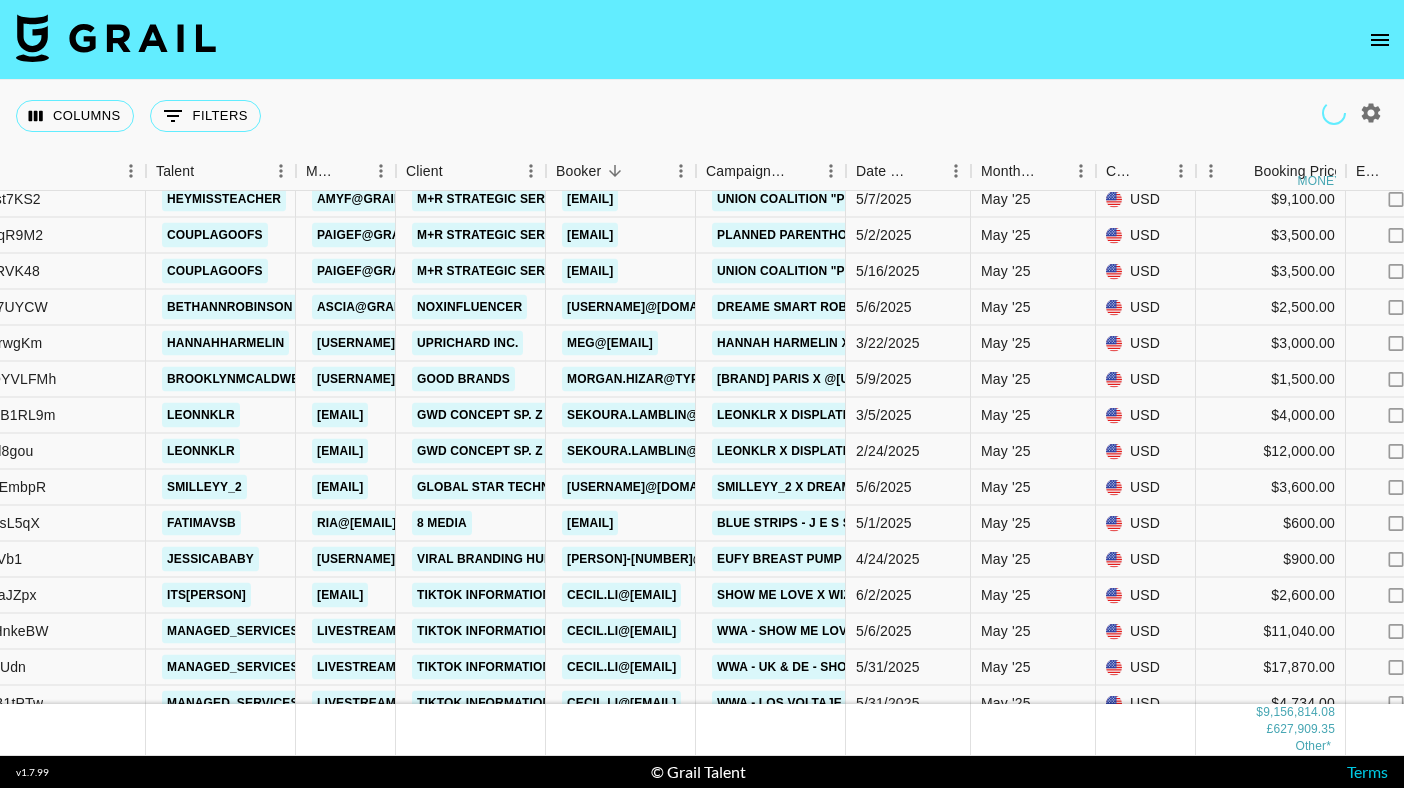 scroll, scrollTop: 12015, scrollLeft: 269, axis: both 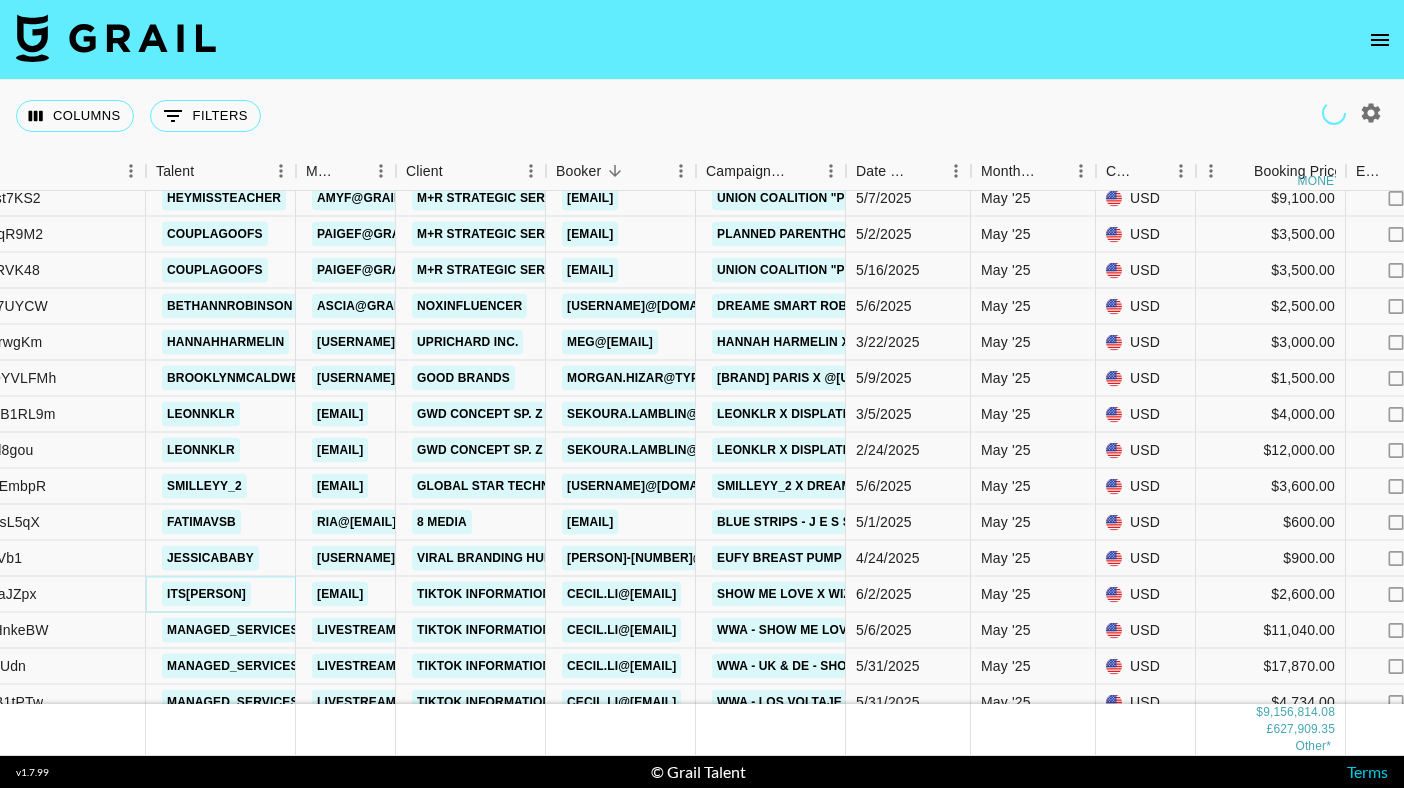 drag, startPoint x: 168, startPoint y: 588, endPoint x: 218, endPoint y: 594, distance: 50.358715 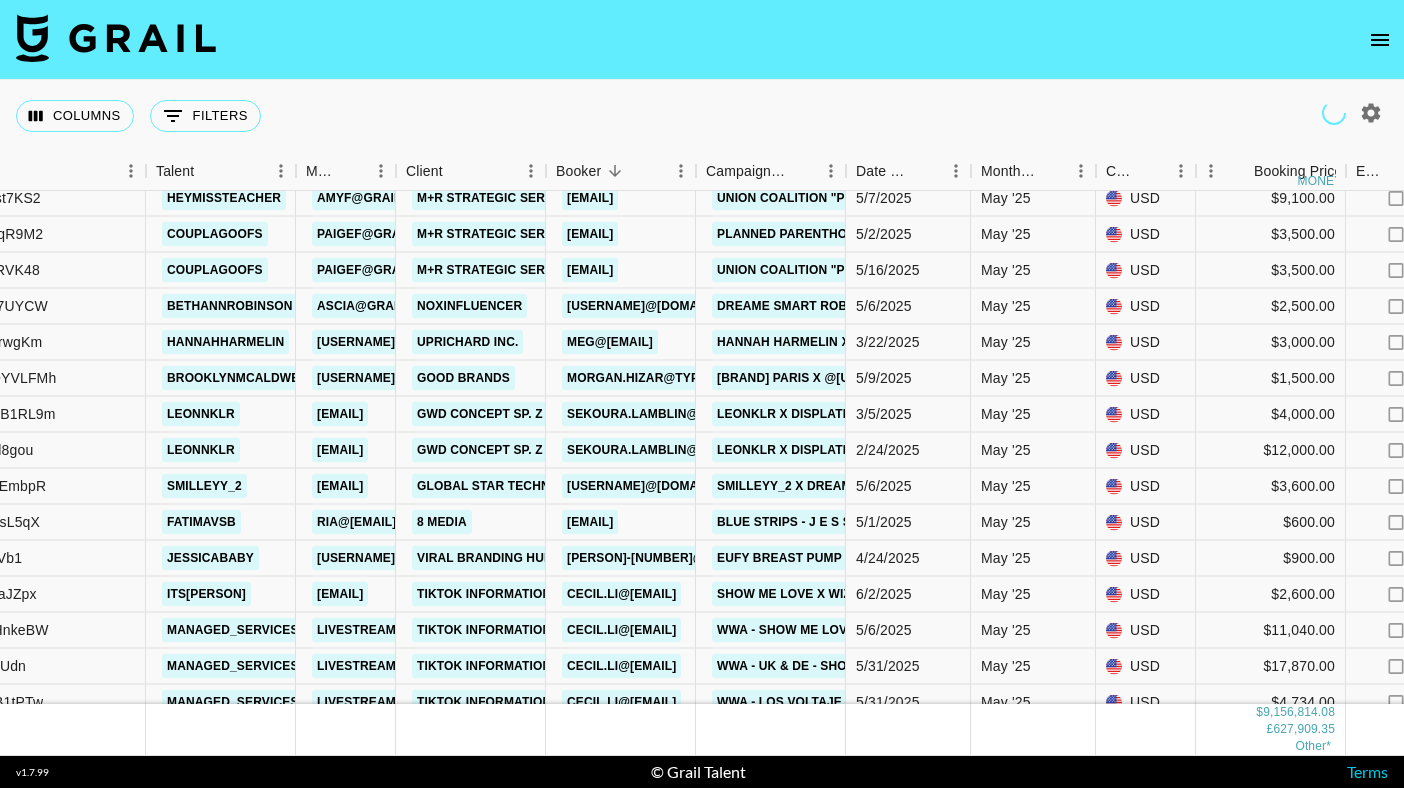 click on "Columns 0 Filters + Booking" at bounding box center [702, 116] 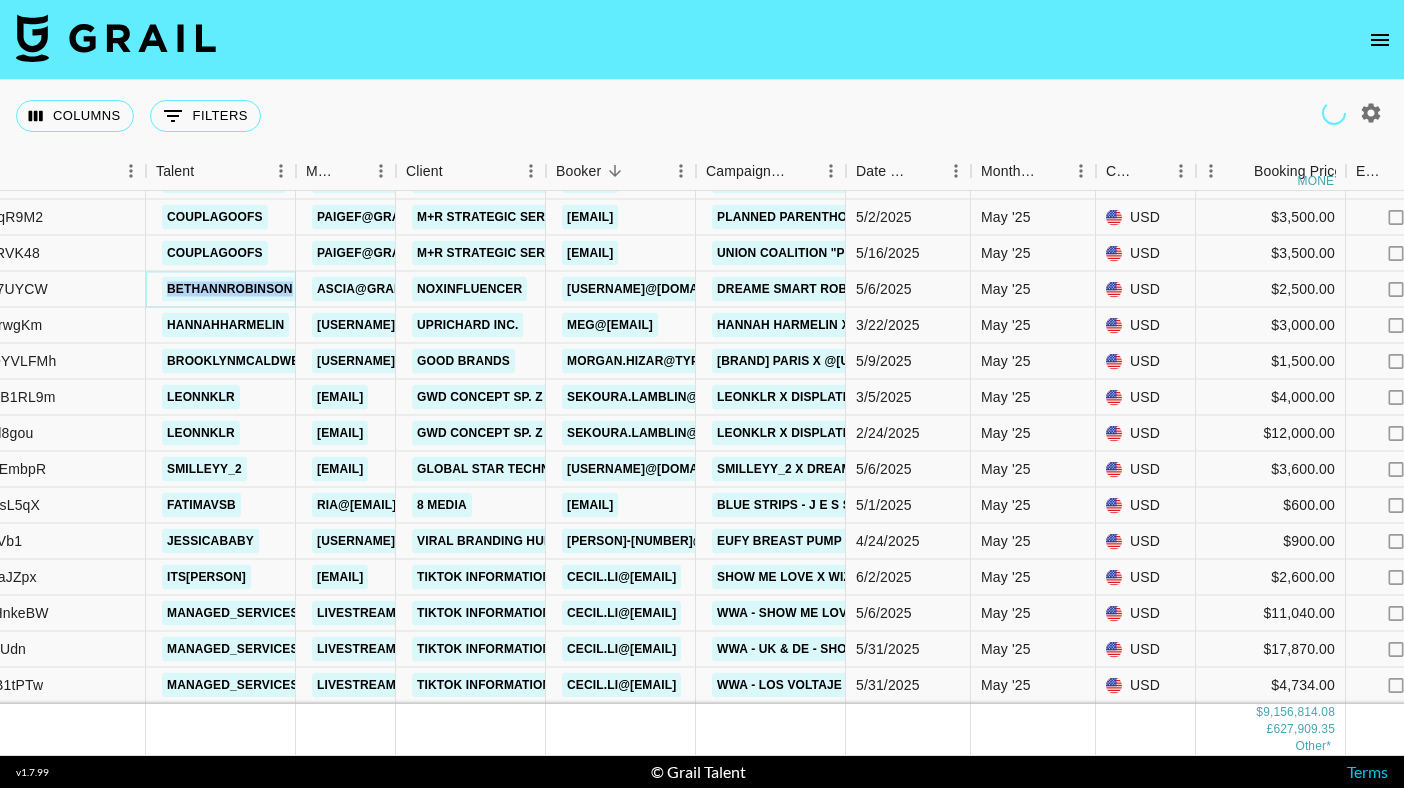 scroll, scrollTop: 12035, scrollLeft: 269, axis: both 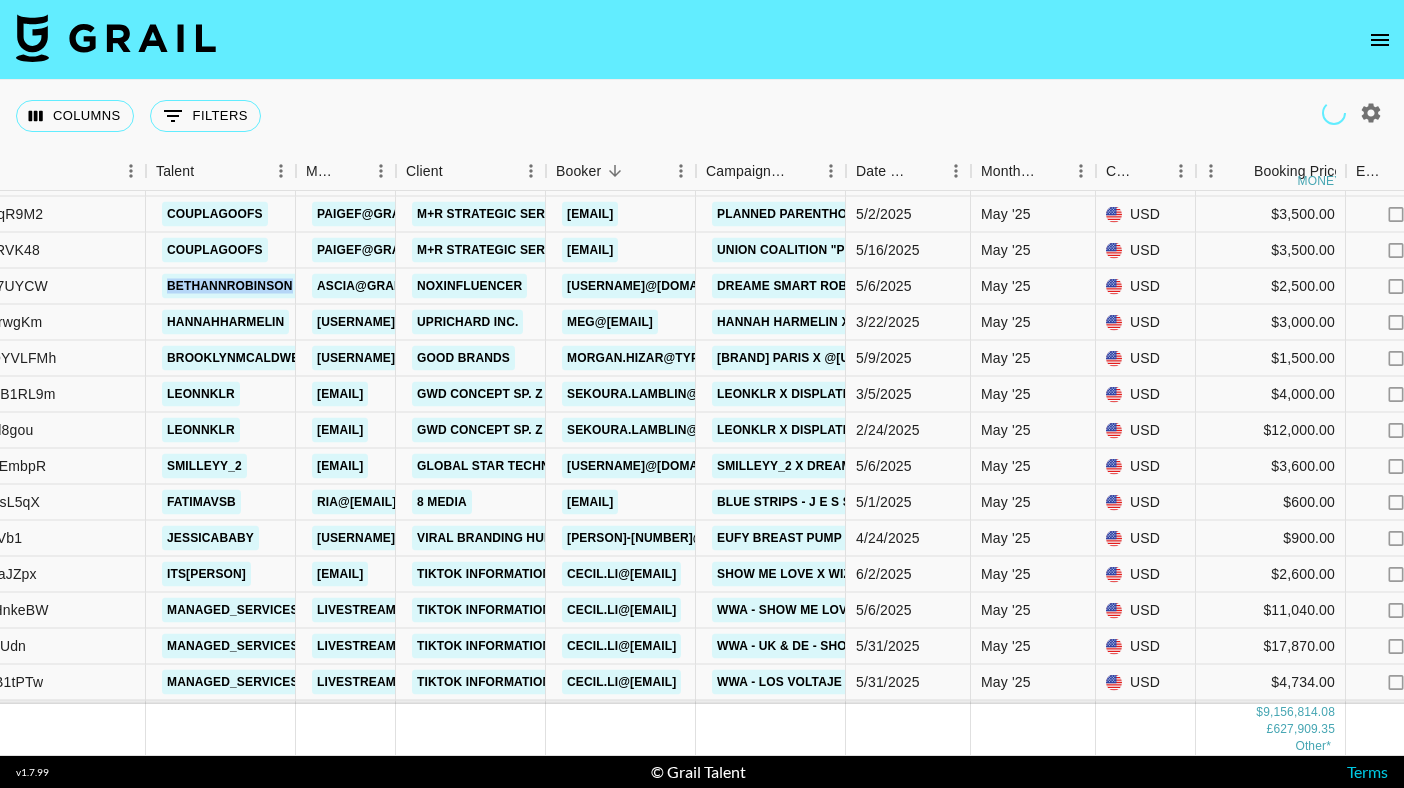click on "Columns 0 Filters + Booking" at bounding box center (702, 116) 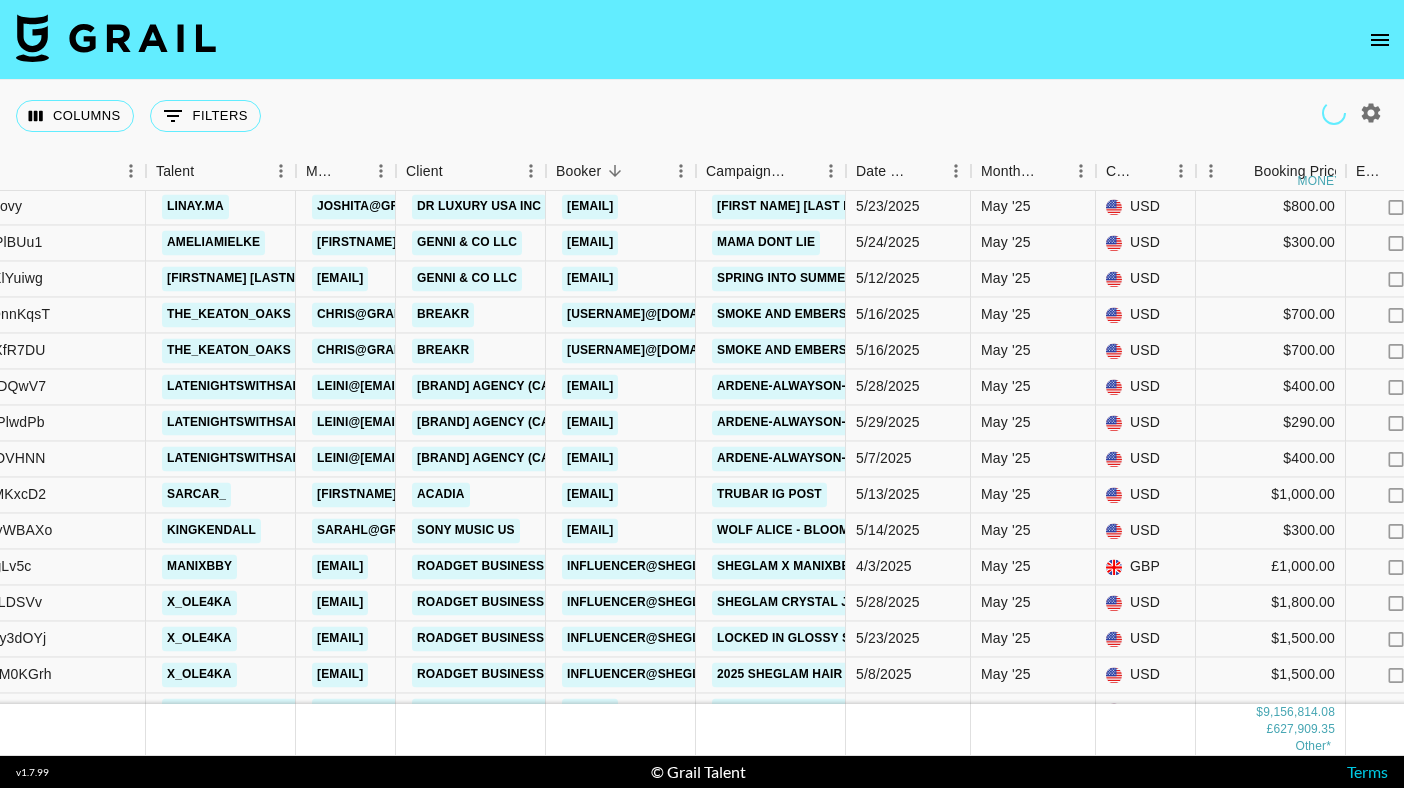 scroll, scrollTop: 7929, scrollLeft: 269, axis: both 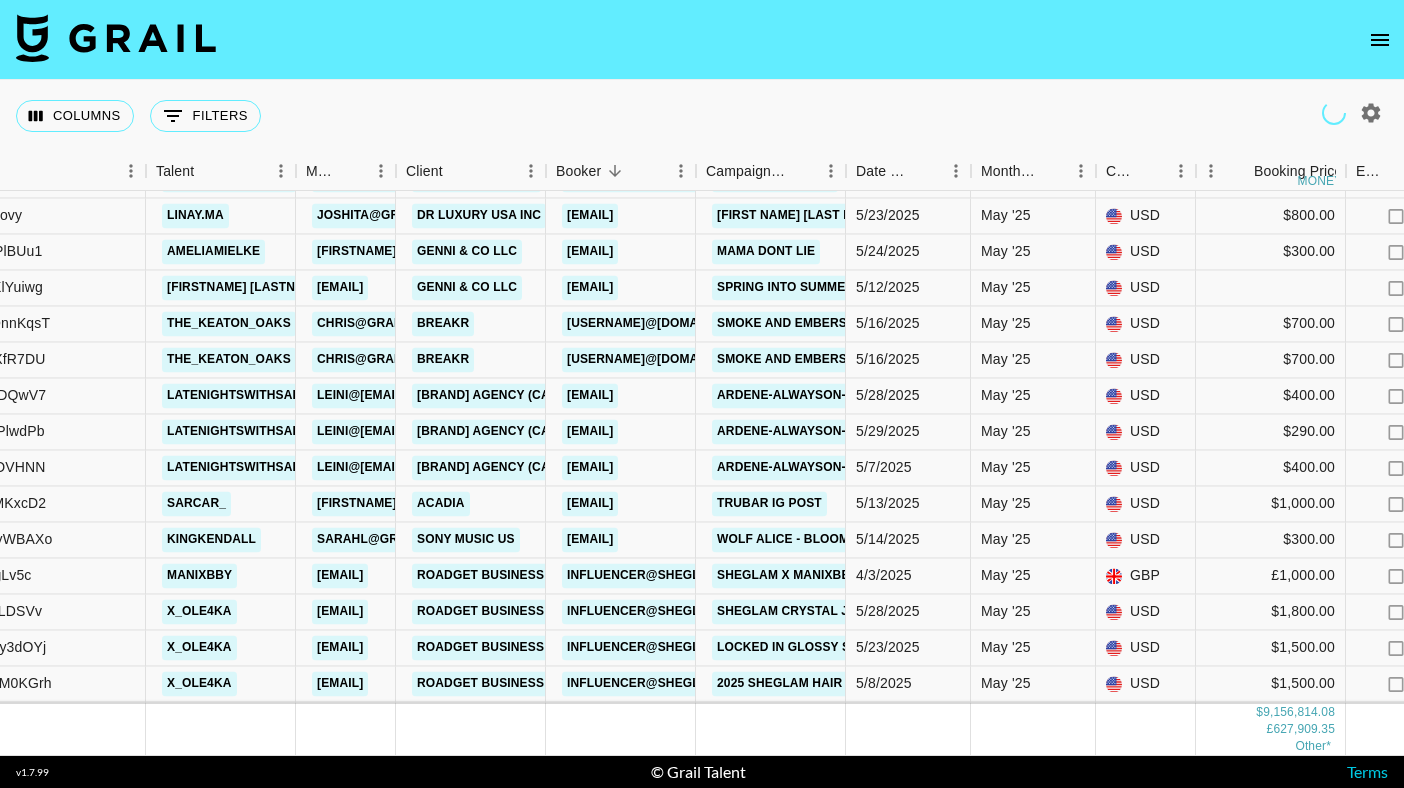 click 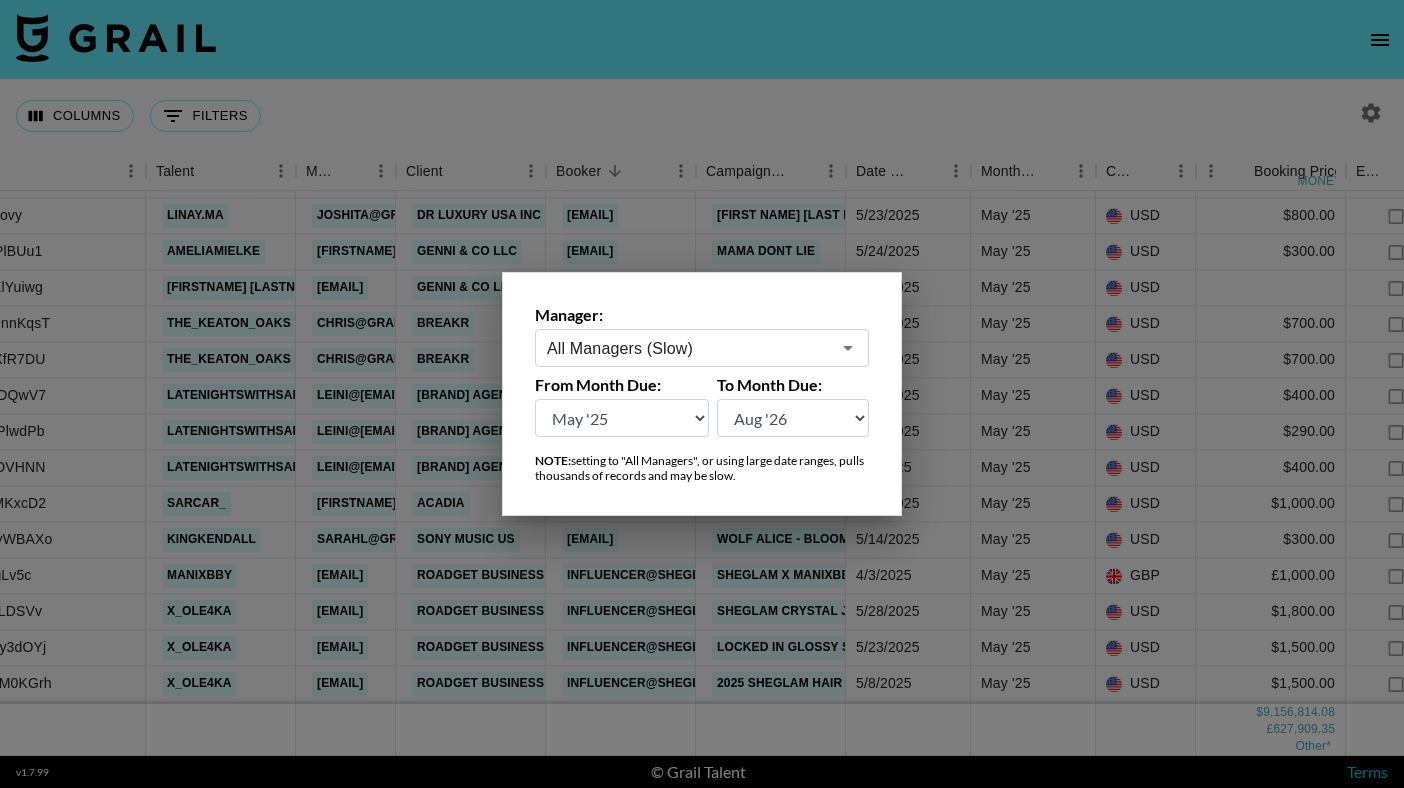 click at bounding box center (702, 394) 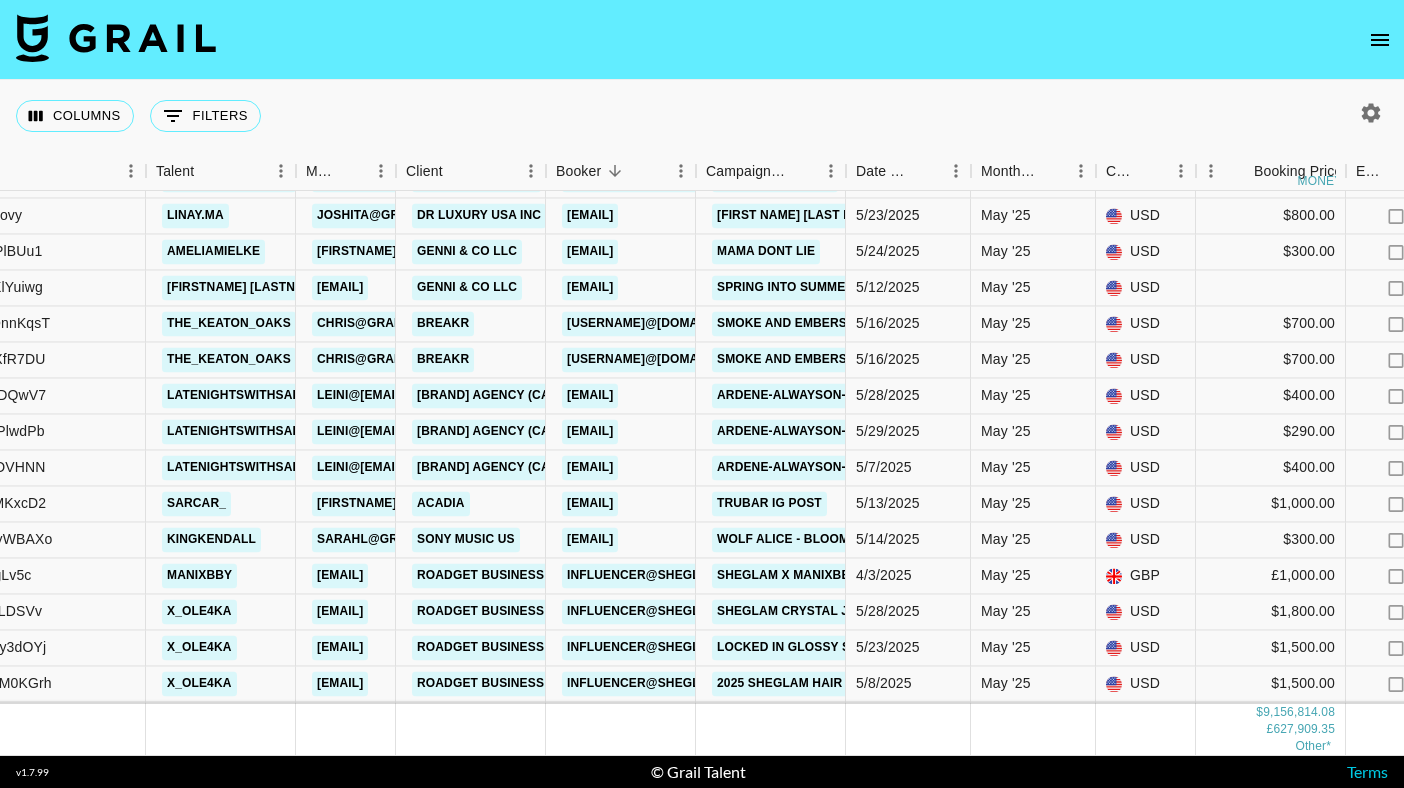 click 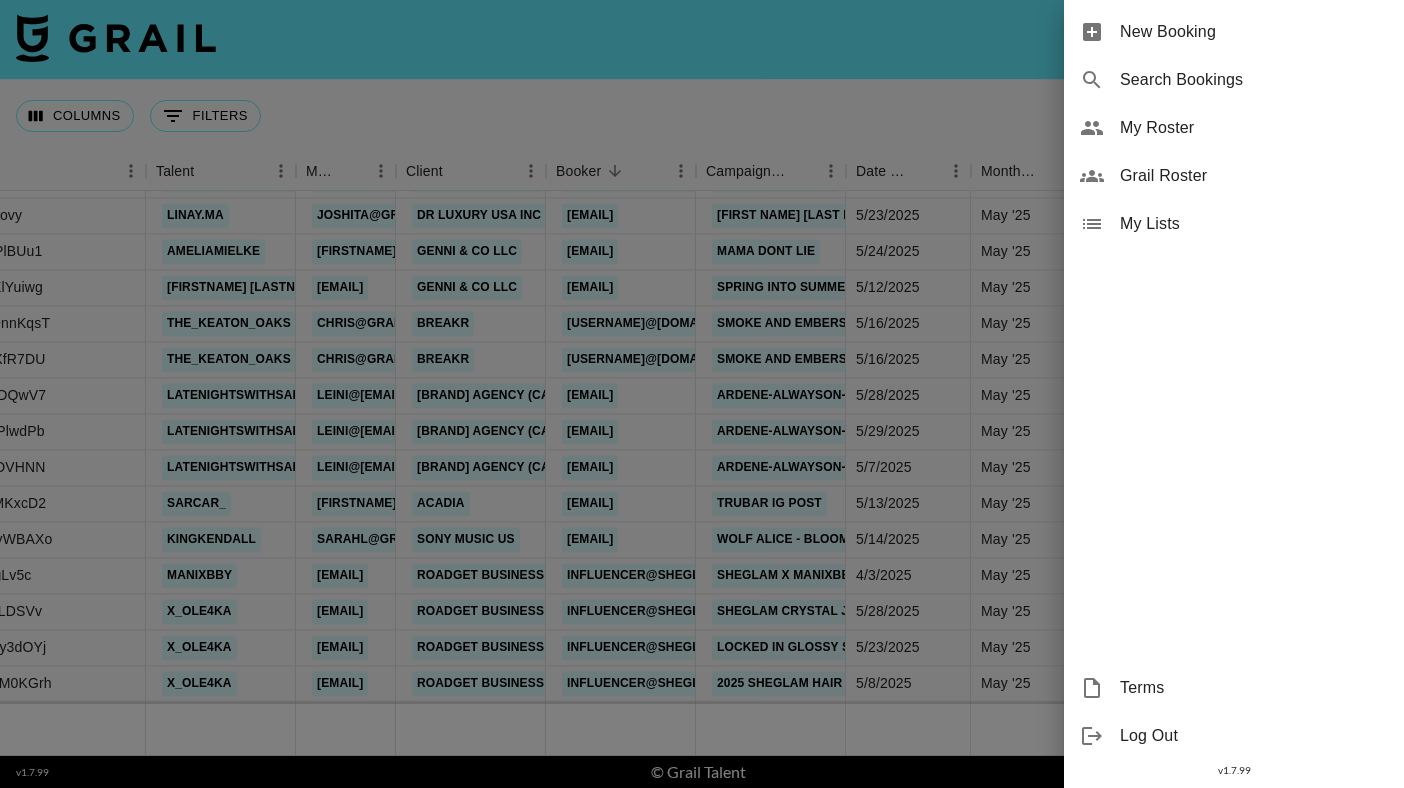 click at bounding box center [702, 394] 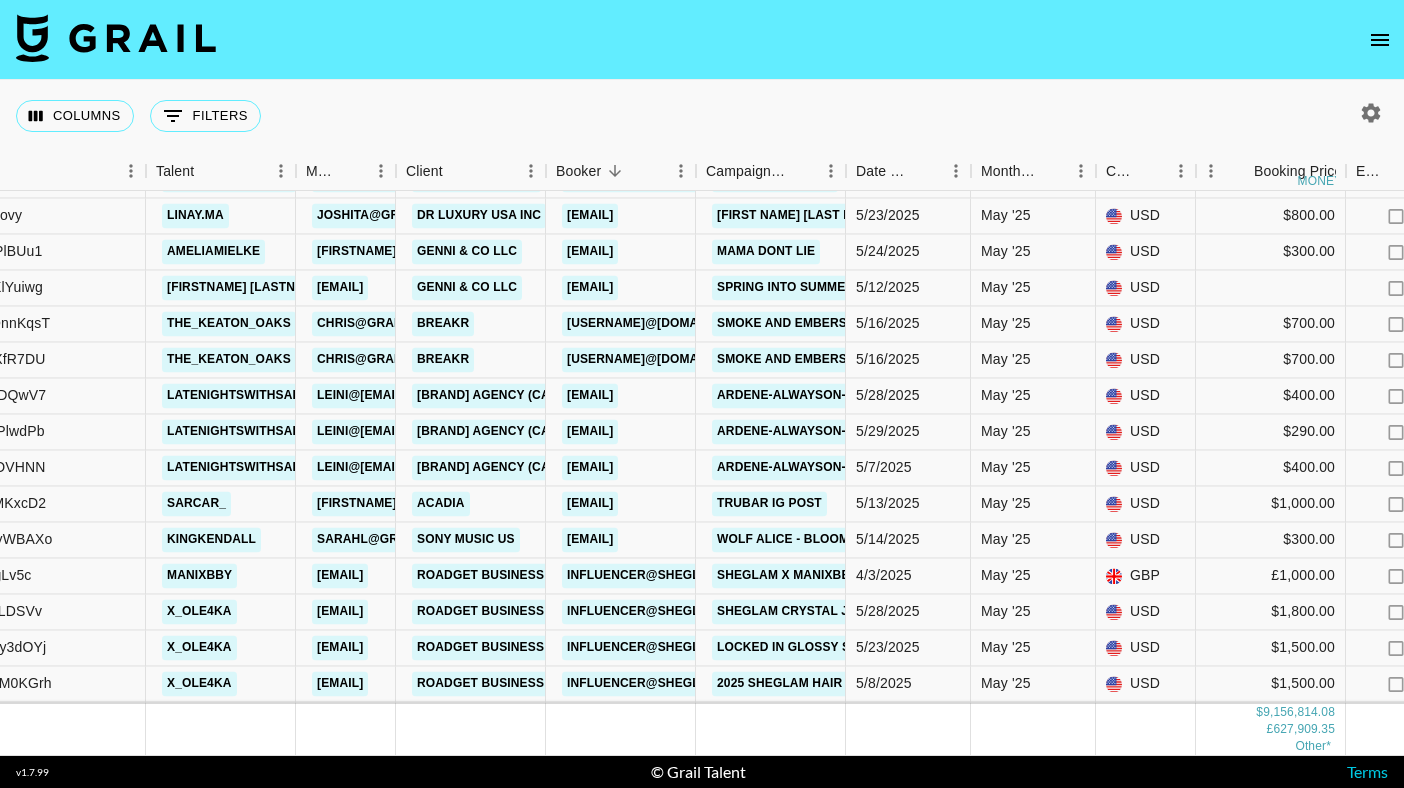 type 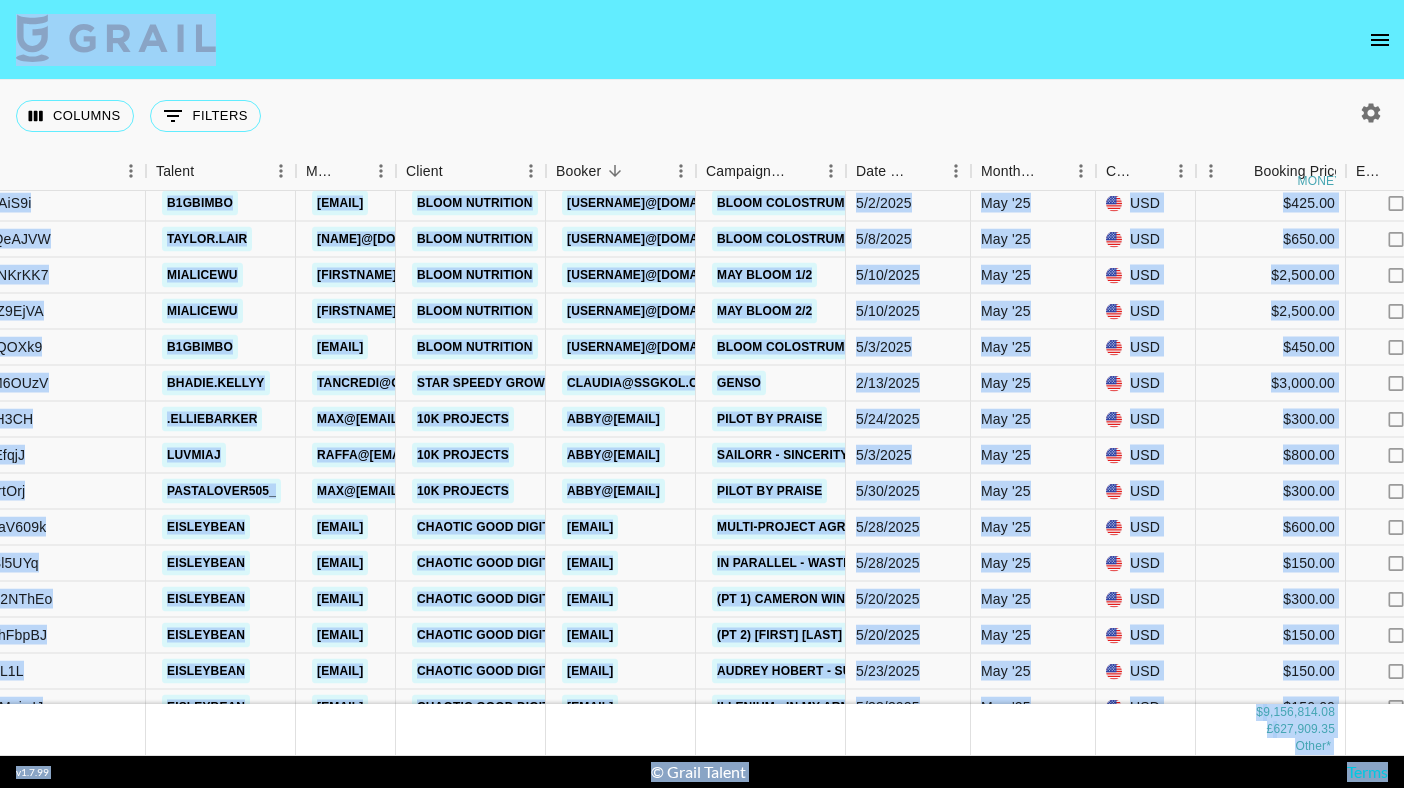 scroll, scrollTop: 13170, scrollLeft: 269, axis: both 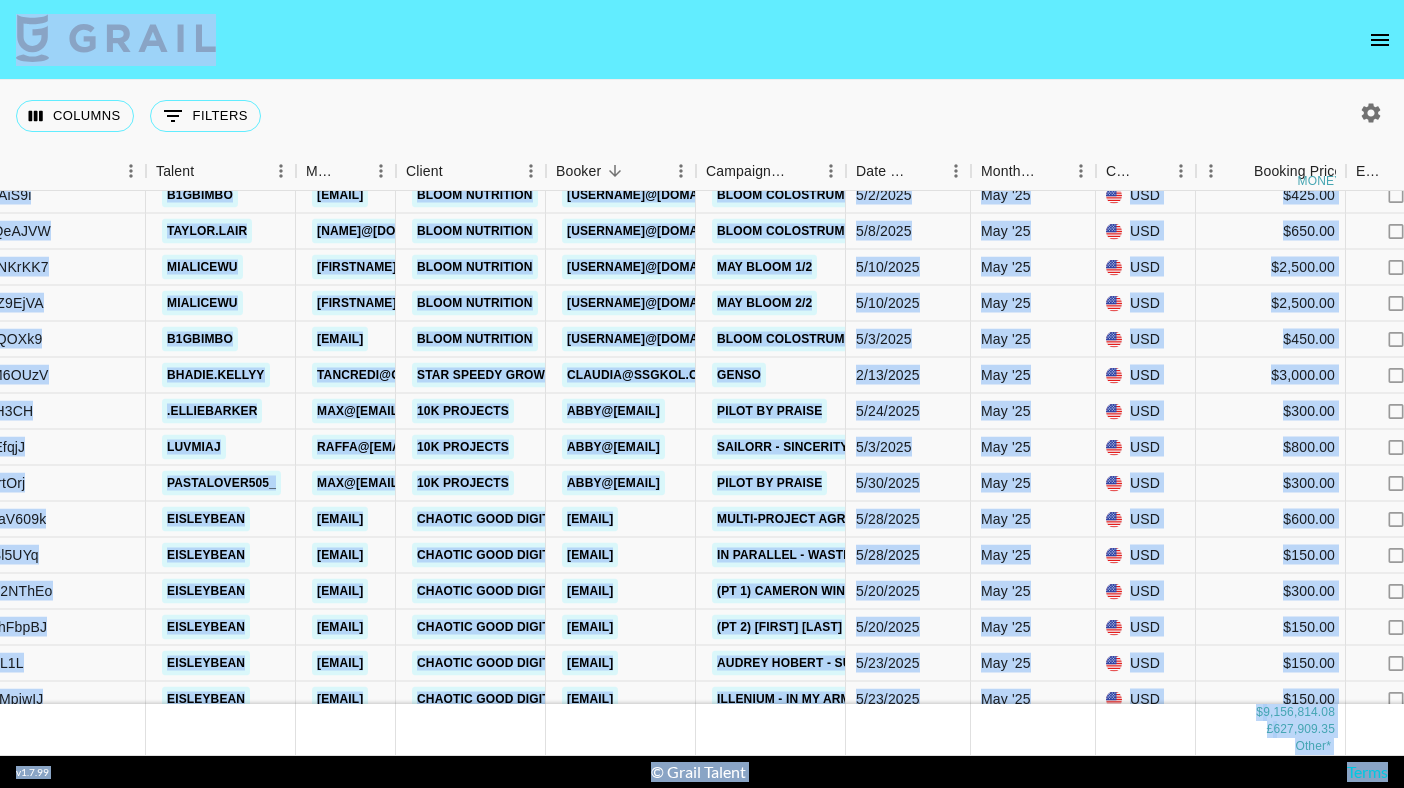 copy on "Columns 0 Filters + Booking Month Due Airtable ID Talent Manager Client Booker Campaign (Type) Date Created Month Due Currency Booking Price money Expenses: Remove Commission? Commission money Status Video Link recryQ7UZSaydzJJz the_keaton_oaks [EMAIL] Warner Records [EMAIL] Wesko - pretend [DATE] May '25 USD $800.00 no $78.10 approved [URL] reciZSjxrNf45yovy linay.ma [EMAIL] DR LUXURY USA INC [EMAIL] Linay Ma x Darry Ring [DATE] May '25 USD $800.00 no $78.10 approved [URL] recfNMR0n39PlBUu1 ameliamielke [EMAIL] Genni & Co LLC [EMAIL] Mama Dont Lie [DATE] May '25 USD $300.00 no $29.29 declined [URL] recVqmAvzWXlYuiwg taylin.poduska monet@grail-talent.com Genni & Co LLC genni@genni.com Spring into Summer [DATE] May '..." 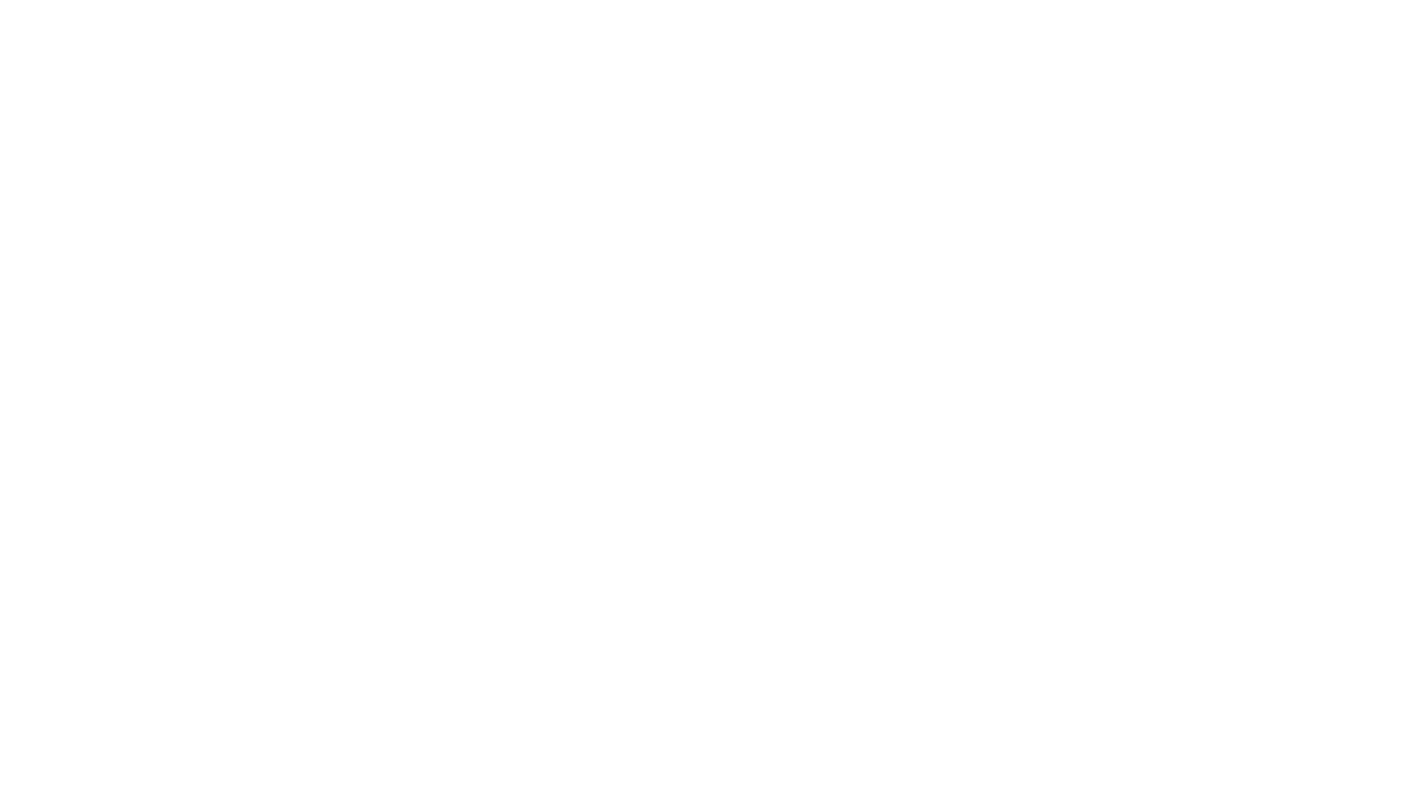 scroll, scrollTop: 0, scrollLeft: 0, axis: both 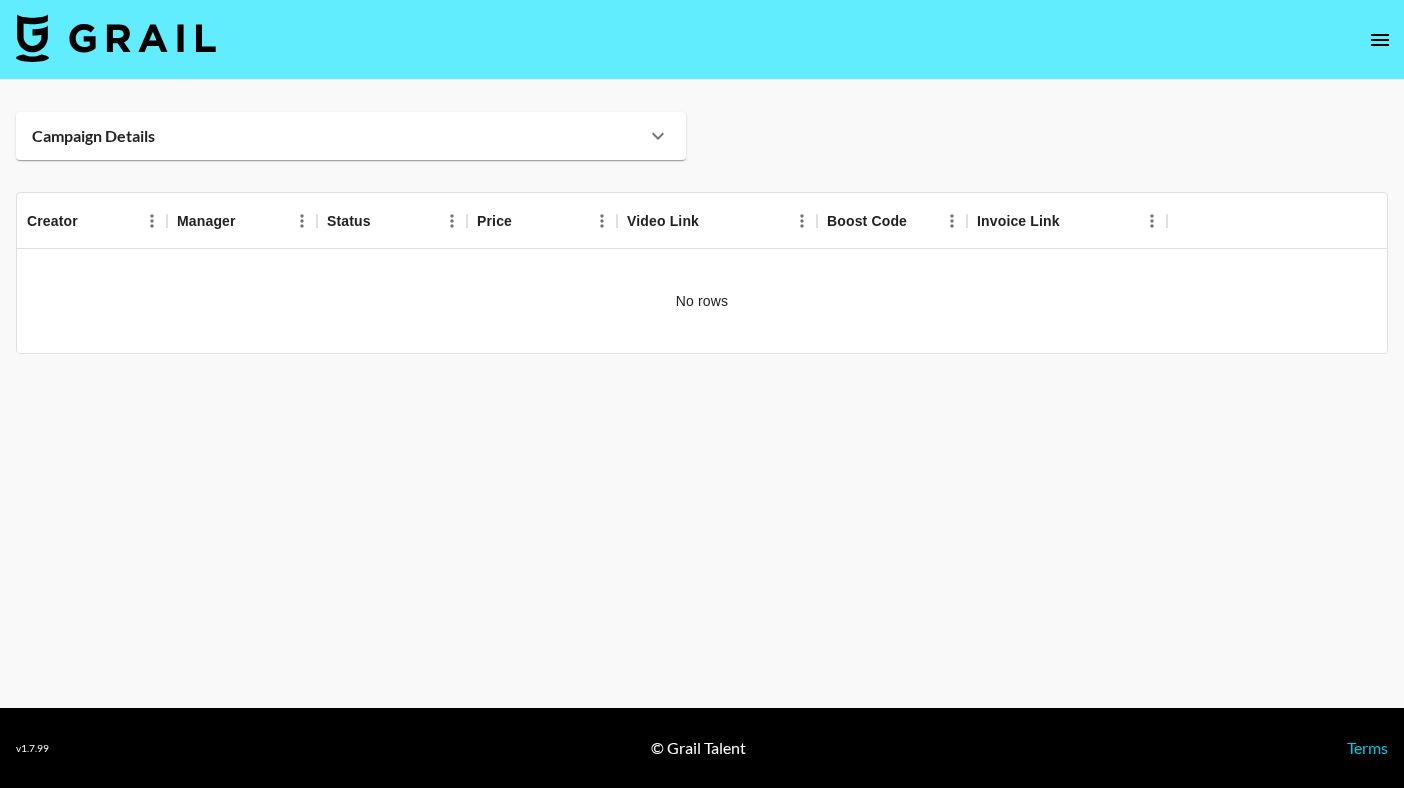 click on "Campaign Details" at bounding box center (351, 136) 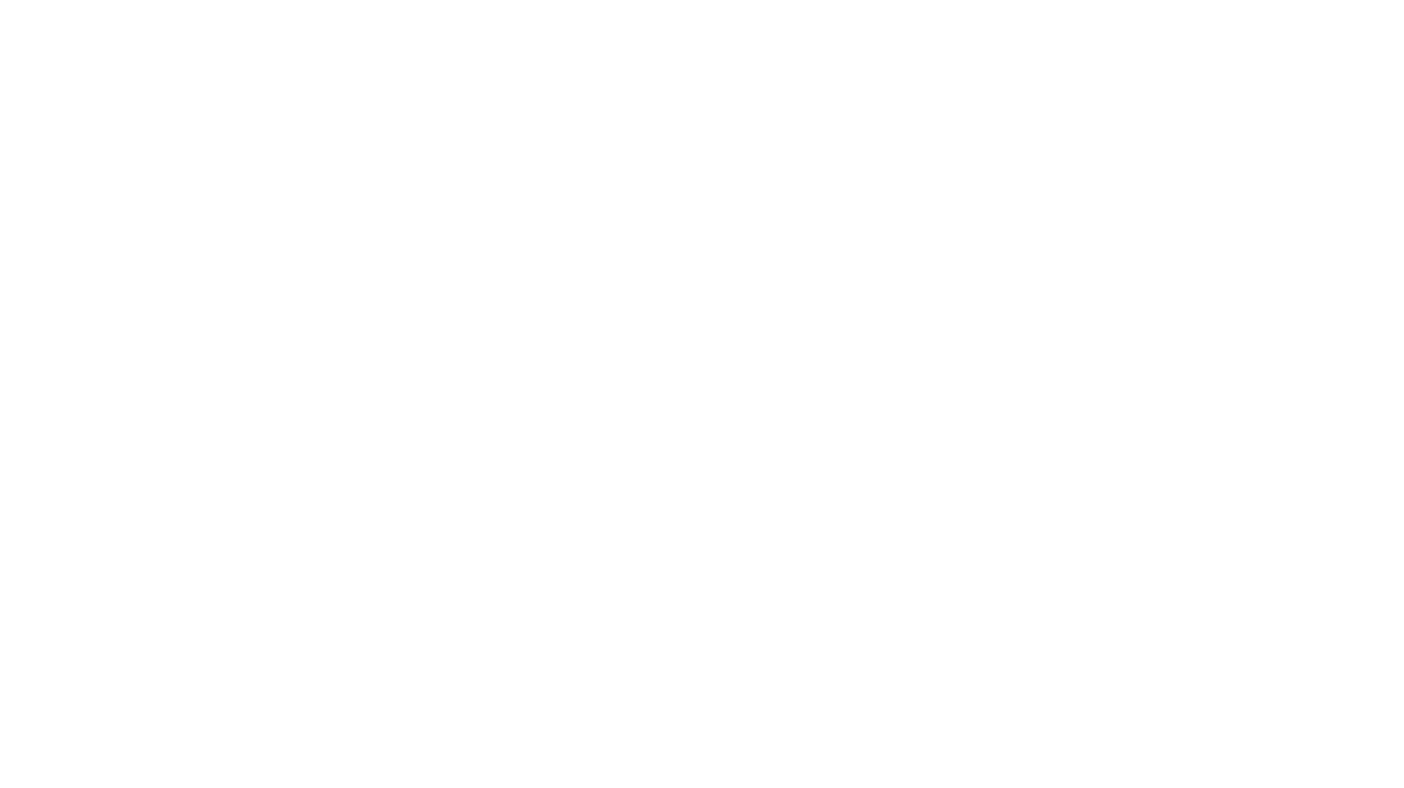 scroll, scrollTop: 0, scrollLeft: 0, axis: both 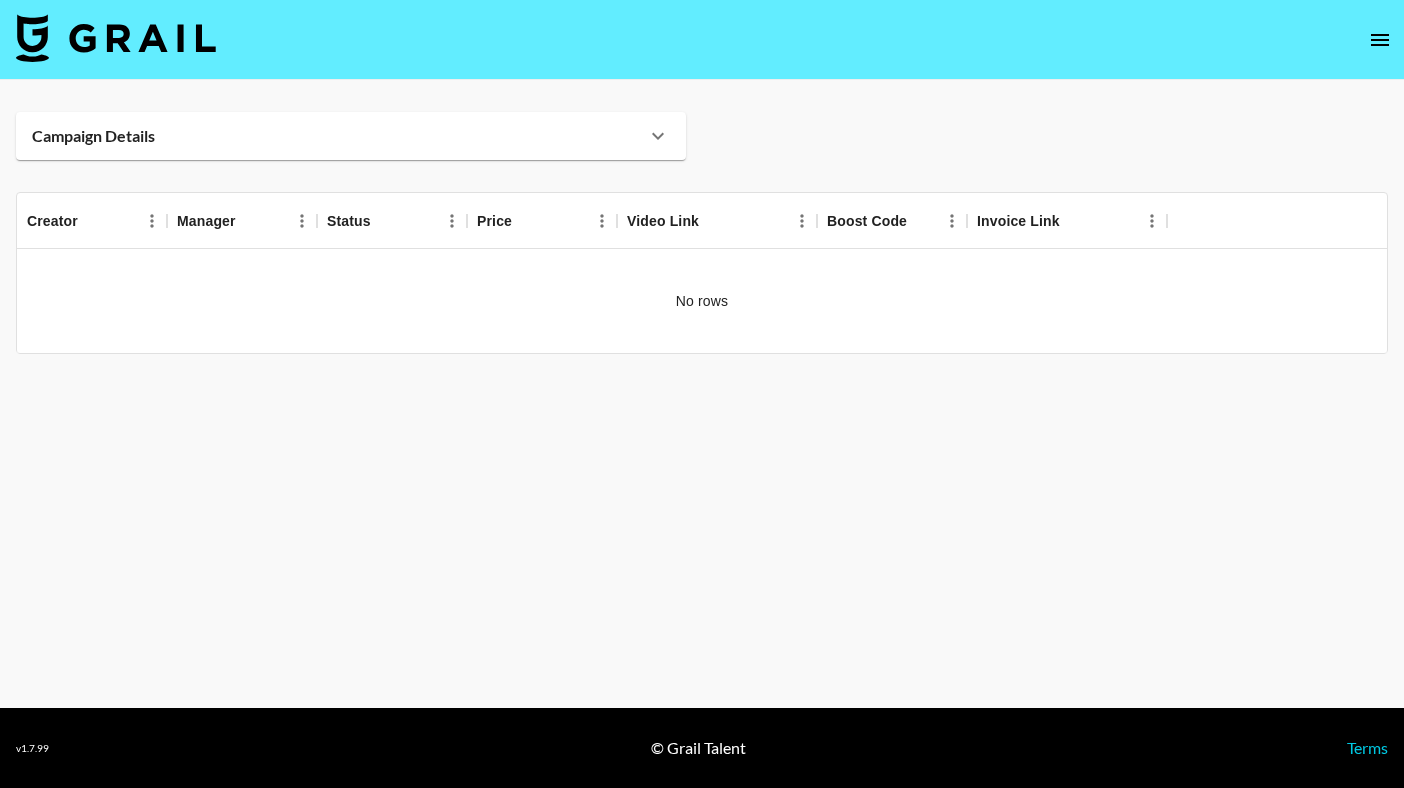 click on "Campaign Details" at bounding box center [339, 136] 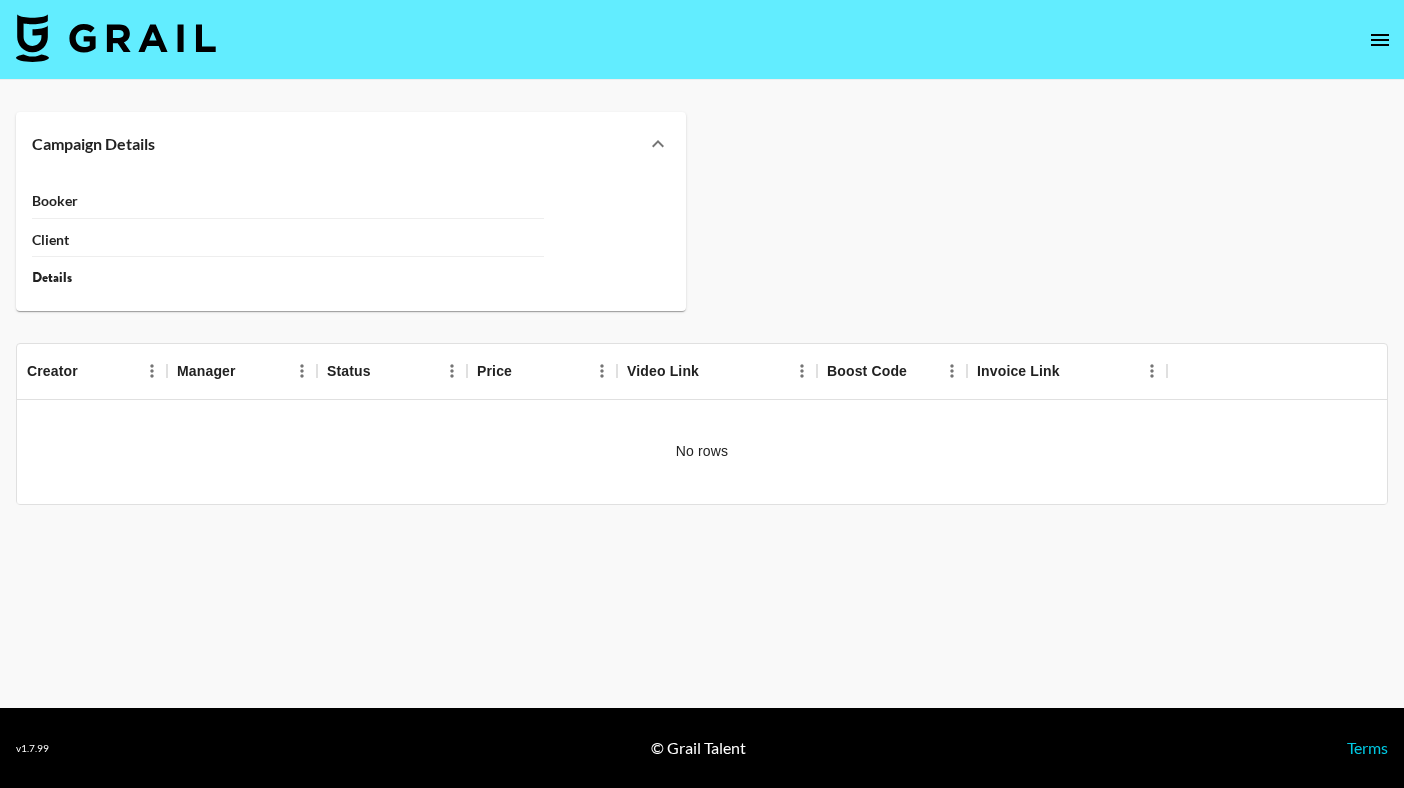 click on "Booker   Client Details" at bounding box center [351, 243] 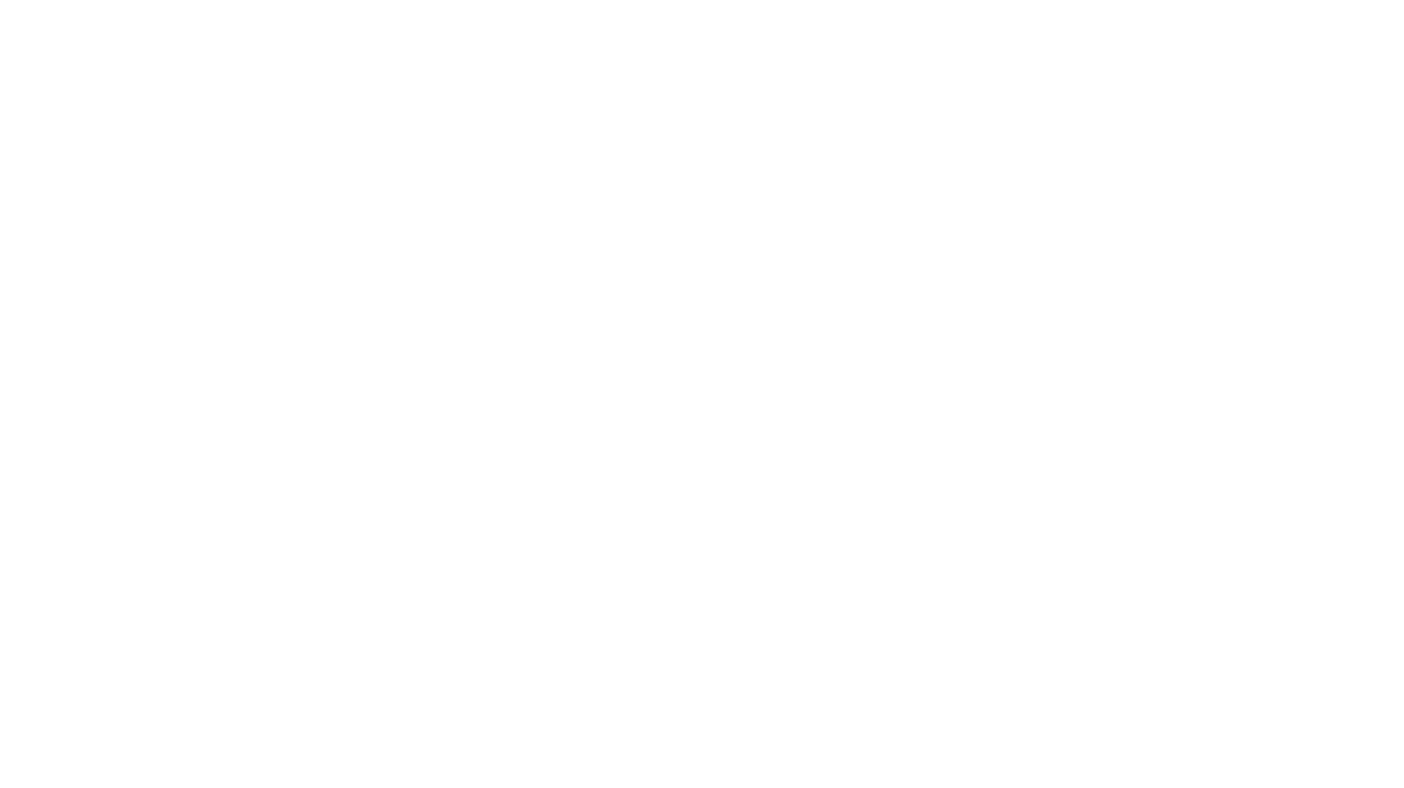 scroll, scrollTop: 0, scrollLeft: 0, axis: both 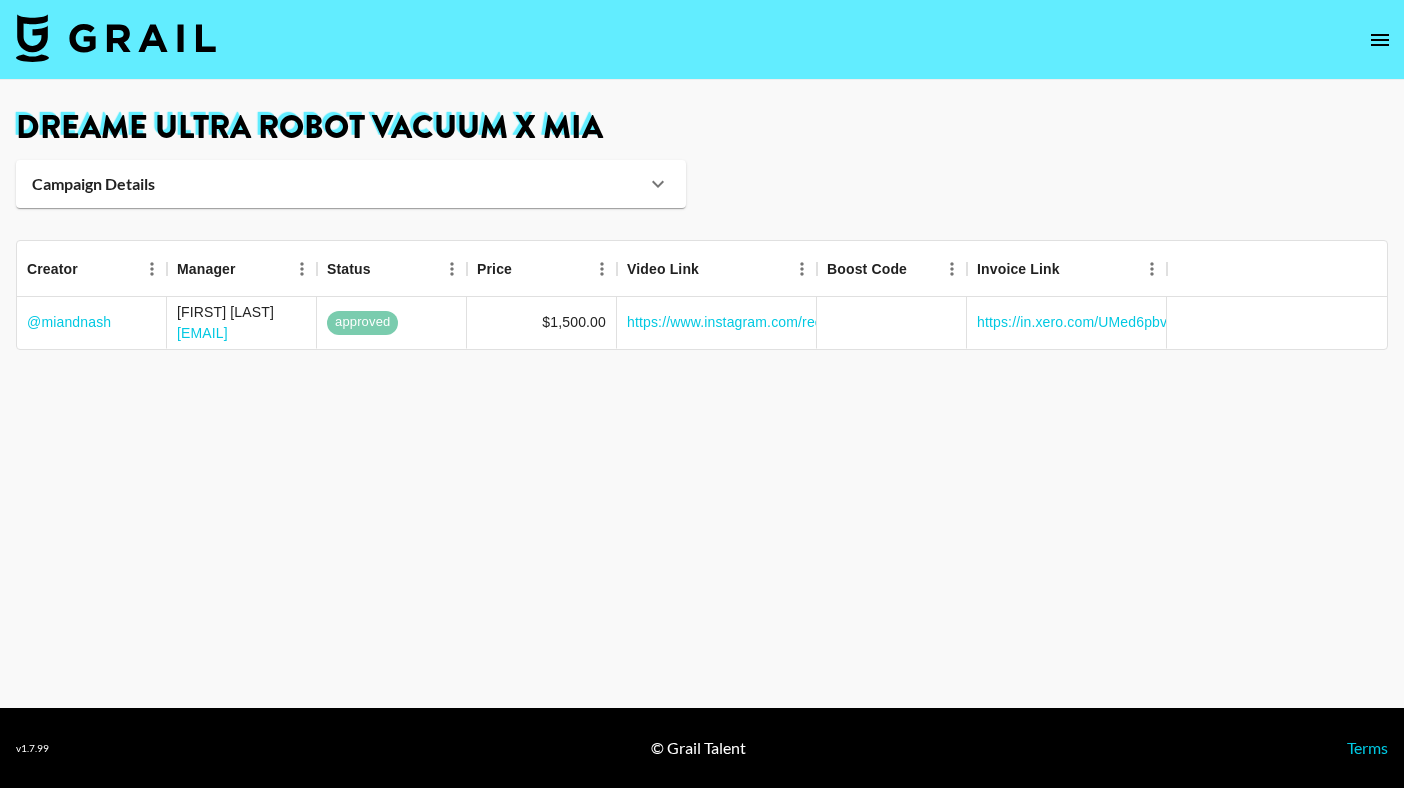 click 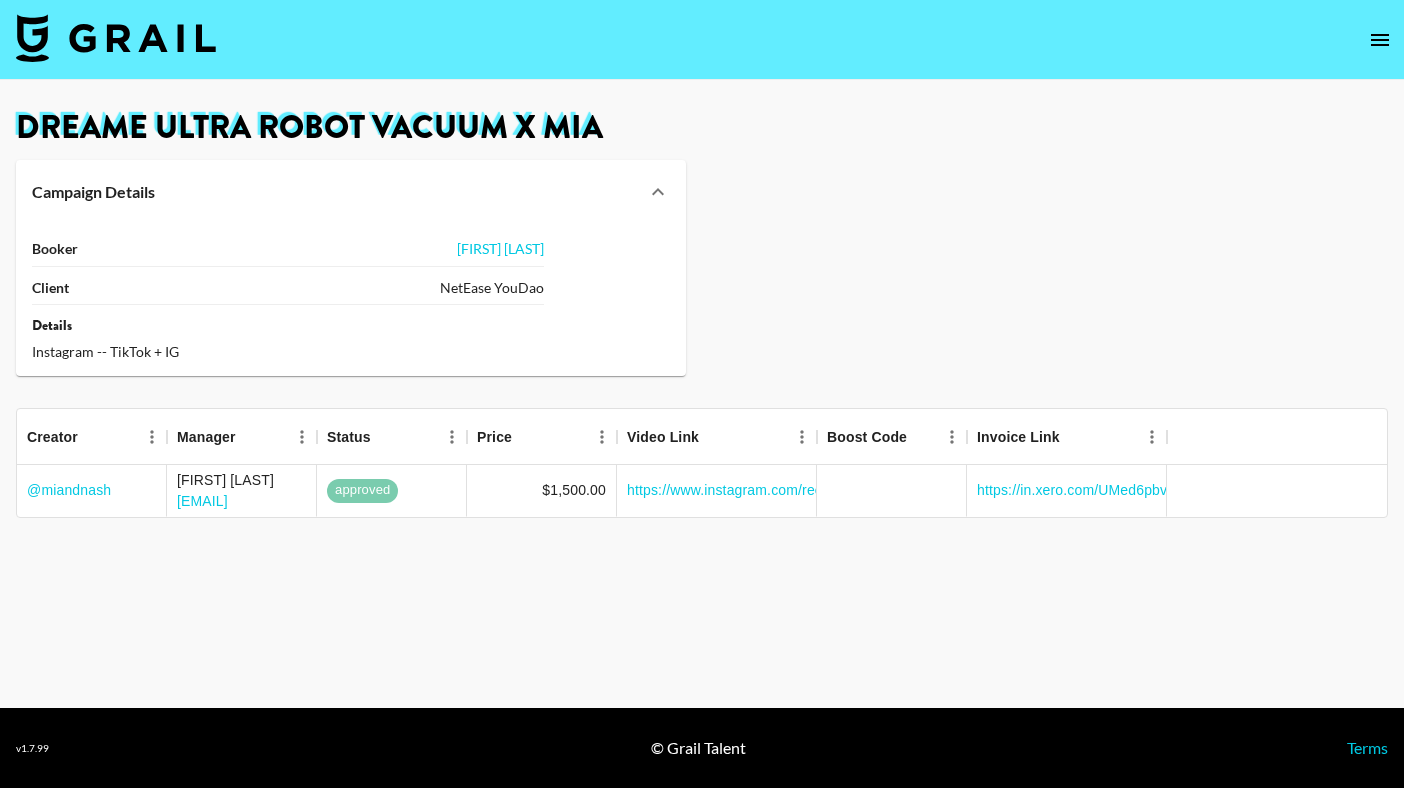click 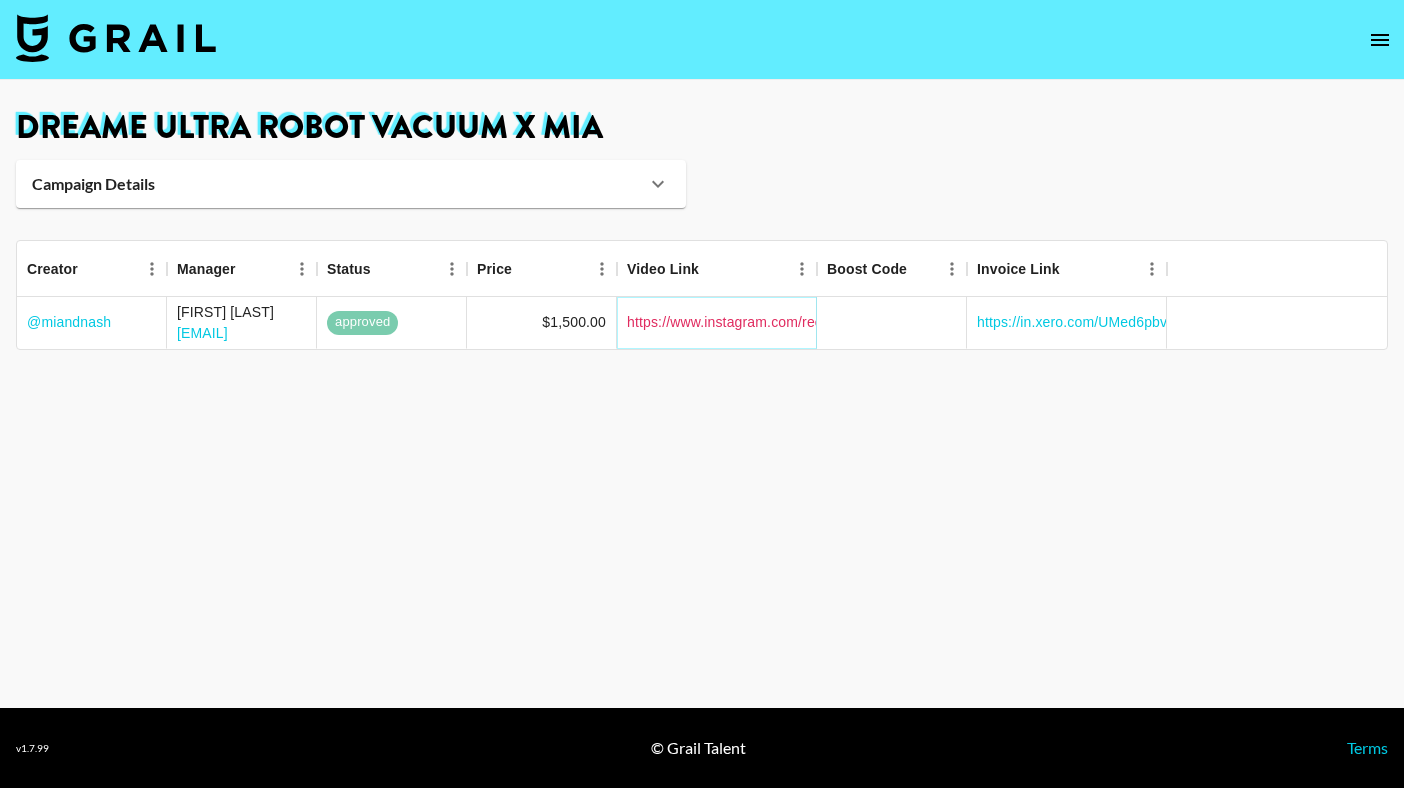 click on "https://www.instagram.com/reel/DLFa20vOXLr/?igsh=MTJwMTAzdDBzejFoaQ==" at bounding box center (883, 322) 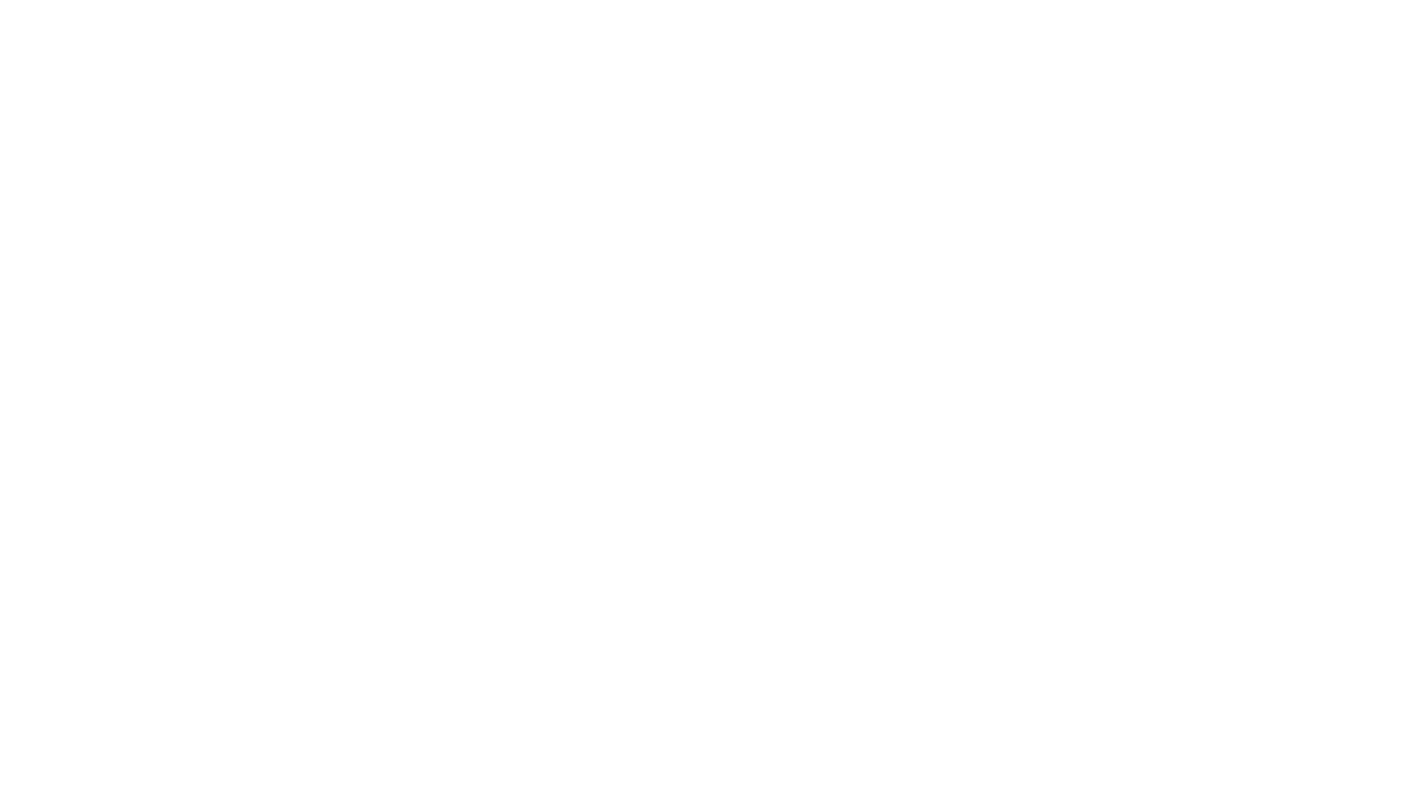 scroll, scrollTop: 0, scrollLeft: 0, axis: both 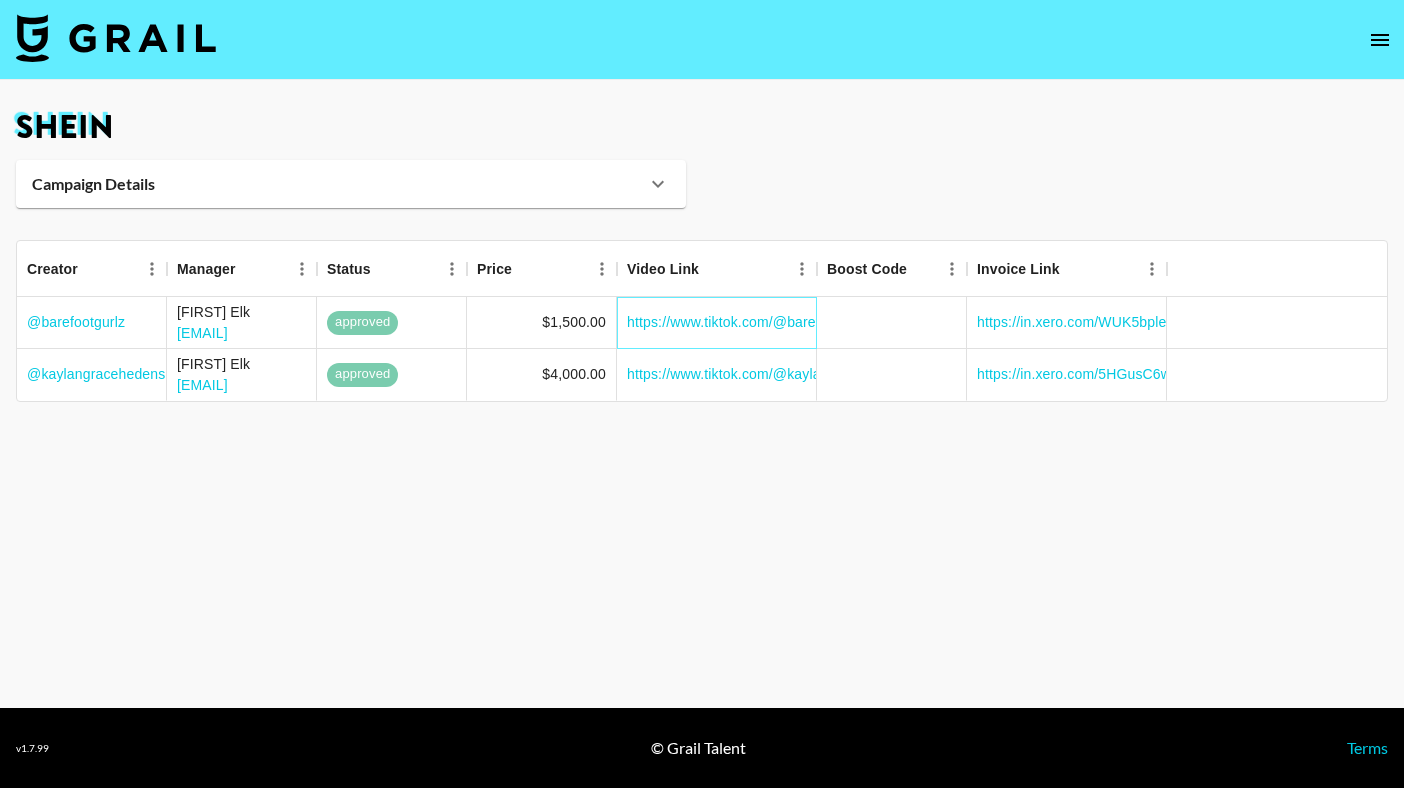 click on "https://www.tiktok.com/@barefootgurlz/video/7522114365194128654?lang=en" at bounding box center [717, 323] 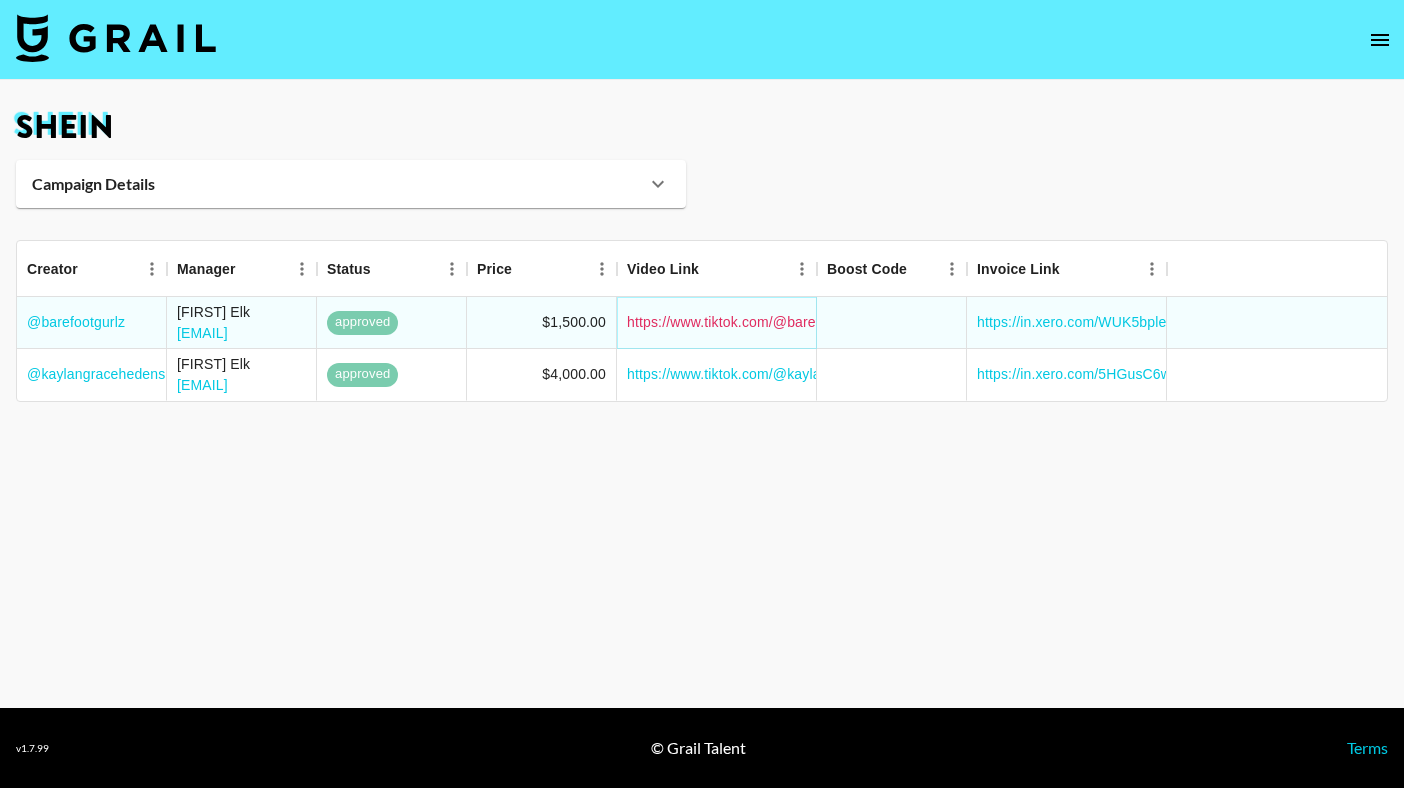 click on "https://www.tiktok.com/@barefootgurlz/video/7522114365194128654?lang=en" at bounding box center [875, 322] 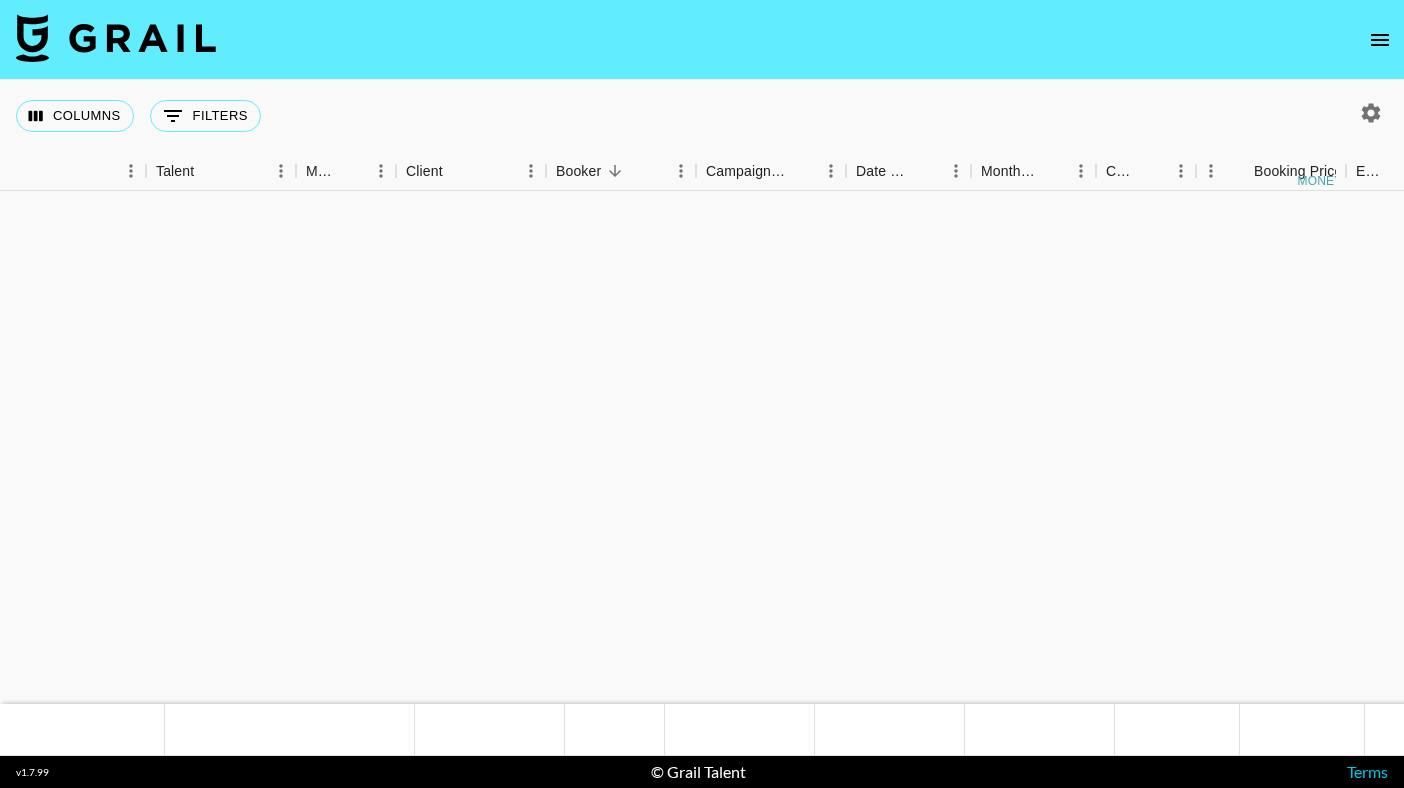 scroll, scrollTop: 0, scrollLeft: 0, axis: both 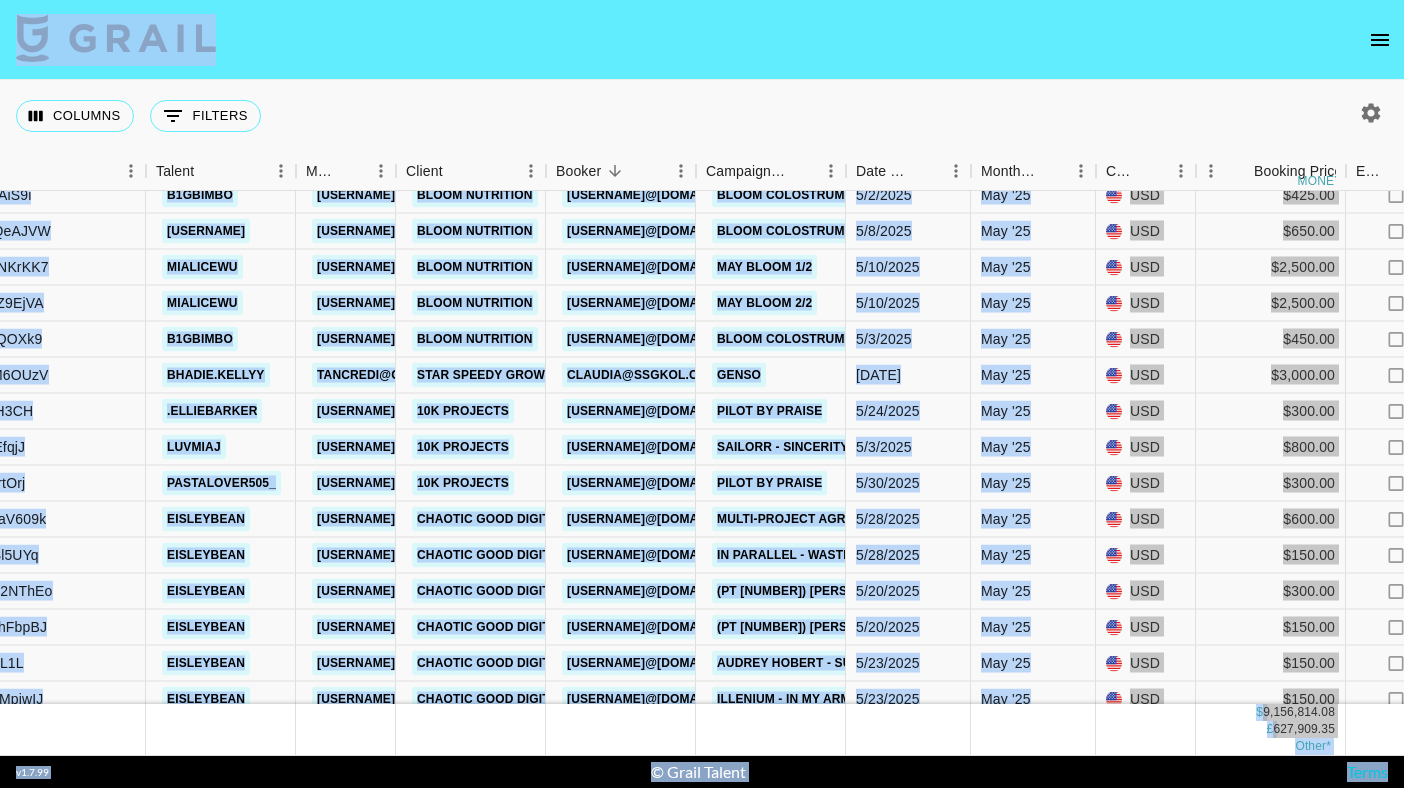 type 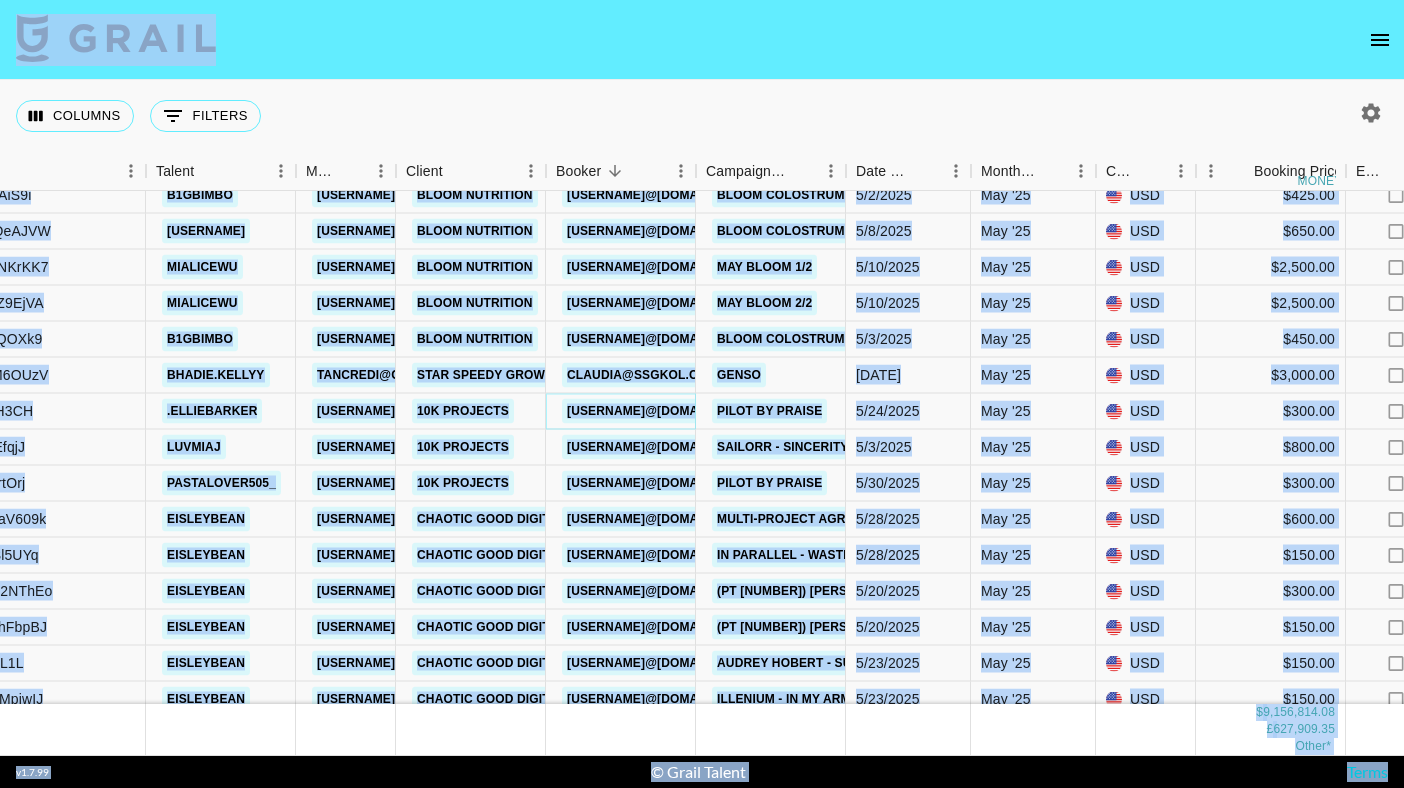 click on "abby@10kprojects.com" at bounding box center (657, 411) 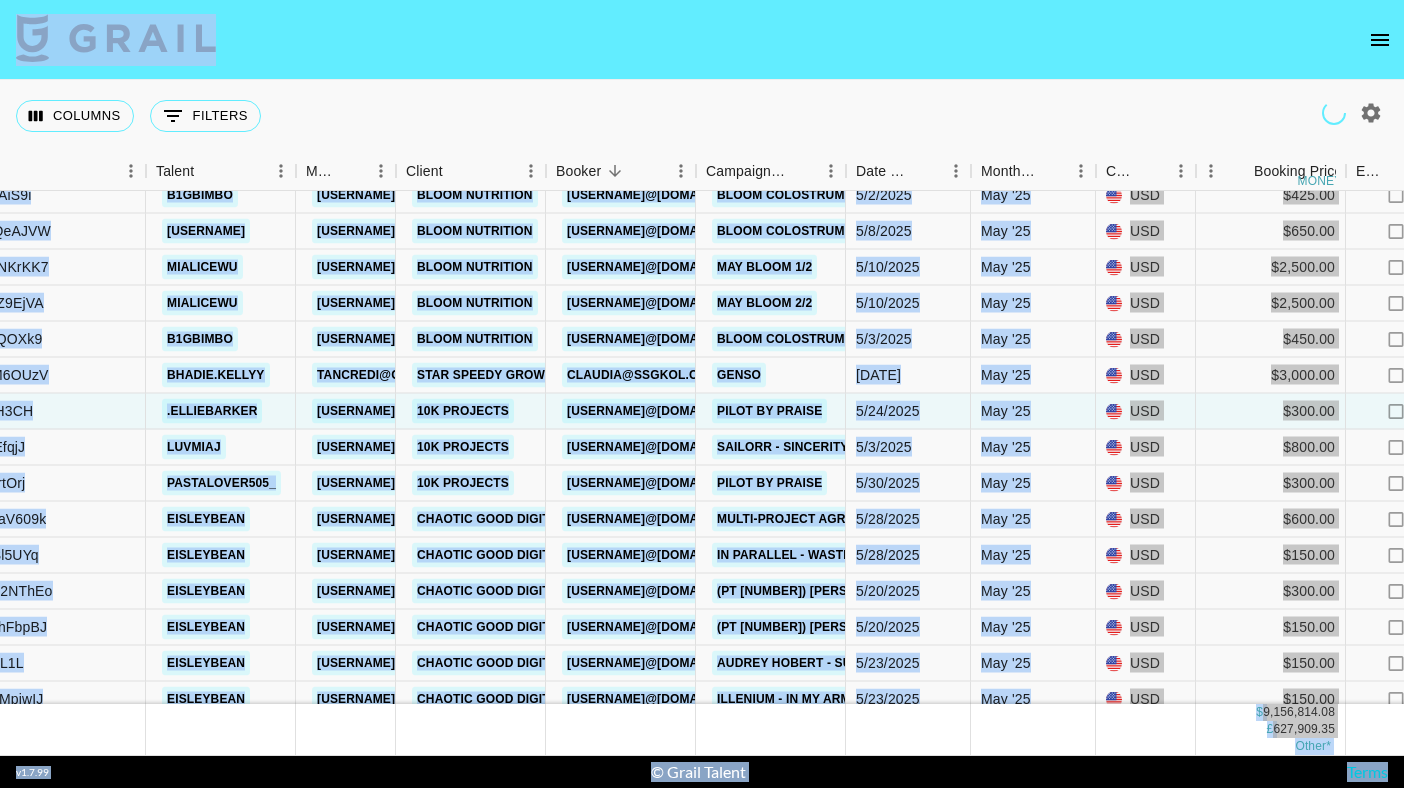 click at bounding box center [702, 40] 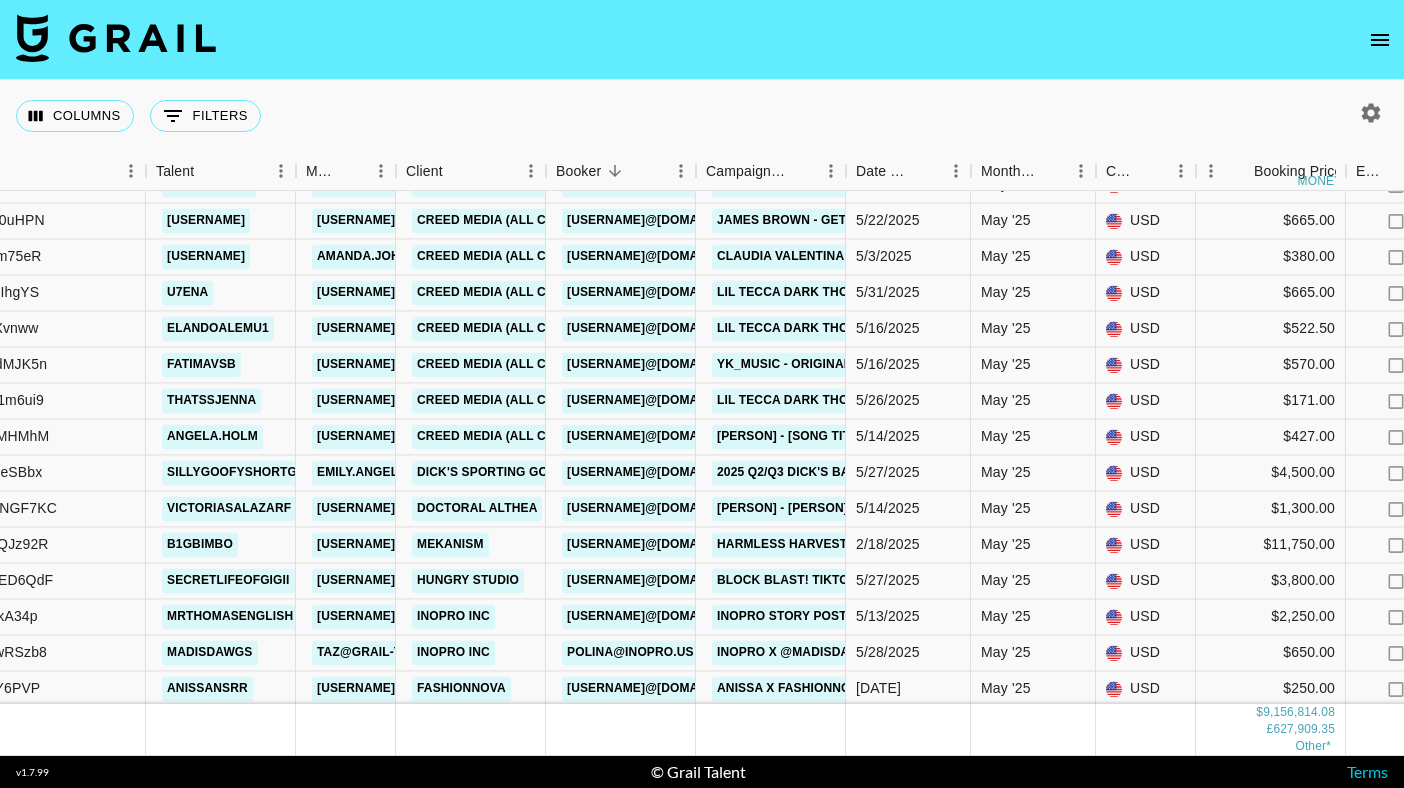 scroll, scrollTop: 0, scrollLeft: 269, axis: horizontal 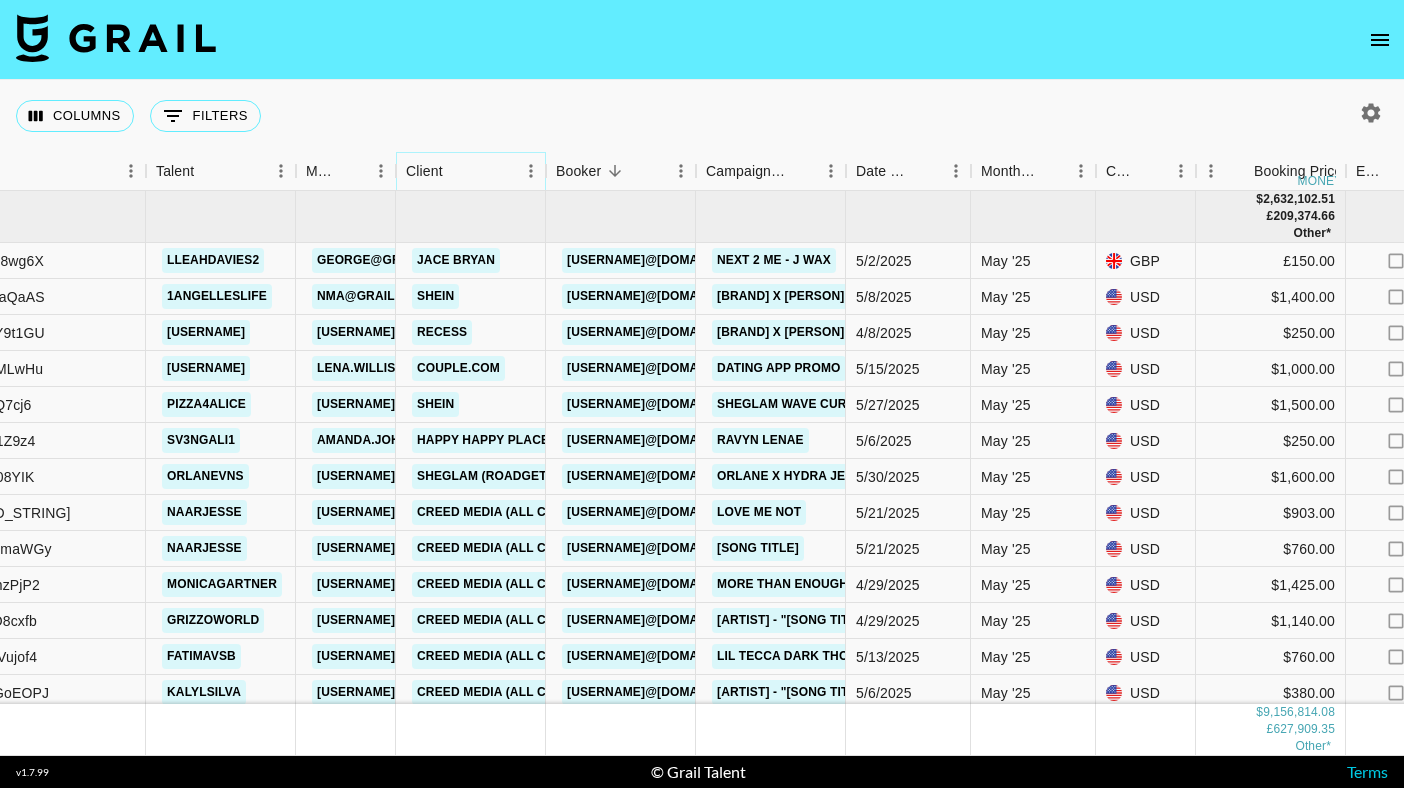 click 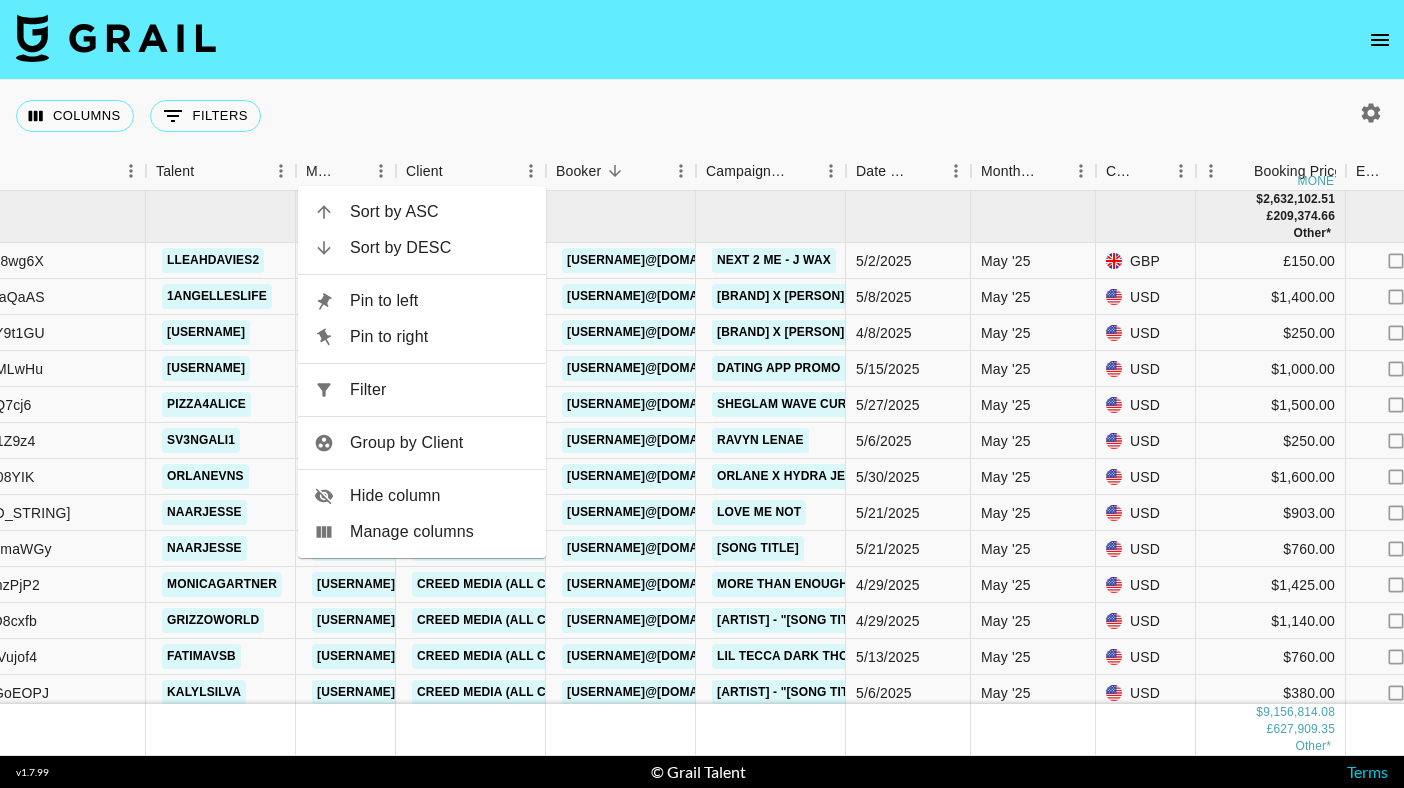 click on "Filter" at bounding box center [440, 390] 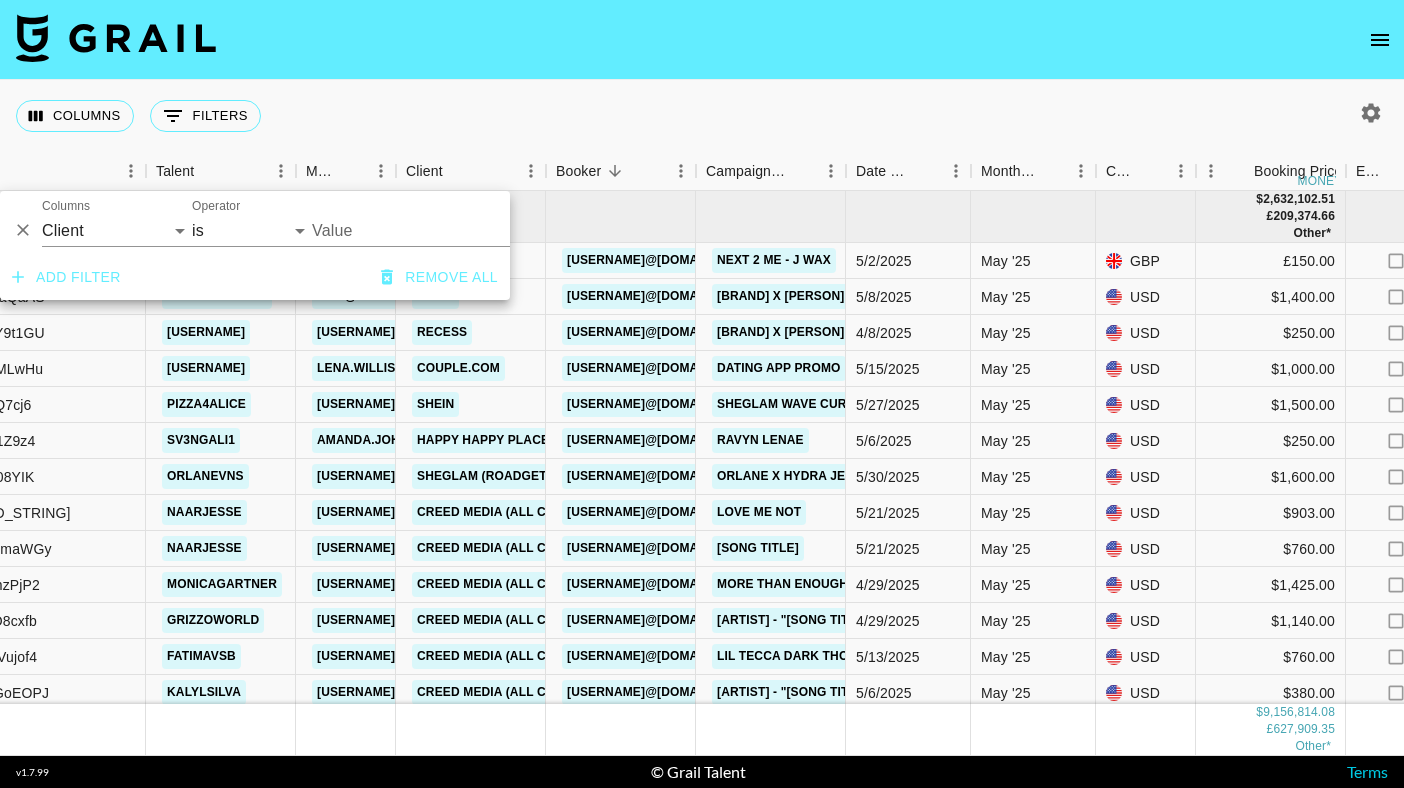 click on "Value" at bounding box center [447, 230] 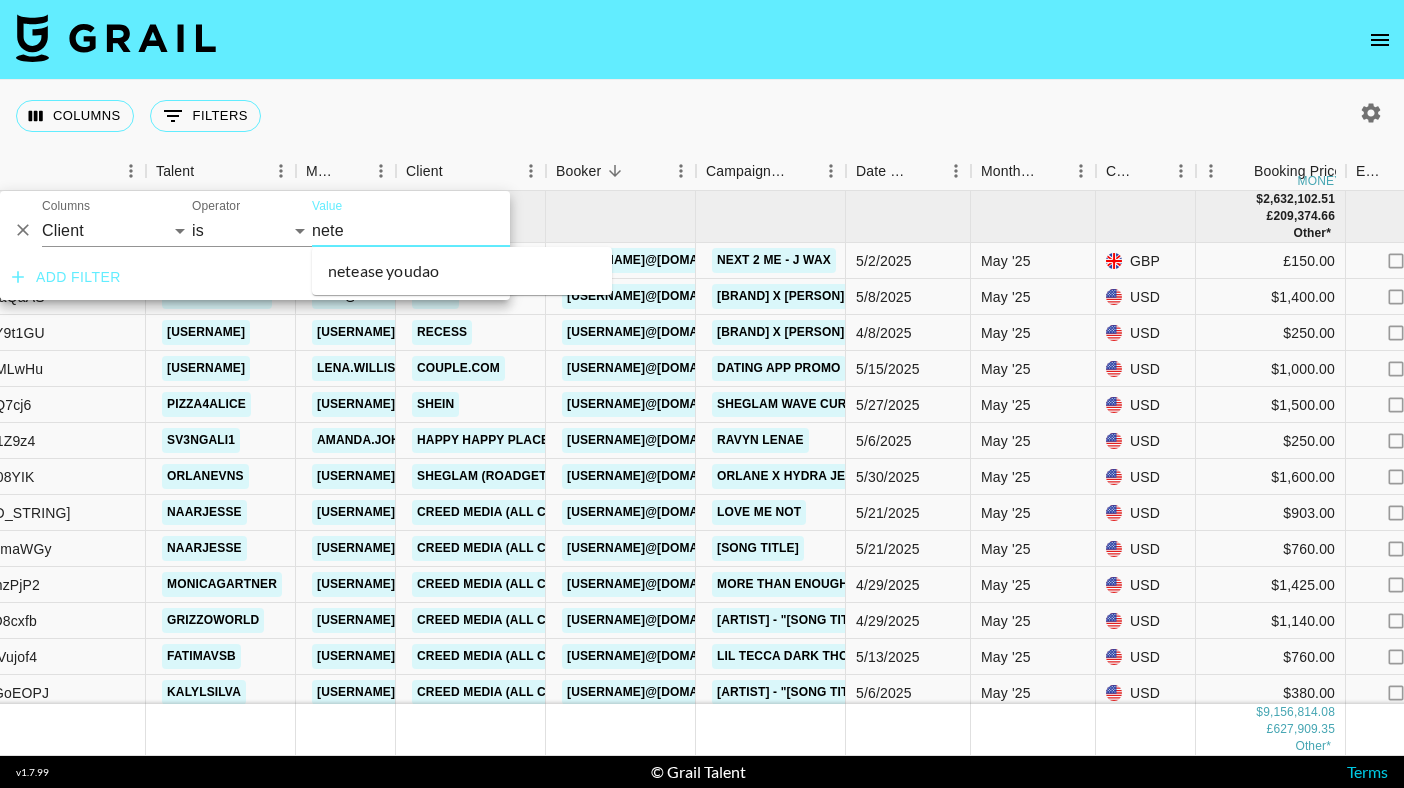 type on "[USERNAME]" 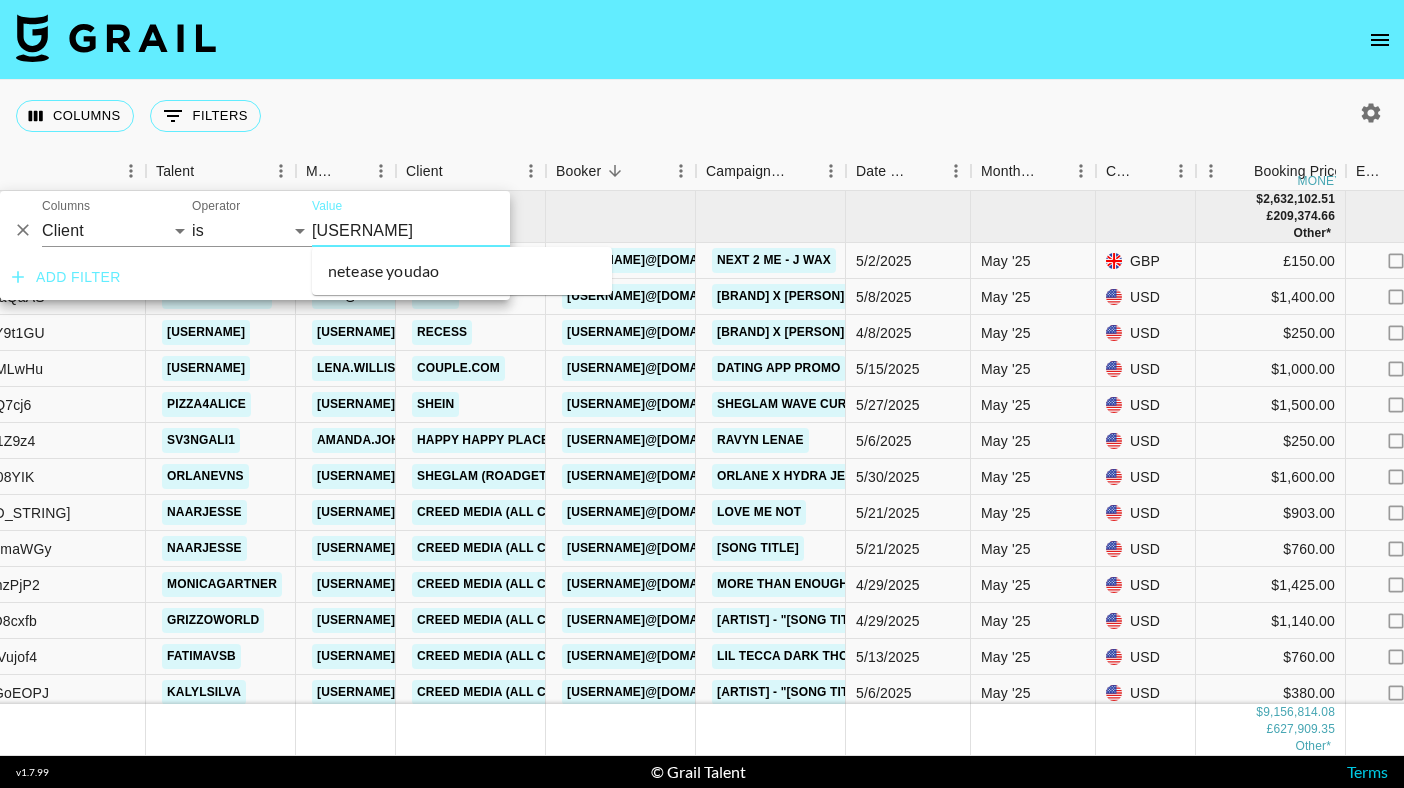 click on "netease youdao" at bounding box center (462, 271) 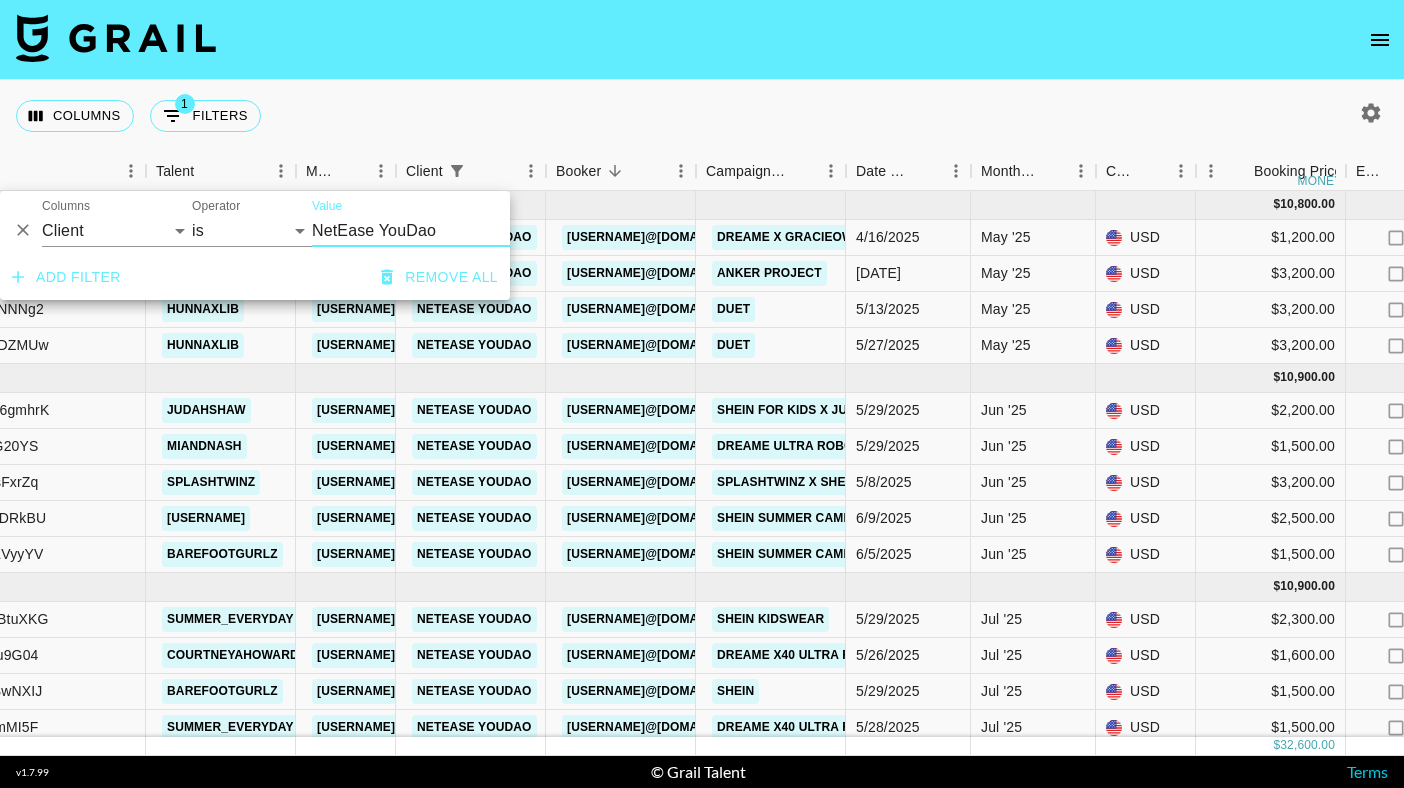 click at bounding box center [702, 40] 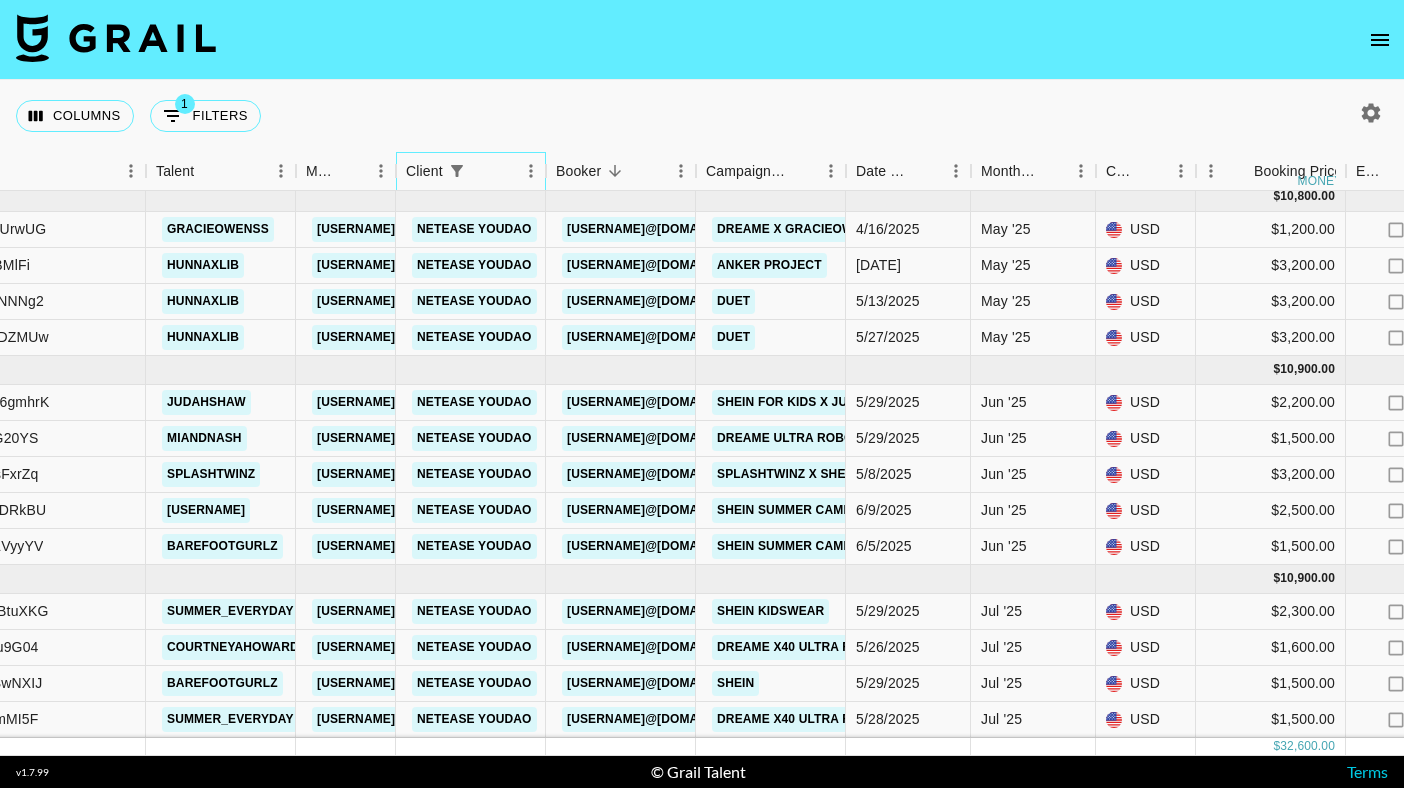 scroll, scrollTop: 2, scrollLeft: 269, axis: both 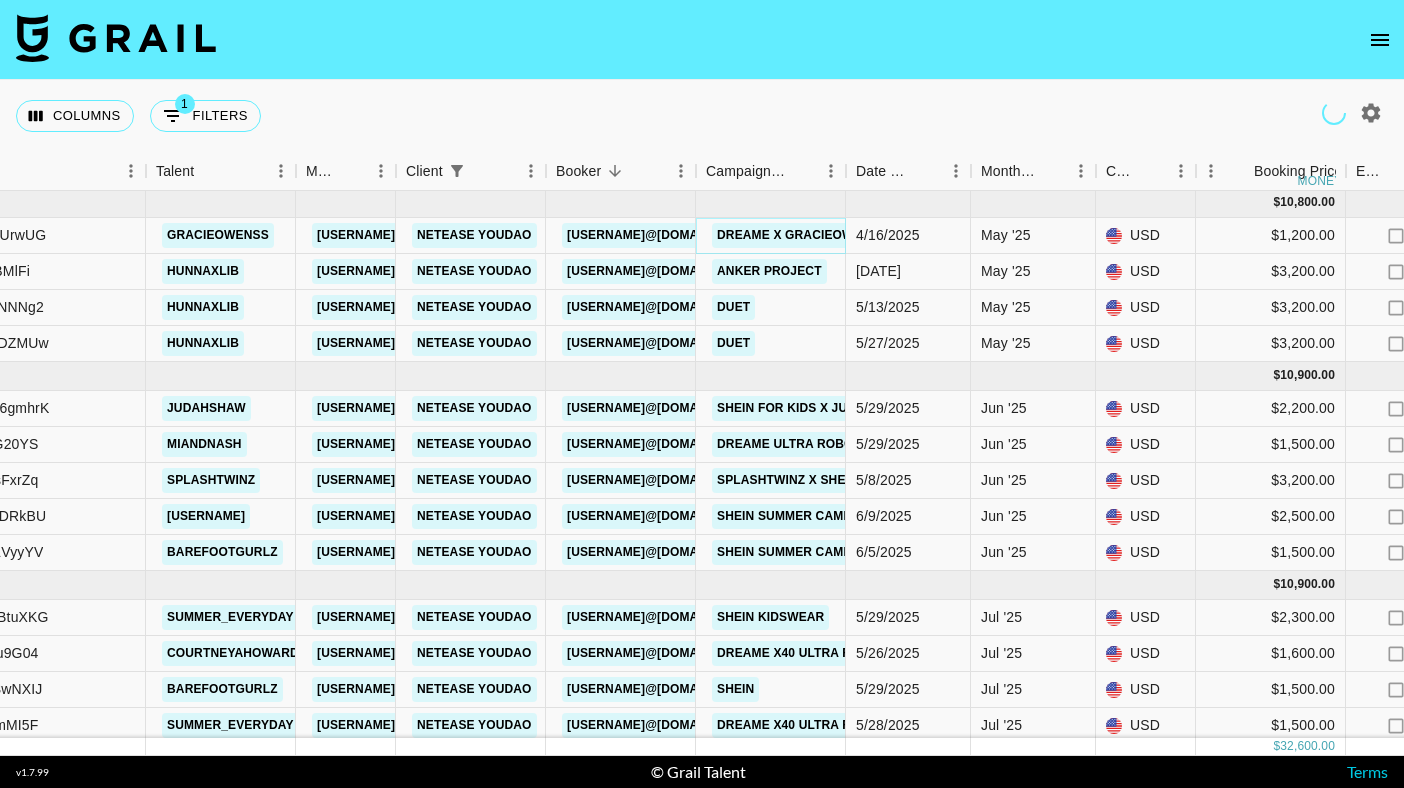 click on "Dreame x Gracieowenss" at bounding box center [802, 235] 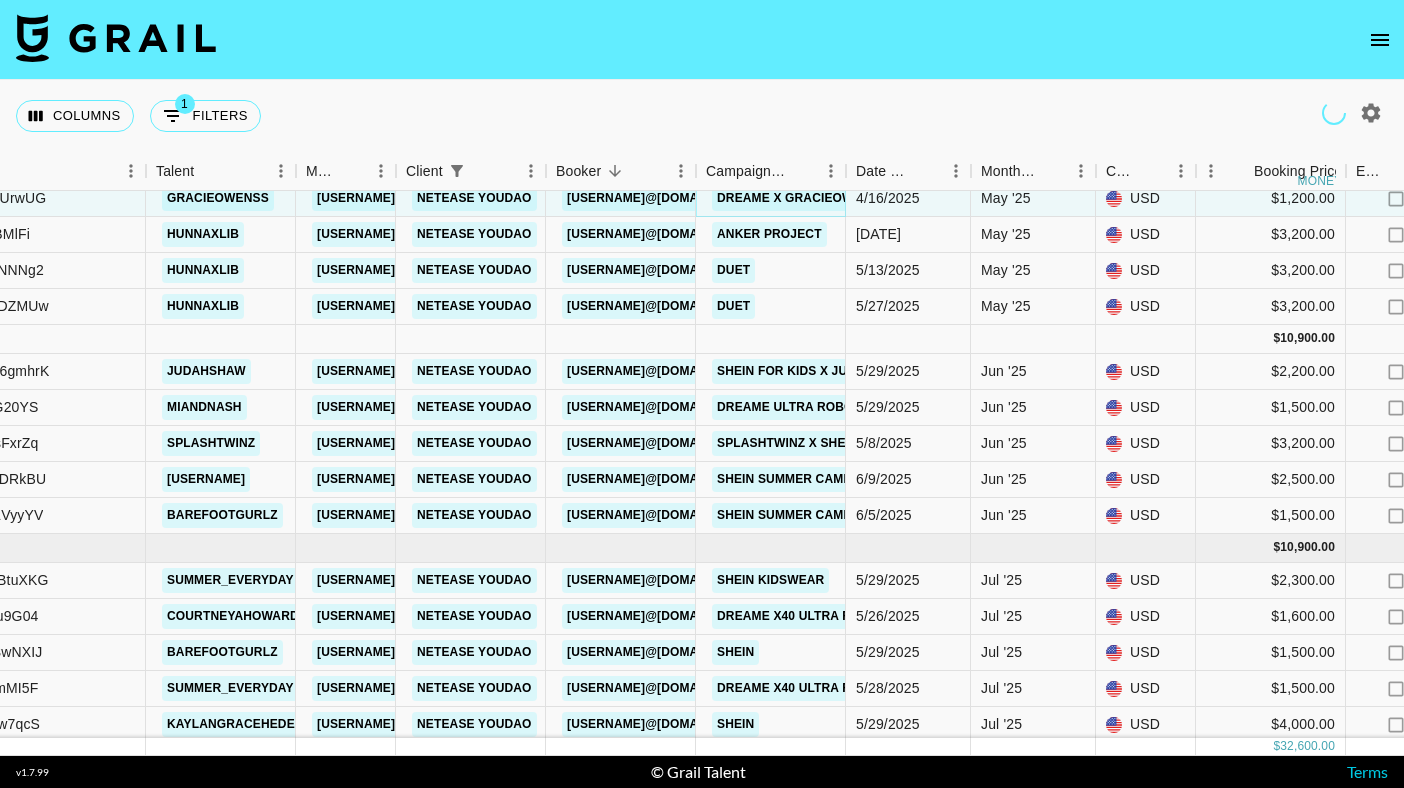 scroll, scrollTop: 0, scrollLeft: 269, axis: horizontal 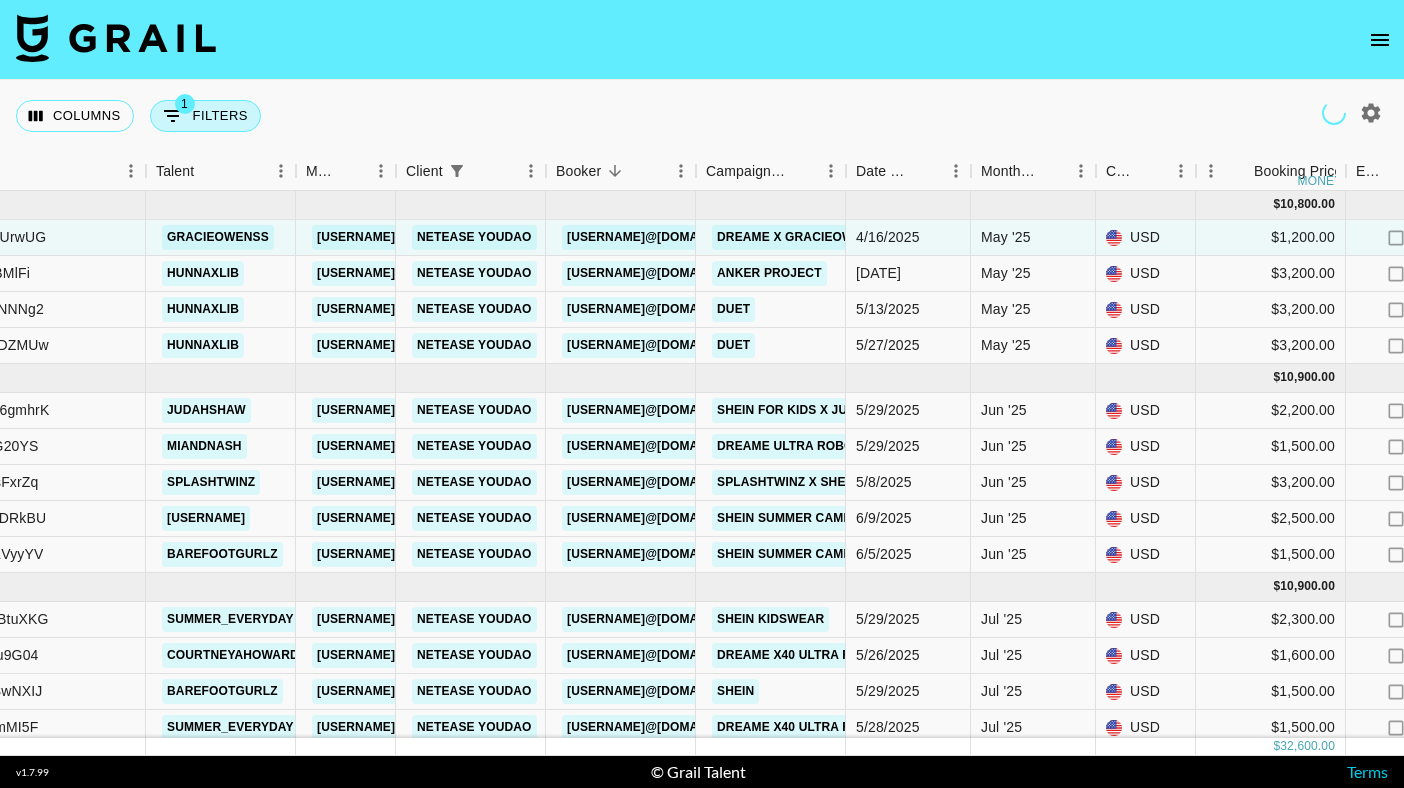 click on "1 Filters" at bounding box center [205, 116] 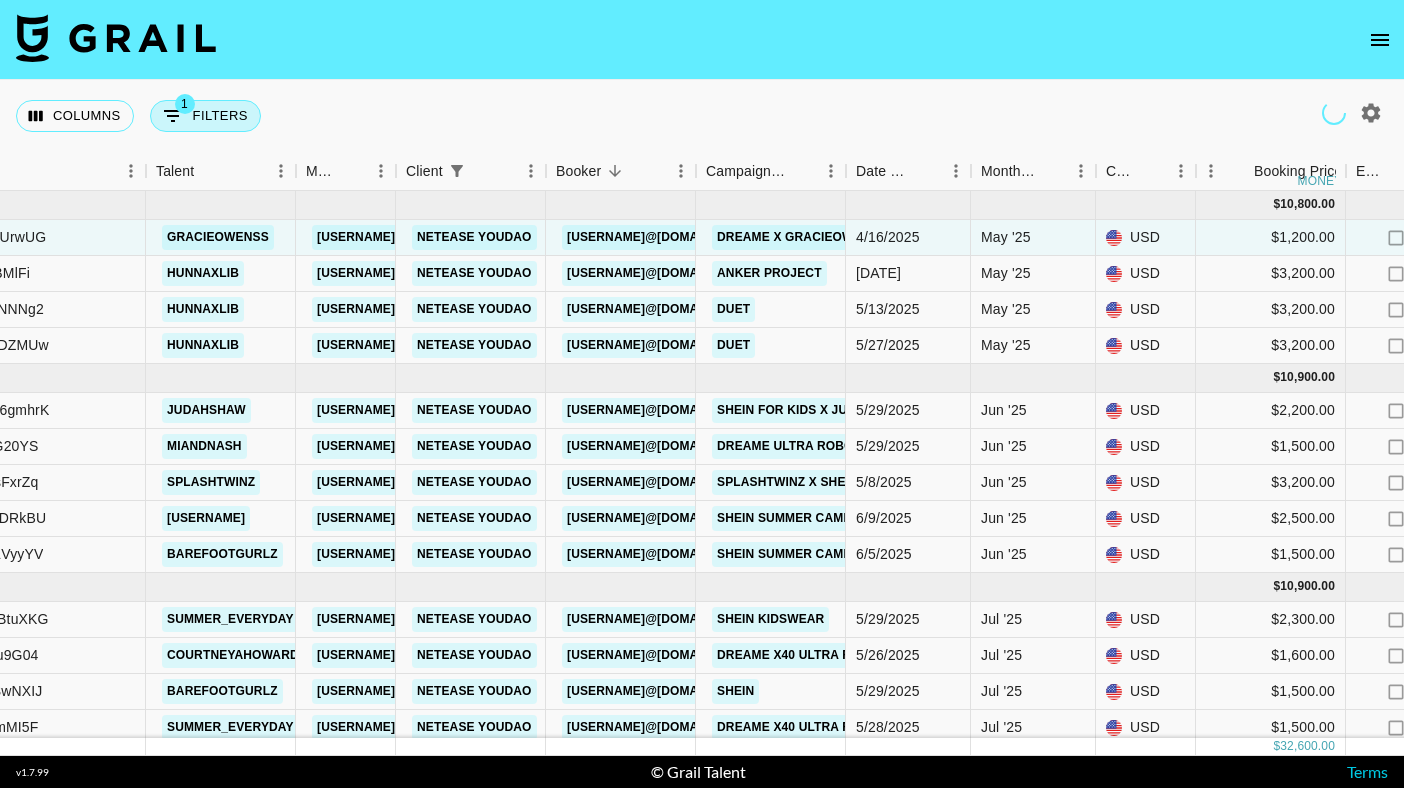 click on "1 Filters" at bounding box center (205, 116) 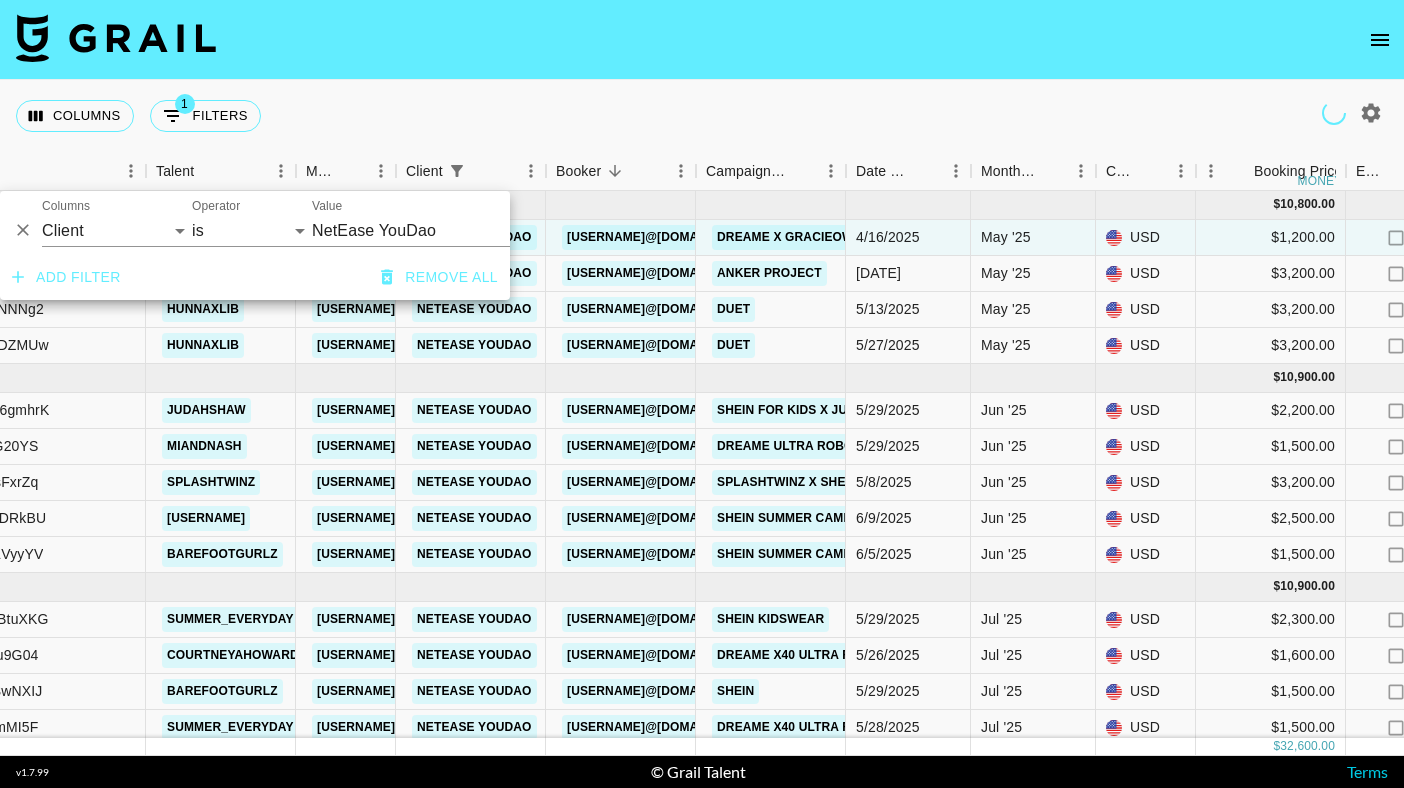 type on "NetEase YouDao" 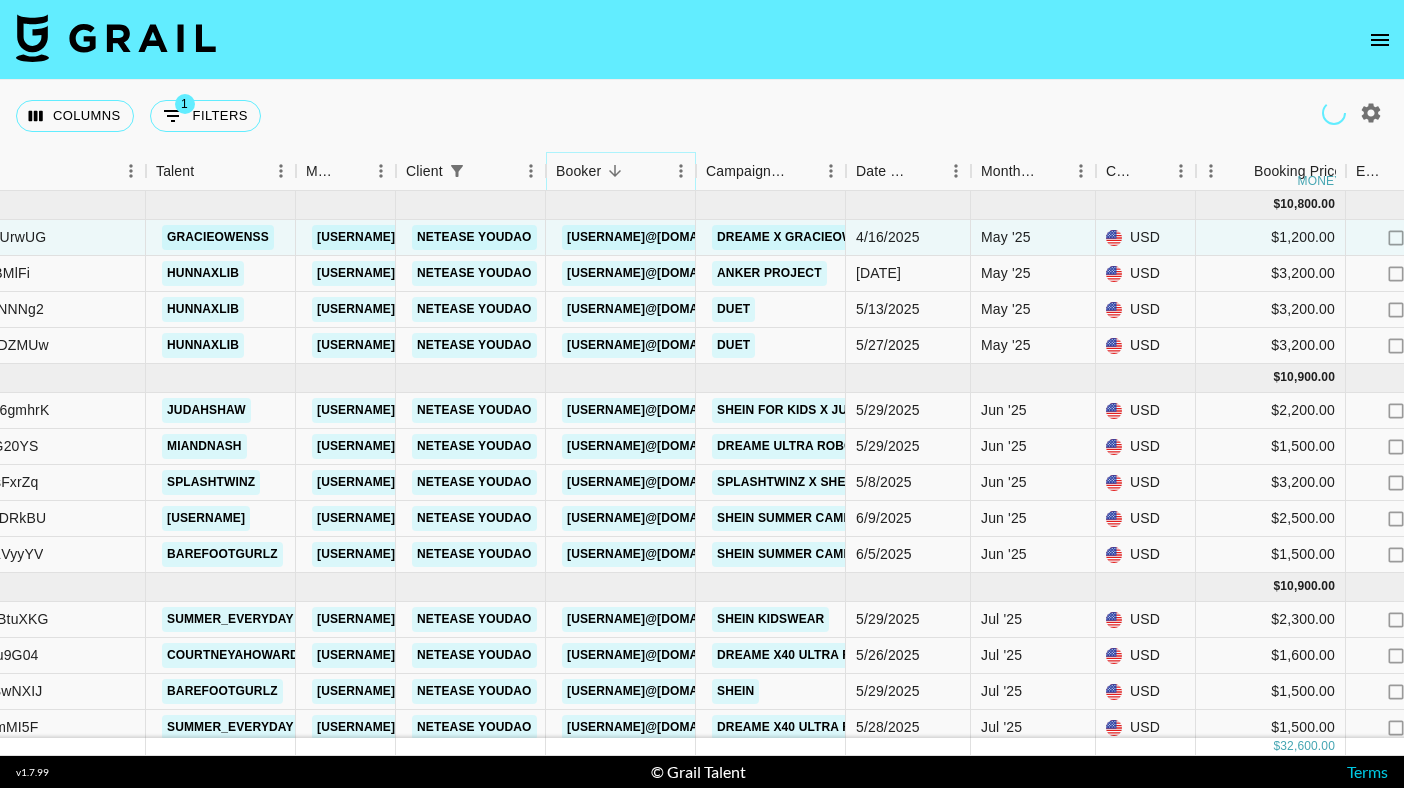 click 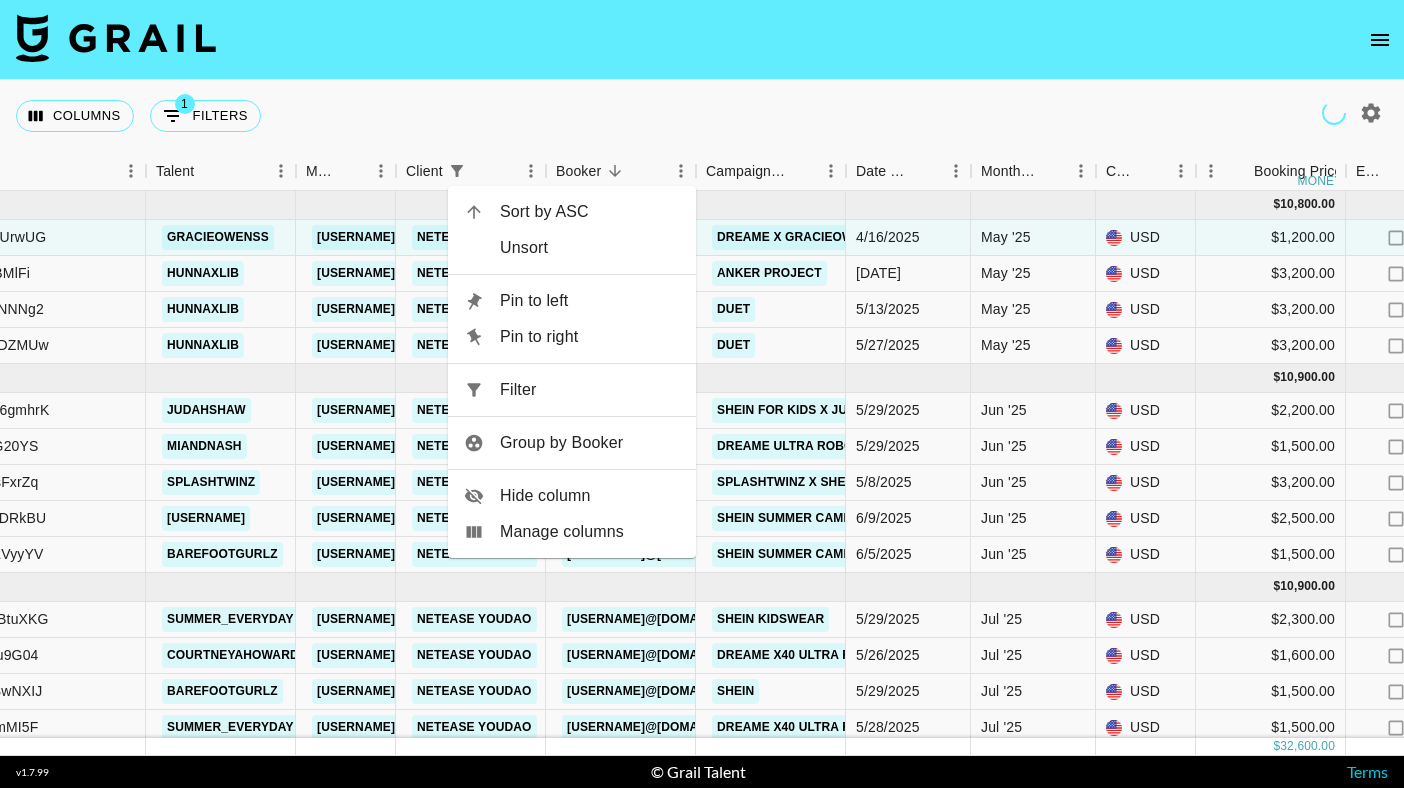 click on "Columns 1 Filters + Booking" at bounding box center [702, 116] 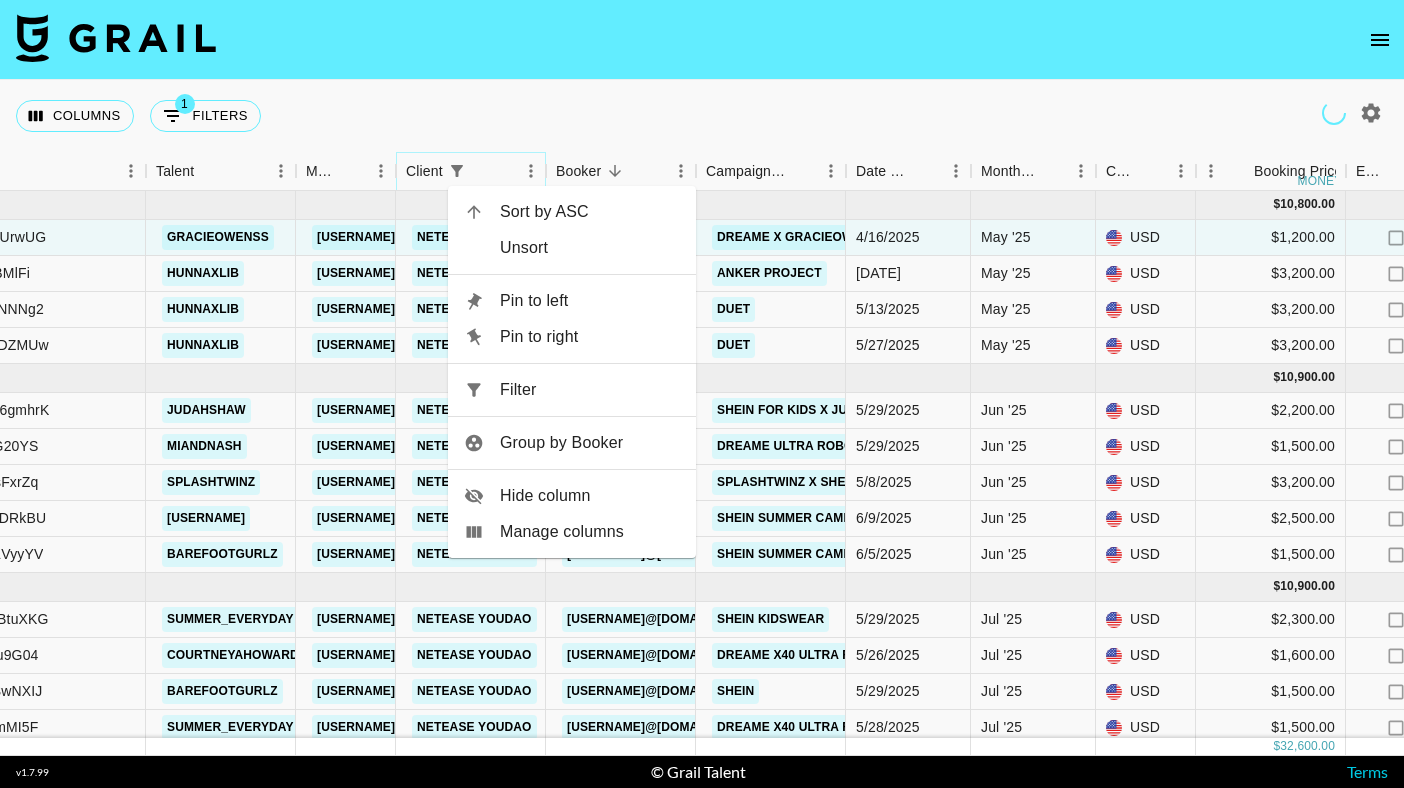 click 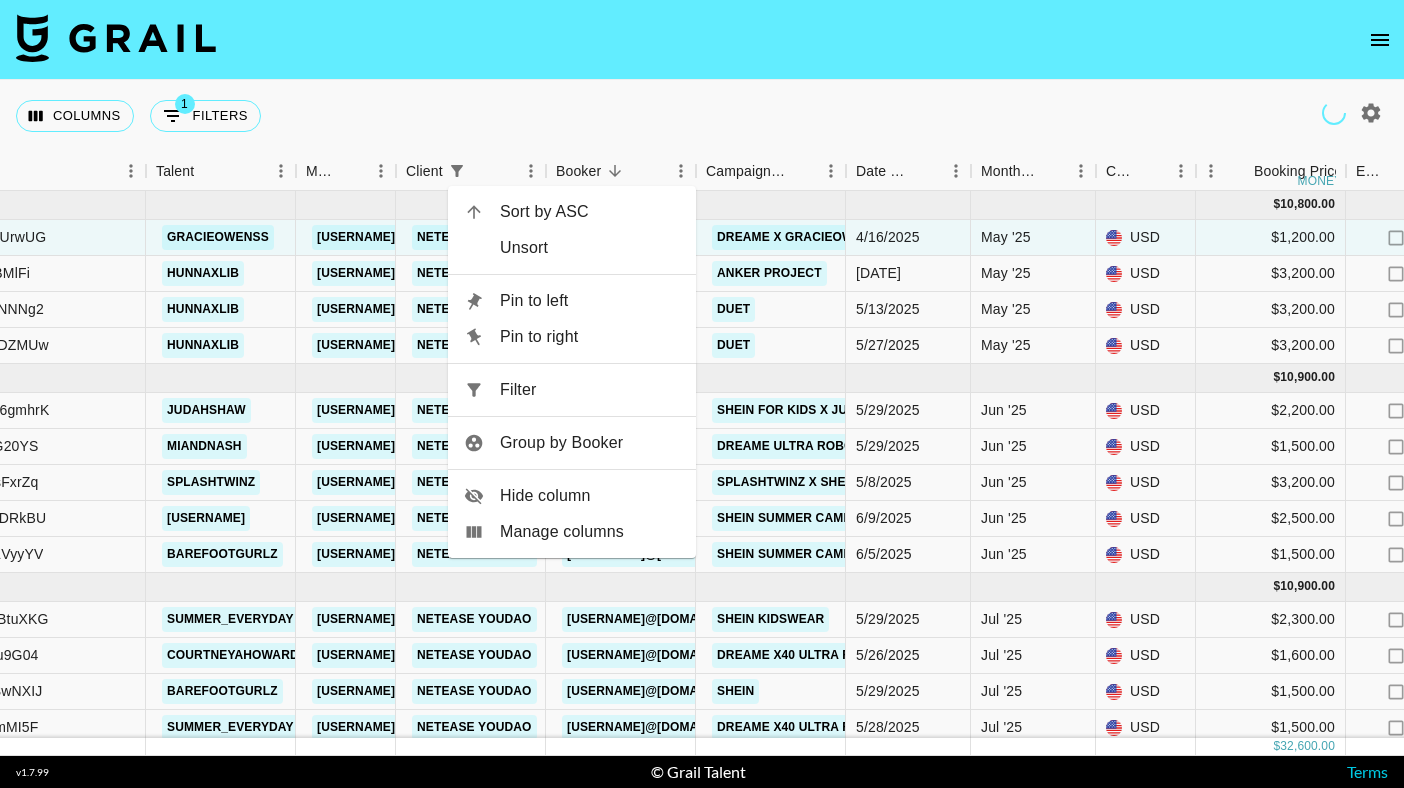 select on "clientId" 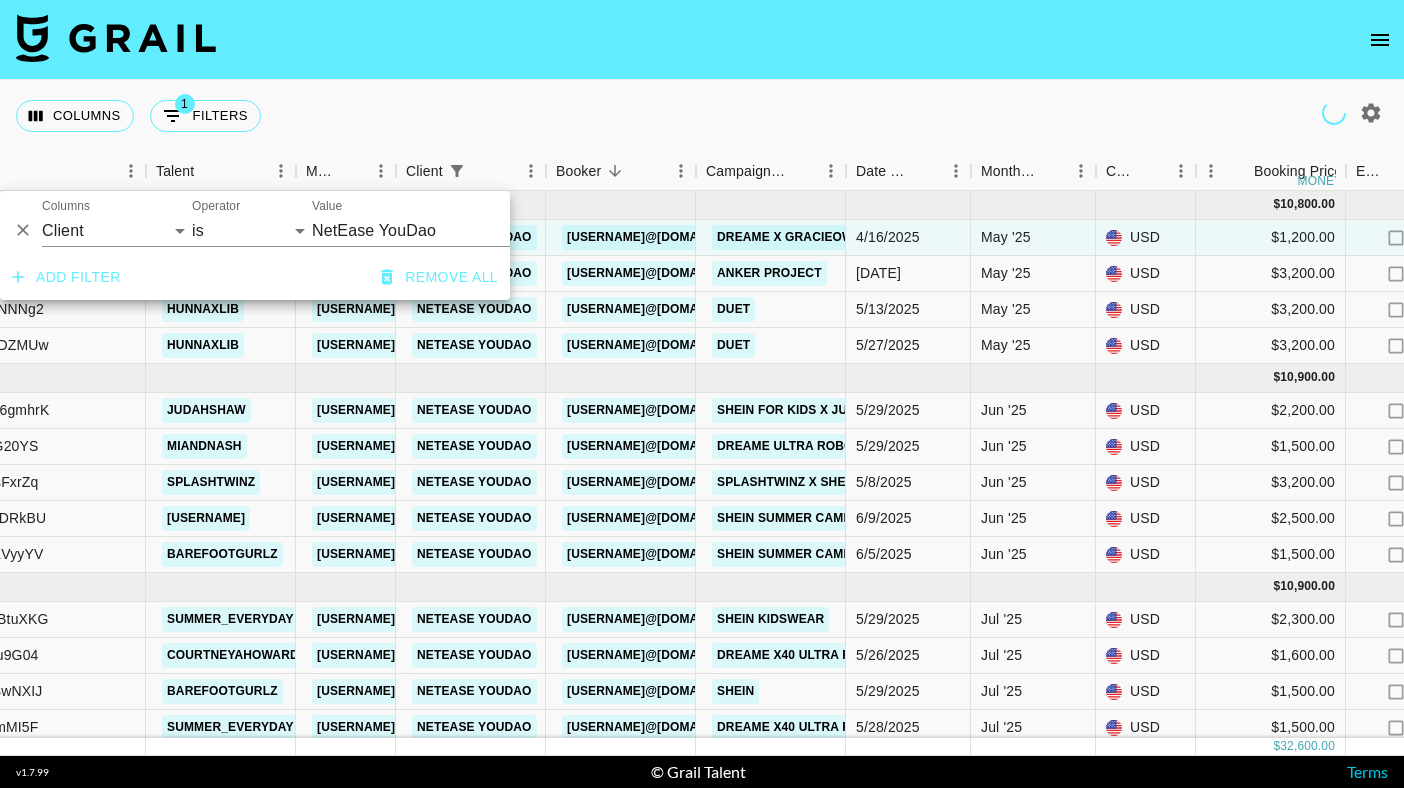 click on "NetEase YouDao" at bounding box center [434, 230] 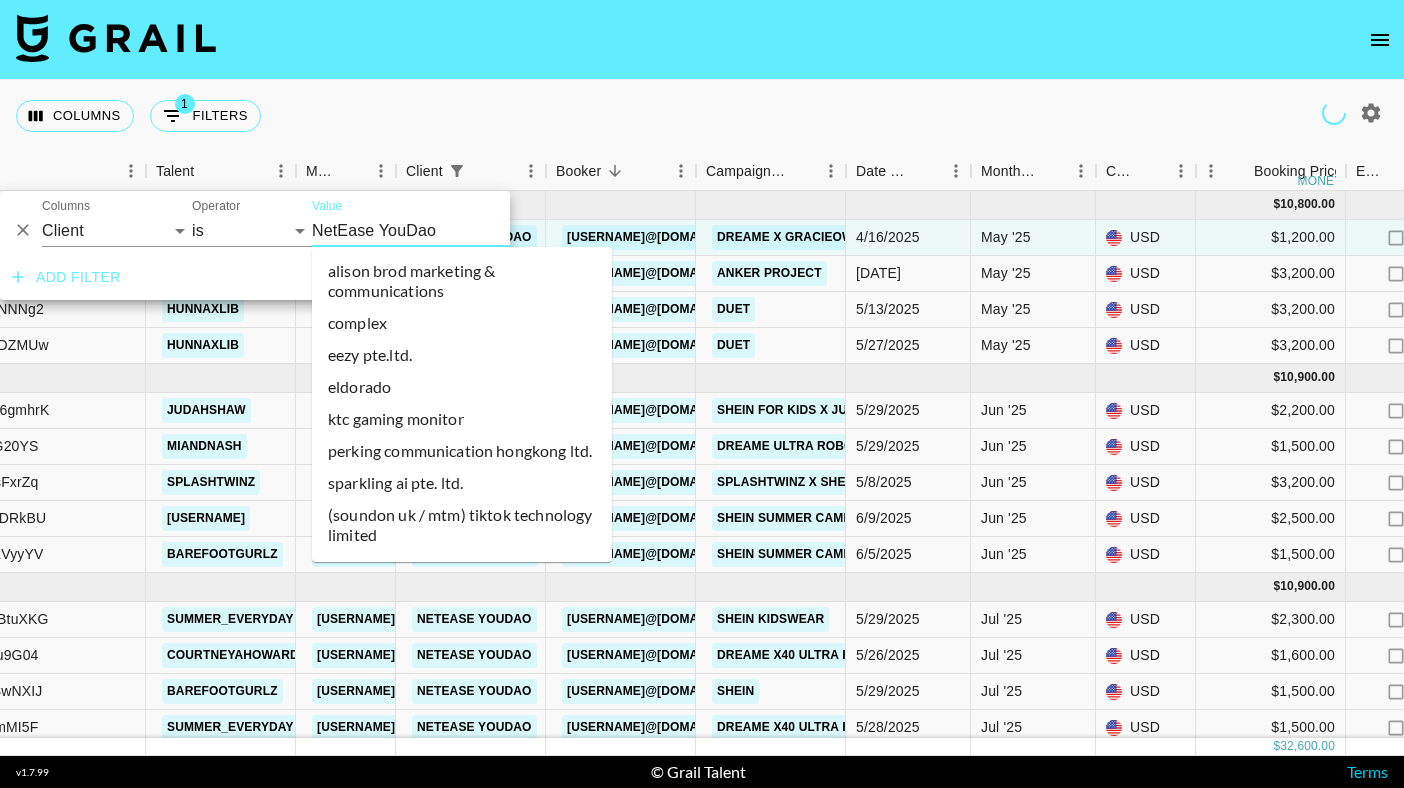 click on "NetEase YouDao" at bounding box center (434, 230) 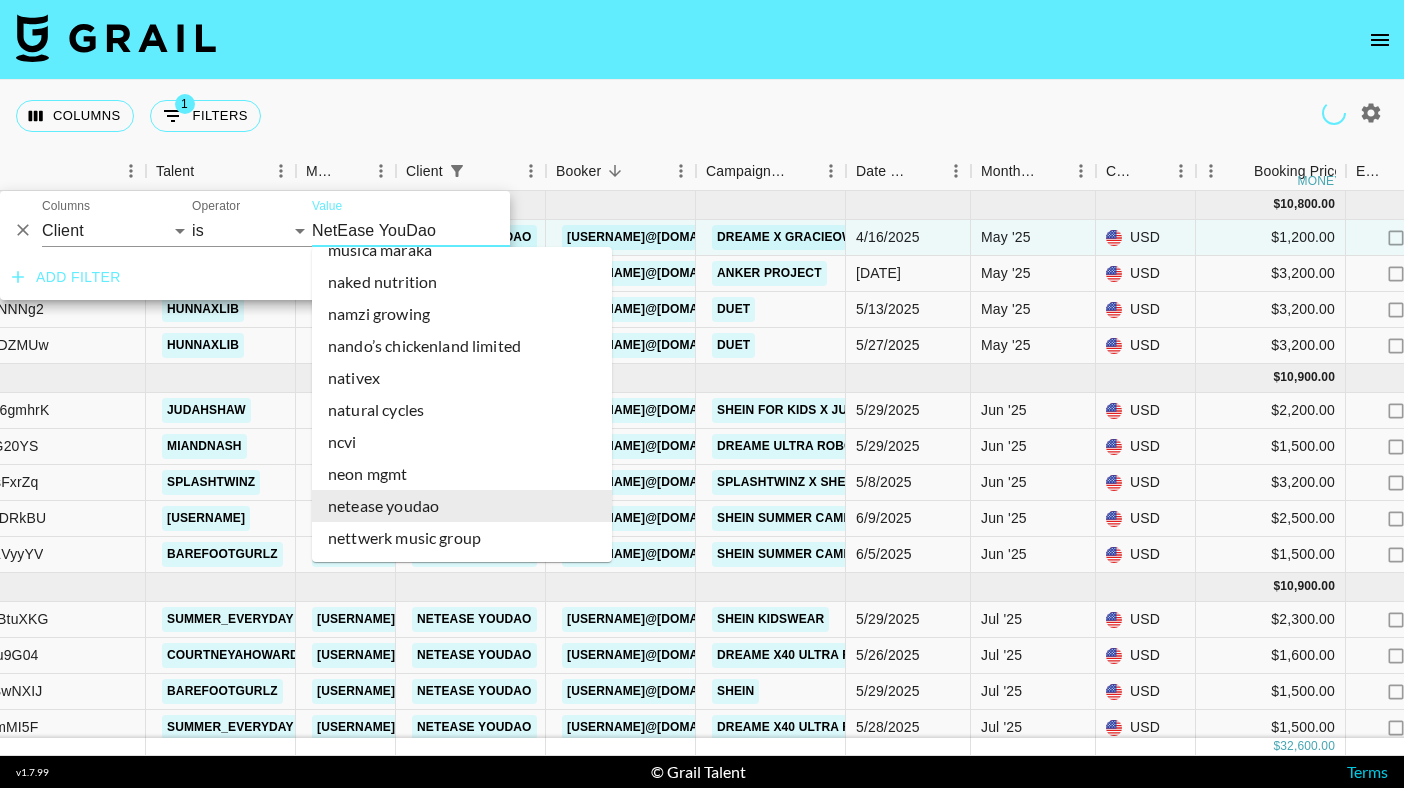 click on "NetEase YouDao" at bounding box center [434, 230] 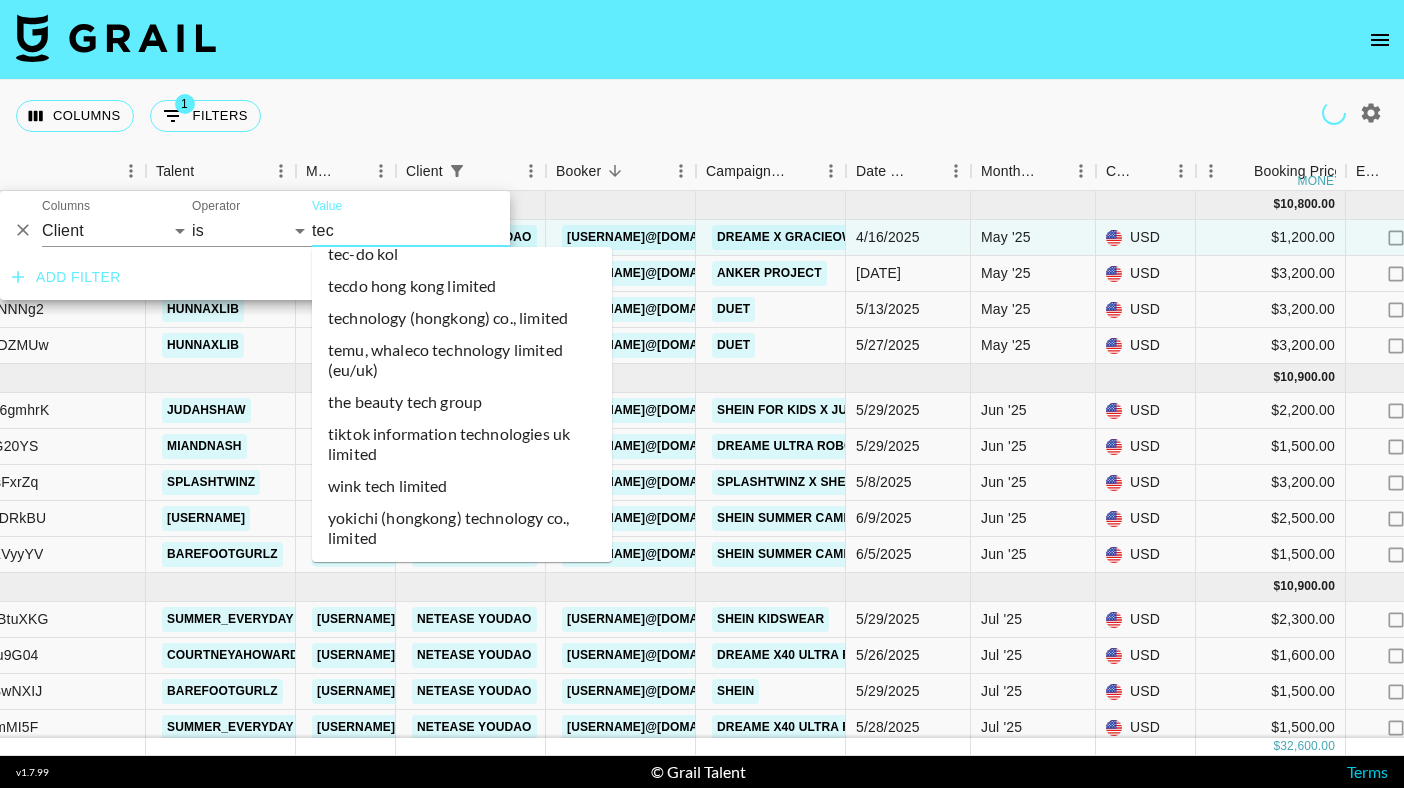 scroll, scrollTop: 0, scrollLeft: 0, axis: both 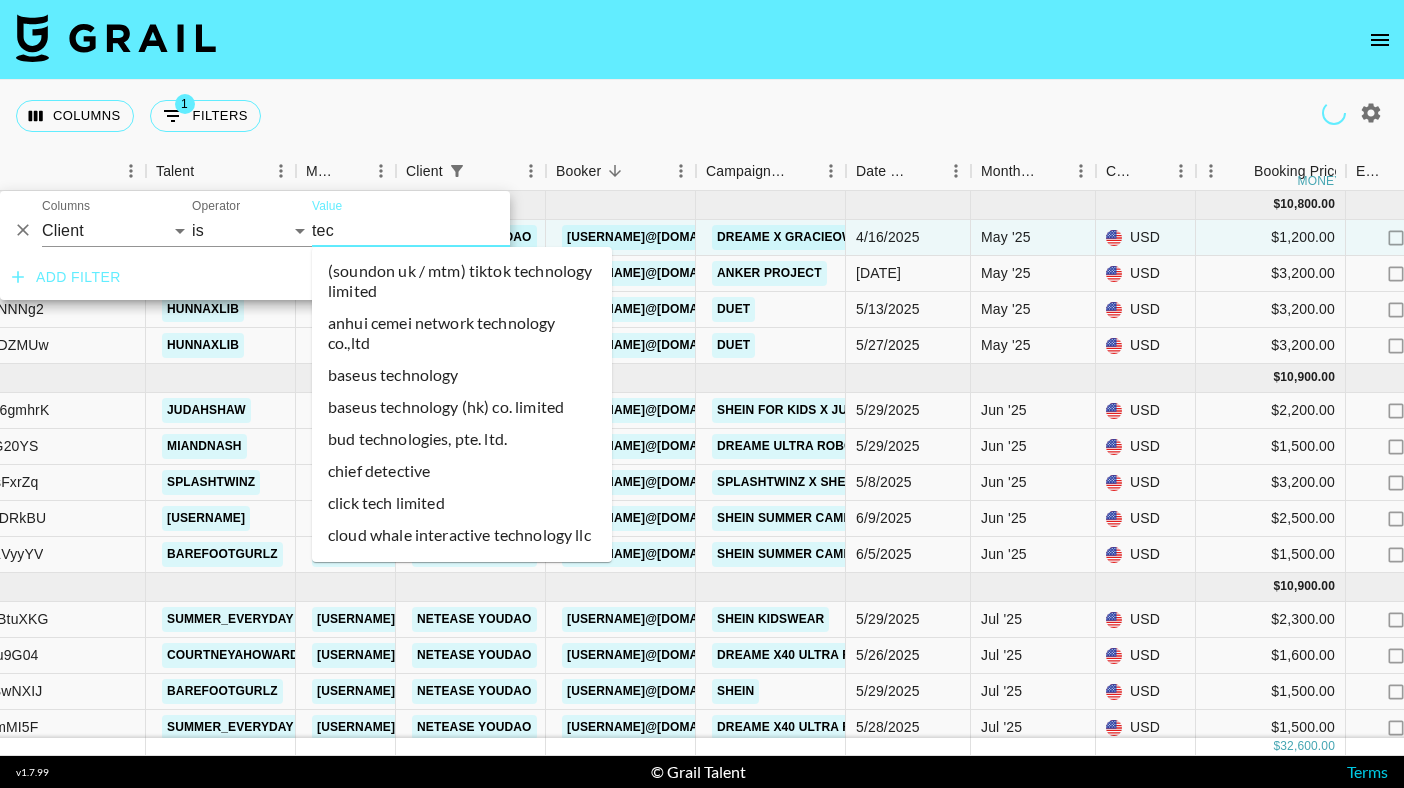 type on "tec-" 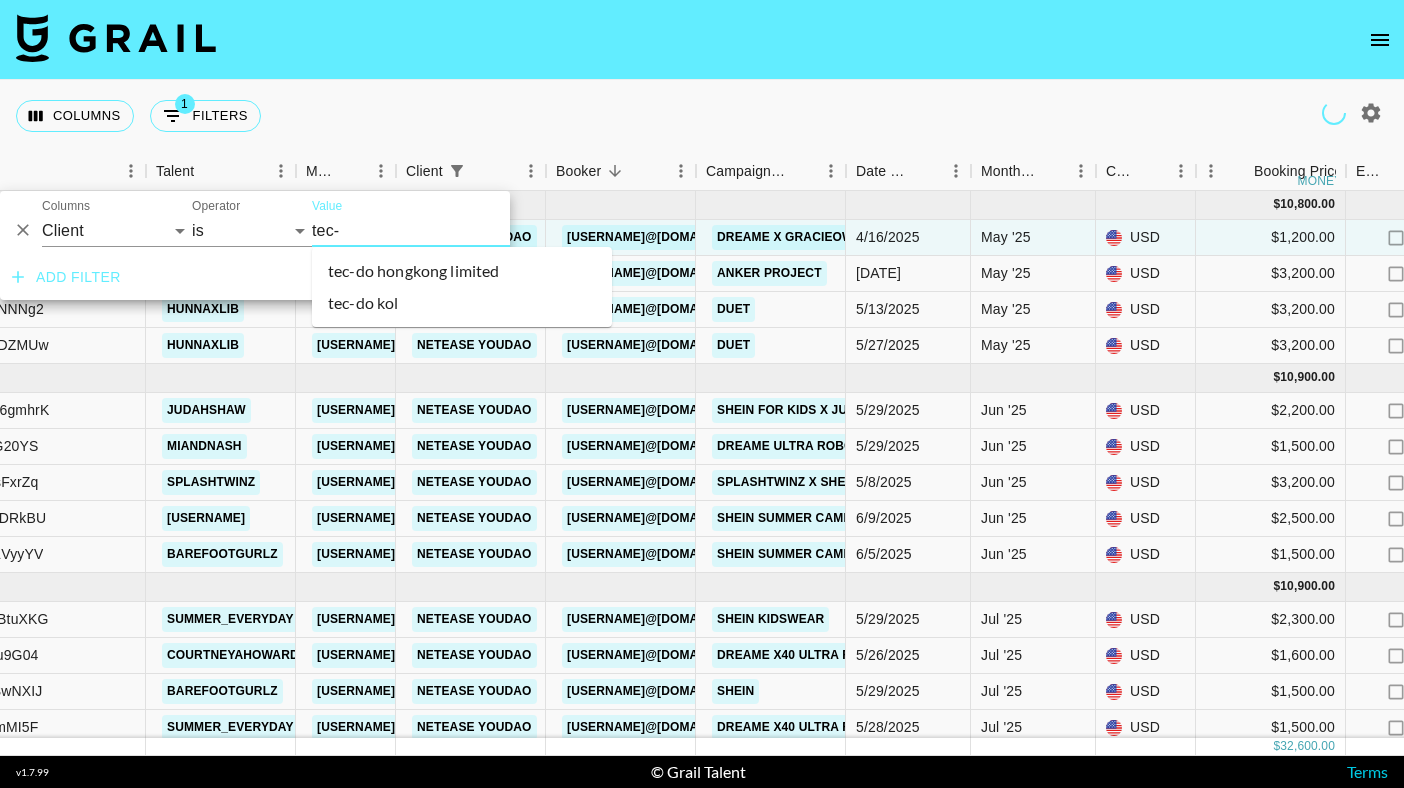 click on "tec-do kol" at bounding box center [462, 303] 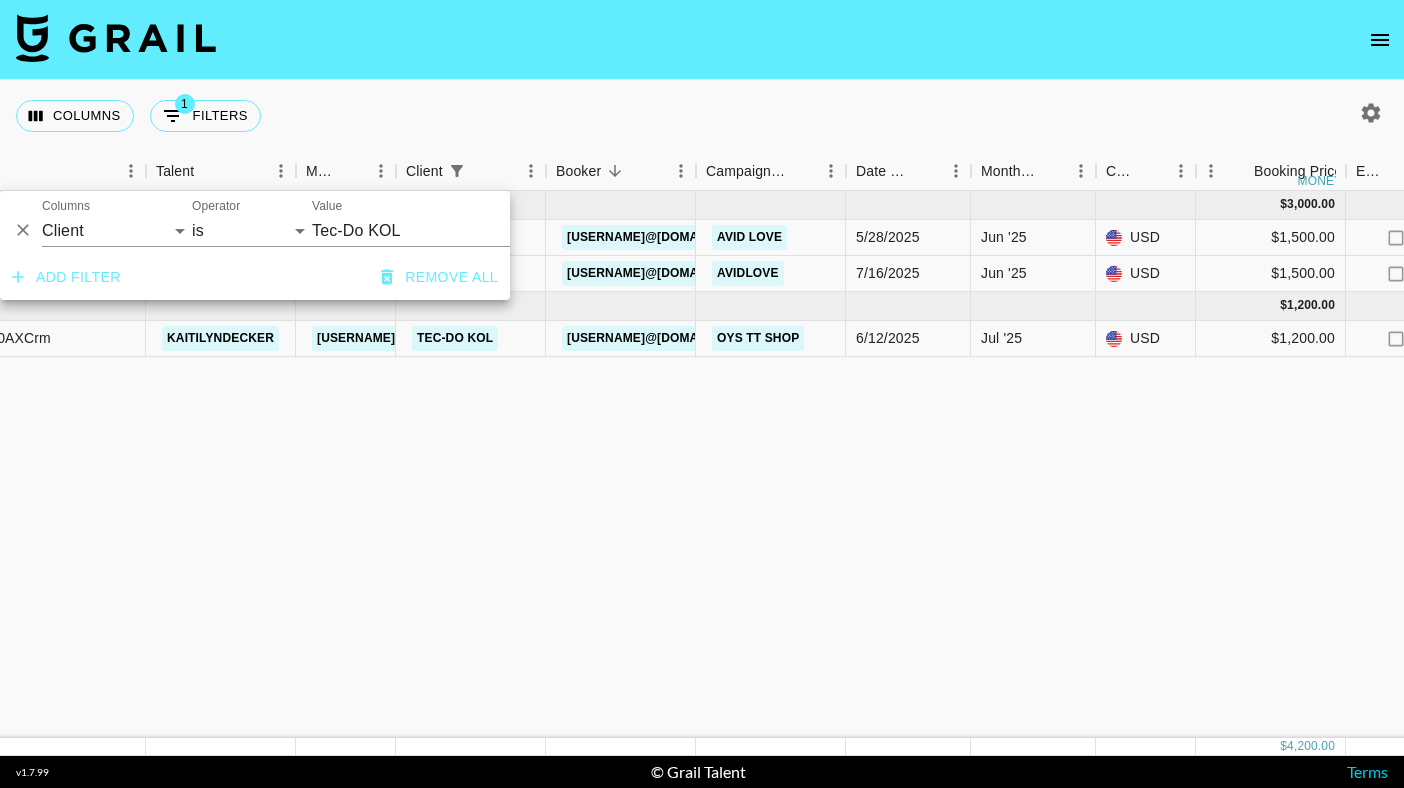 click on "Tec-Do KOL" at bounding box center [434, 230] 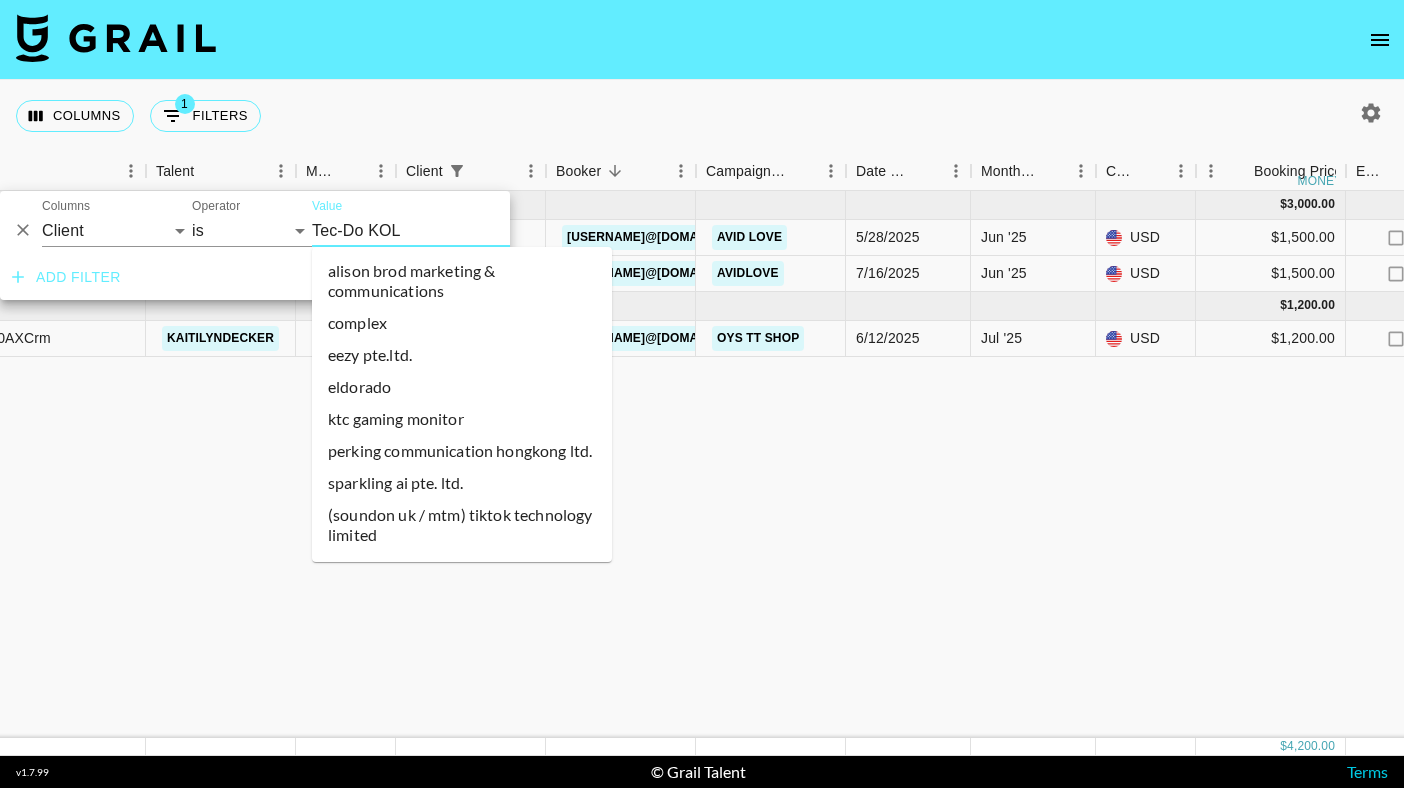 scroll, scrollTop: 29297, scrollLeft: 0, axis: vertical 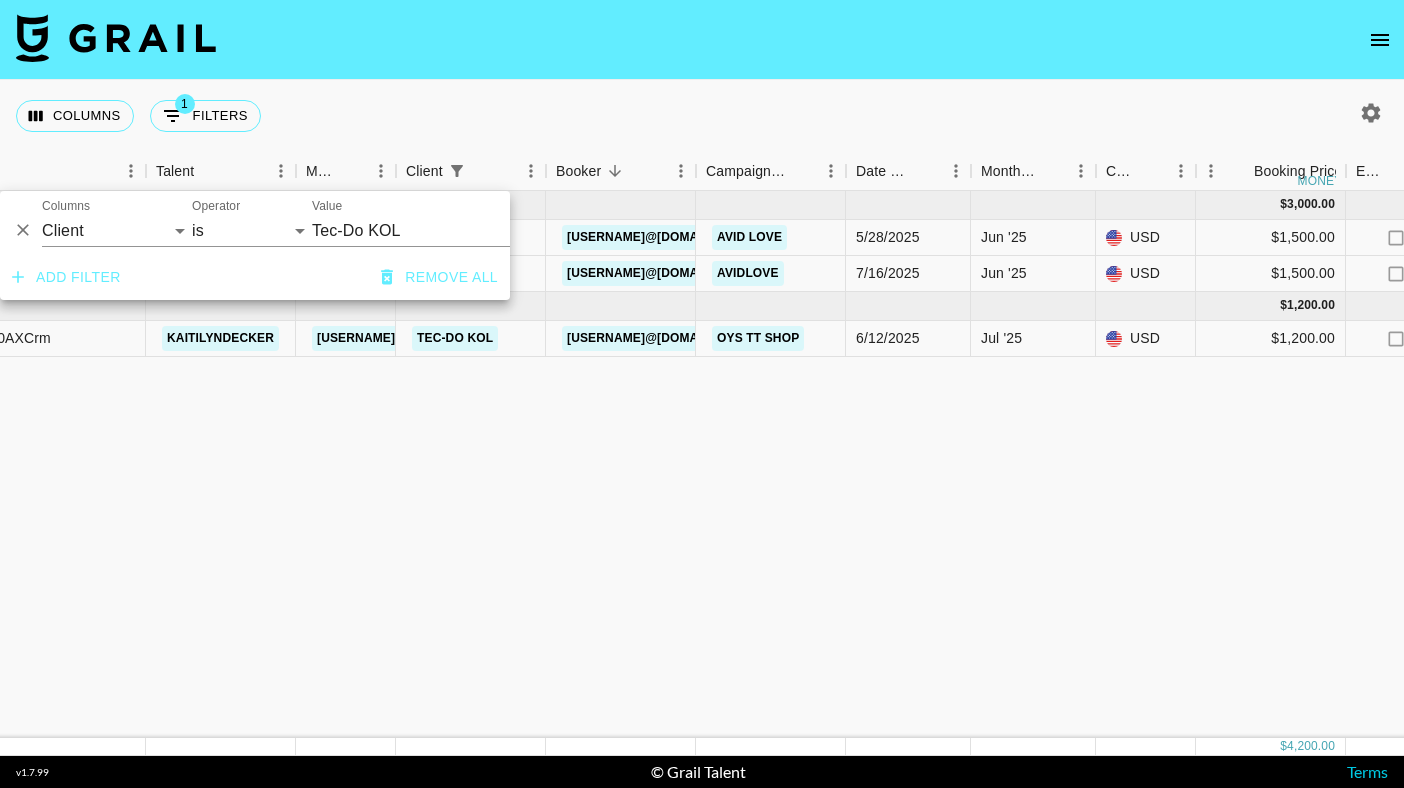 click on "Tec-Do KOL" at bounding box center (434, 230) 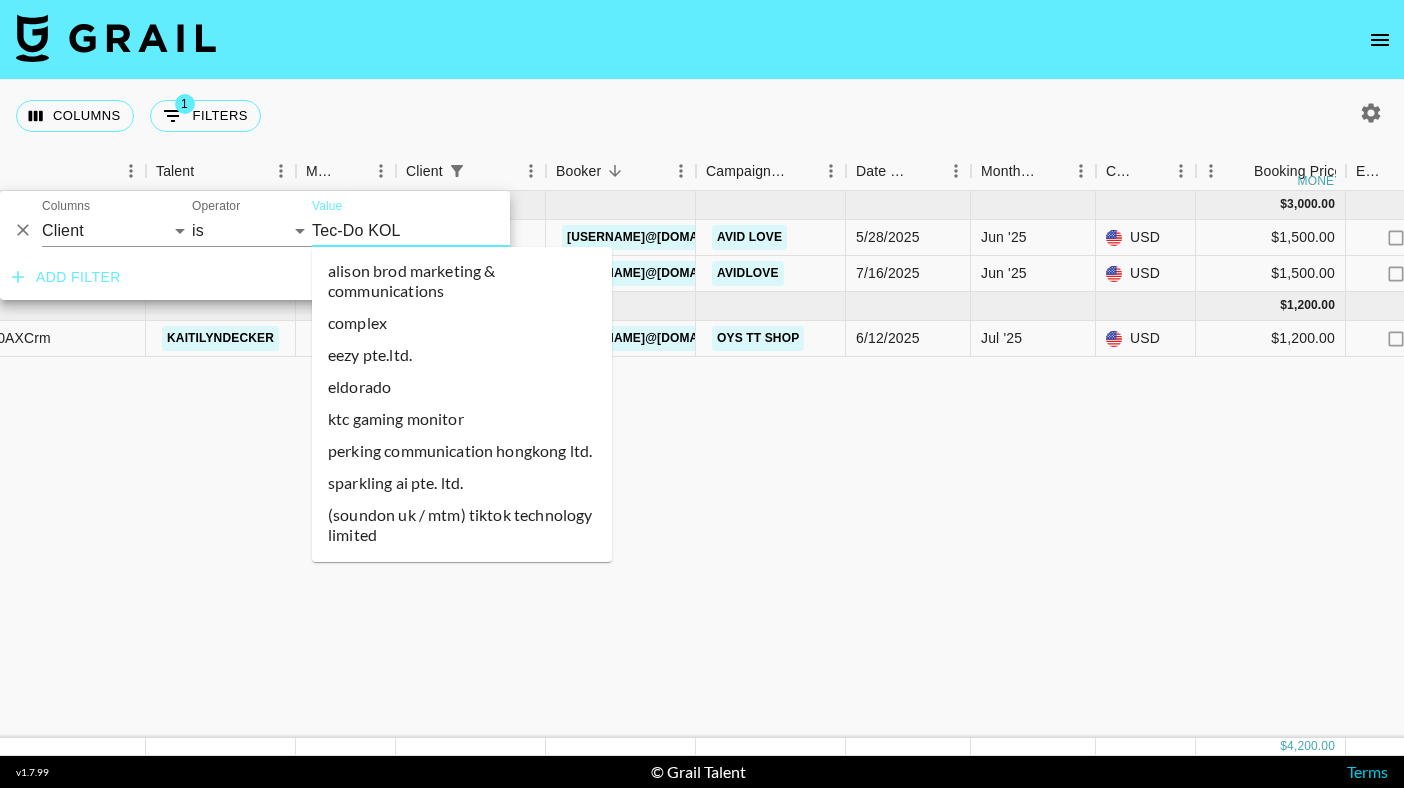scroll, scrollTop: 29297, scrollLeft: 0, axis: vertical 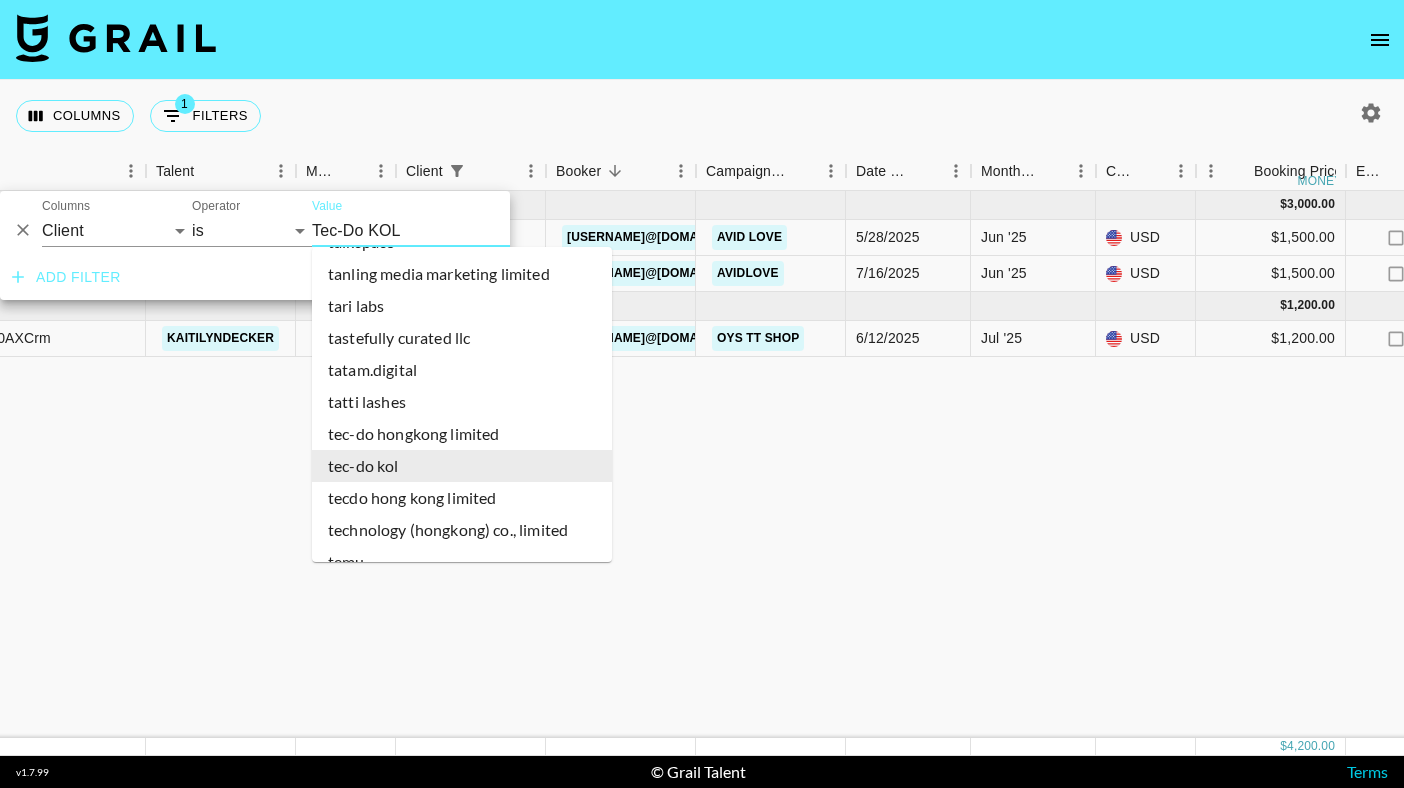 click on "Tec-Do KOL" at bounding box center (434, 230) 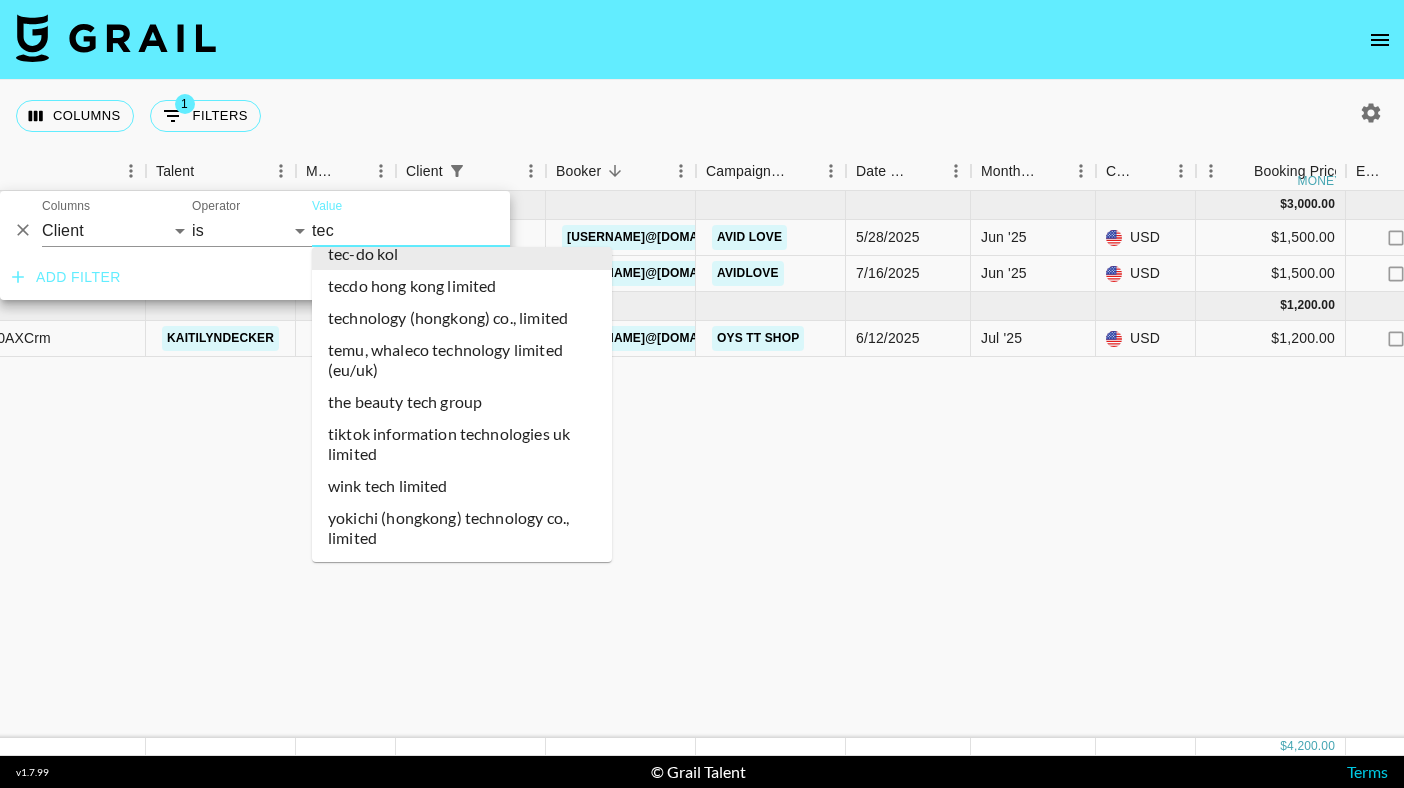 scroll, scrollTop: 937, scrollLeft: 0, axis: vertical 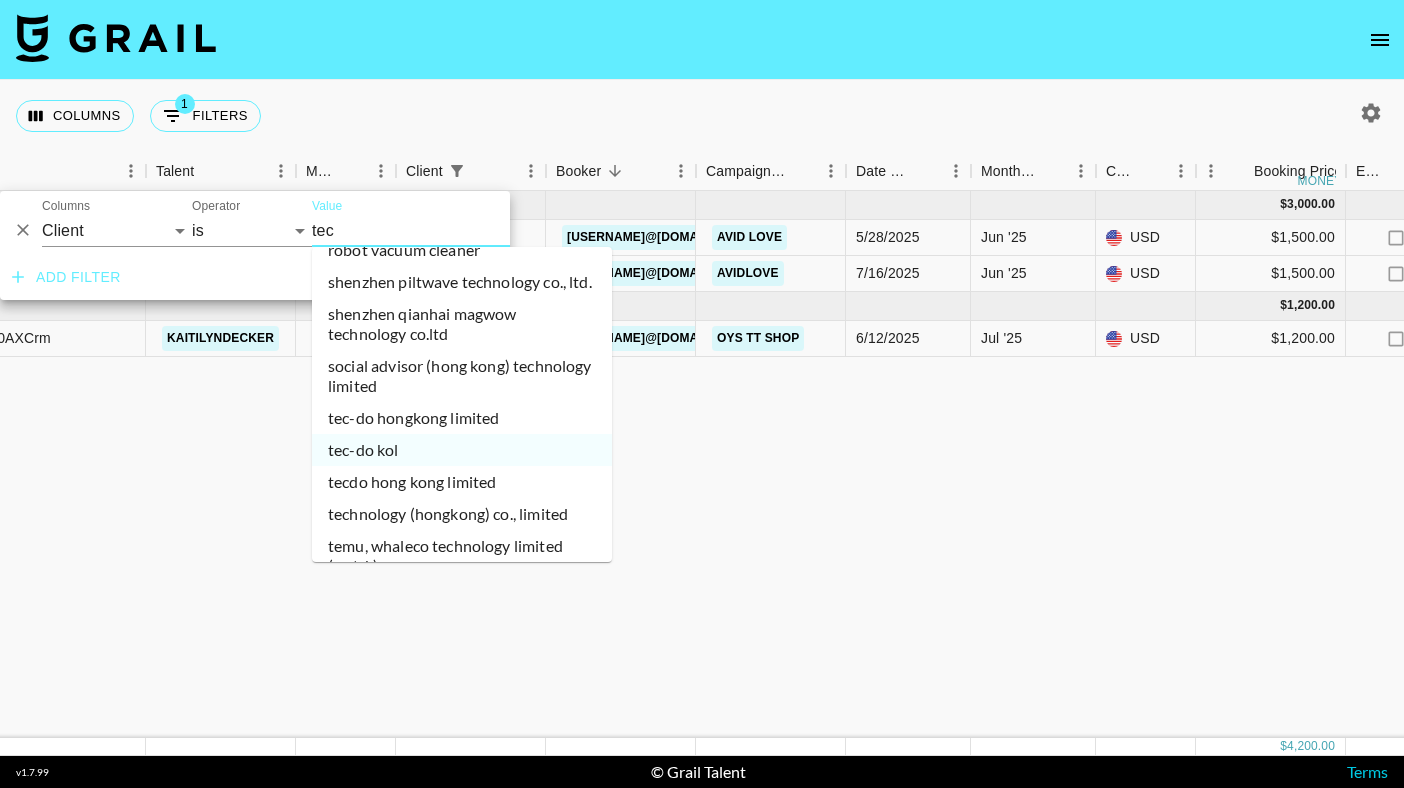 type on "tec-" 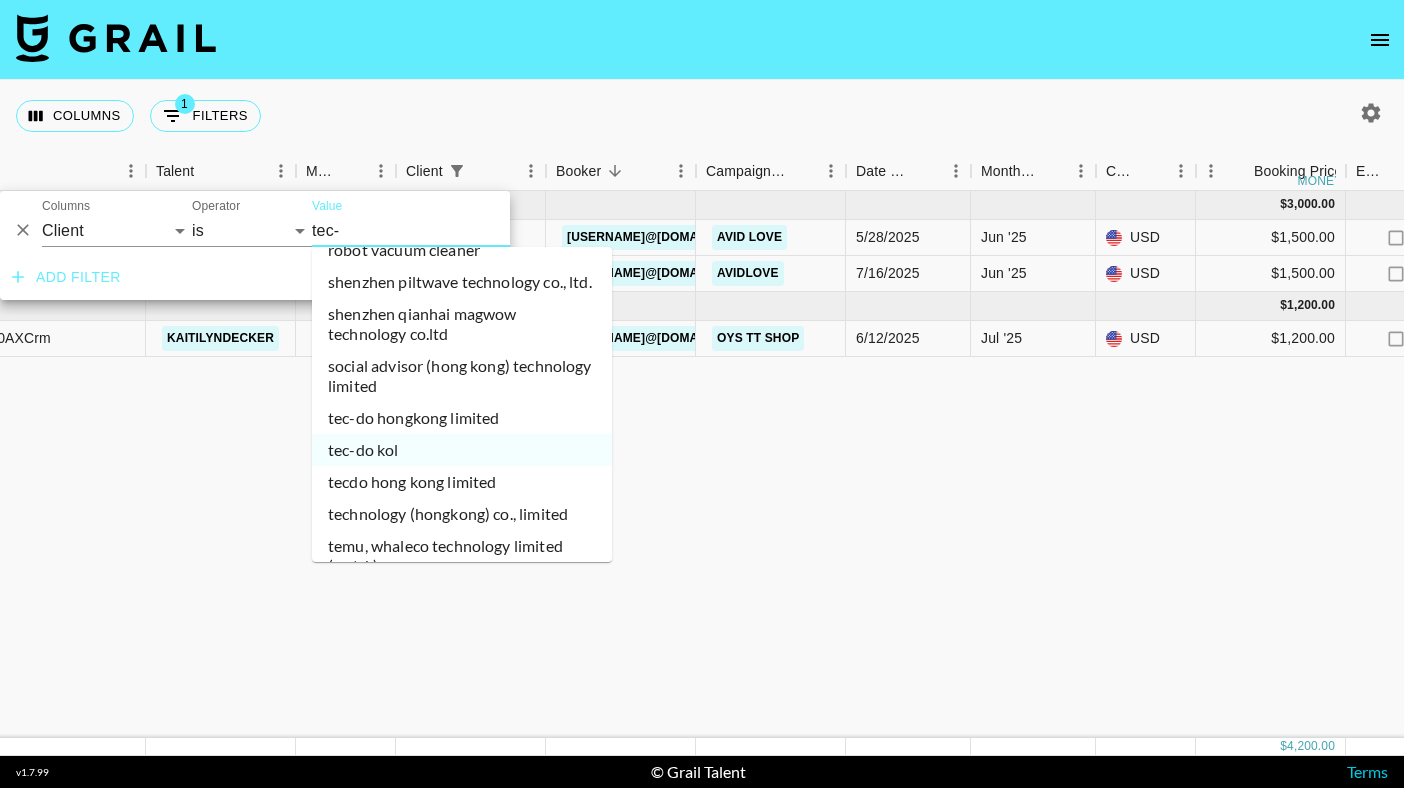 scroll, scrollTop: 0, scrollLeft: 0, axis: both 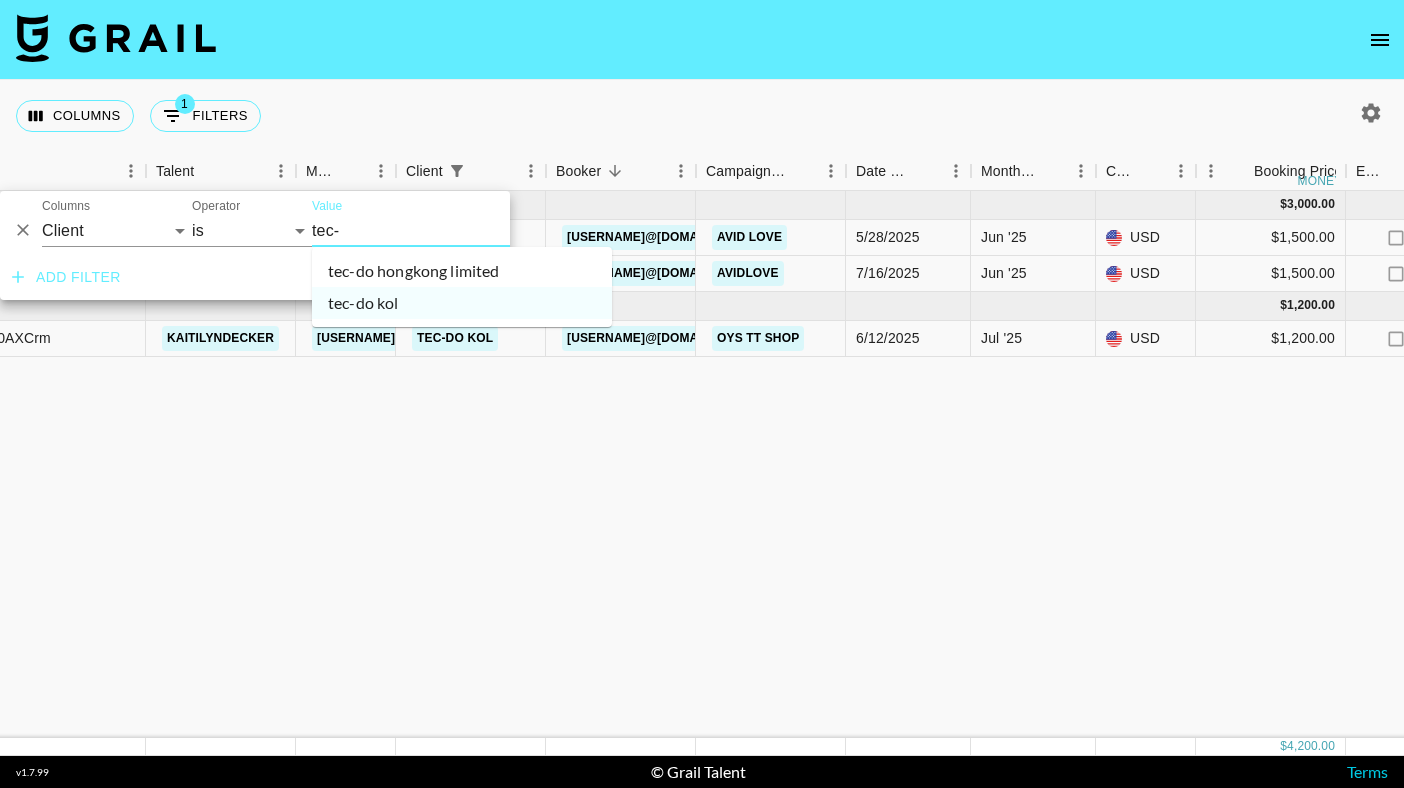 click on "tec-do hongkong limited" at bounding box center (462, 271) 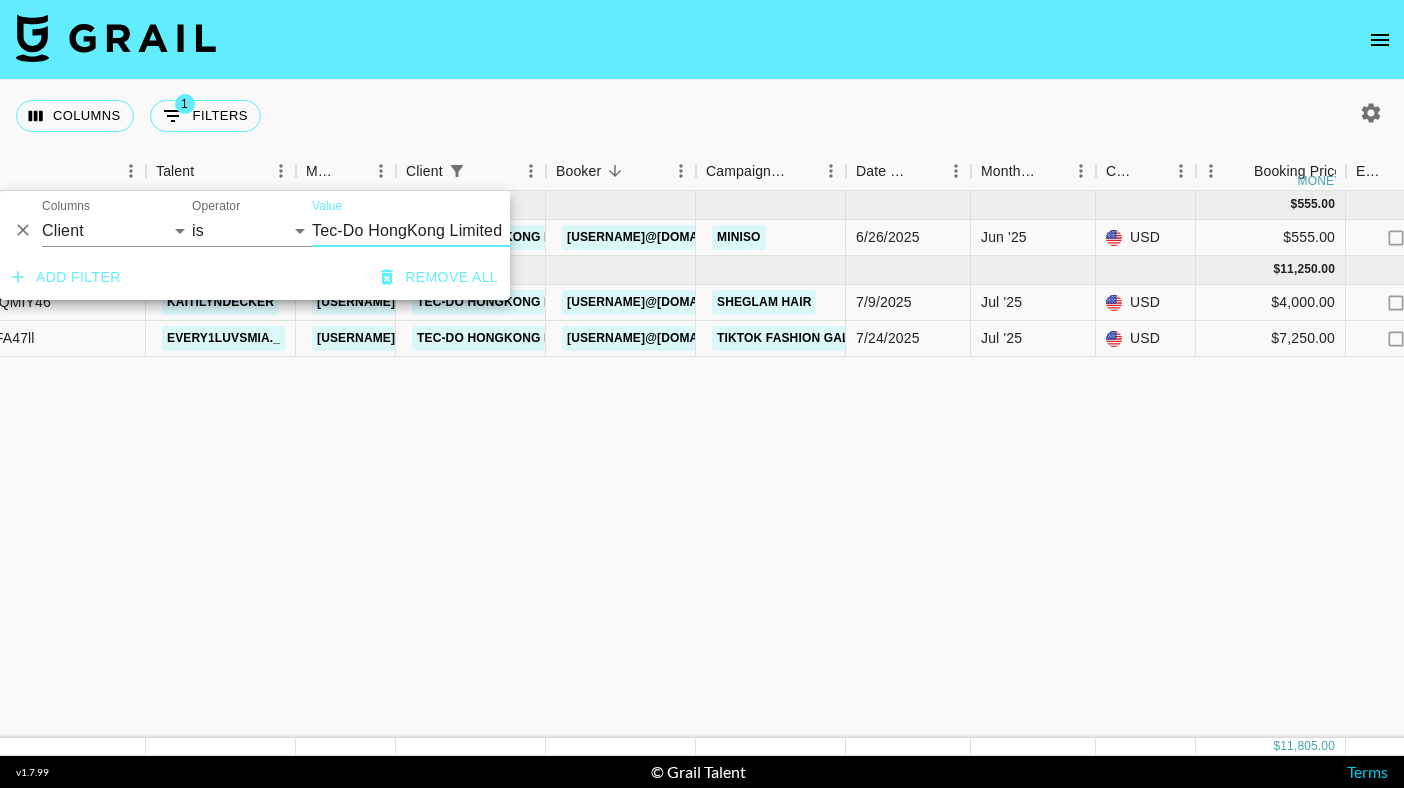 click at bounding box center [702, 40] 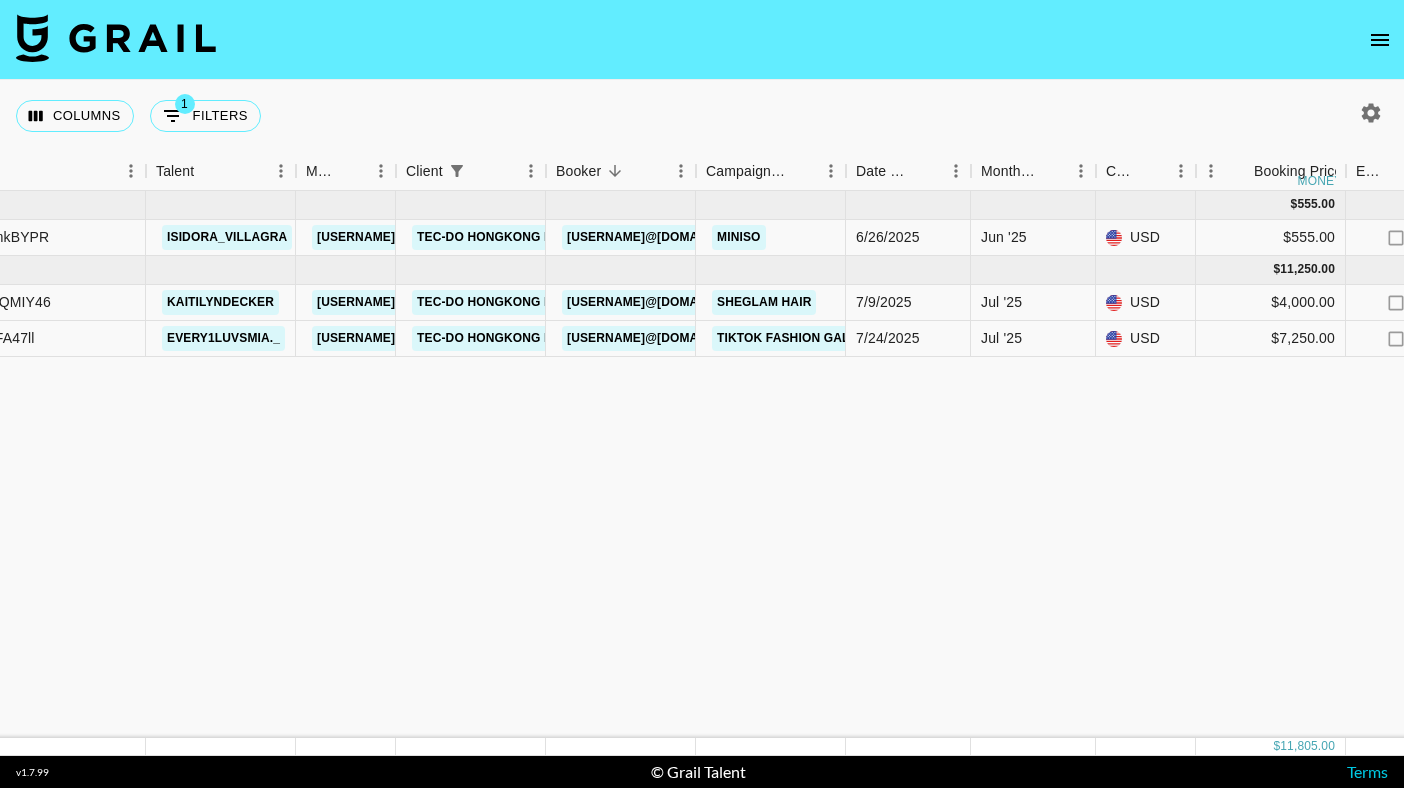 click on "Columns 1 Filters + Booking" at bounding box center (702, 116) 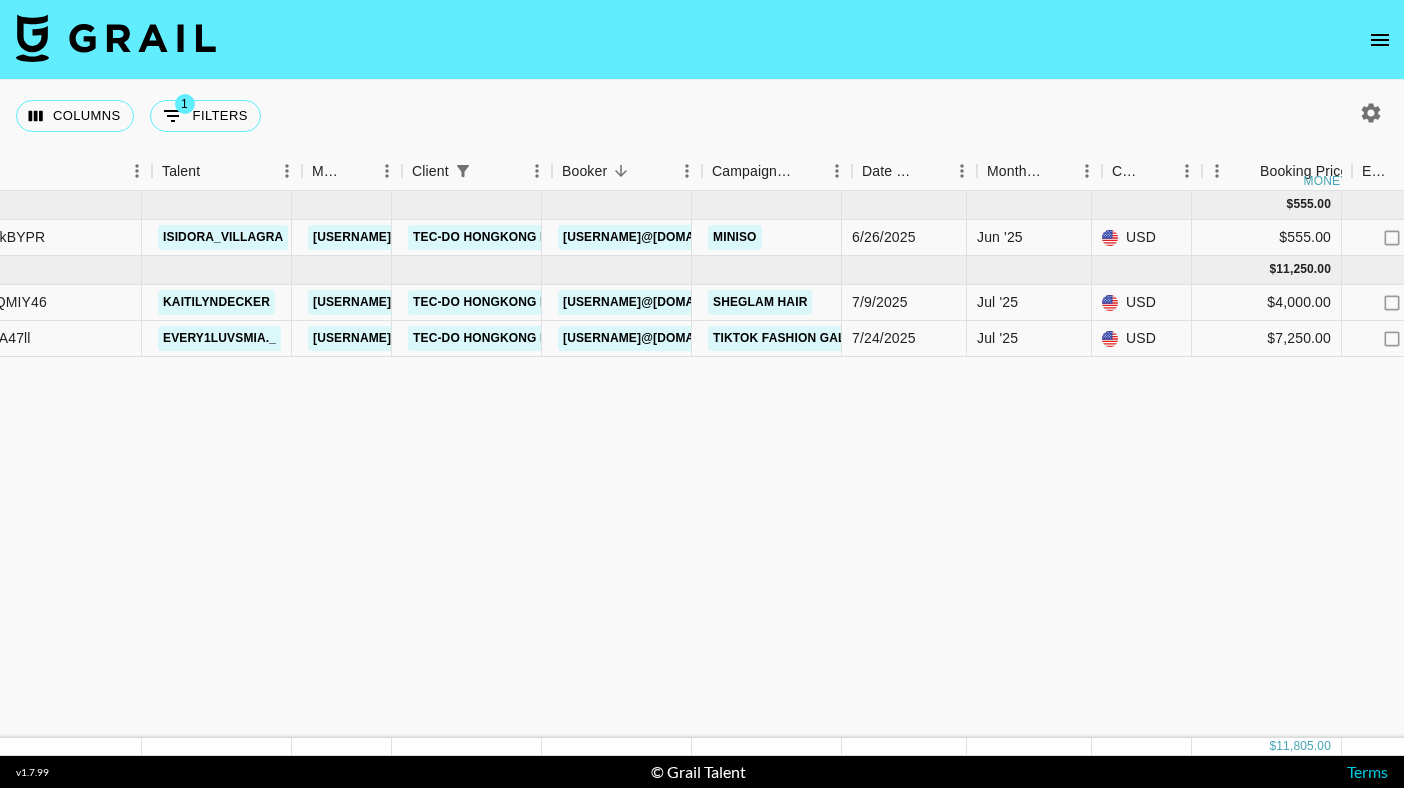 scroll, scrollTop: 0, scrollLeft: 262, axis: horizontal 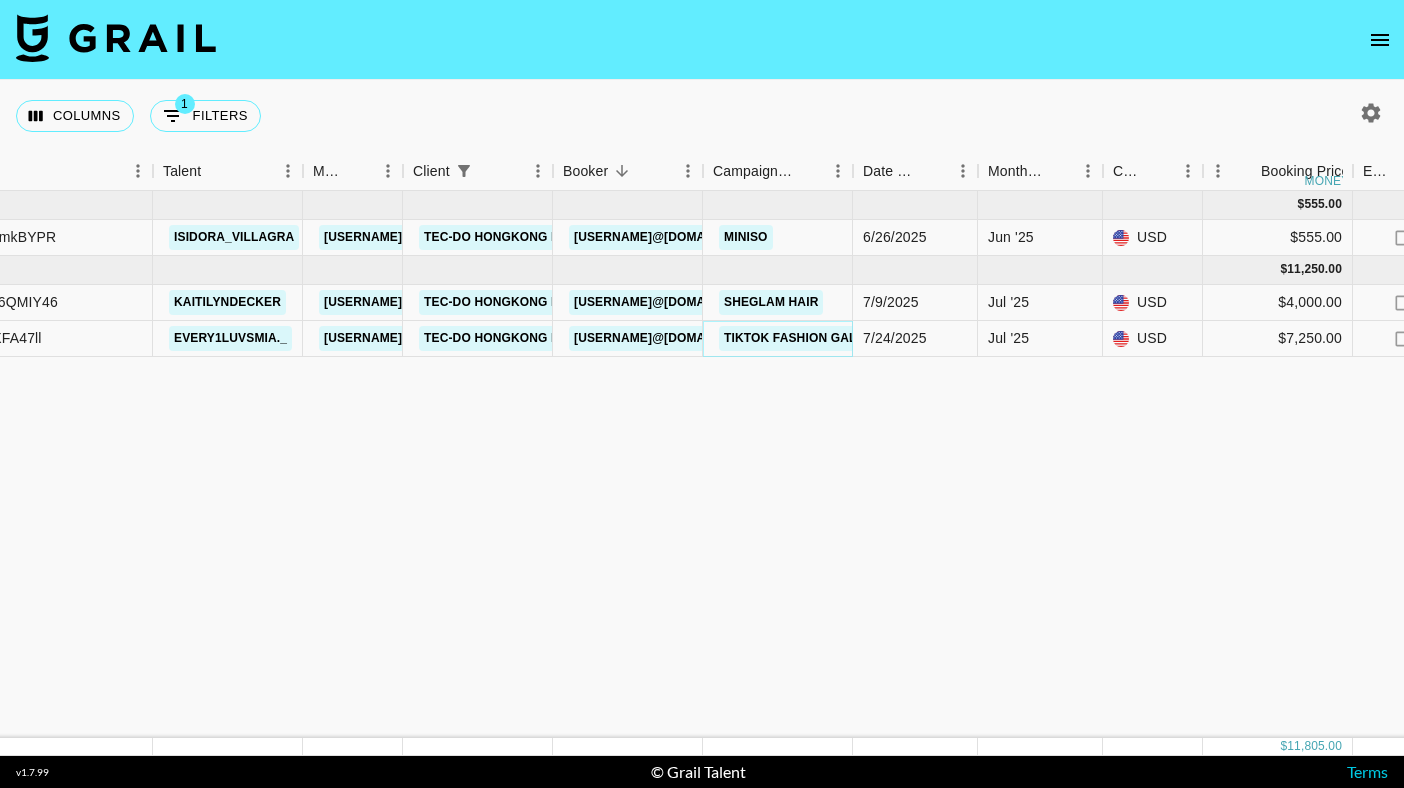 click on "TikTok Fashion Gala" at bounding box center (794, 338) 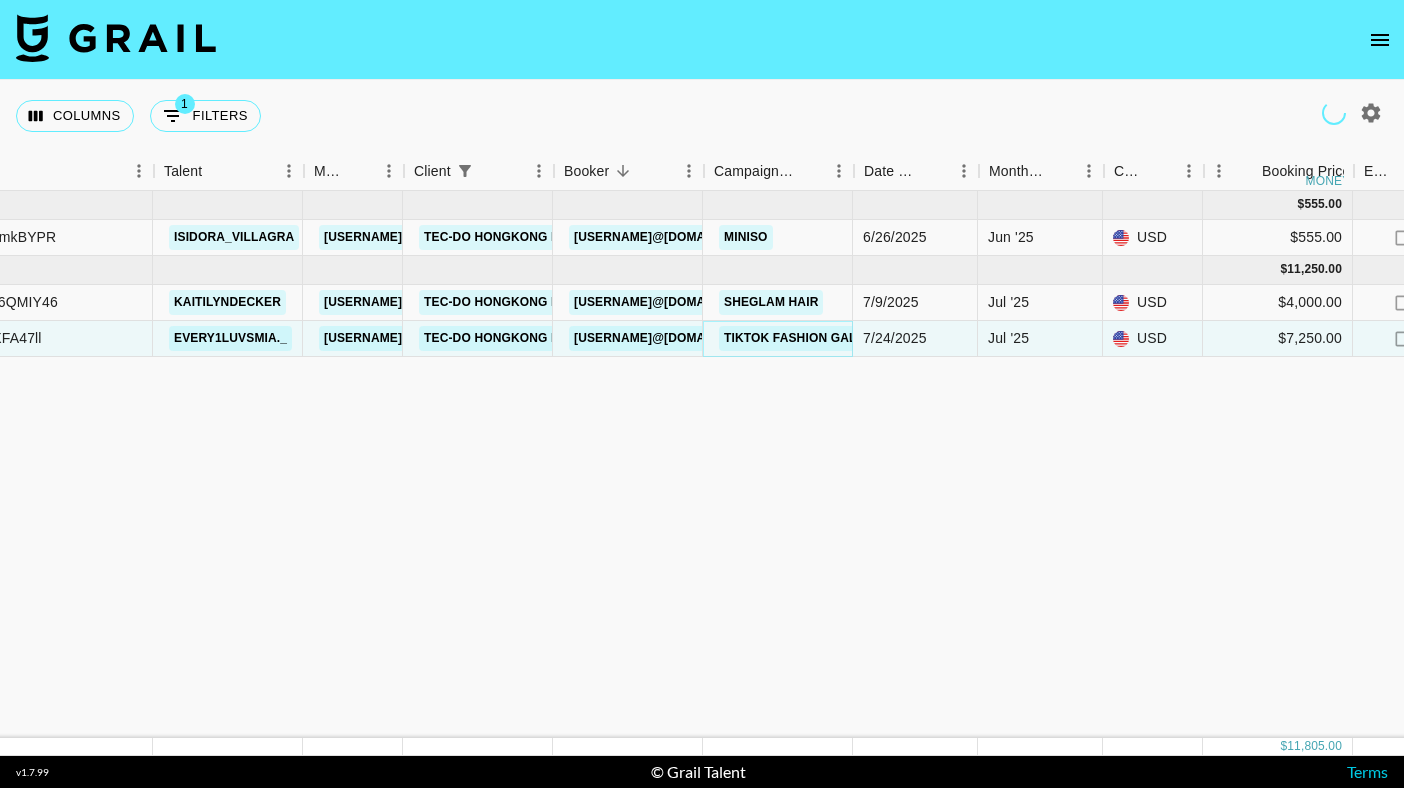scroll, scrollTop: 0, scrollLeft: 261, axis: horizontal 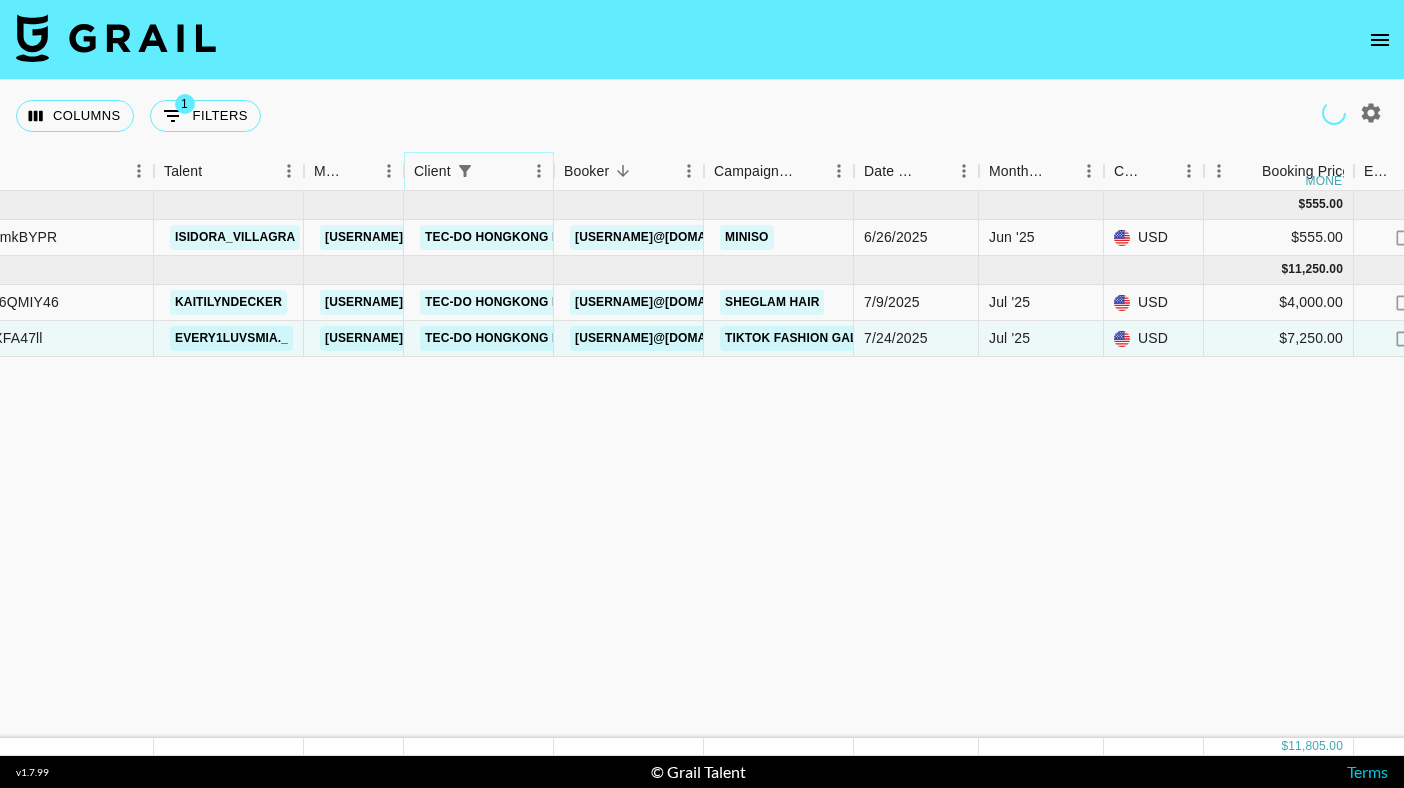click 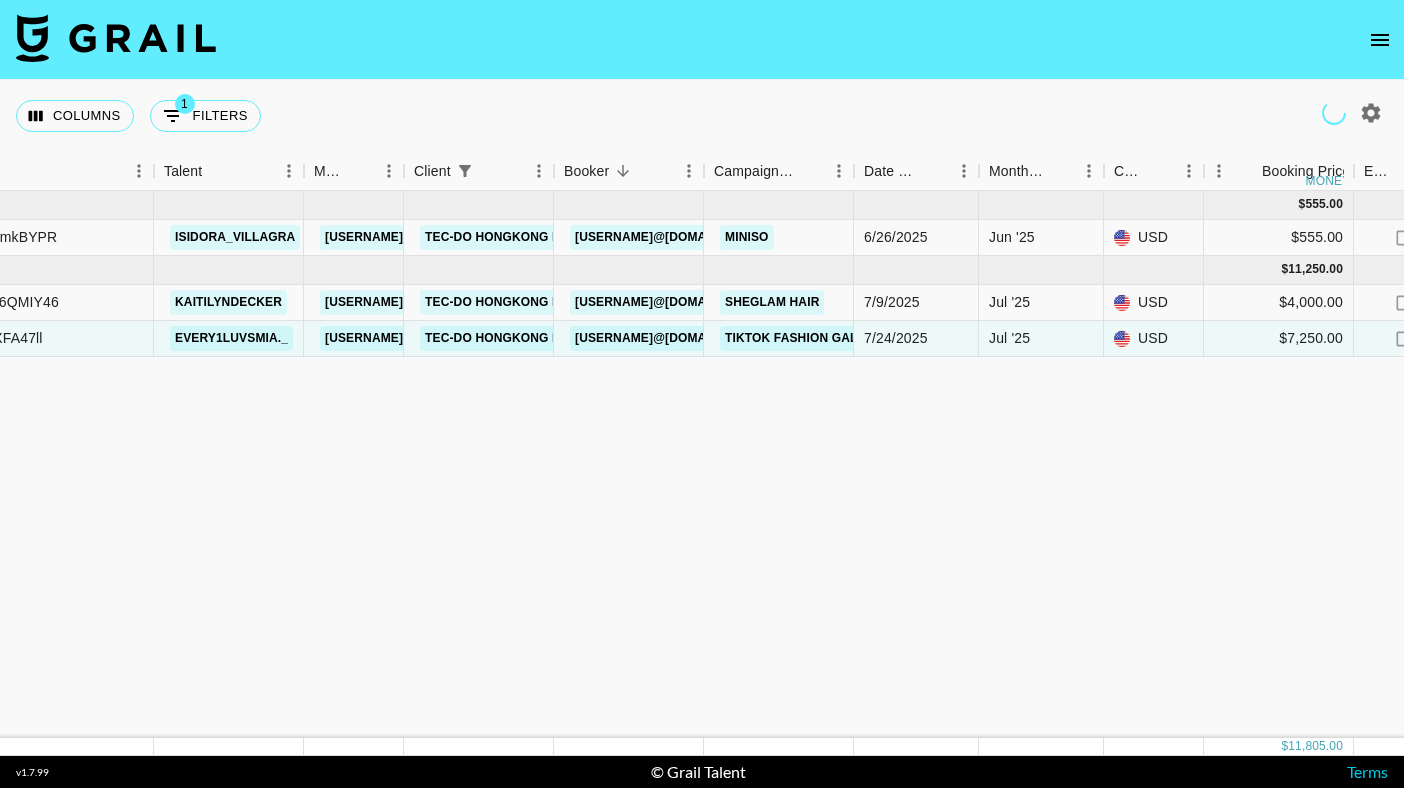 select on "clientId" 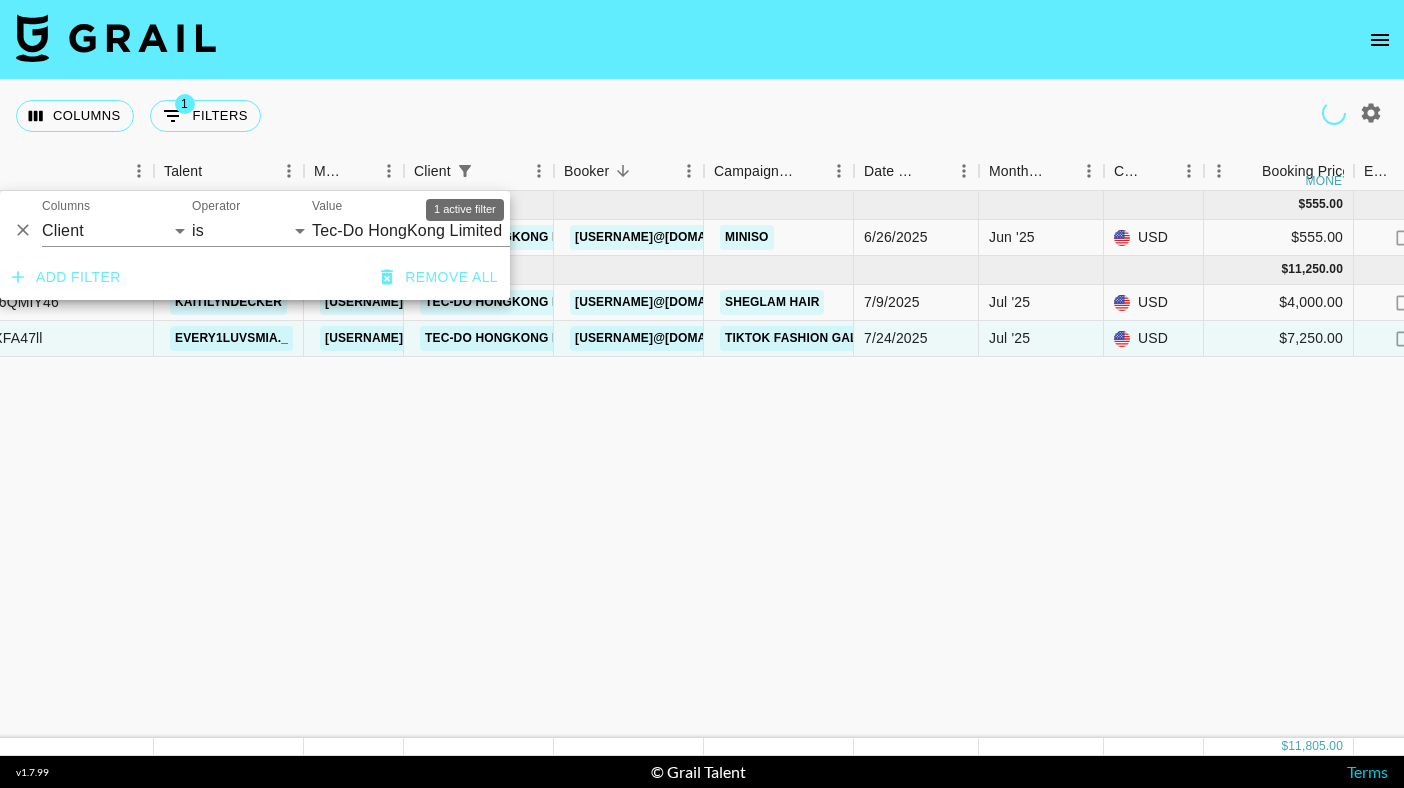 type on "Tec-Do HongKong Limited" 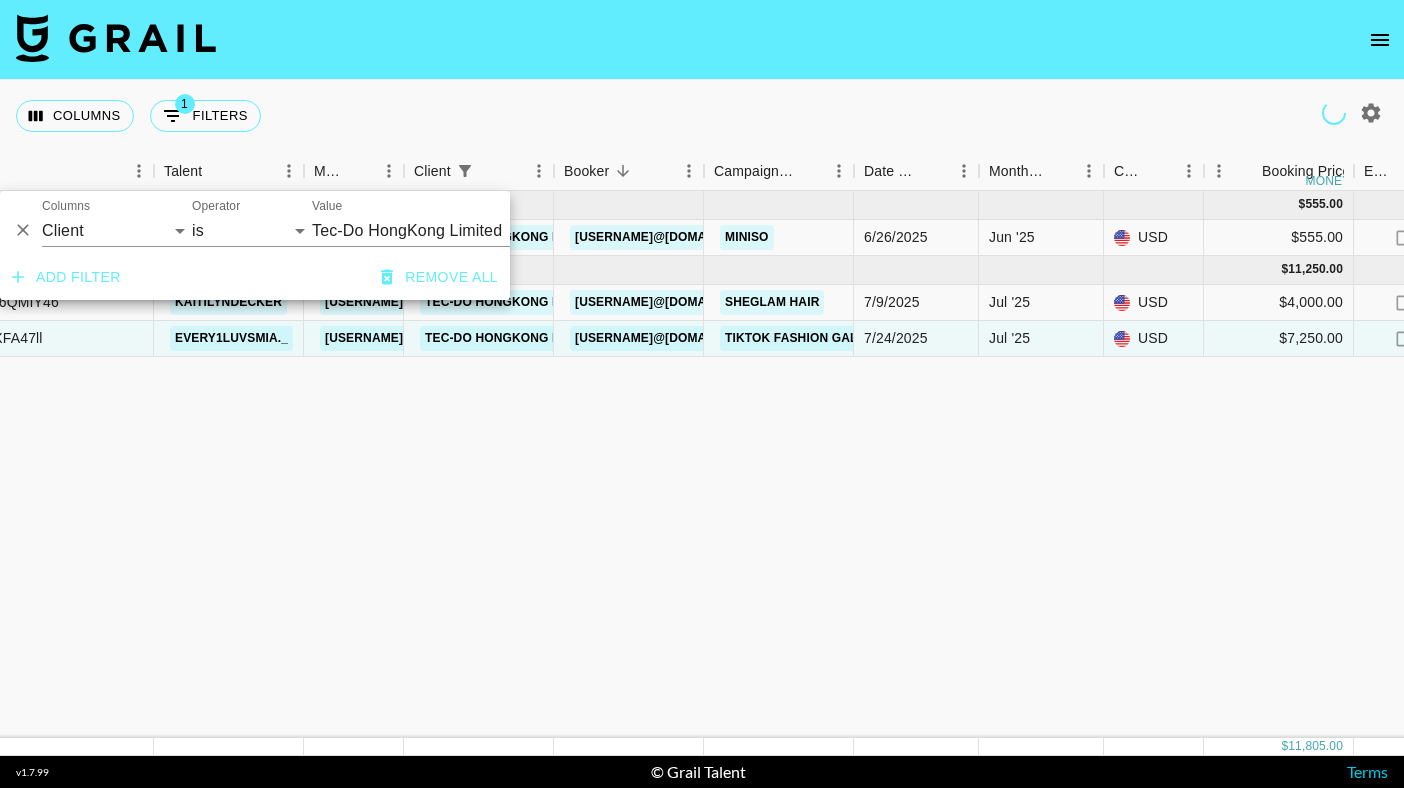 click on "Tec-Do HongKong Limited" at bounding box center [434, 230] 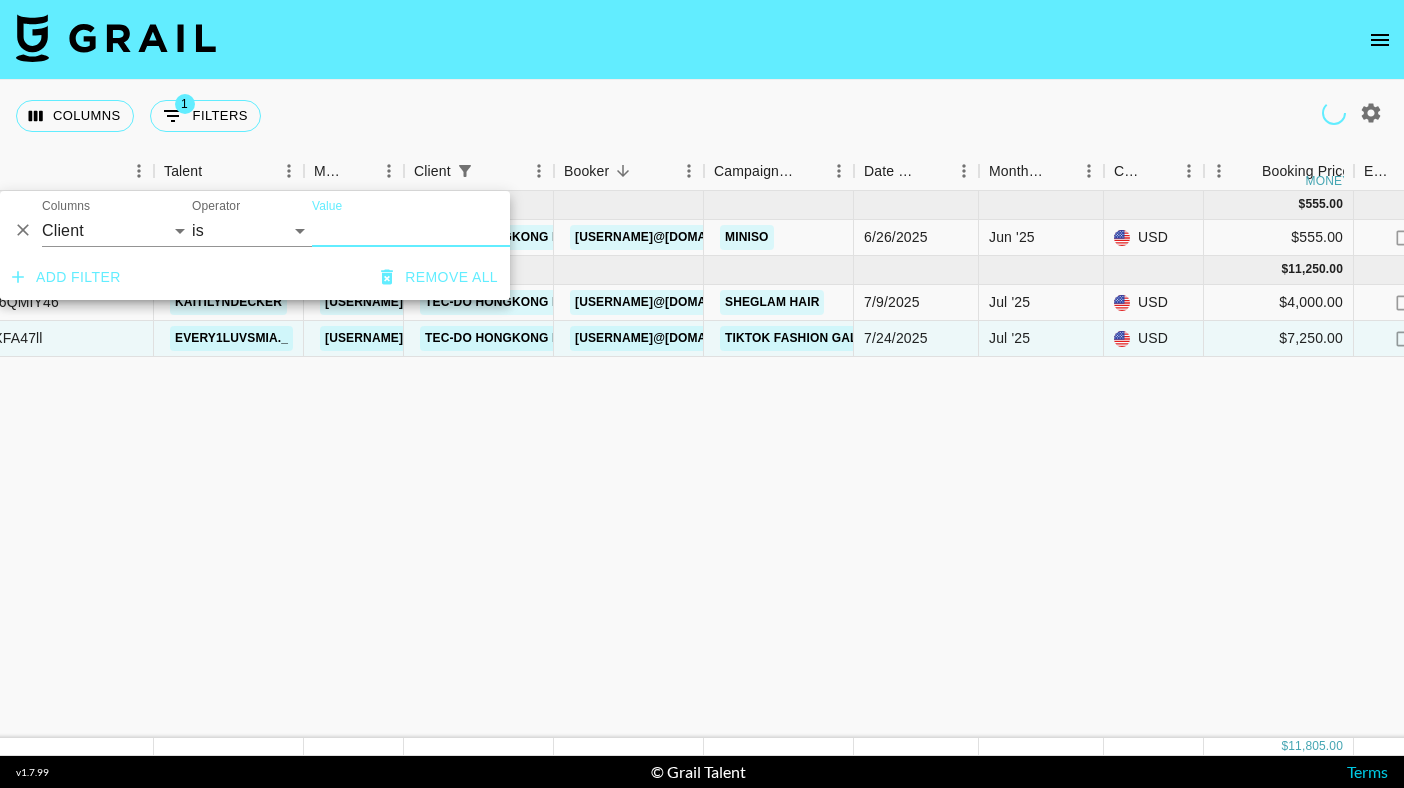 click on "Value" at bounding box center [434, 230] 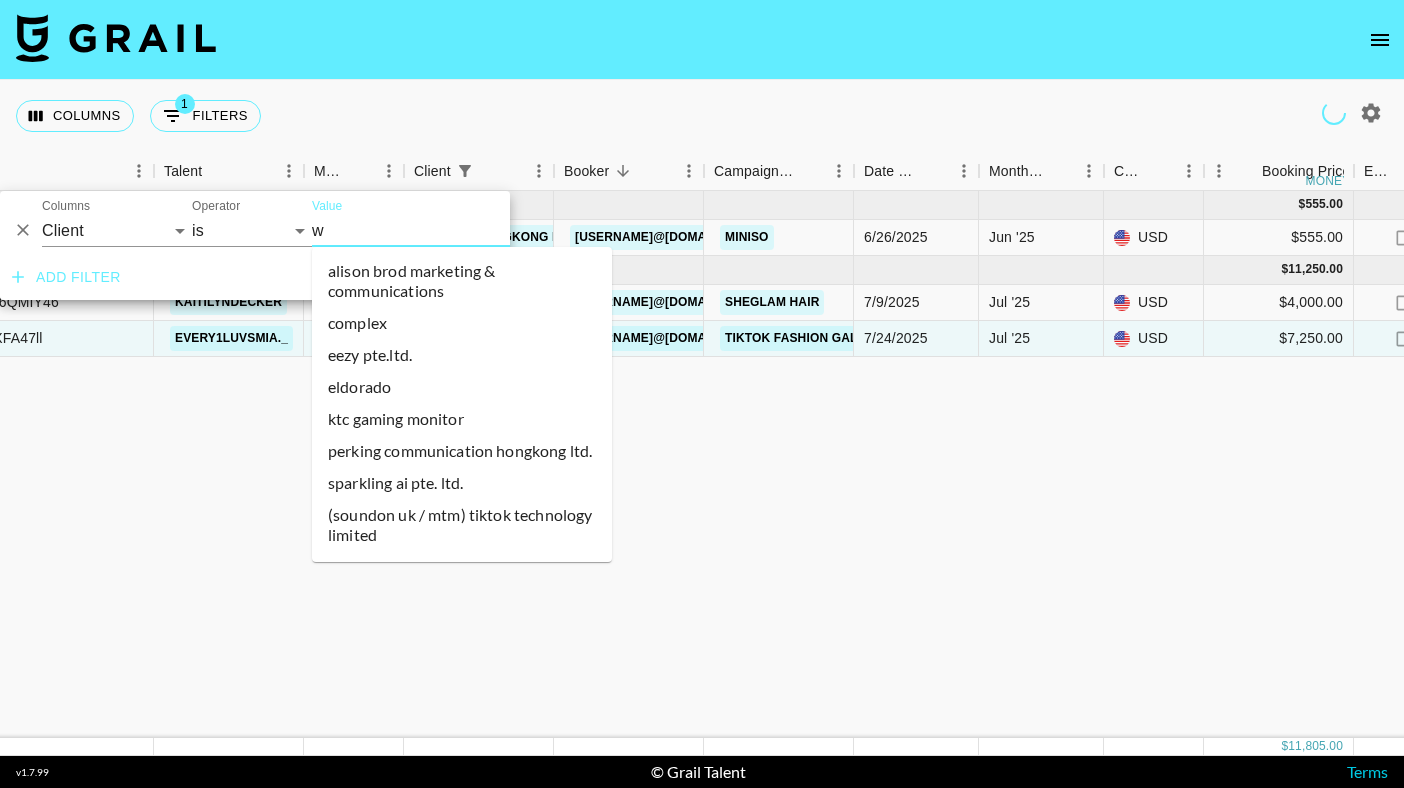scroll, scrollTop: 0, scrollLeft: 0, axis: both 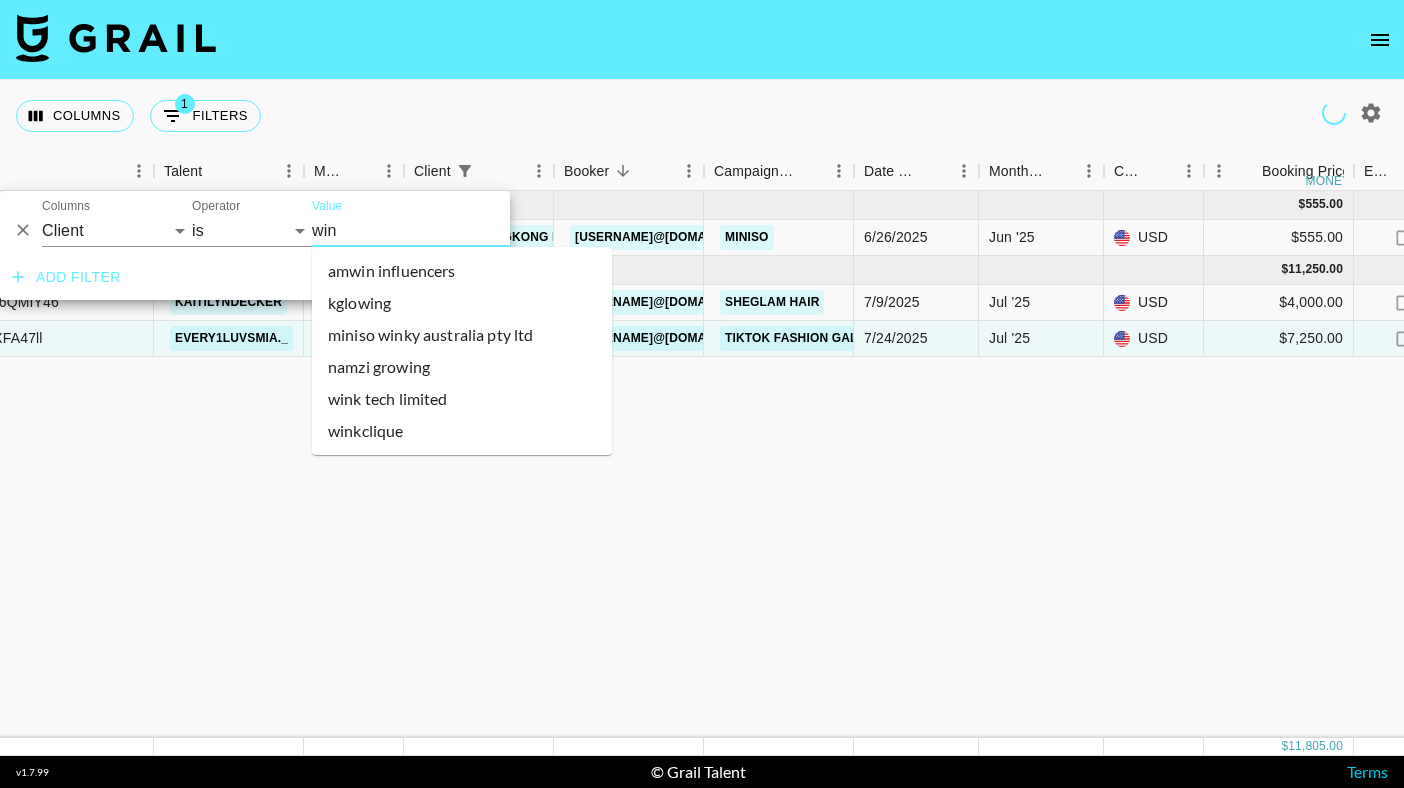 type on "wink" 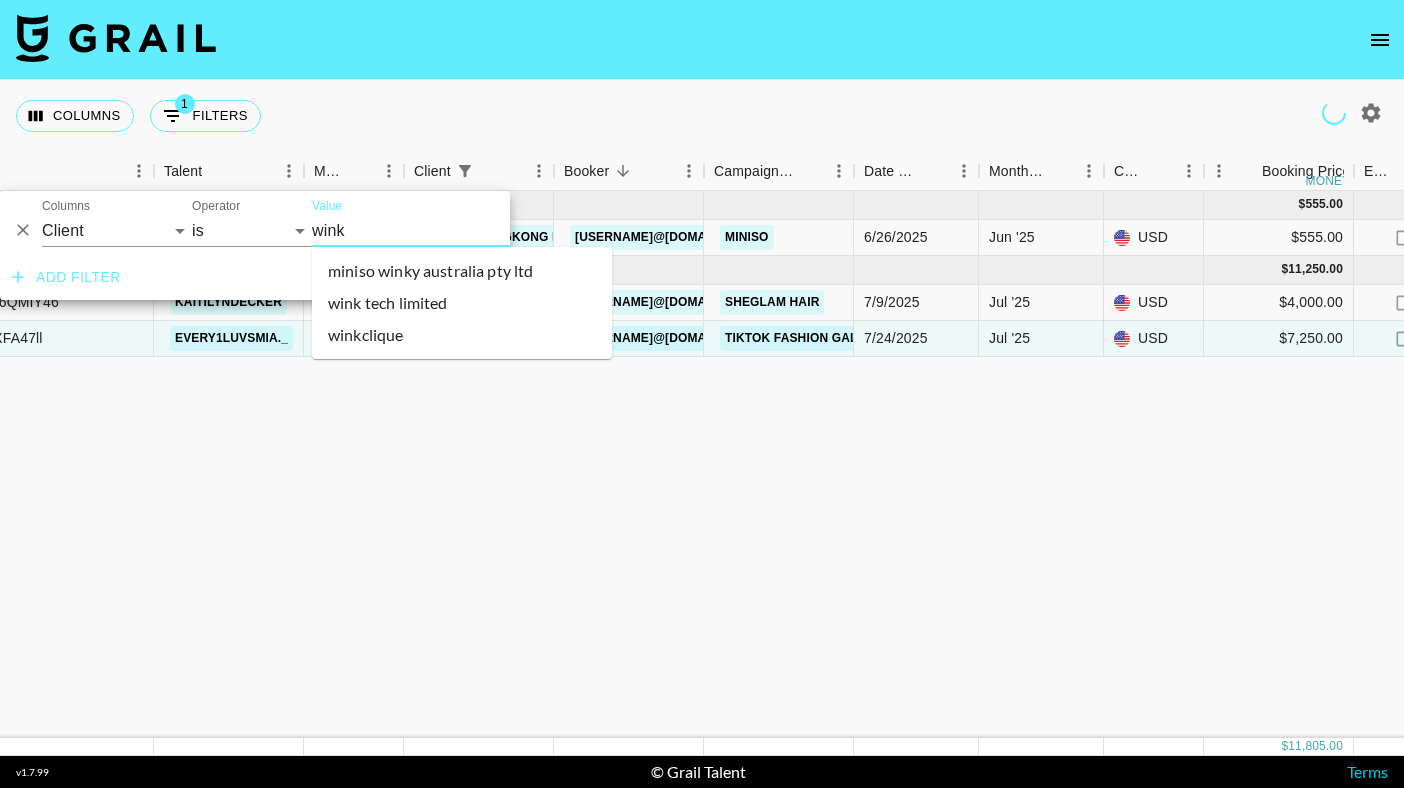 click on "wink tech limited" at bounding box center [462, 303] 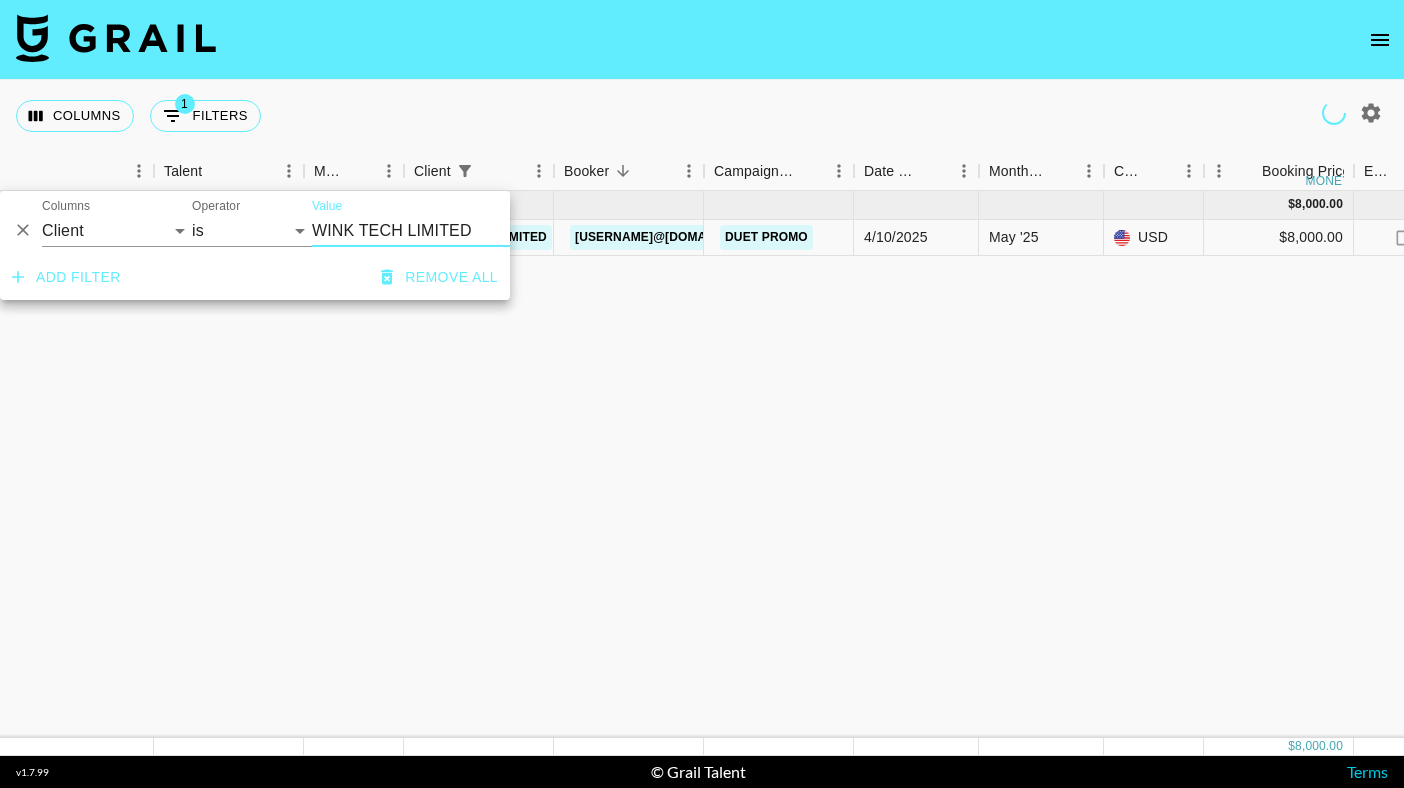 click at bounding box center [702, 40] 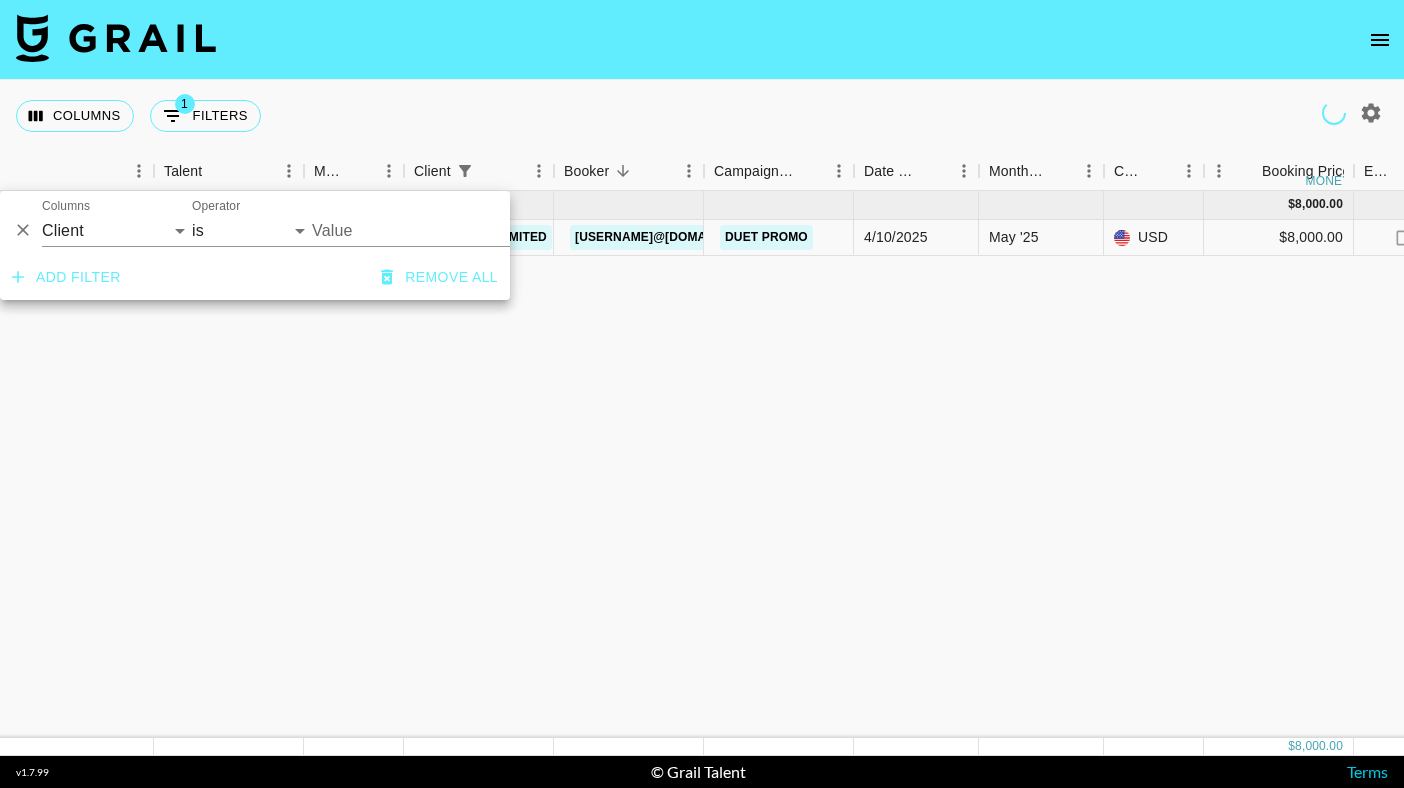 click at bounding box center [702, 40] 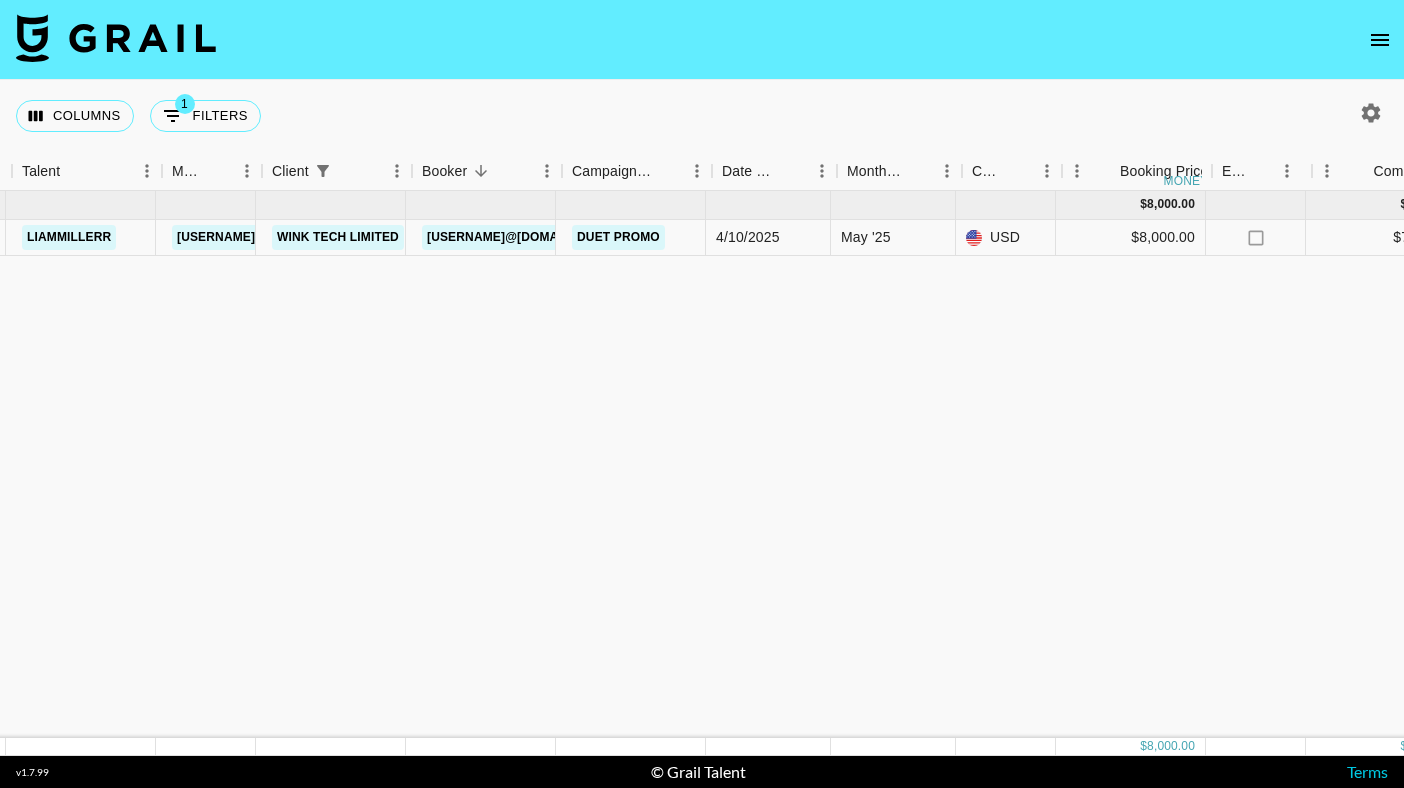scroll, scrollTop: 0, scrollLeft: 394, axis: horizontal 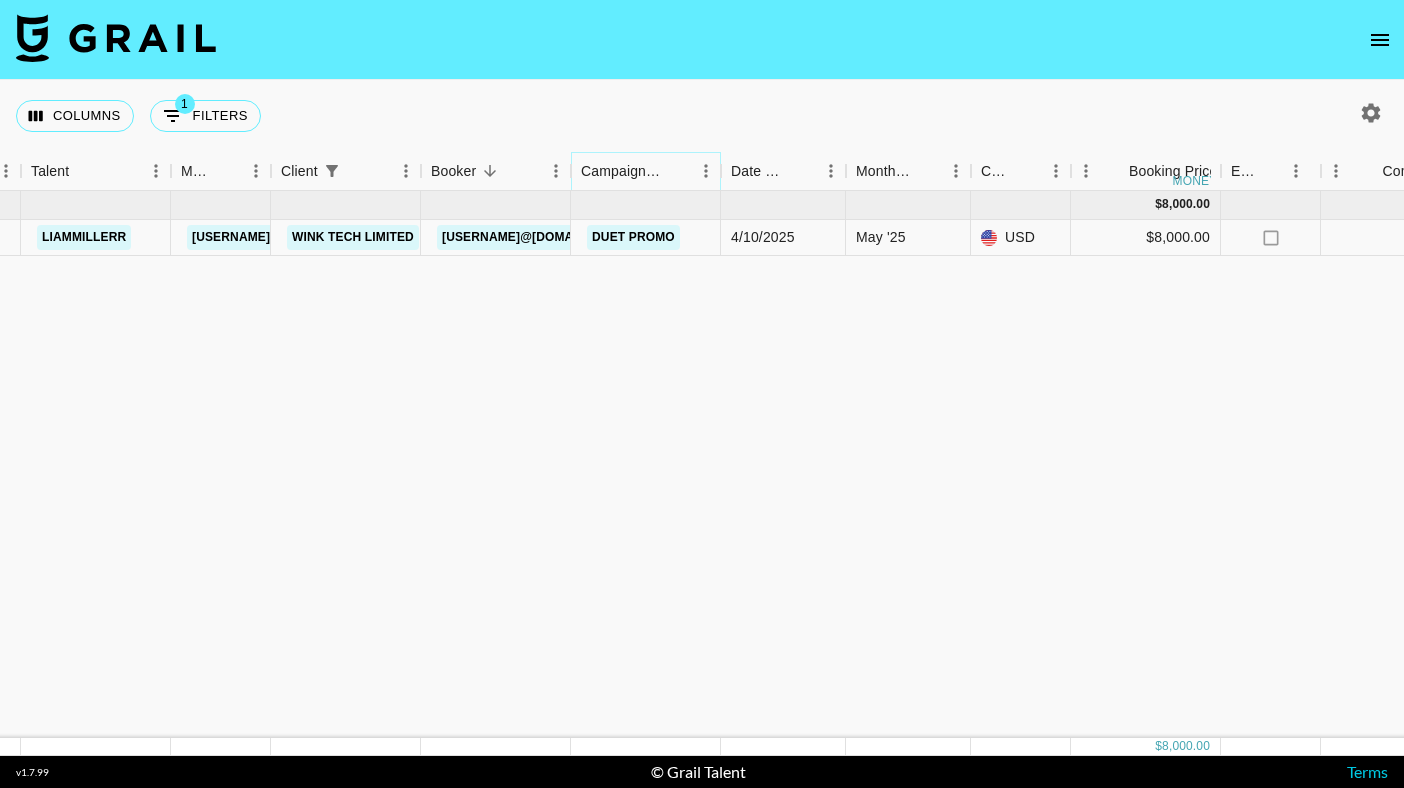 click 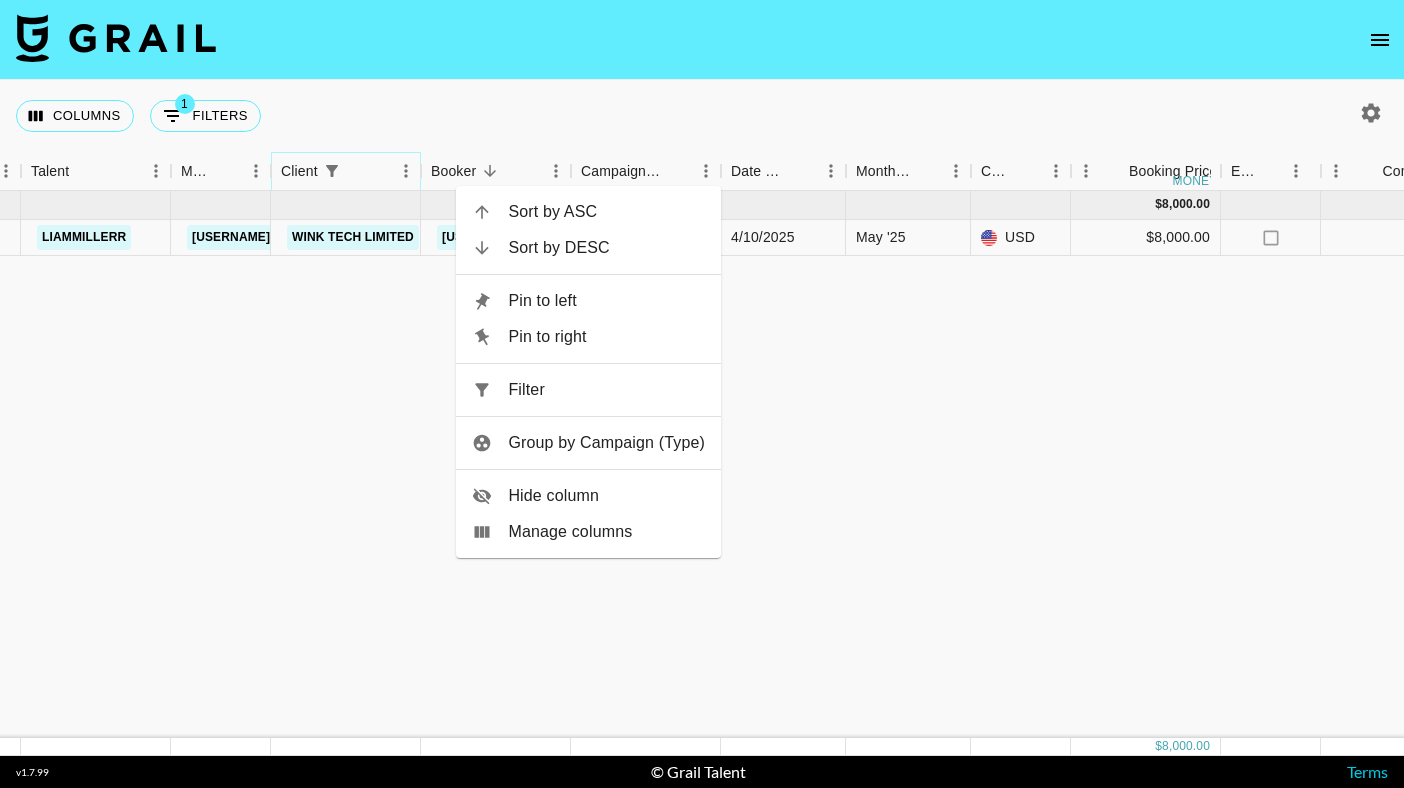 click 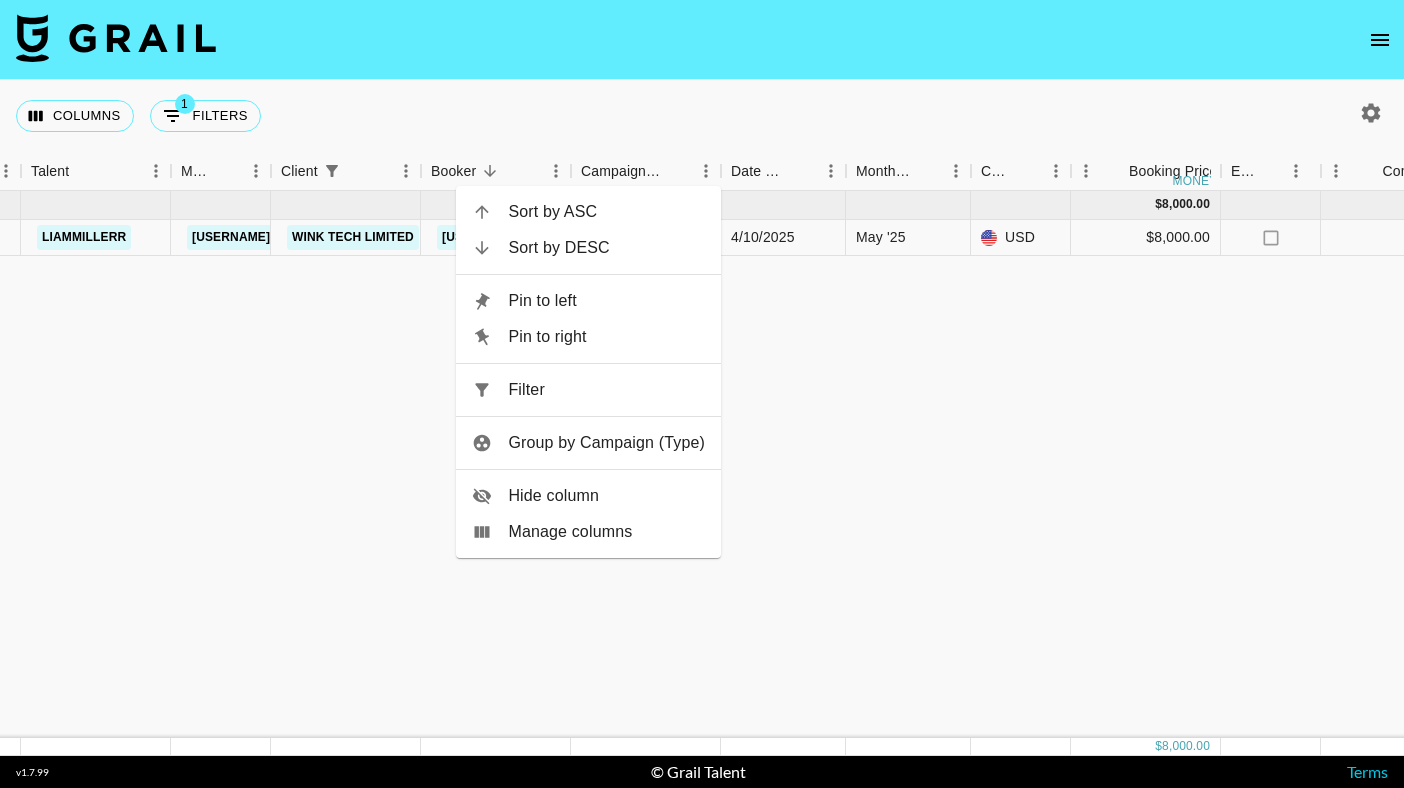 select on "clientId" 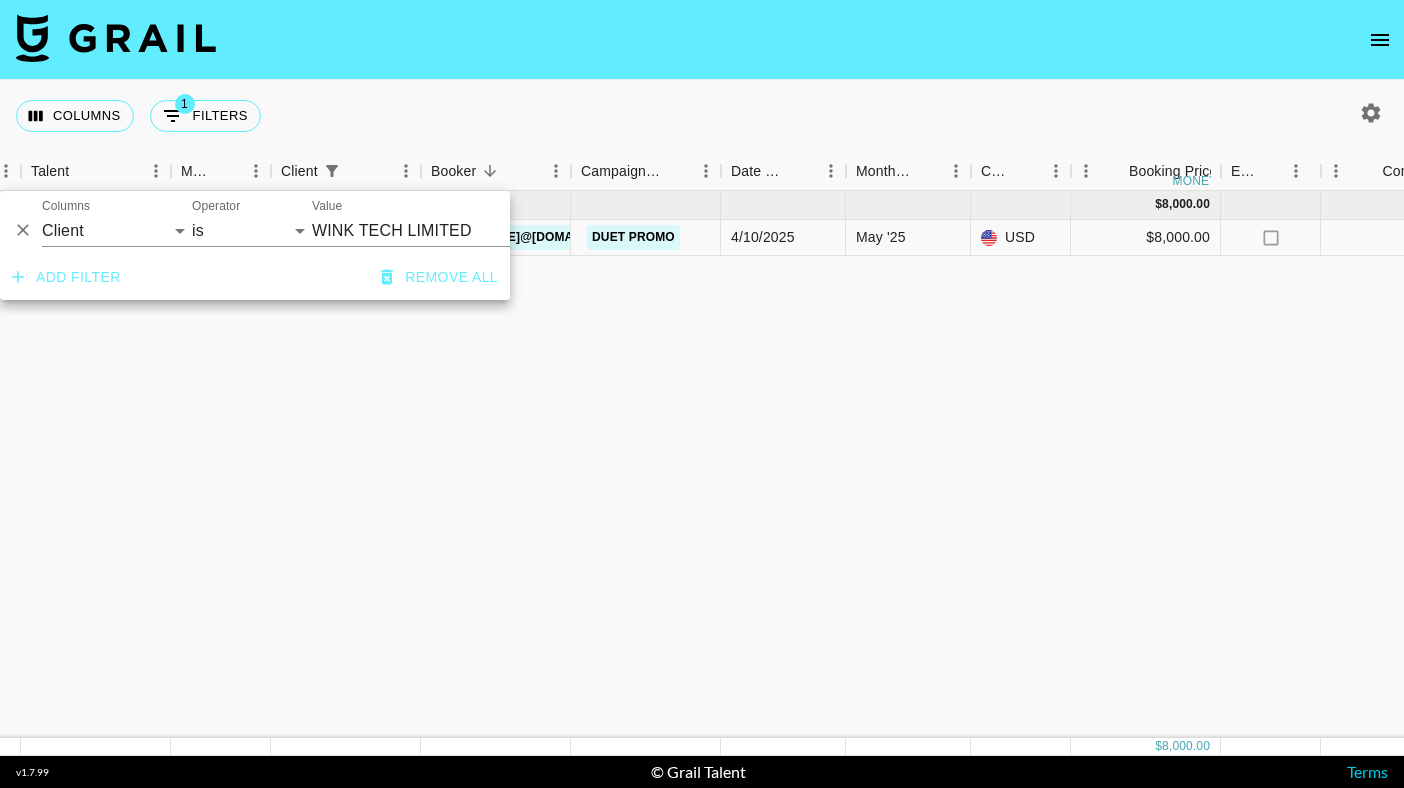 click on "Remove all" at bounding box center (439, 277) 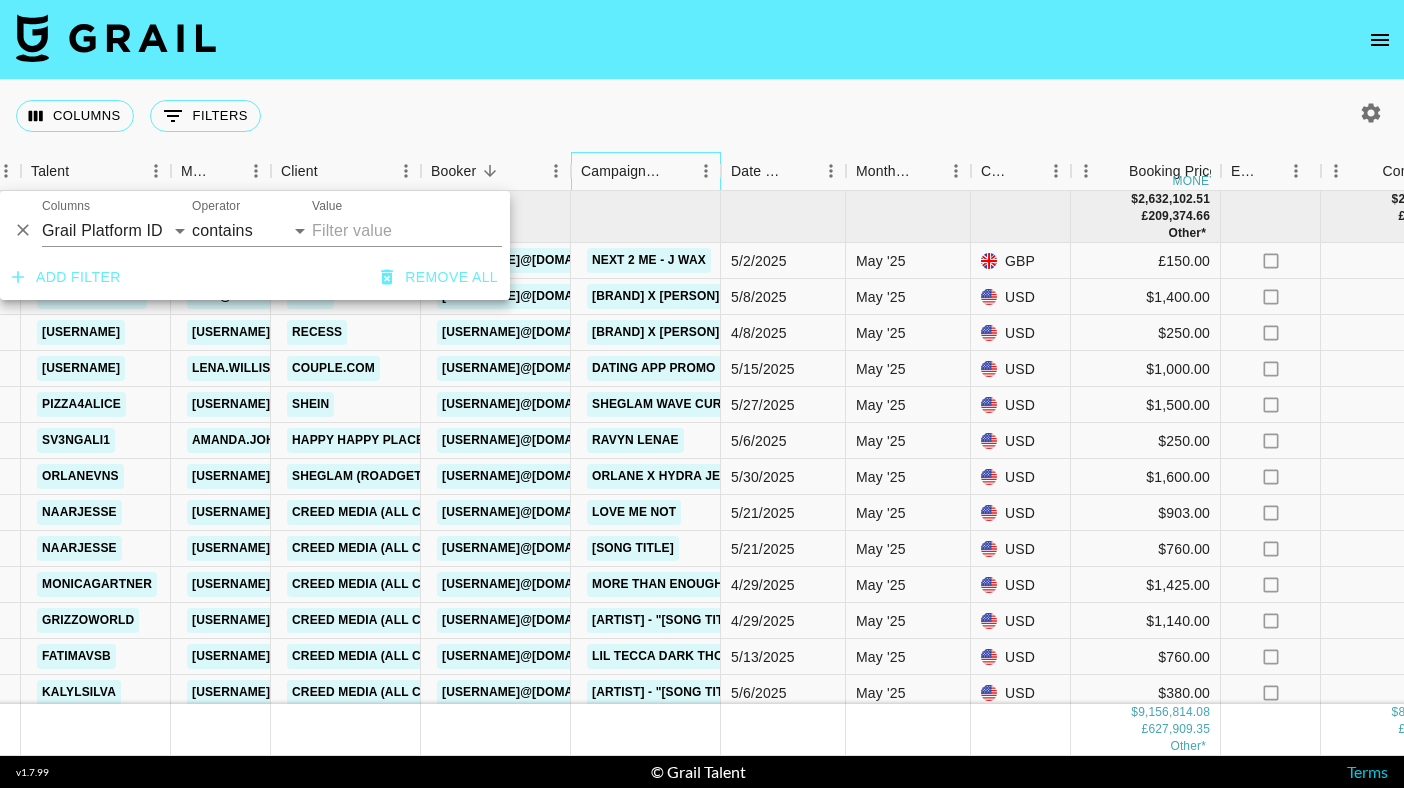 click at bounding box center [706, 171] 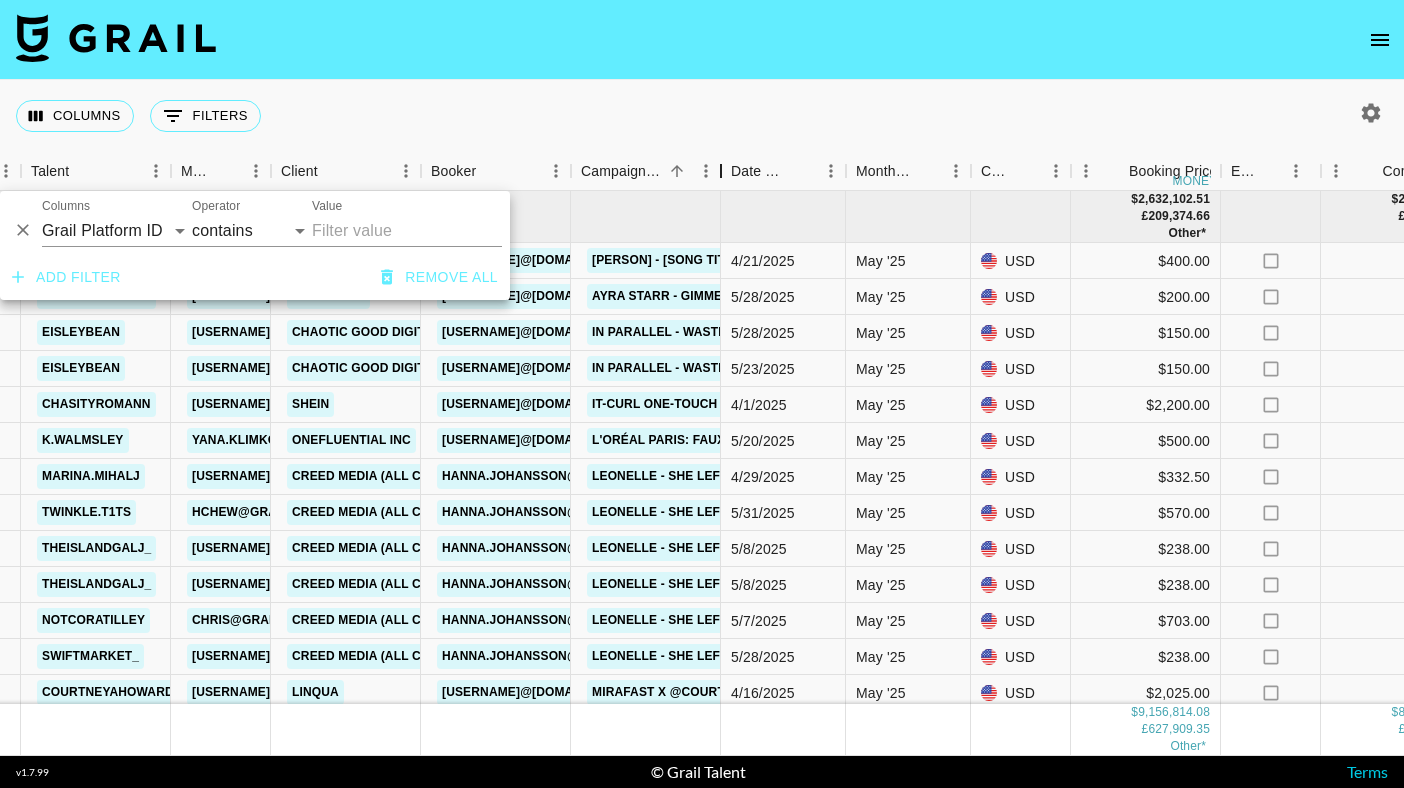 click on "Columns 0 Filters + Booking" at bounding box center [702, 116] 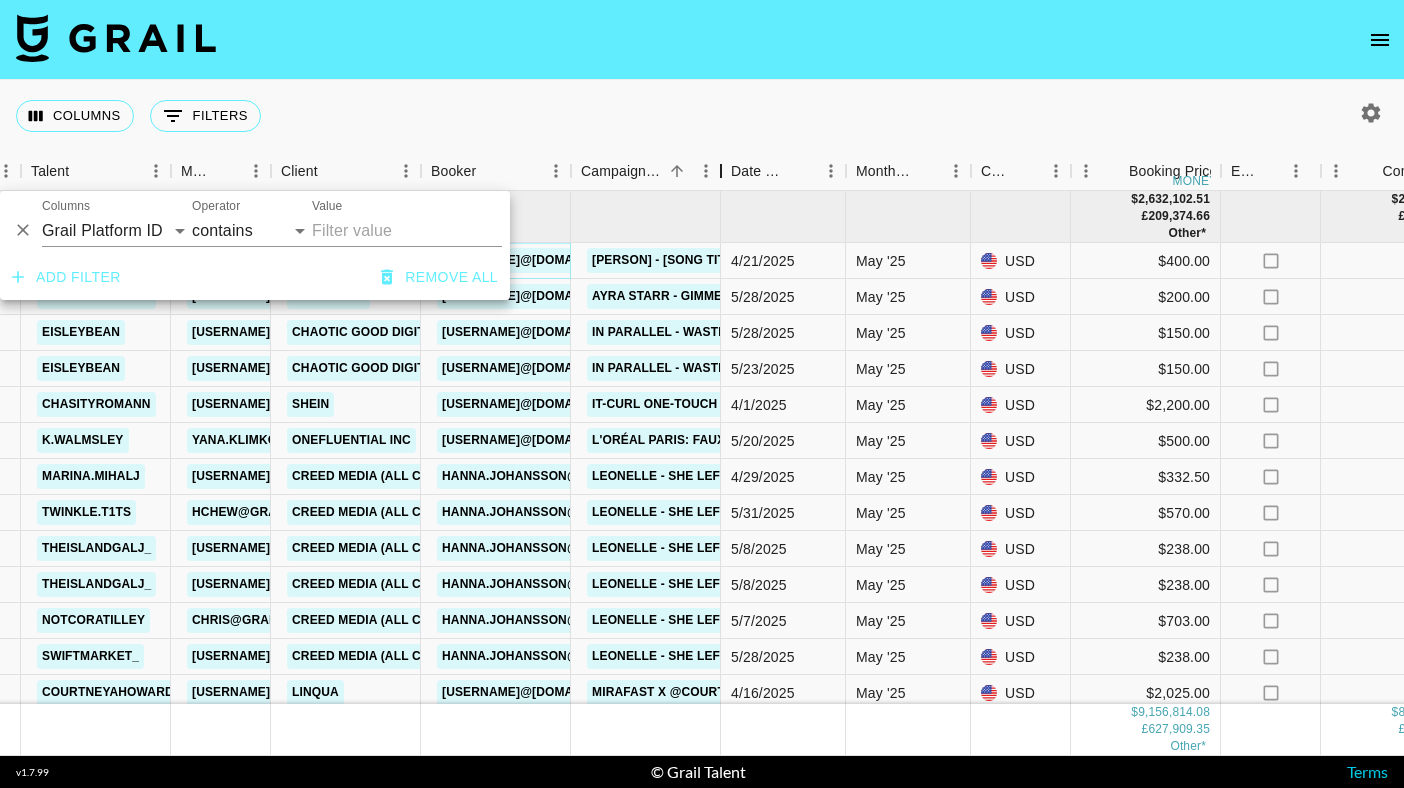 click on "[USERNAME]@[DOMAIN].digital" at bounding box center [532, 260] 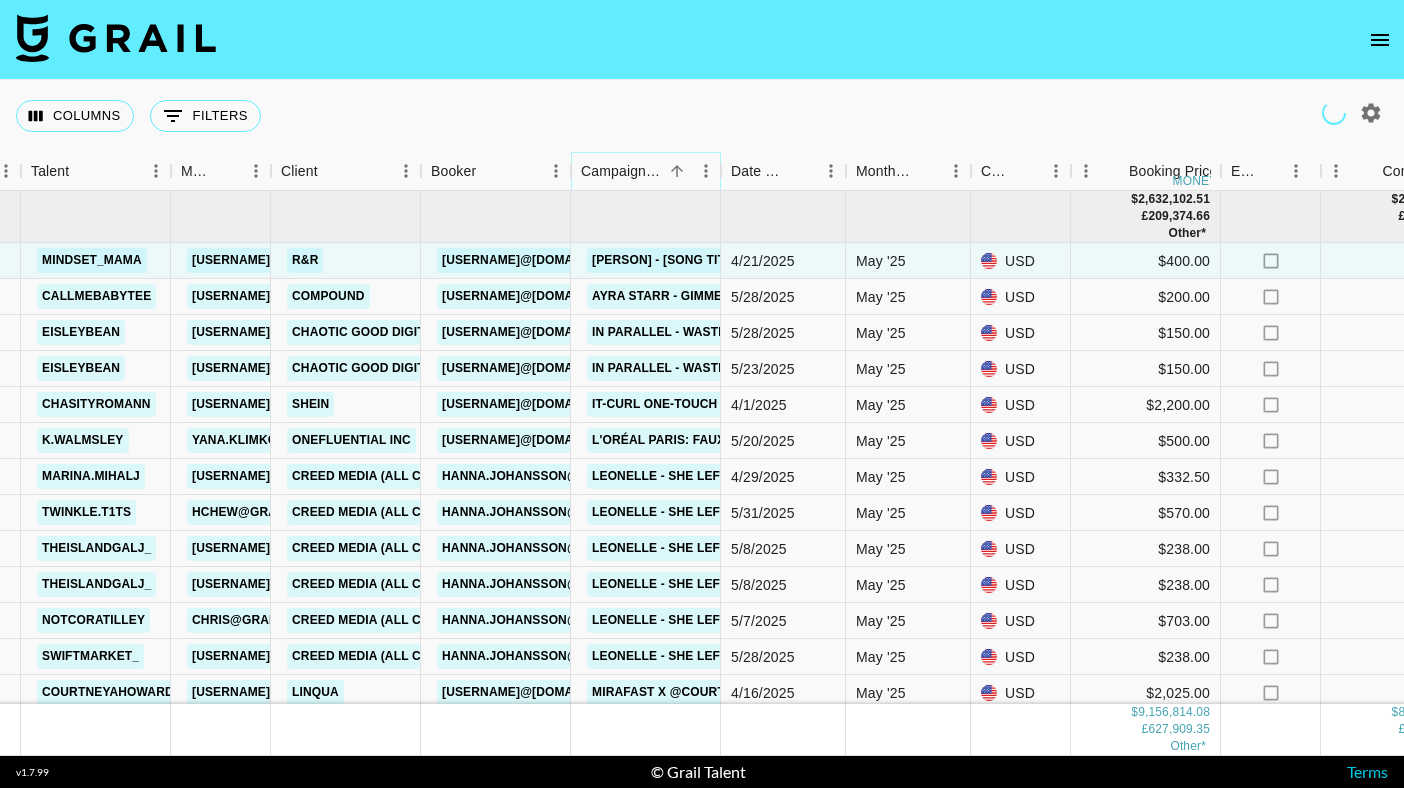 click 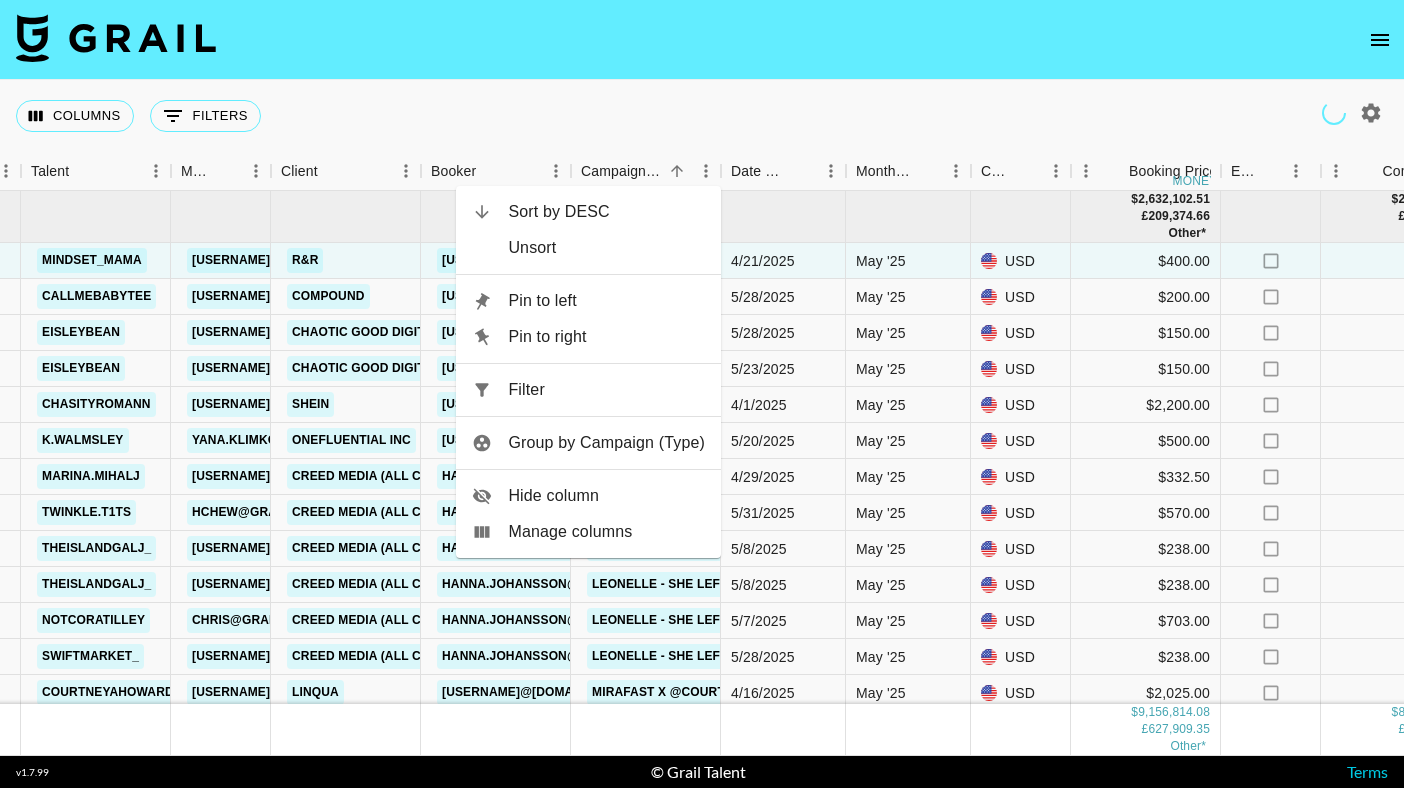 click on "Filter" at bounding box center [606, 390] 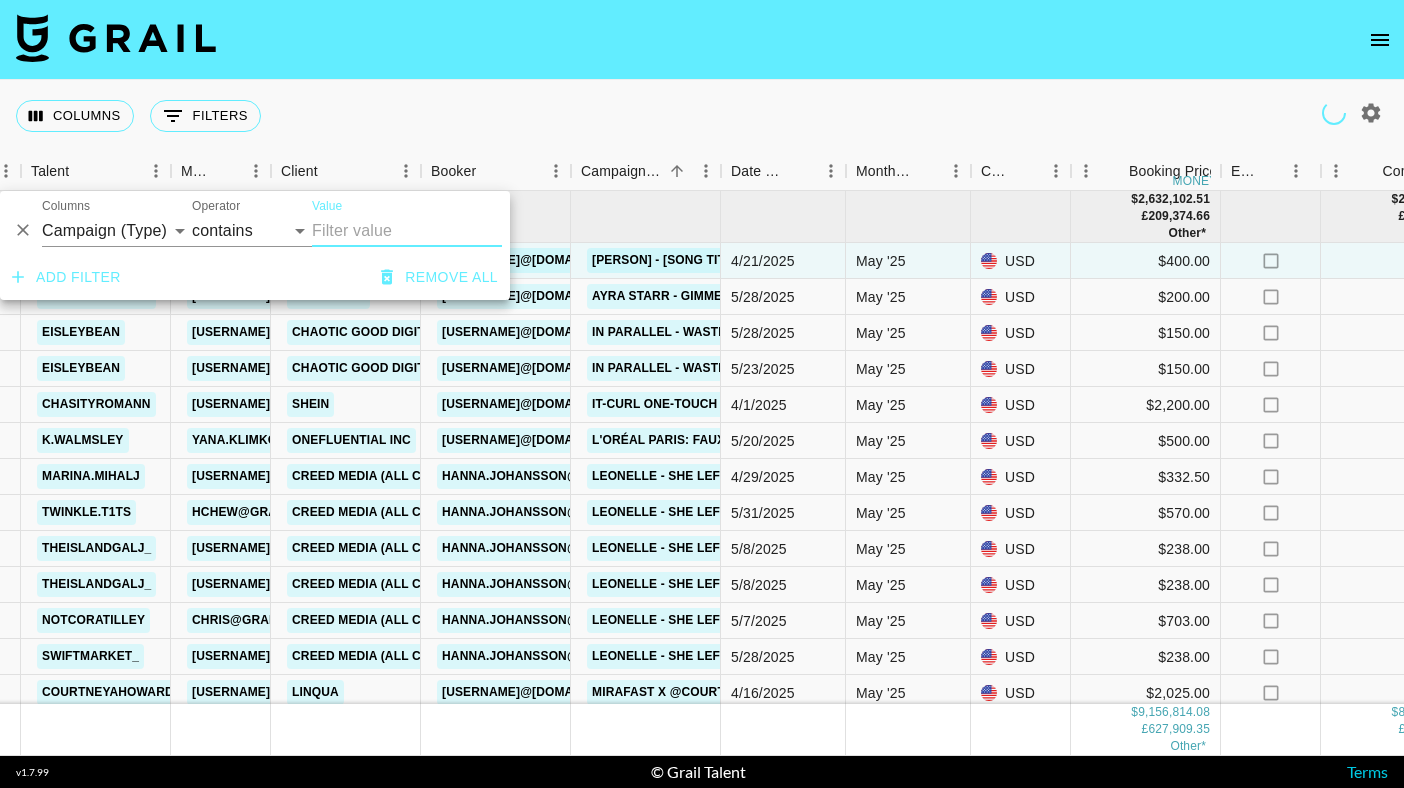 click on "Value" at bounding box center [407, 231] 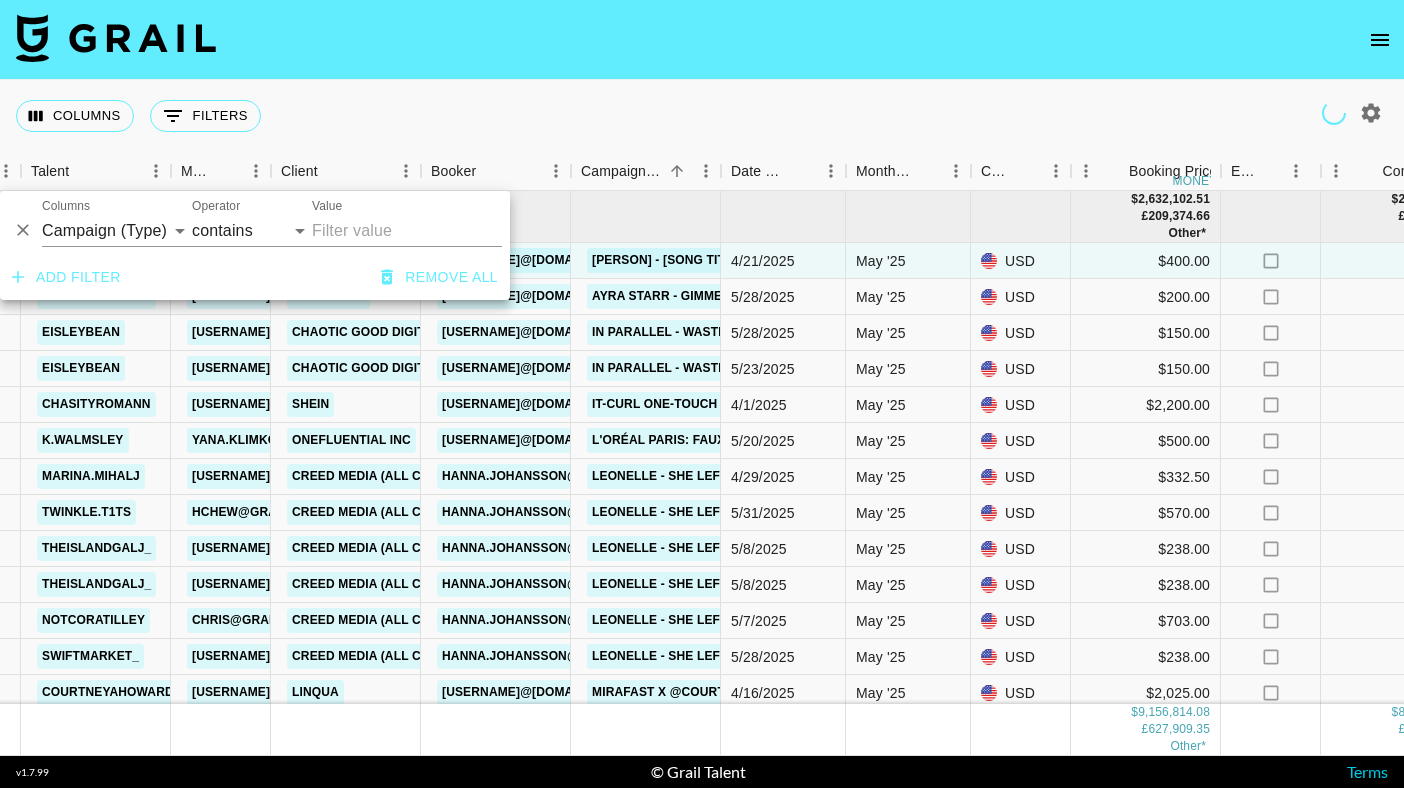 click on "Value" at bounding box center [407, 231] 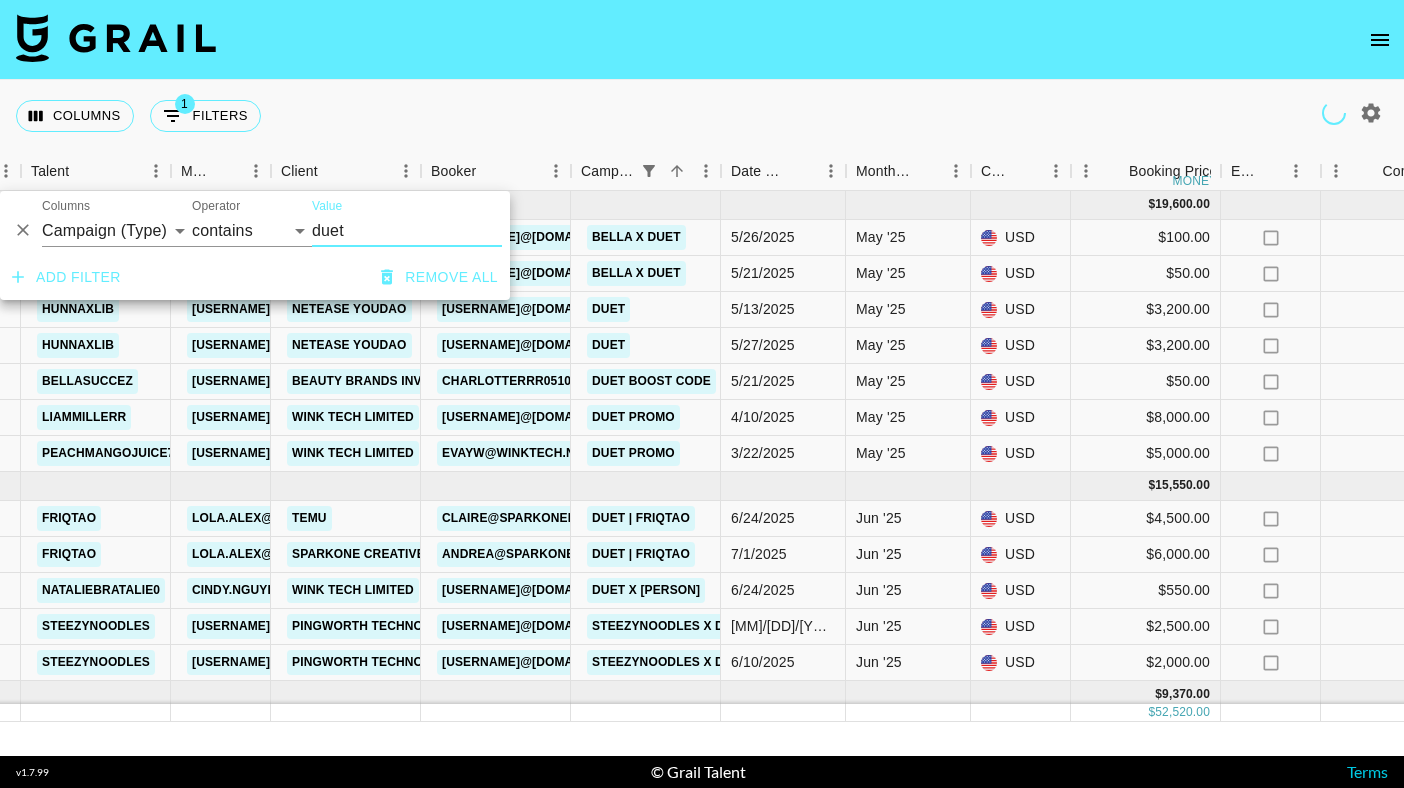 type on "duet" 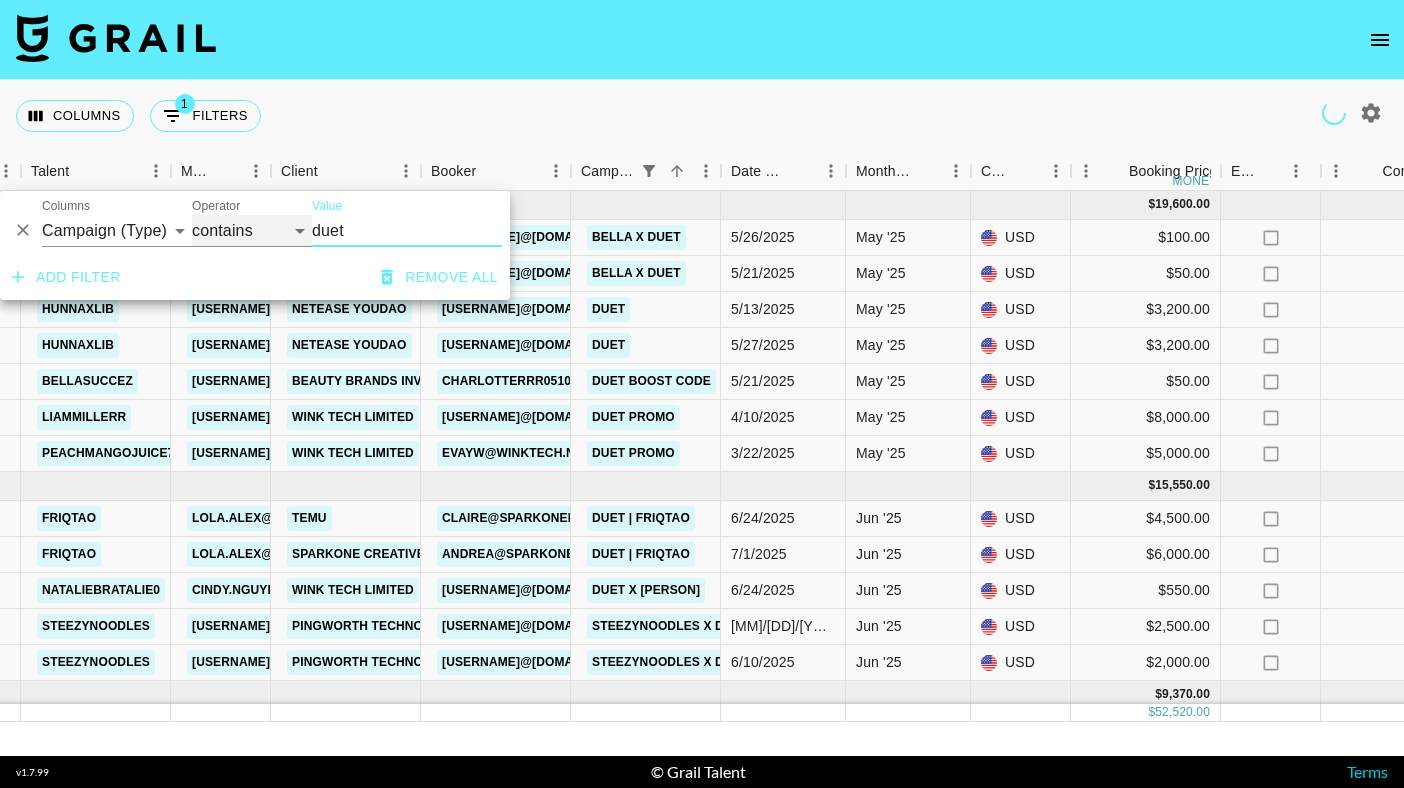 click on "contains equals starts with ends with is empty is not empty is any of" at bounding box center (252, 231) 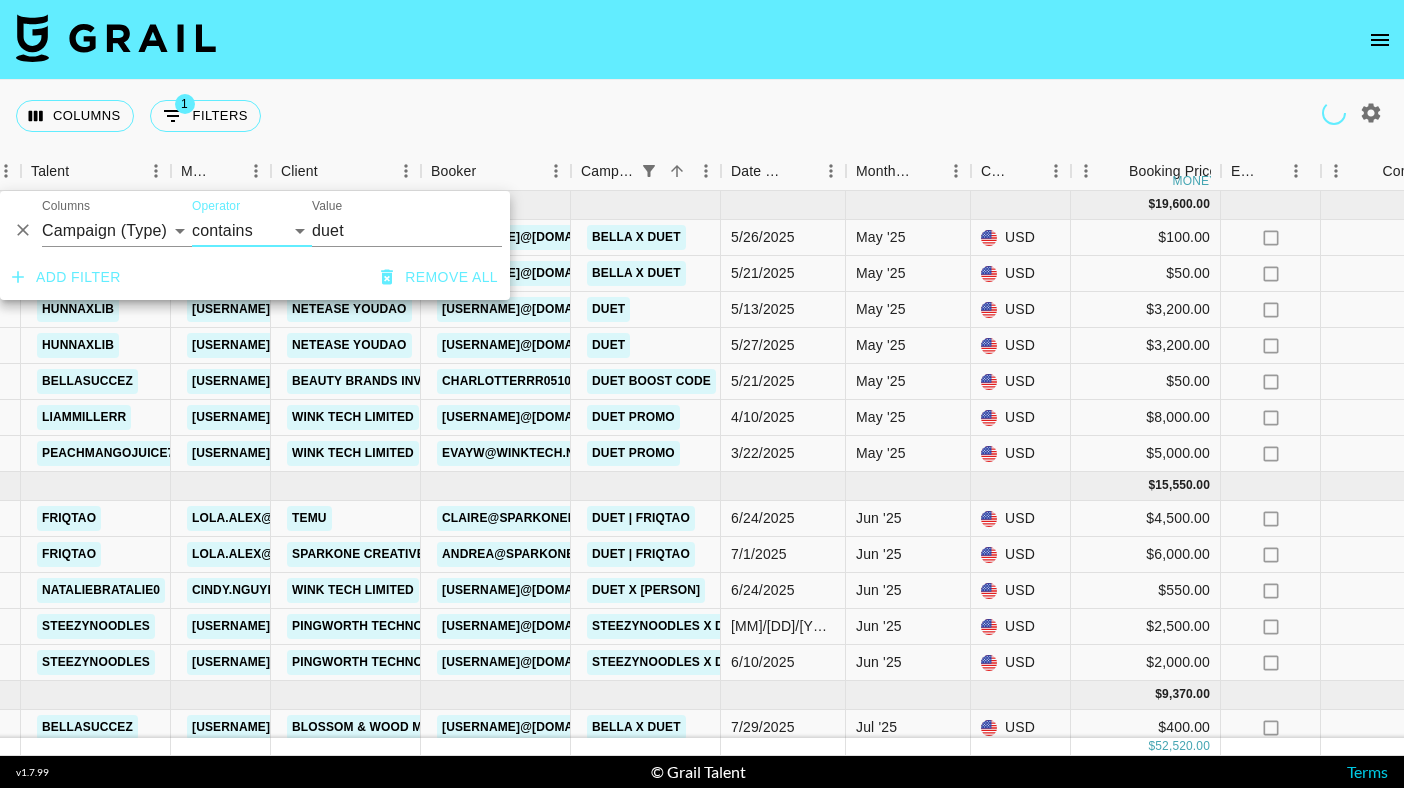 click on "Columns 1 Filters + Booking" at bounding box center [702, 116] 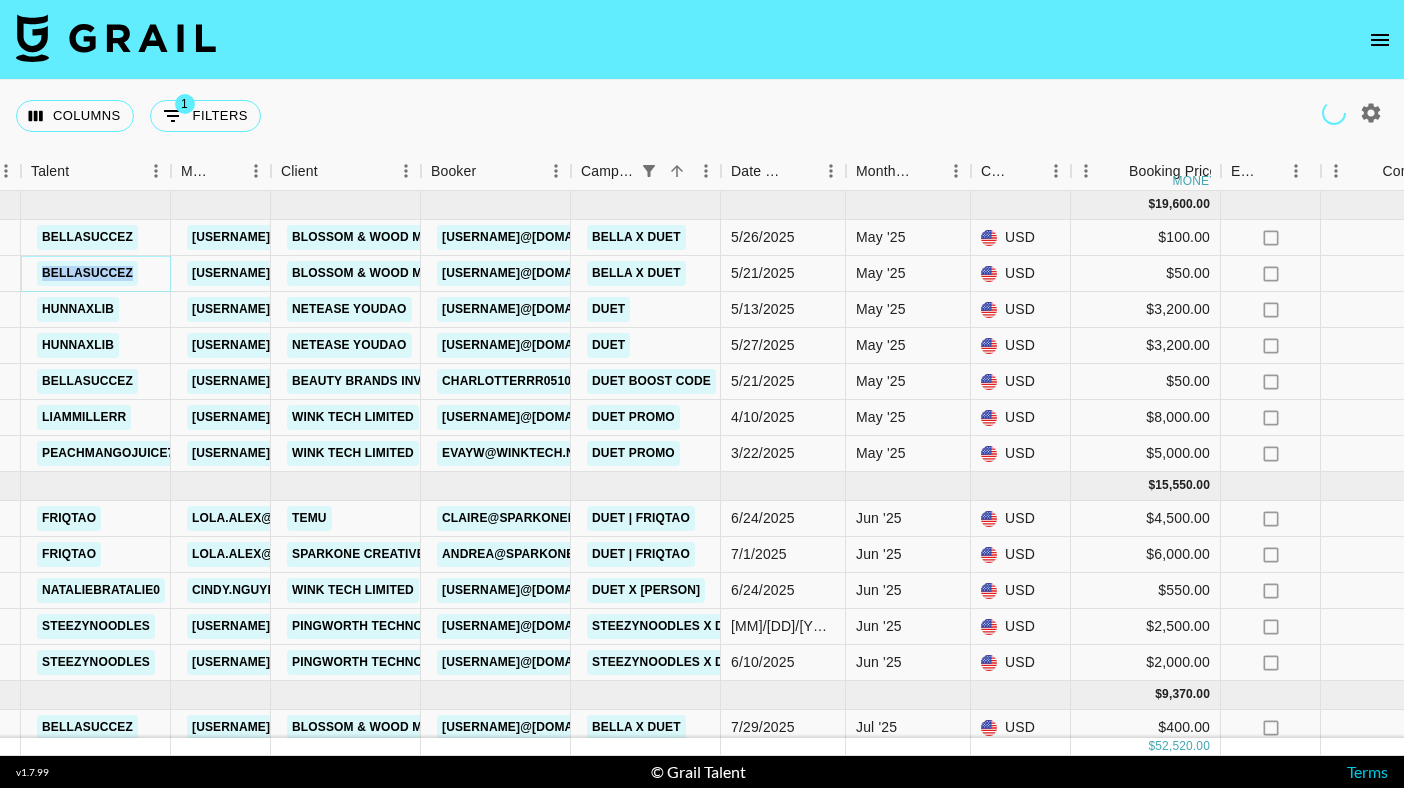 copy on "bellasuccez" 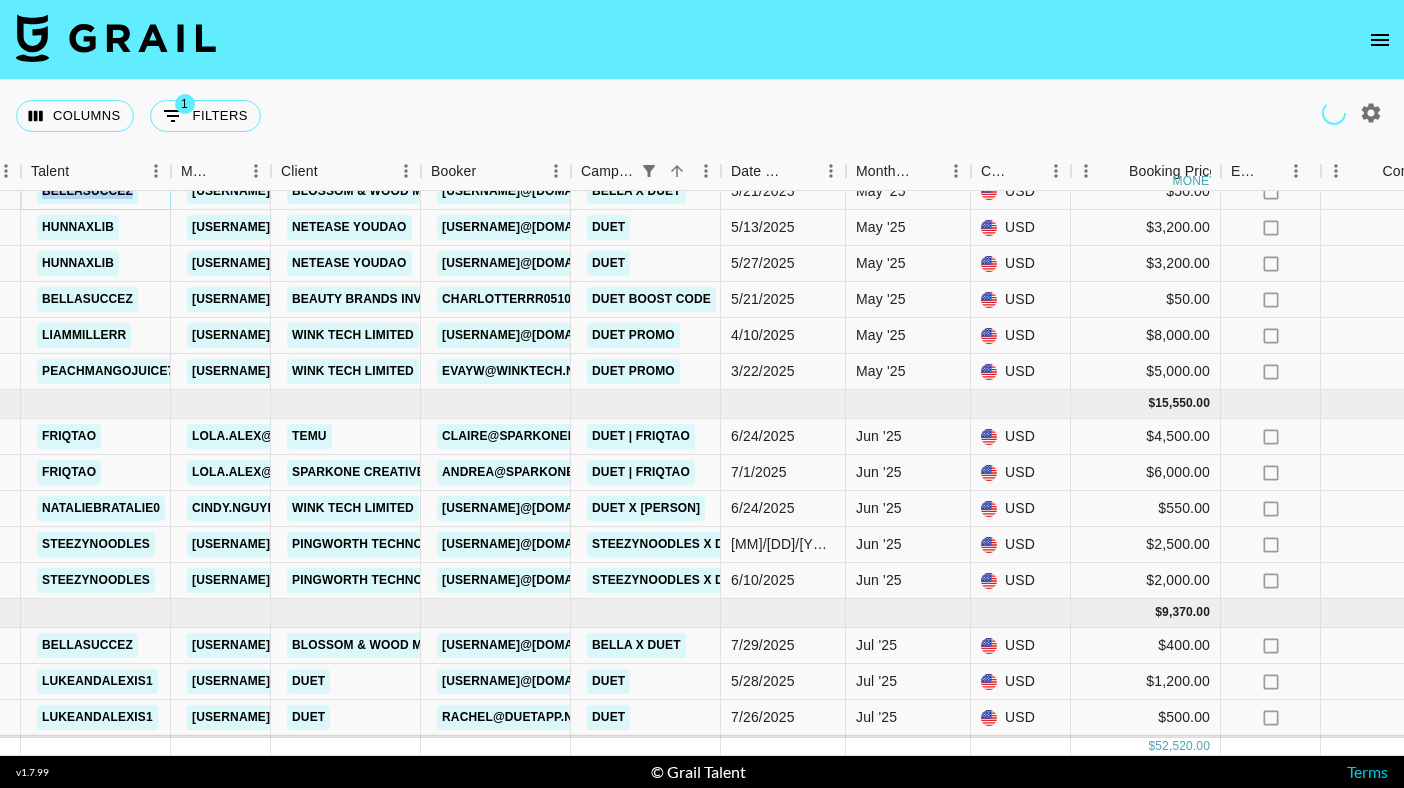 scroll, scrollTop: 60, scrollLeft: 394, axis: both 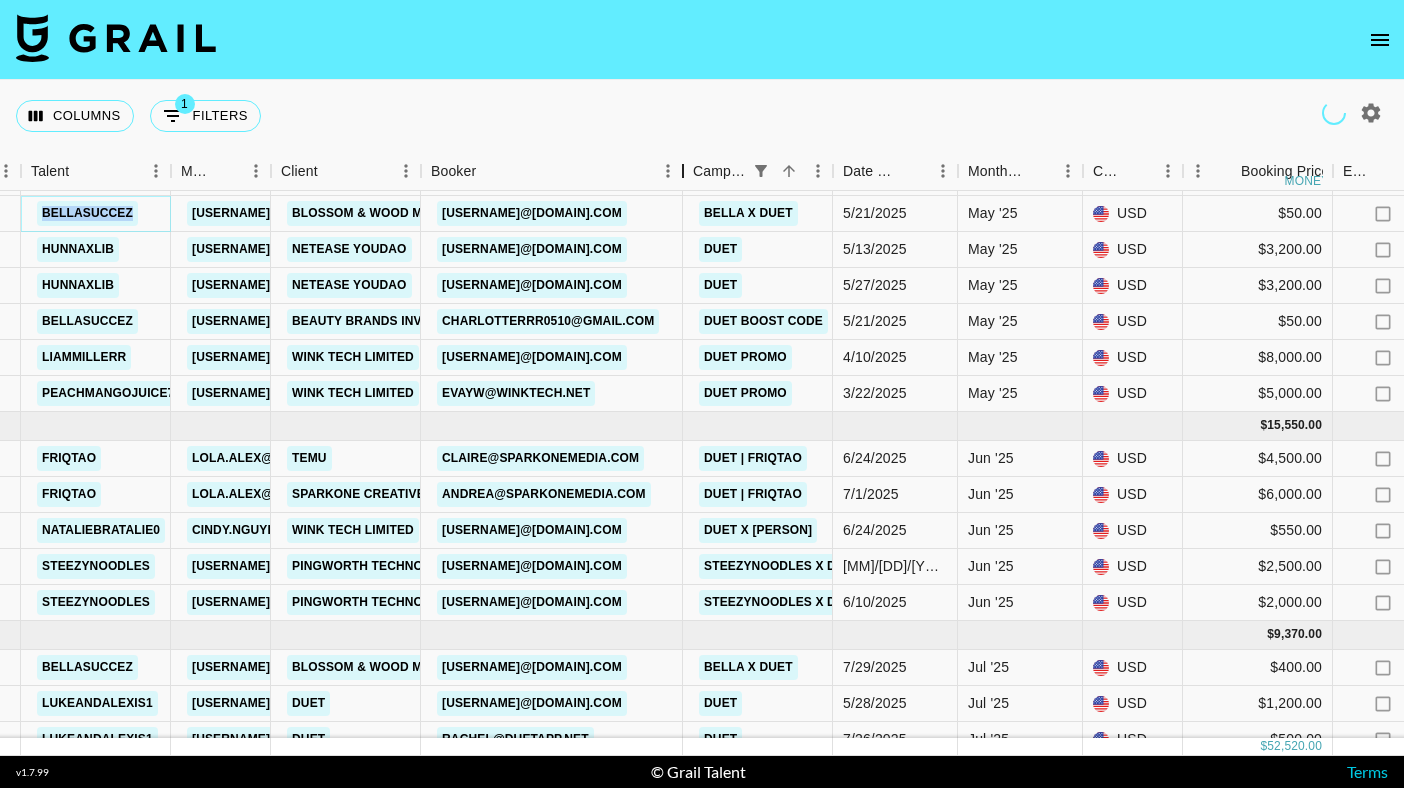 drag, startPoint x: 576, startPoint y: 173, endPoint x: 681, endPoint y: 215, distance: 113.08846 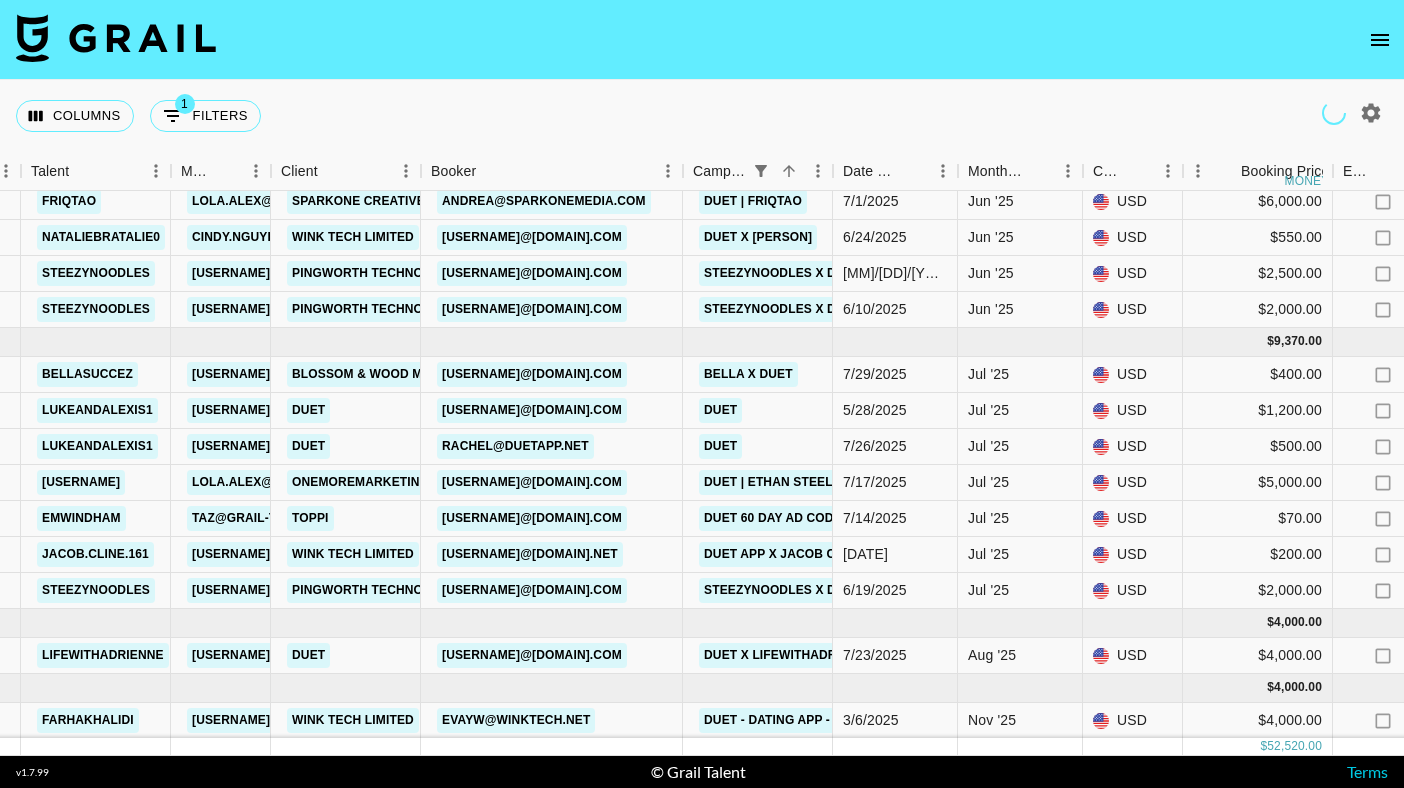 scroll, scrollTop: 354, scrollLeft: 394, axis: both 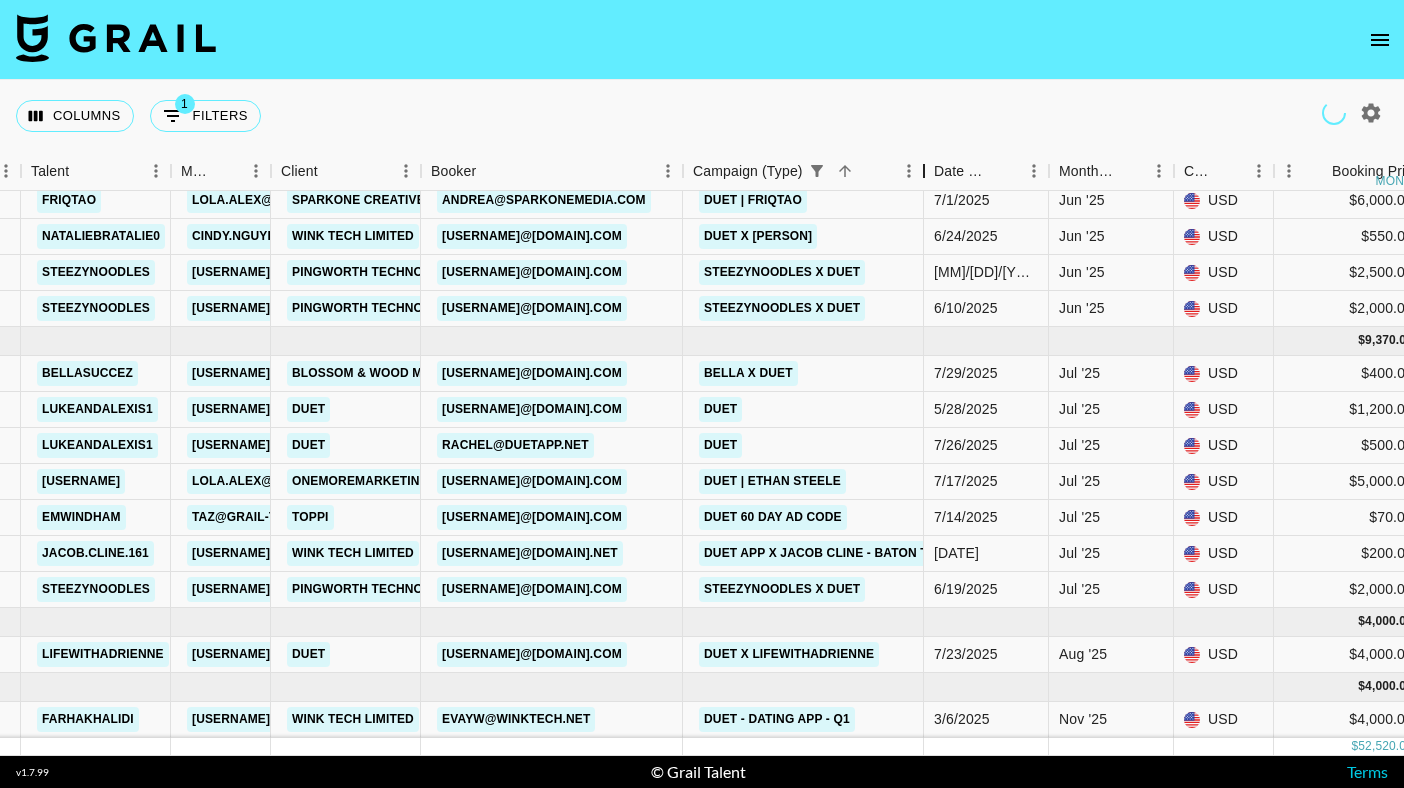 drag, startPoint x: 835, startPoint y: 166, endPoint x: 878, endPoint y: 295, distance: 135.97794 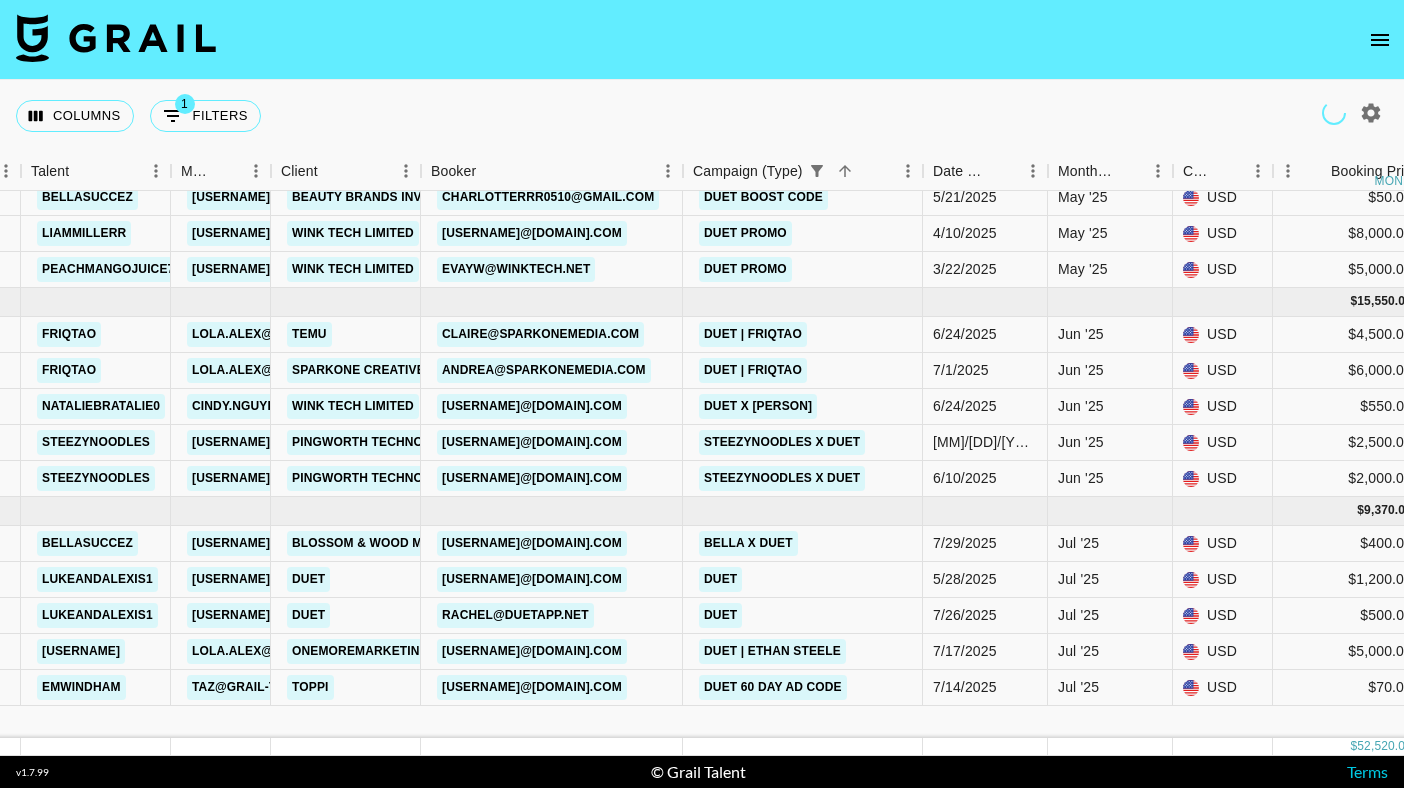 scroll, scrollTop: 0, scrollLeft: 394, axis: horizontal 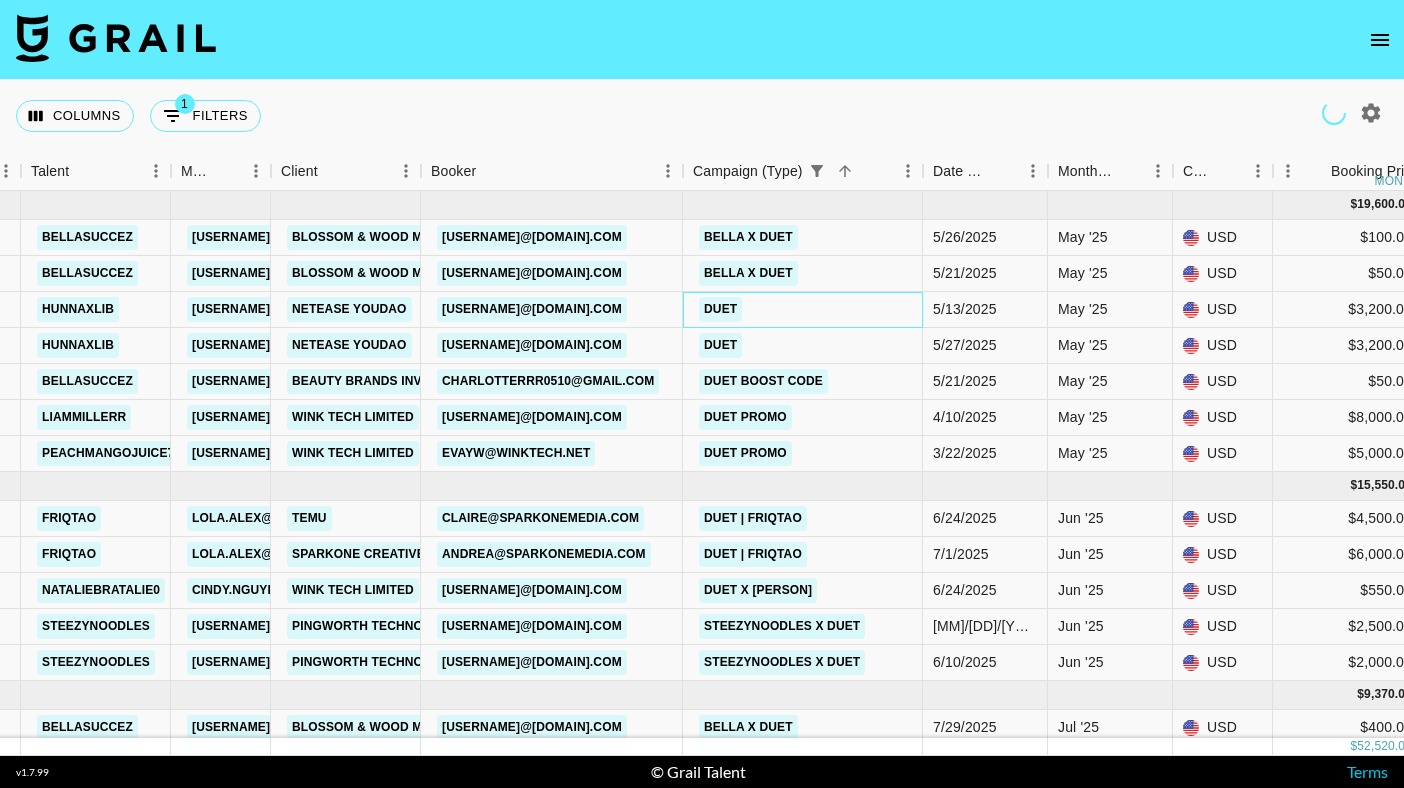 click on "Duet" at bounding box center (803, 310) 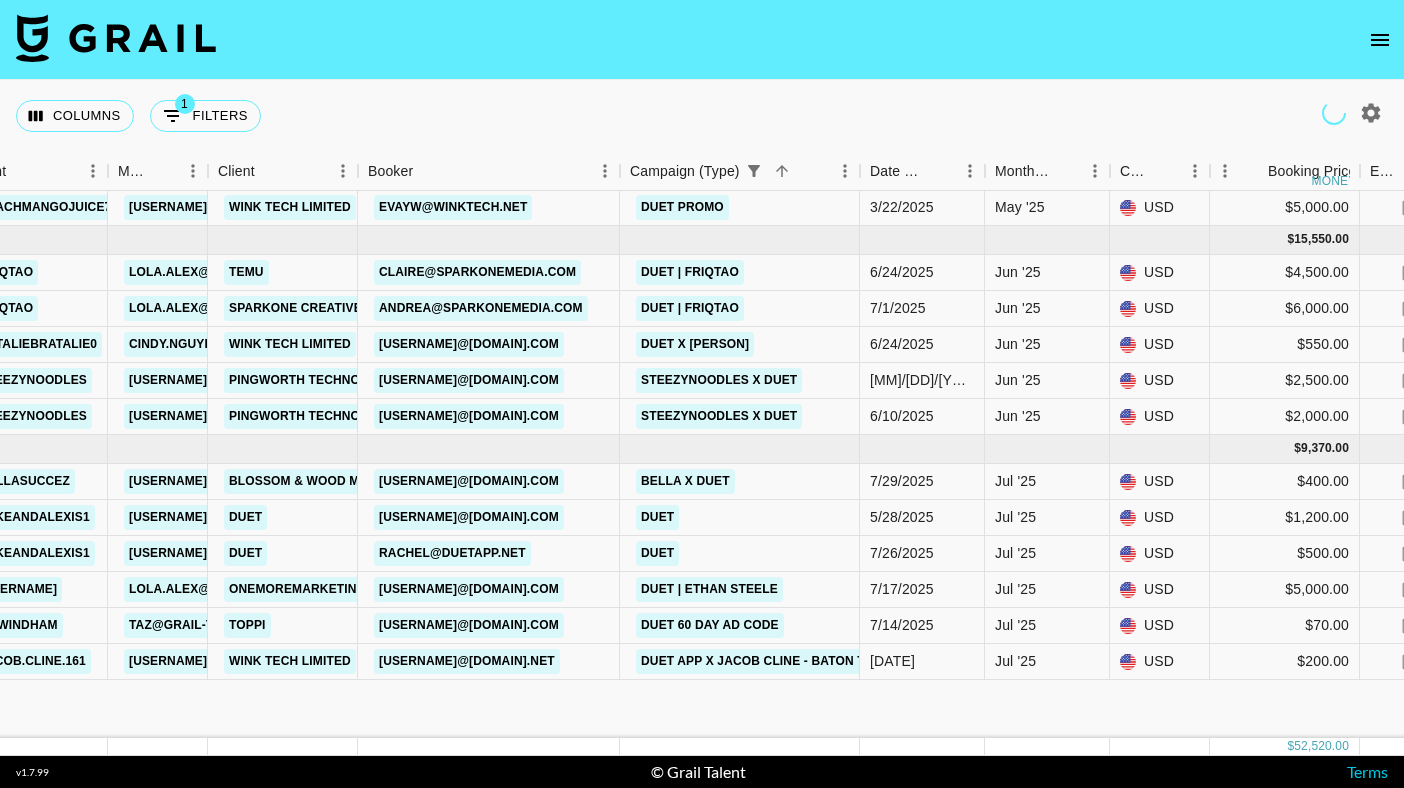 scroll, scrollTop: 0, scrollLeft: 457, axis: horizontal 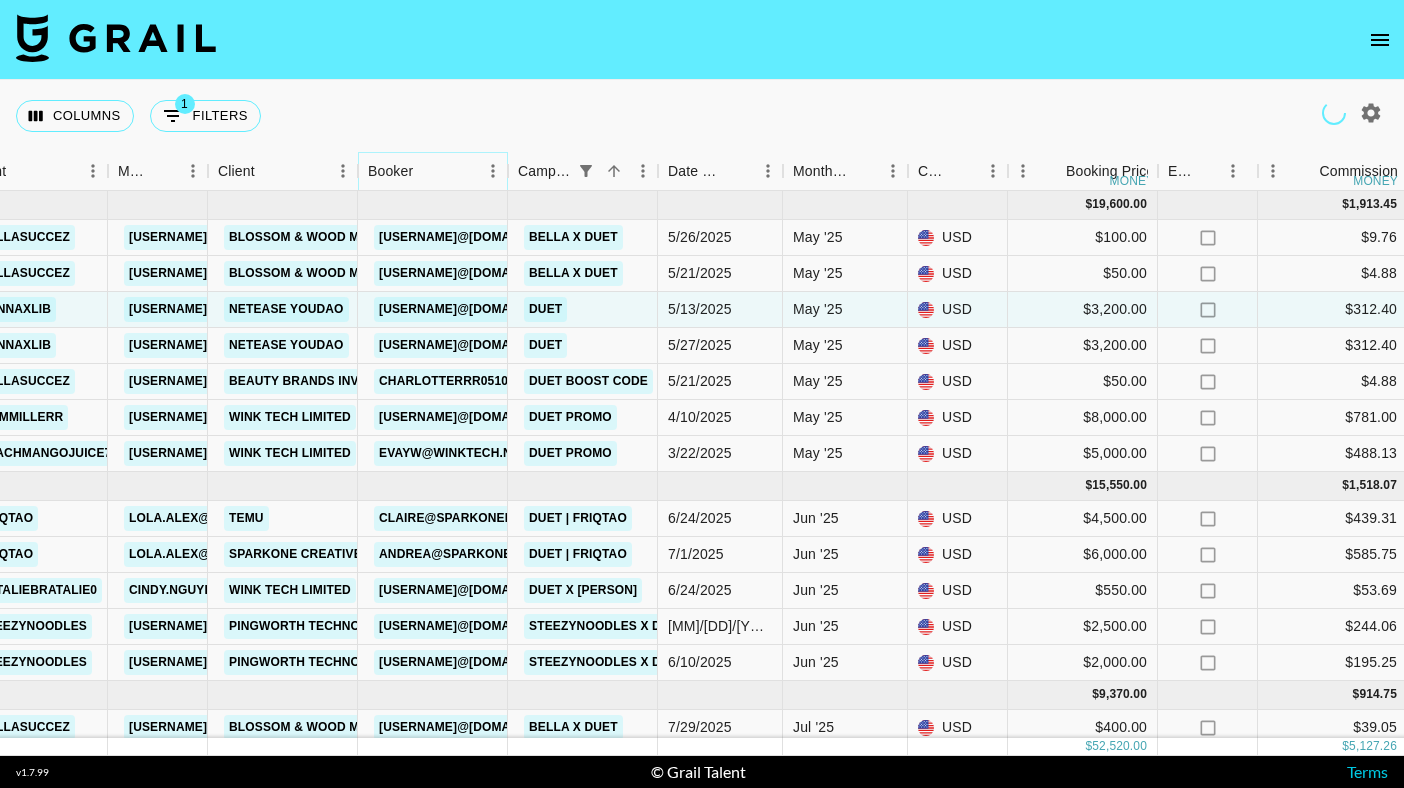 click 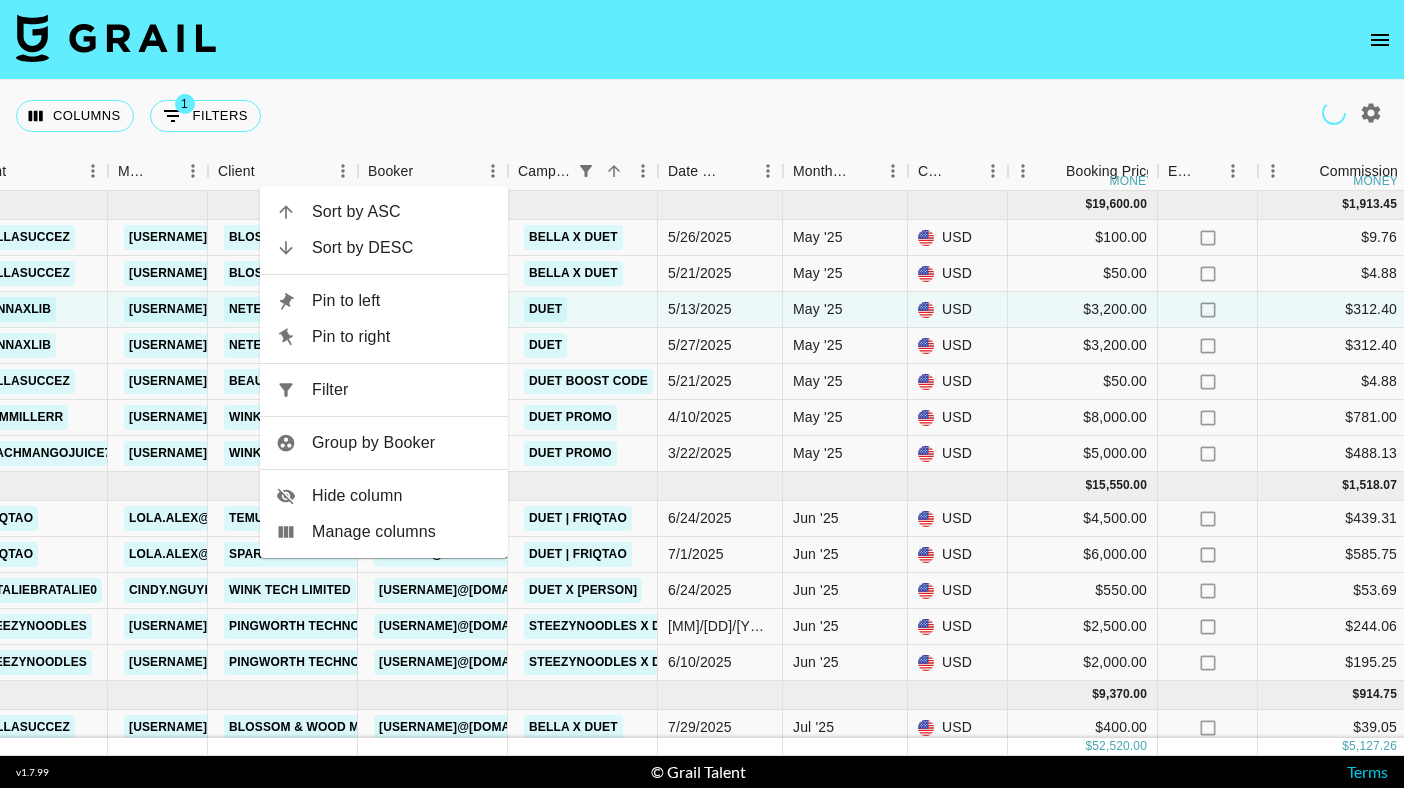 click on "Filter" at bounding box center [384, 390] 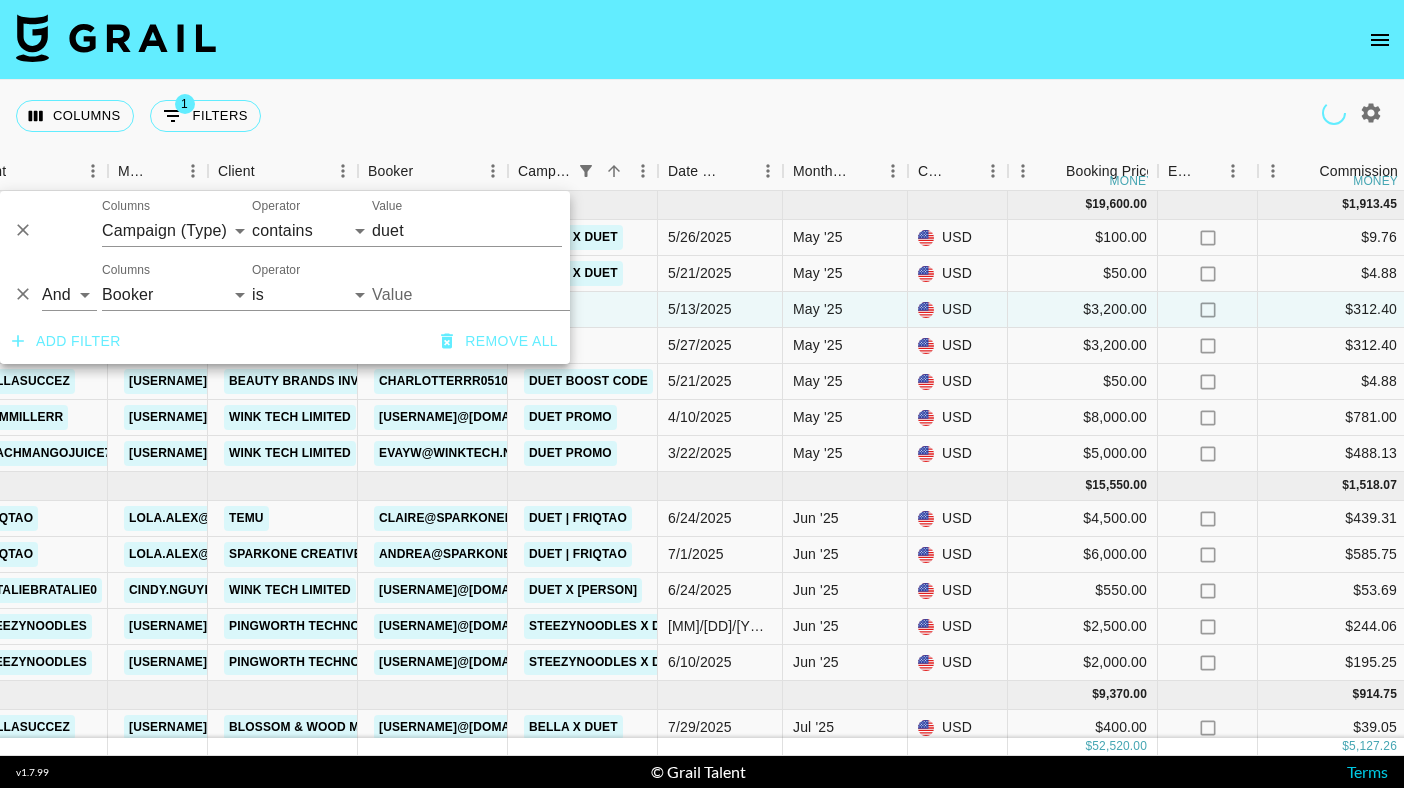 click on "Value" at bounding box center [507, 294] 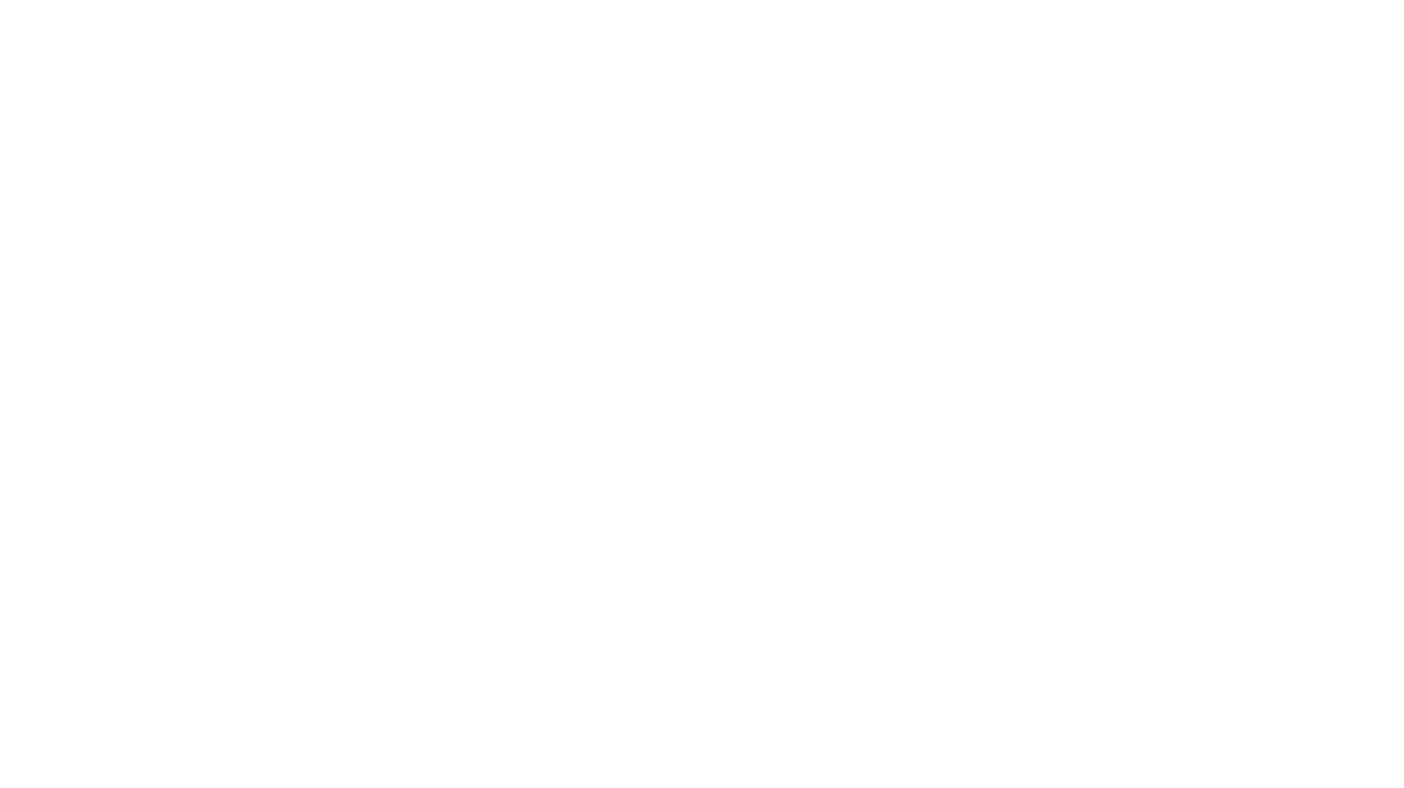scroll, scrollTop: 0, scrollLeft: 0, axis: both 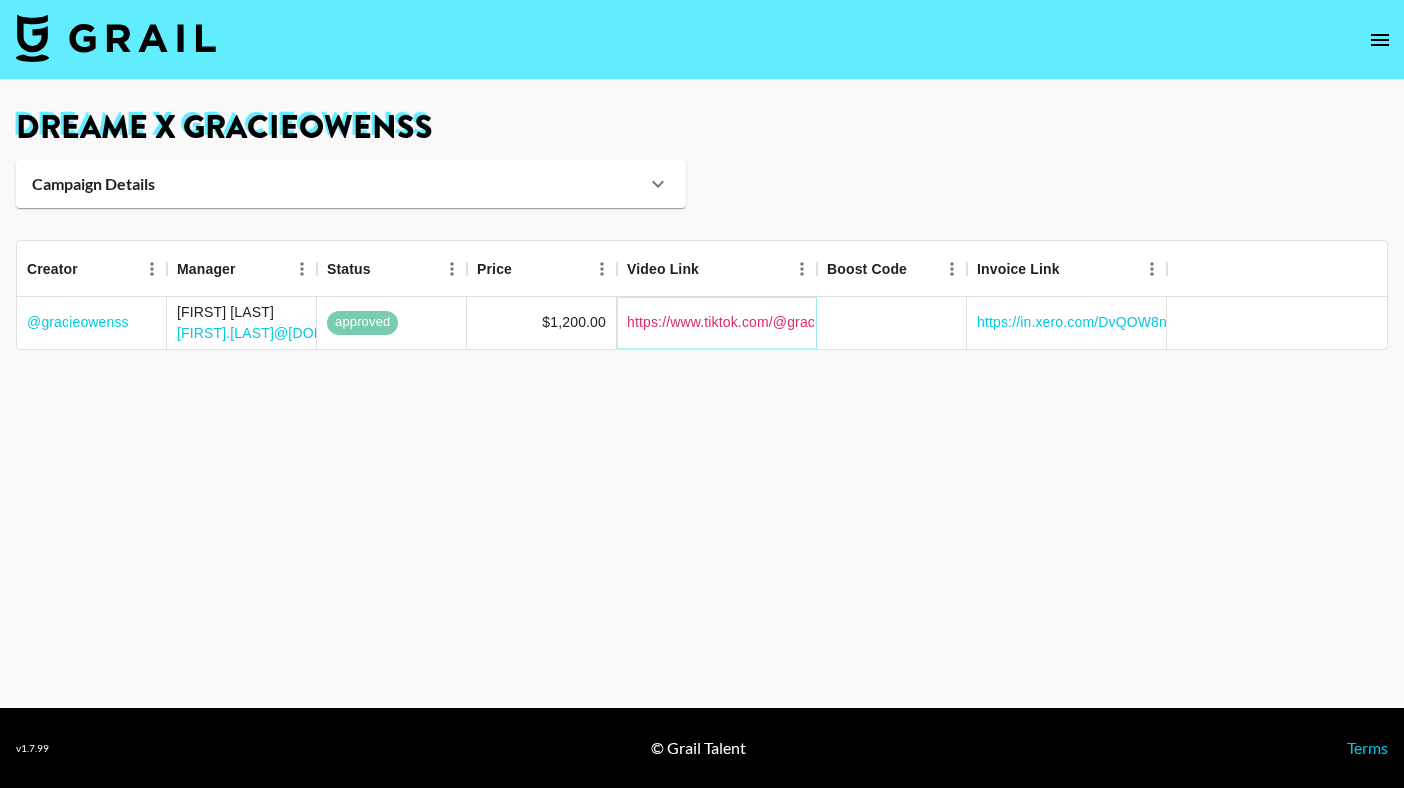 click on "https://www.tiktok.com/@gracieowenss/video/7505926987723132191" at bounding box center (847, 322) 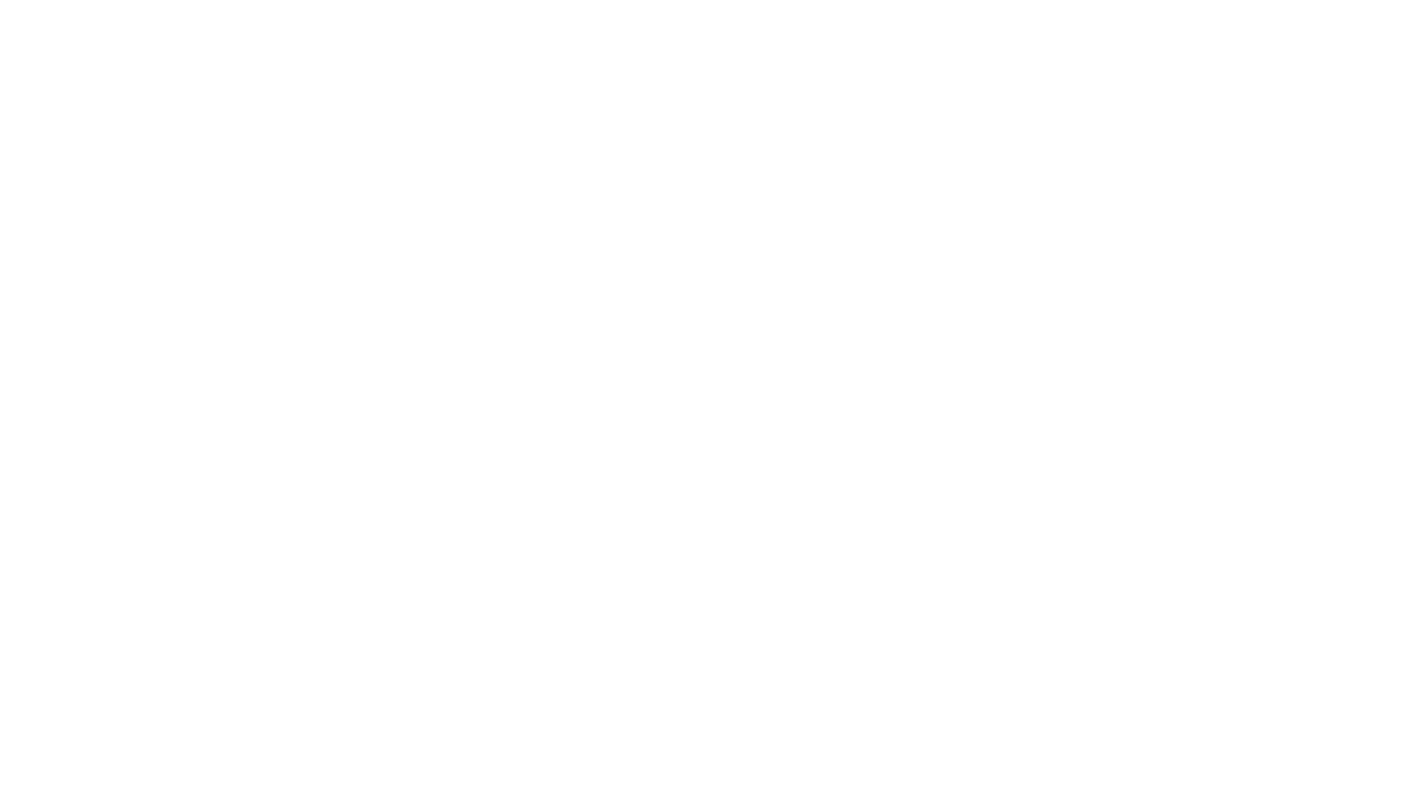 scroll, scrollTop: 0, scrollLeft: 0, axis: both 